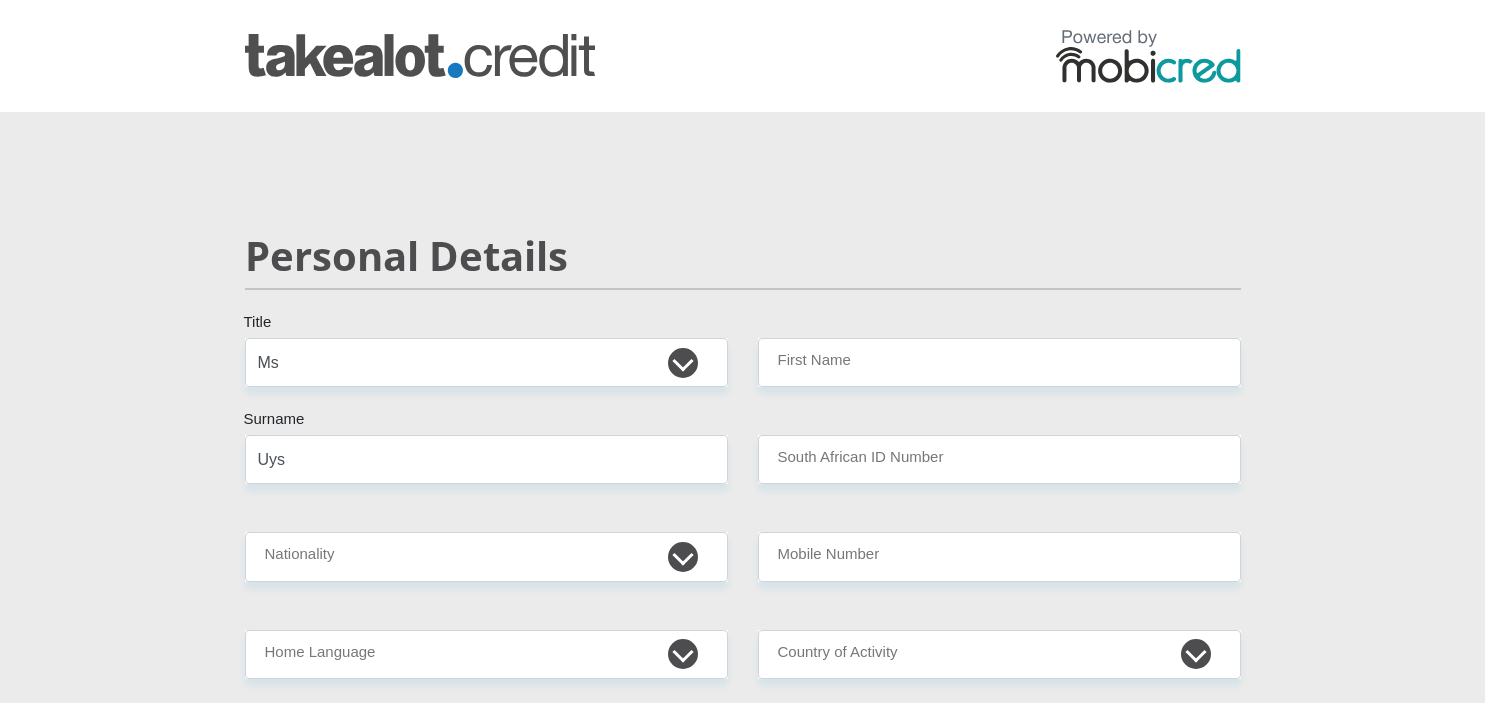 select on "Ms" 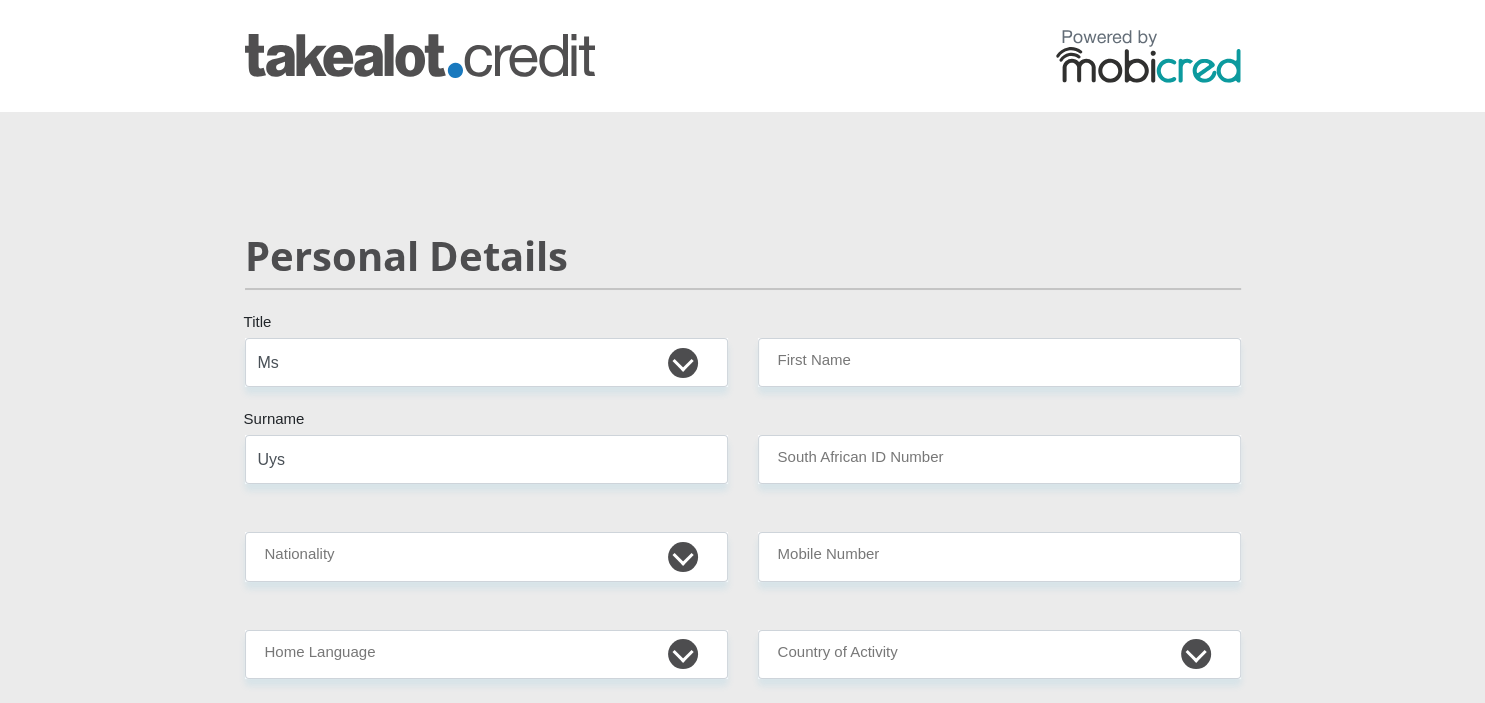 type on "Uys" 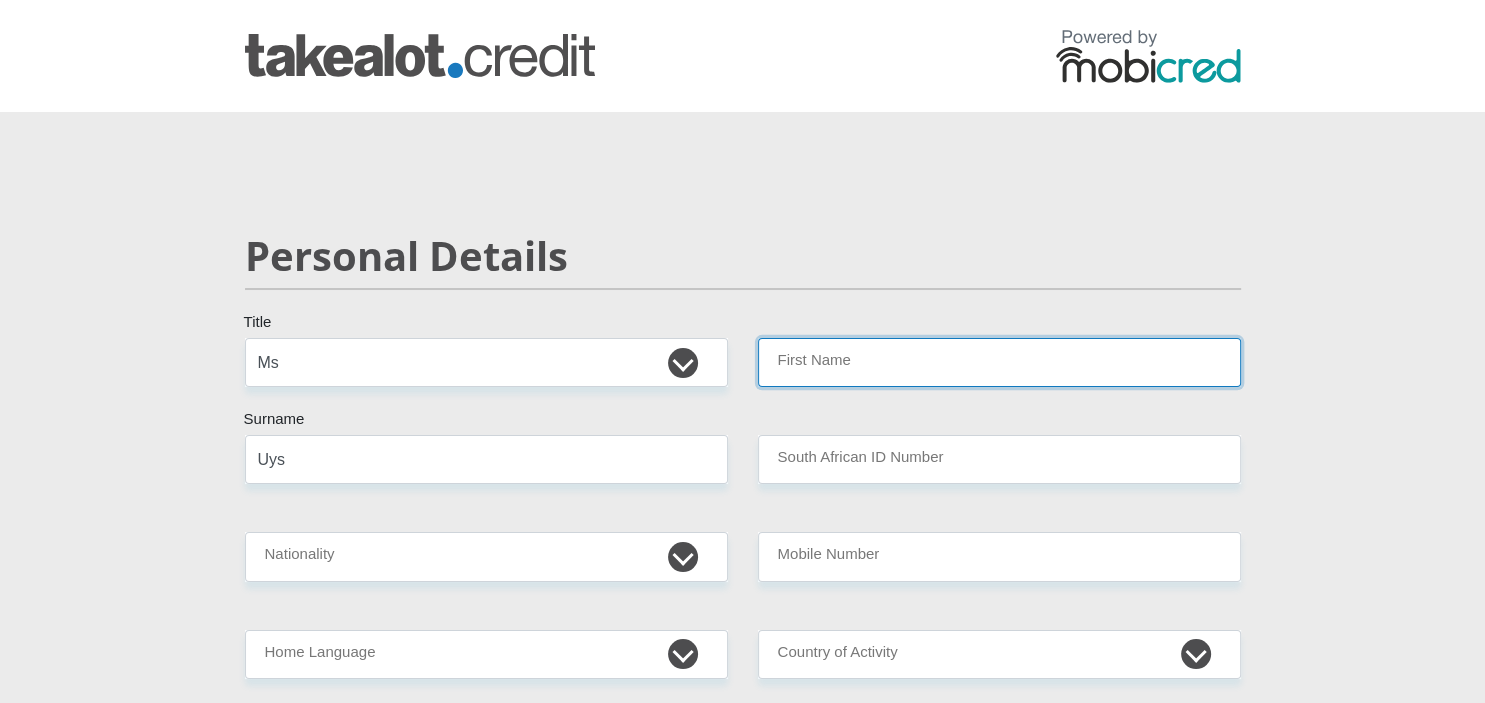 click on "First Name" at bounding box center (999, 362) 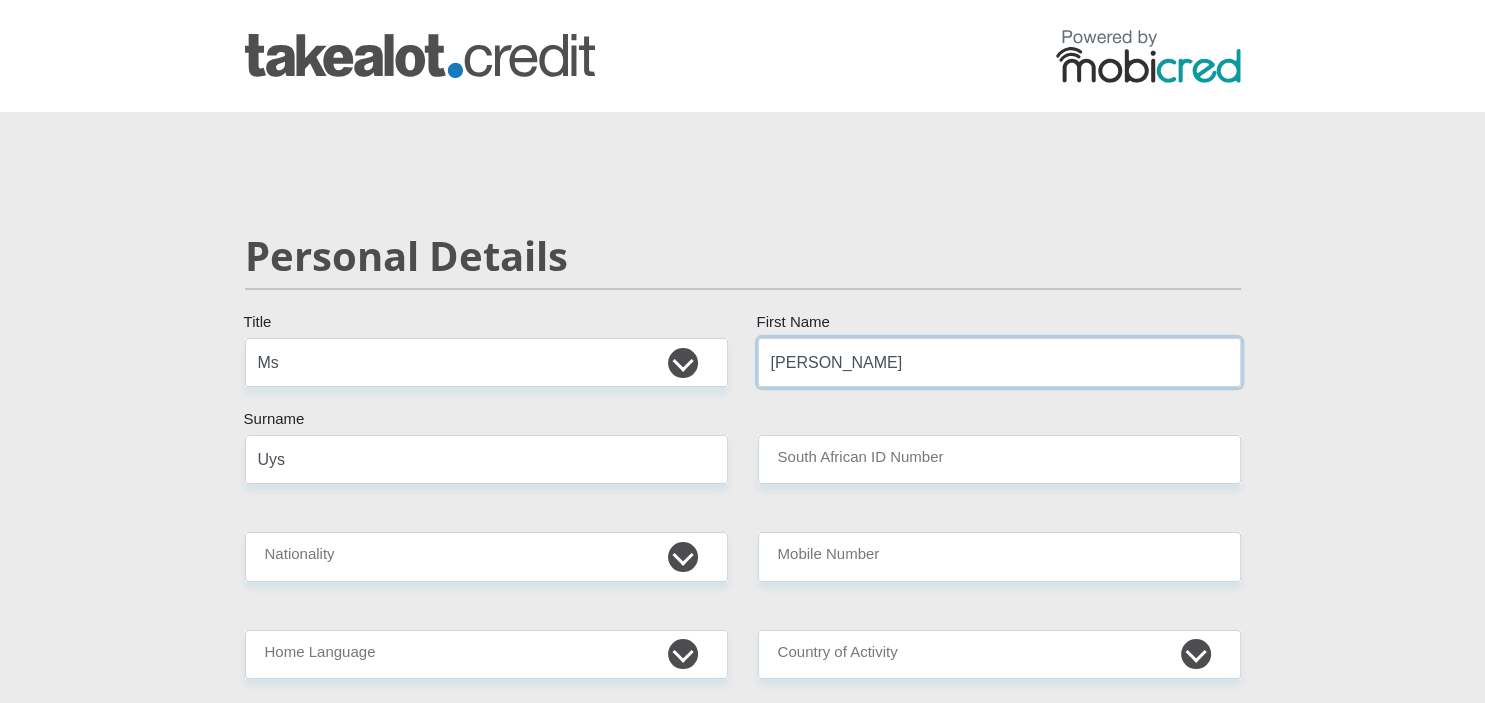 type on "Amalia" 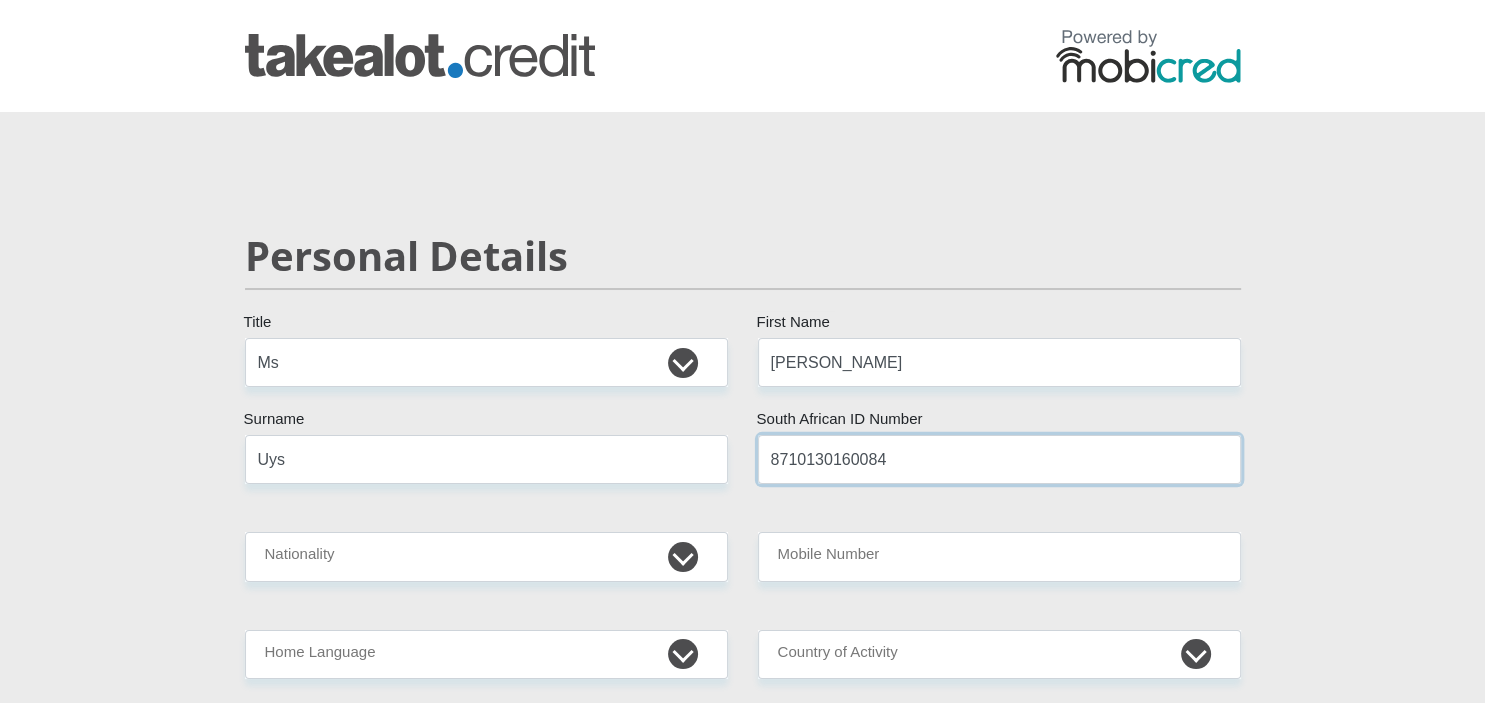 type on "8710130160084" 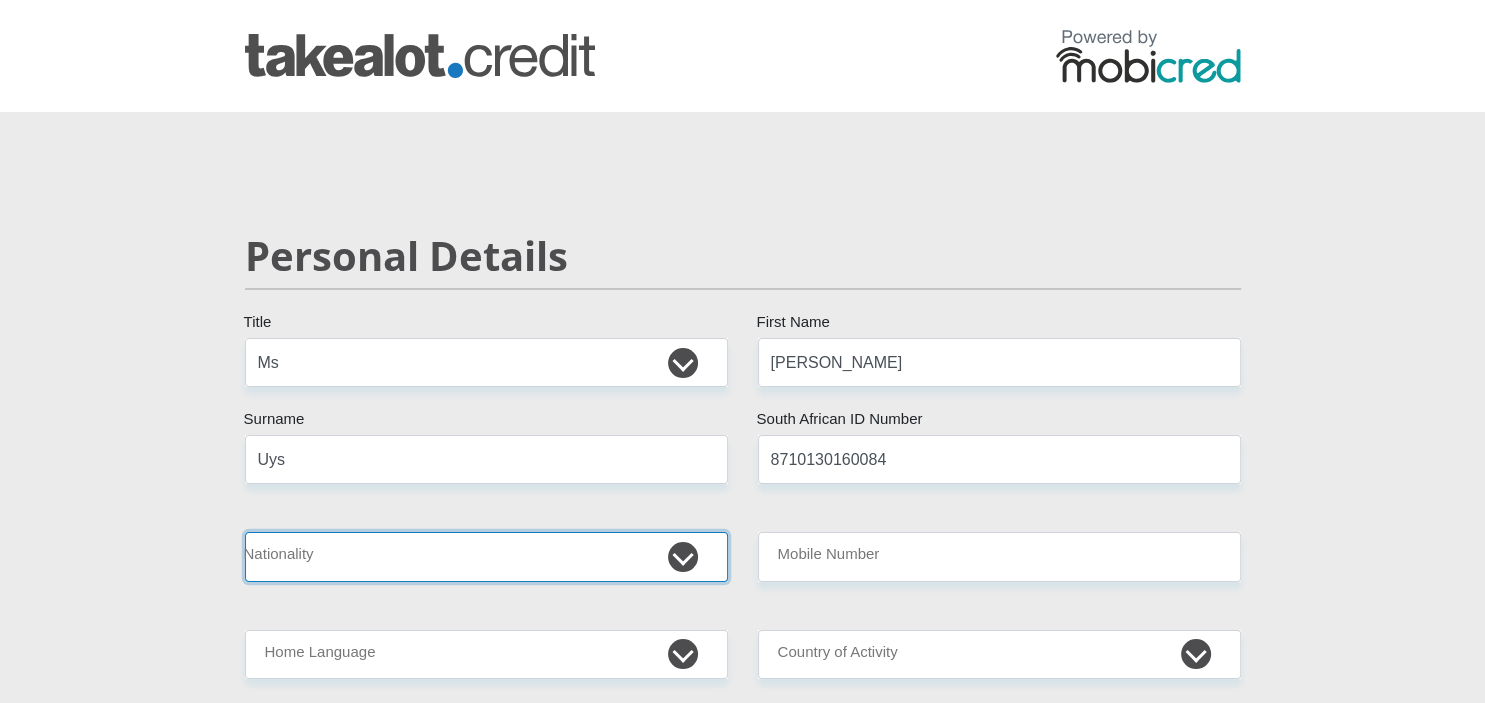 select on "ZAF" 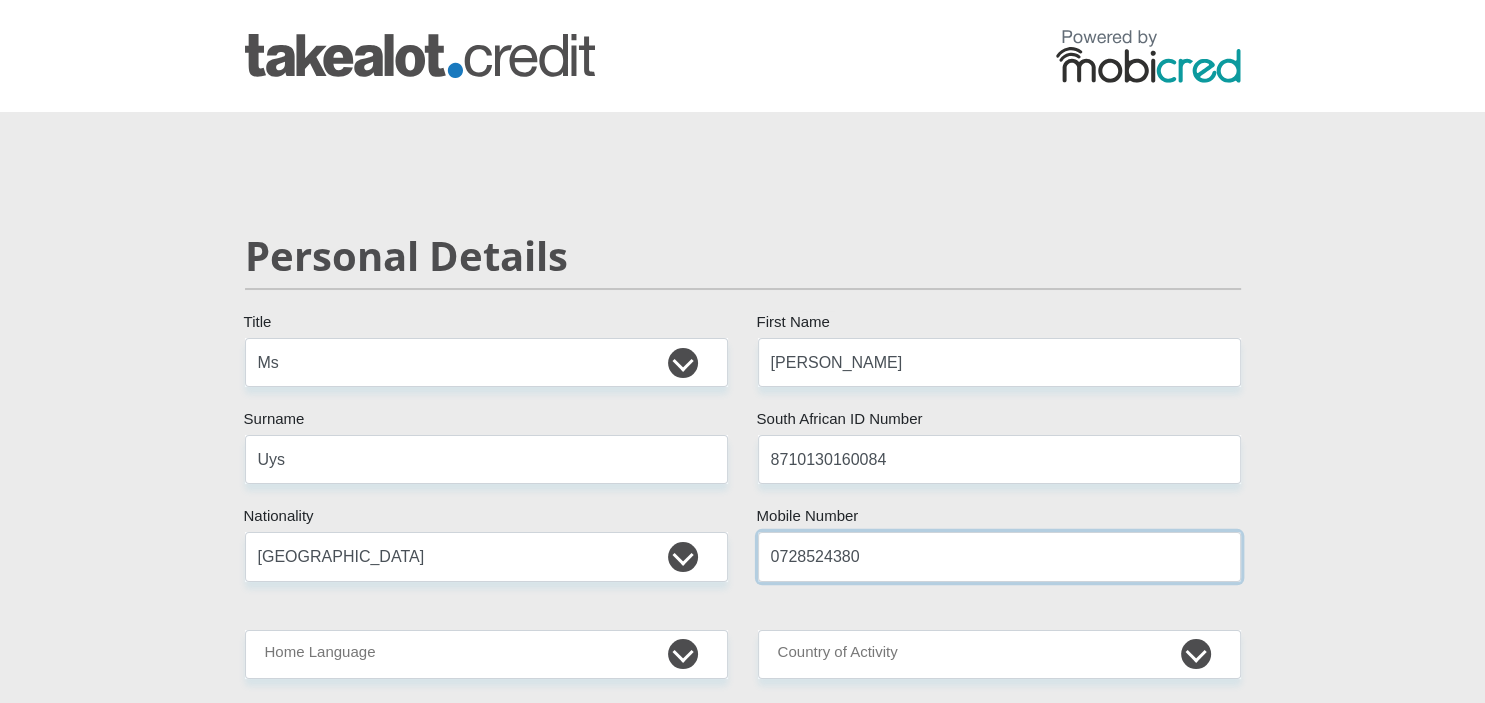 type on "0728524380" 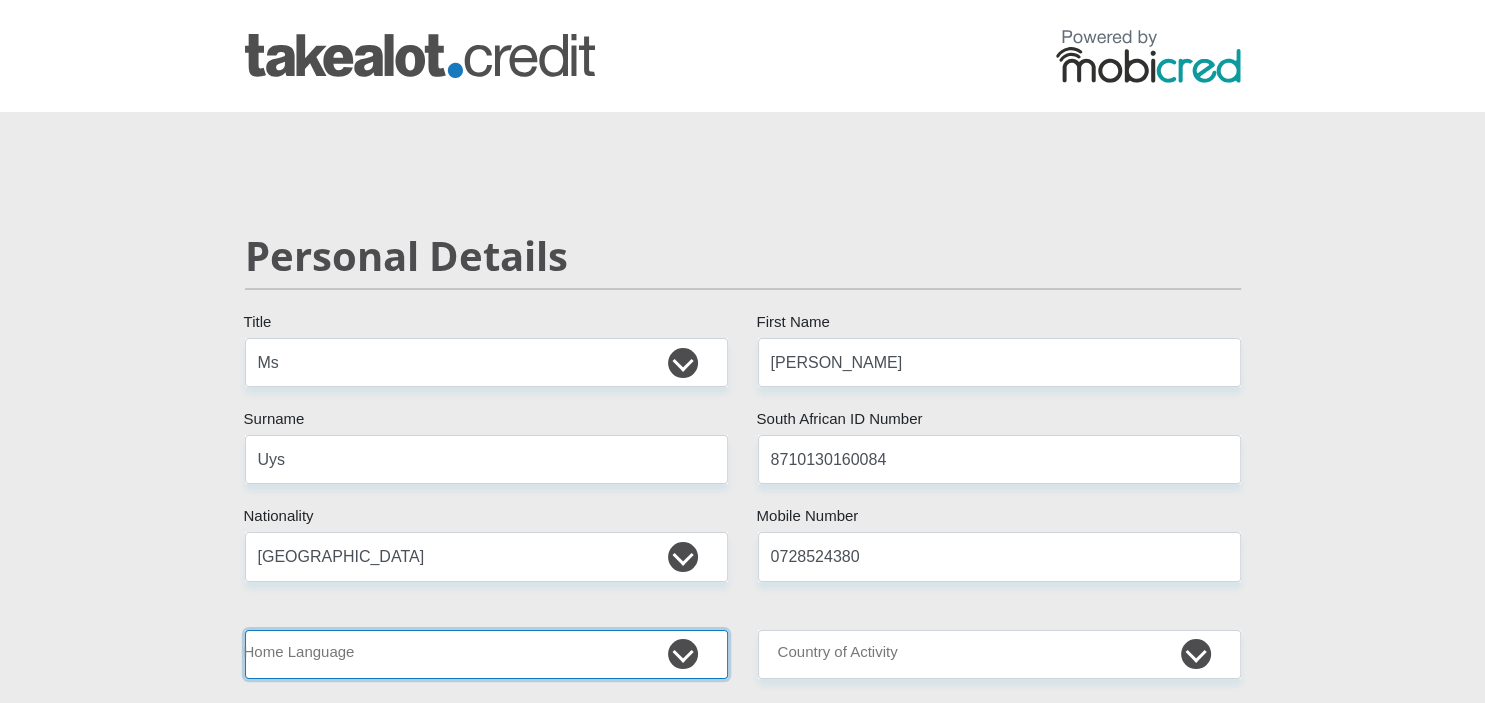 select on "eng" 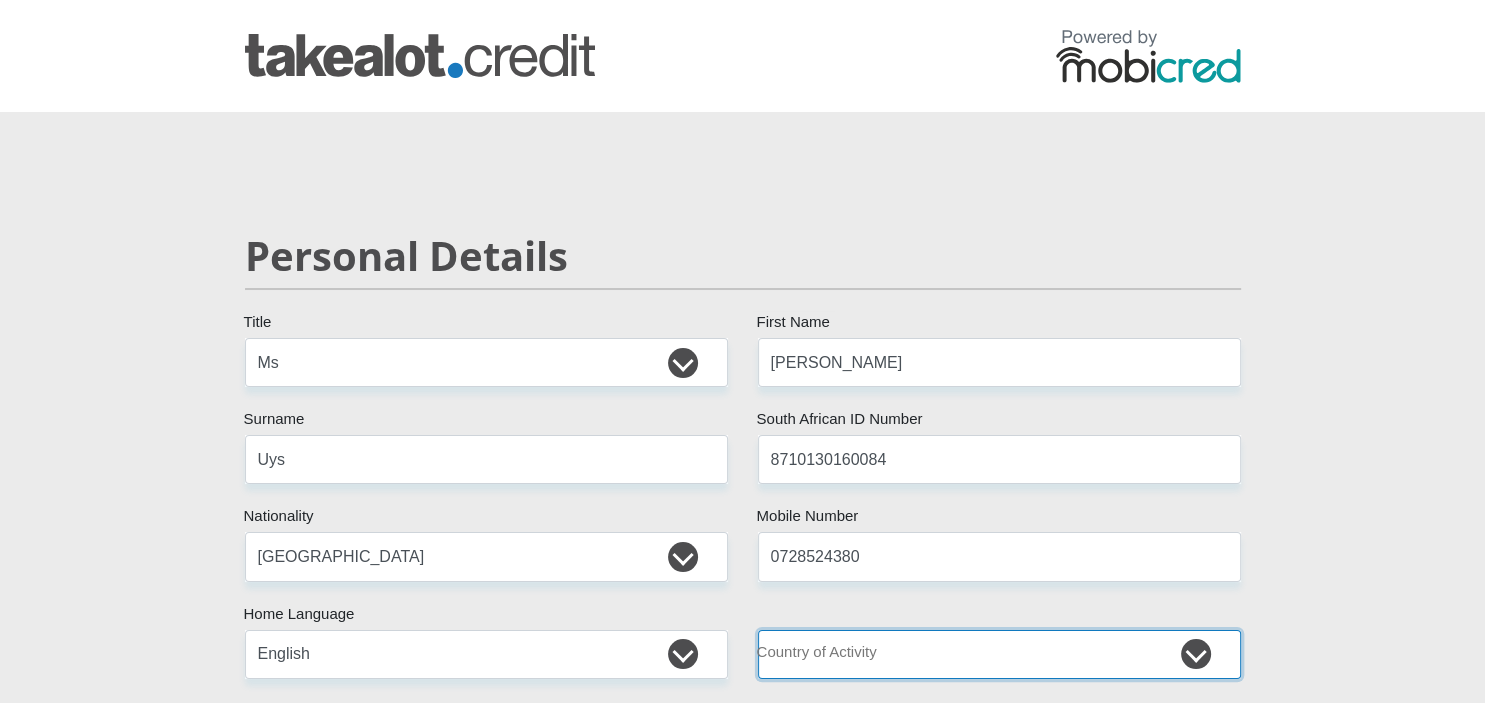 select on "ZAF" 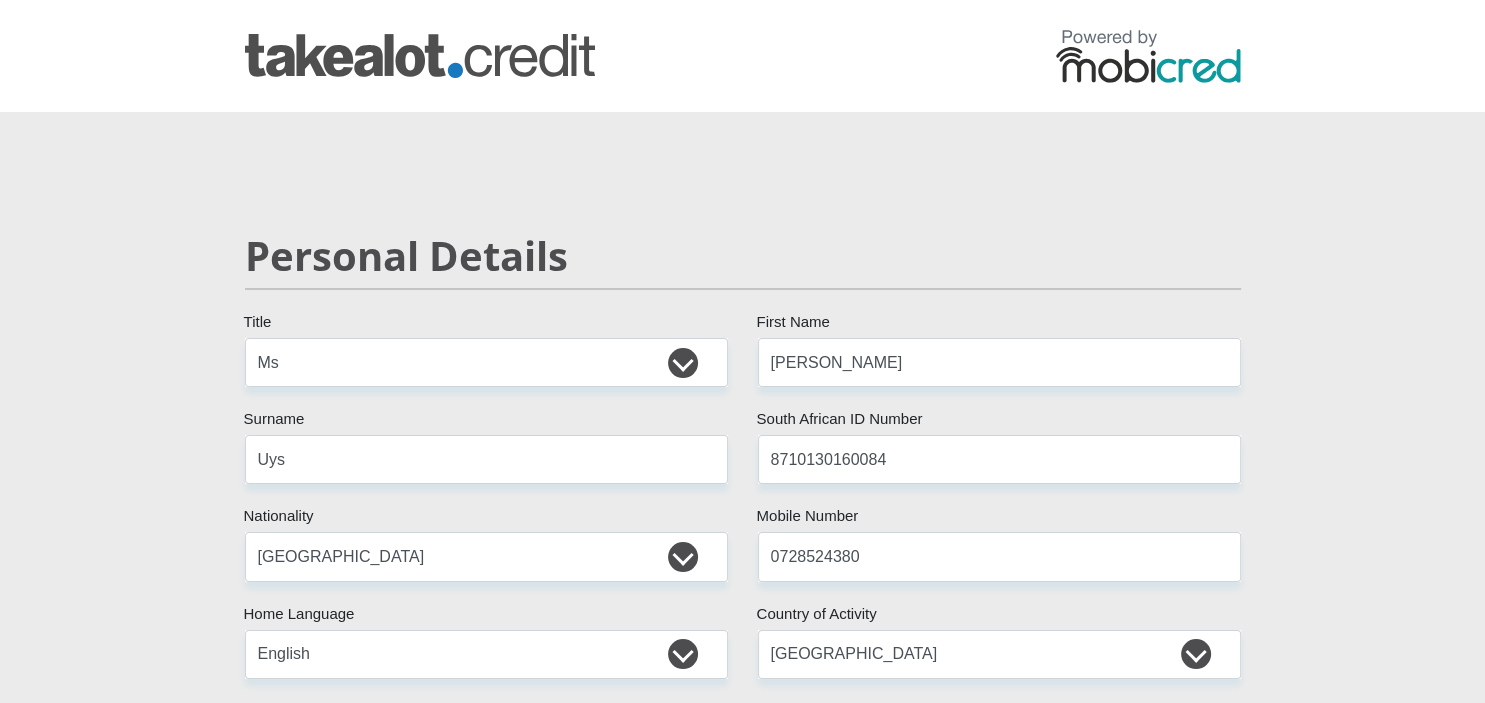 scroll, scrollTop: 399, scrollLeft: 0, axis: vertical 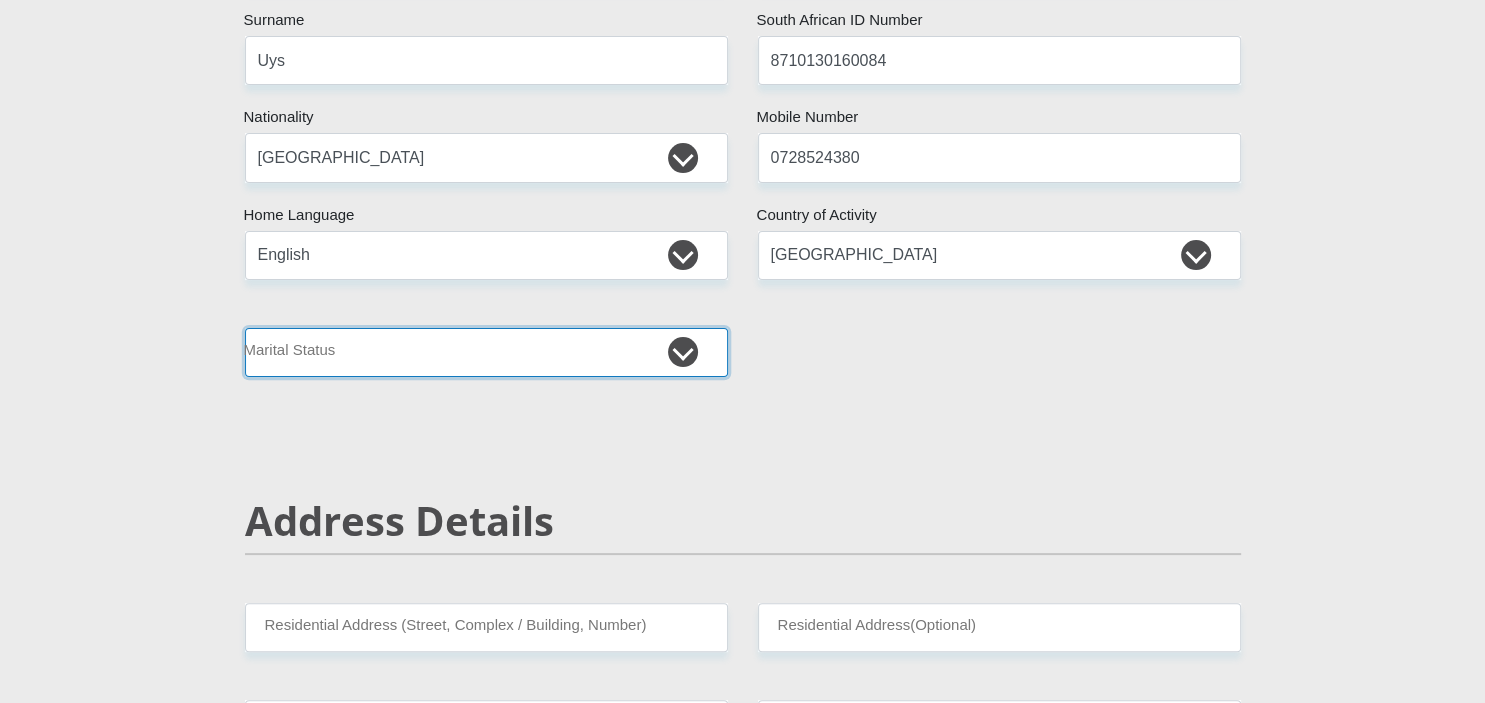select on "2" 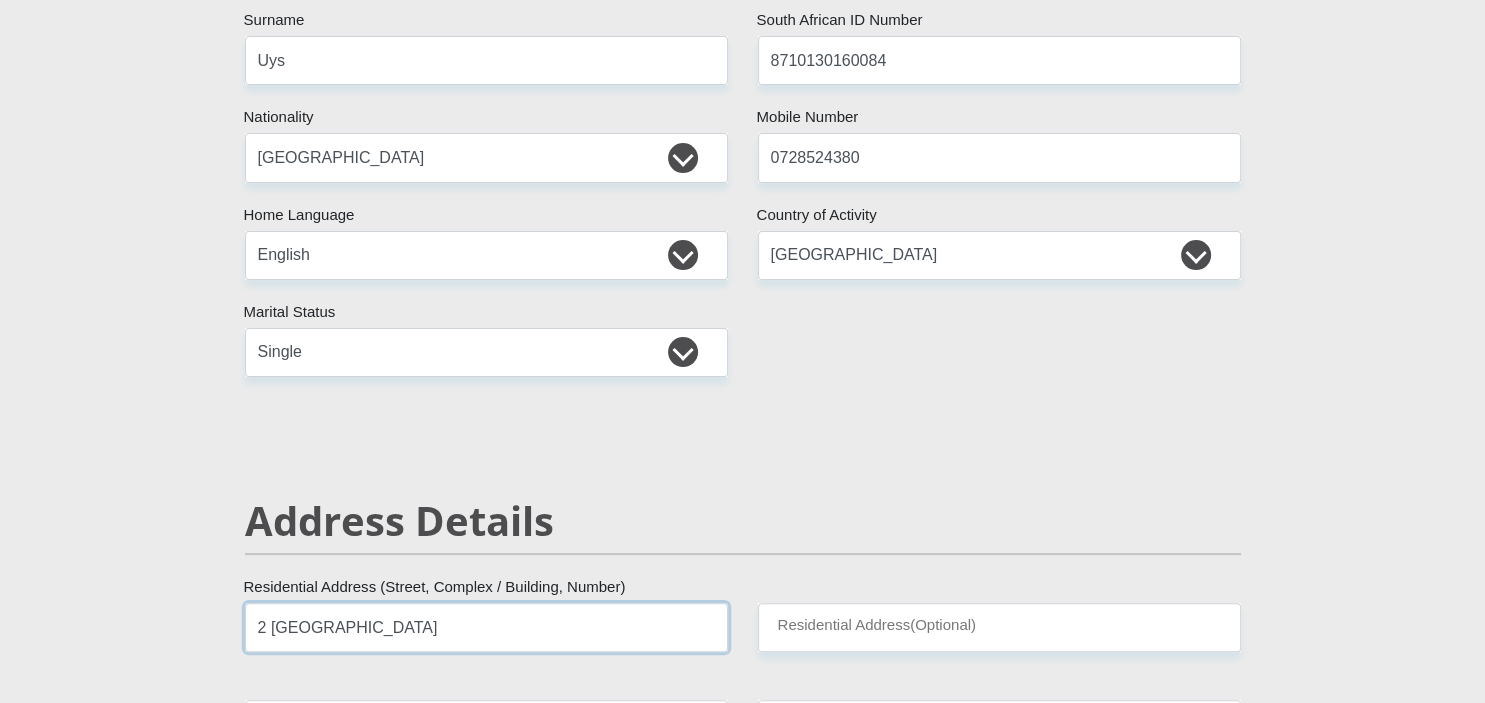 type on "2 Coniston Ridge" 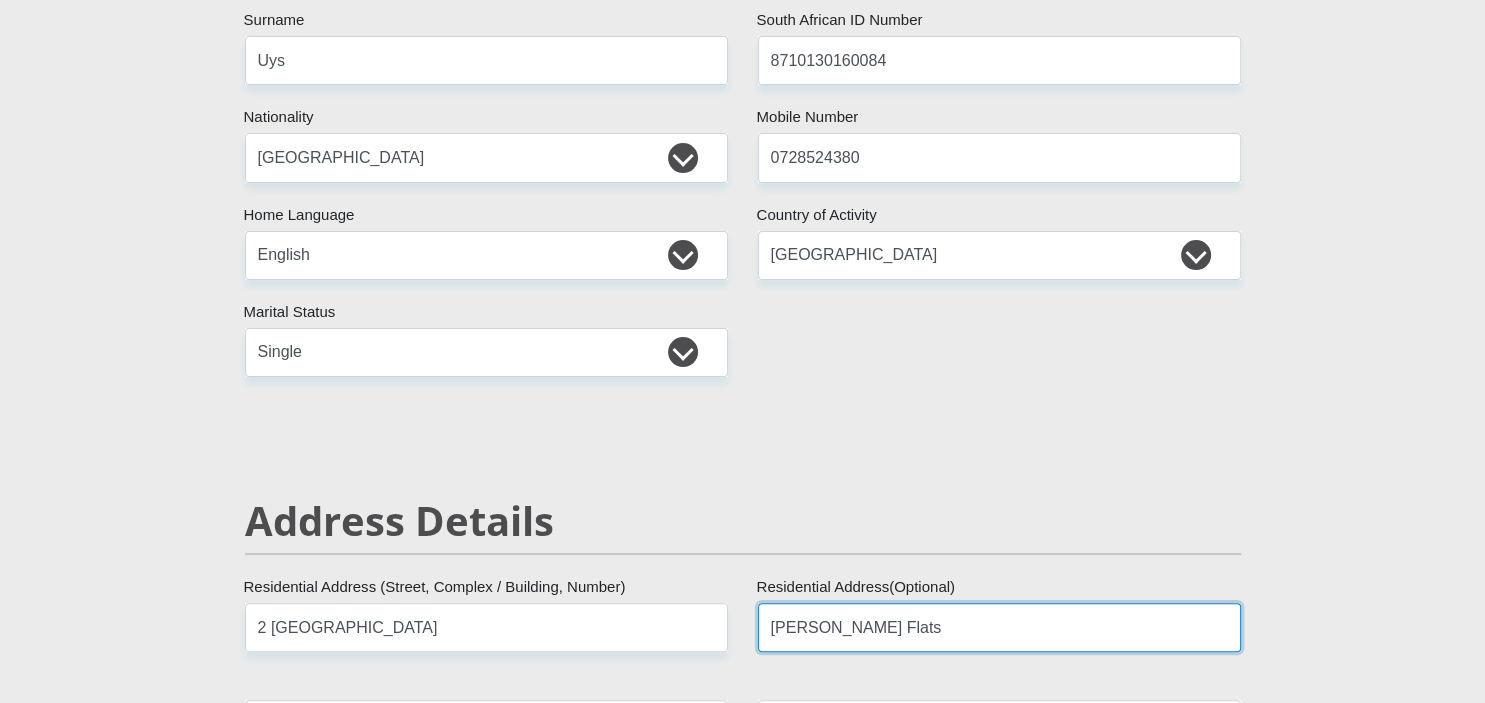 type on "Barrs Flats" 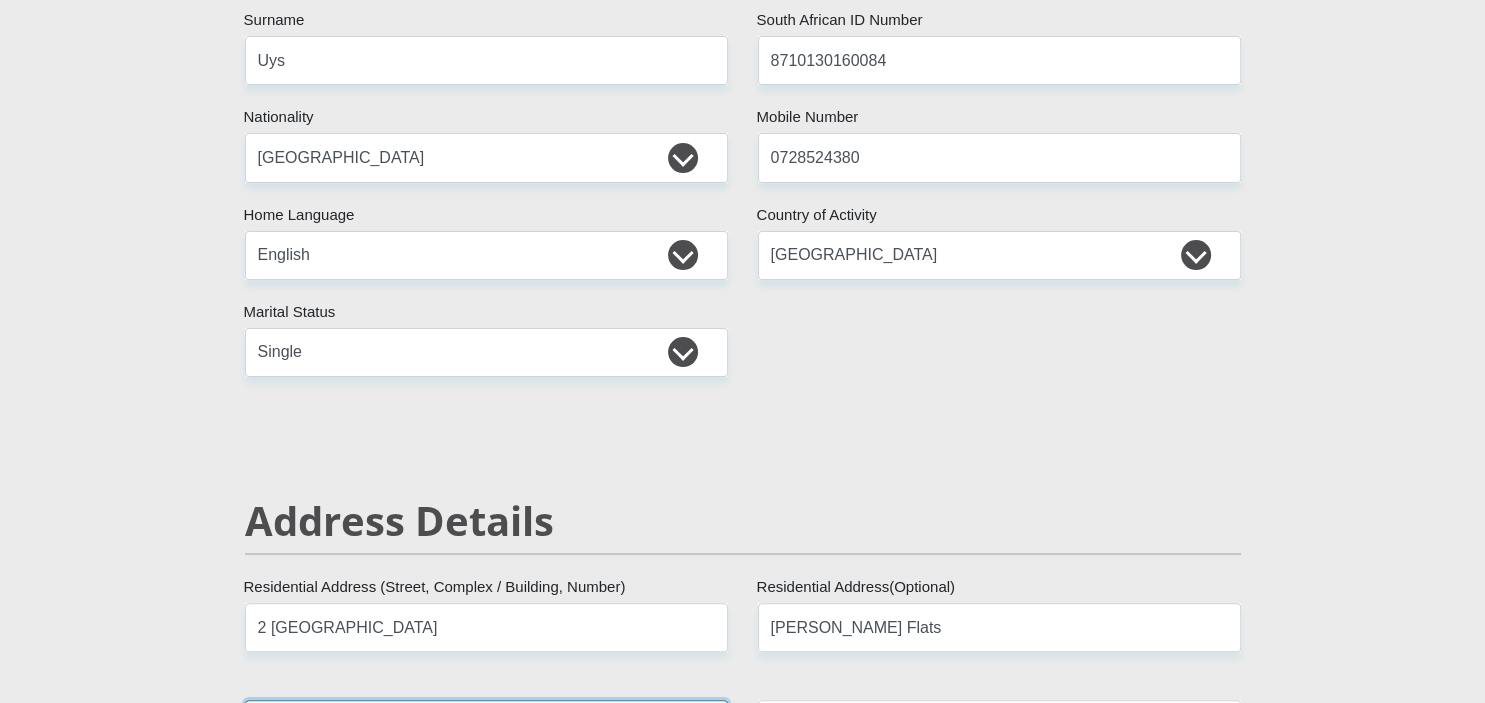 scroll, scrollTop: 771, scrollLeft: 0, axis: vertical 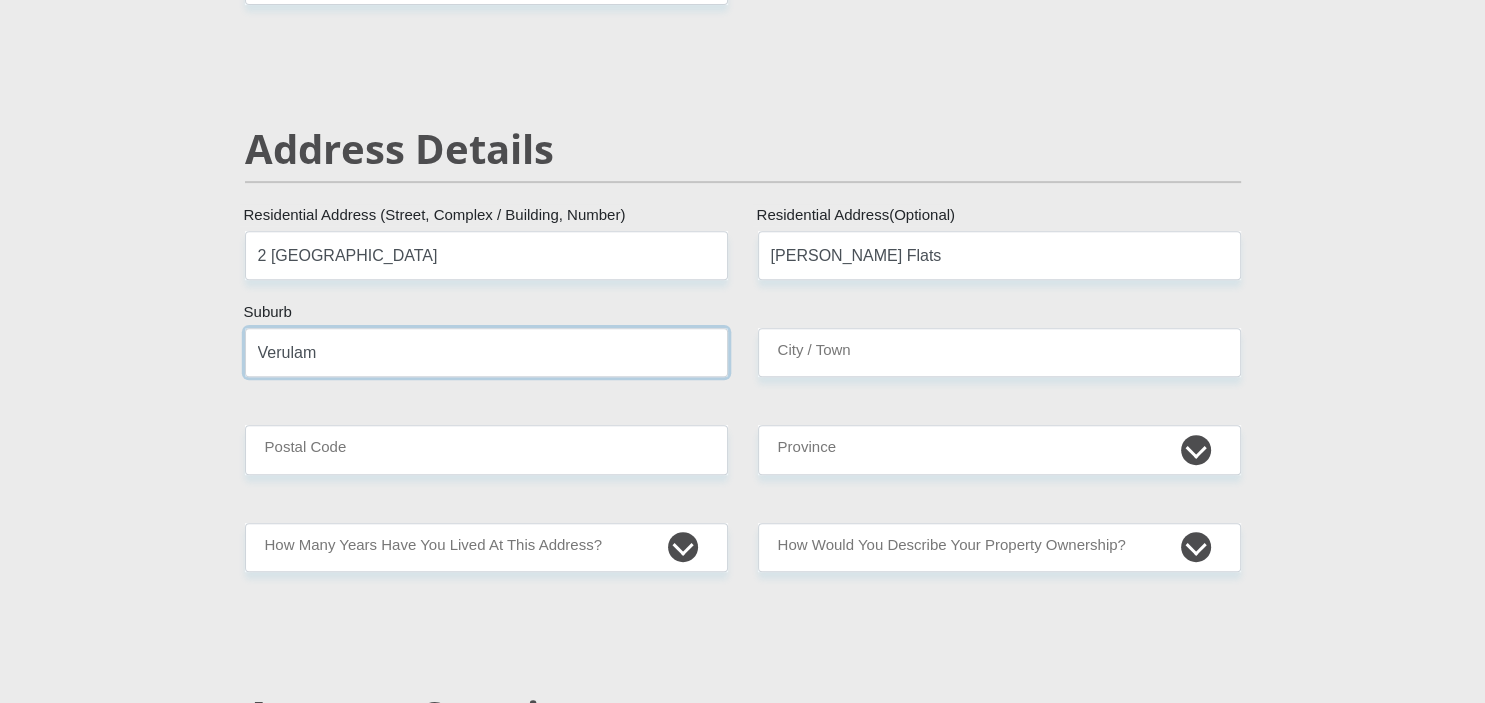 type on "Verulam" 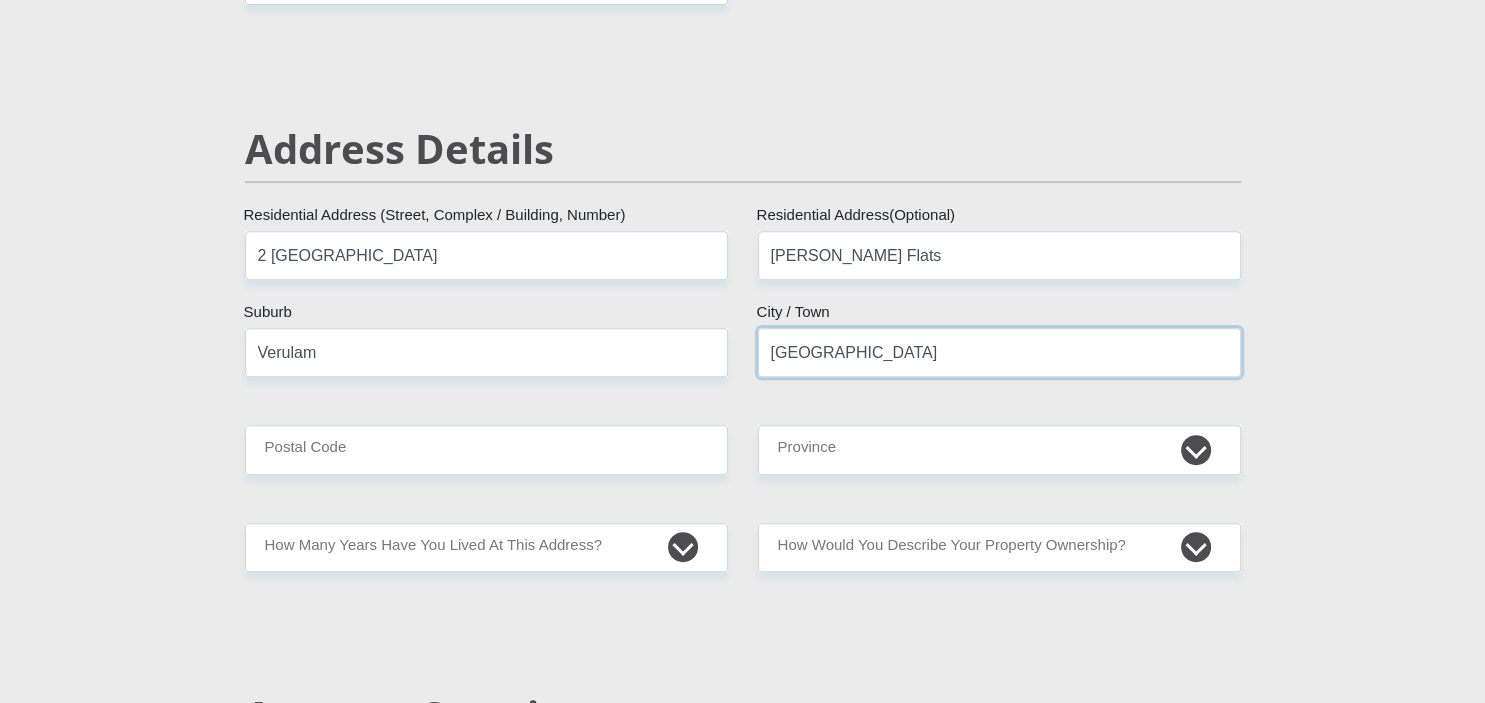 type on "Durban" 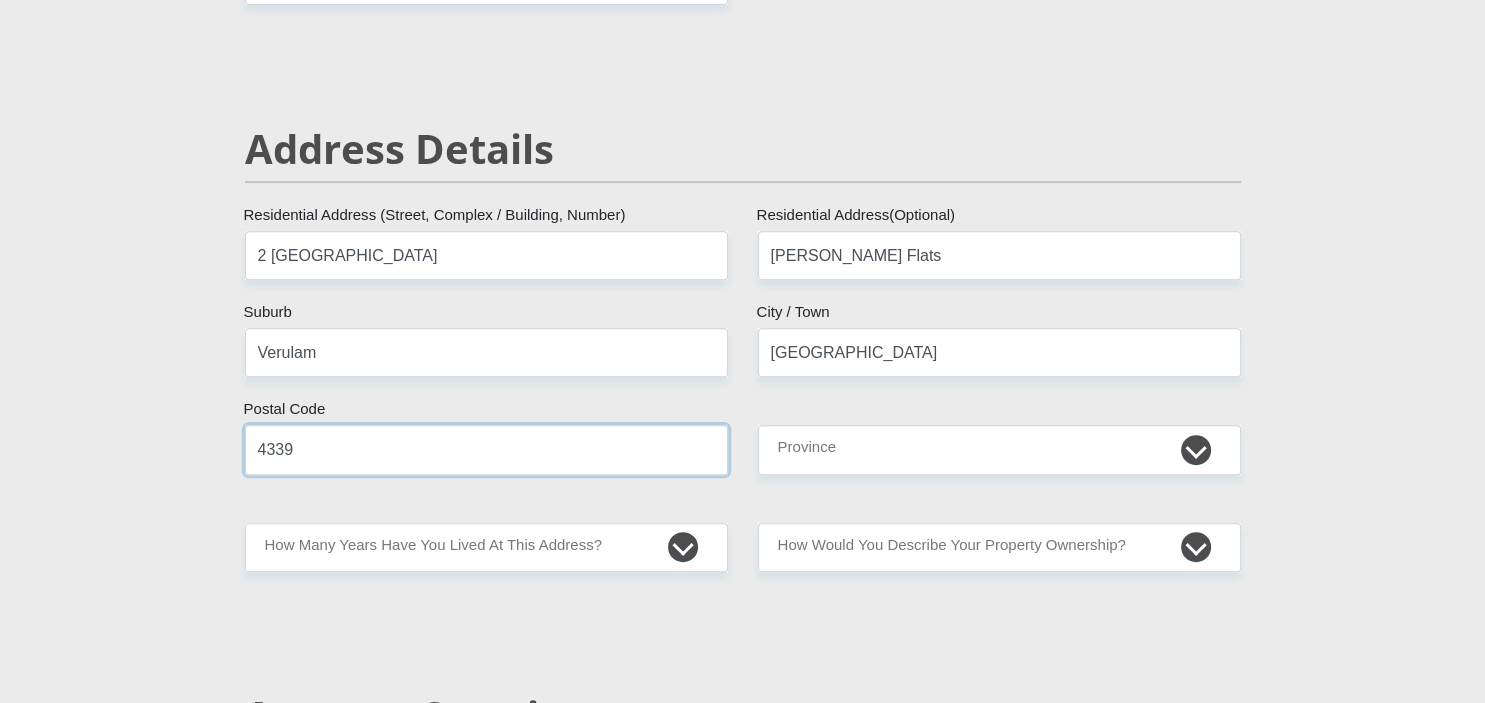 type on "4339" 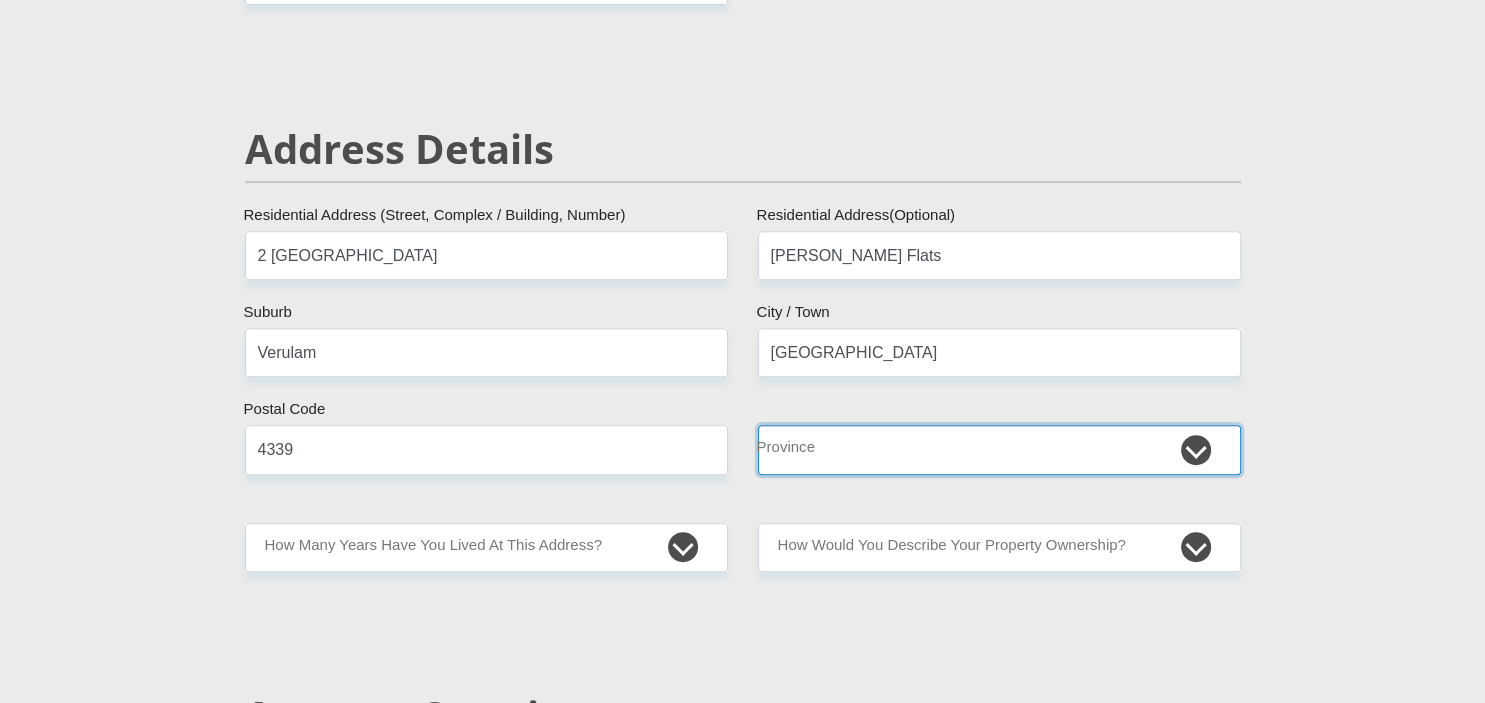 select on "KwaZulu-Natal" 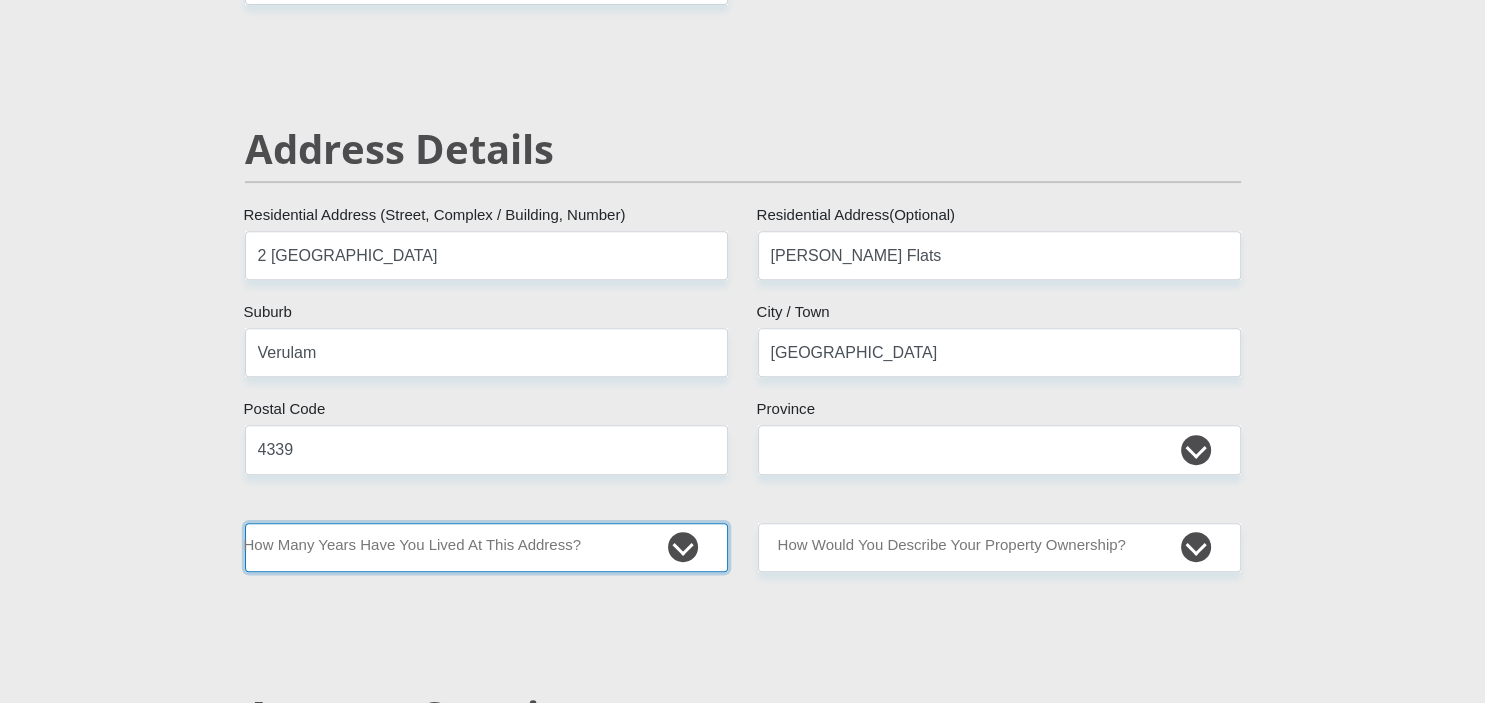 select on "2" 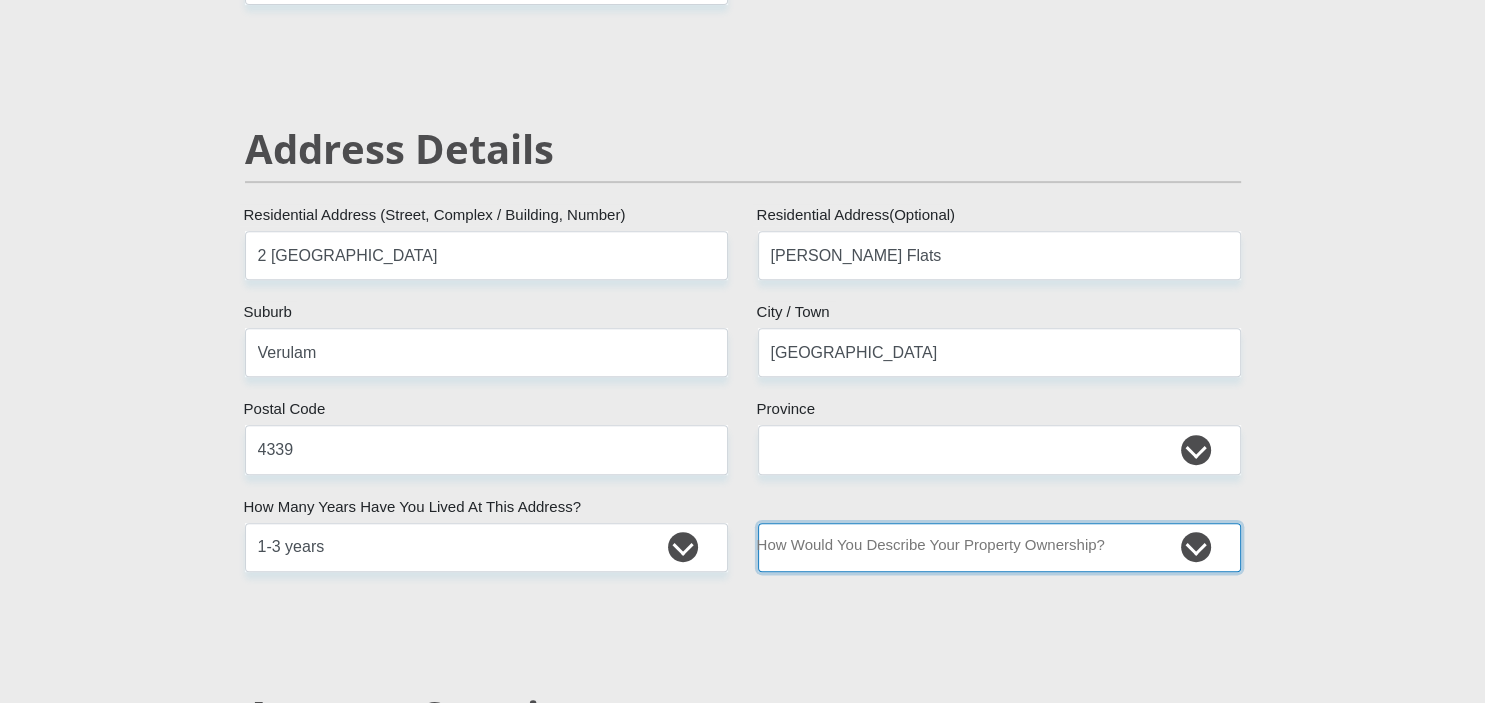 click on "Owned
Rented
Family Owned
Company Dwelling" at bounding box center (999, 547) 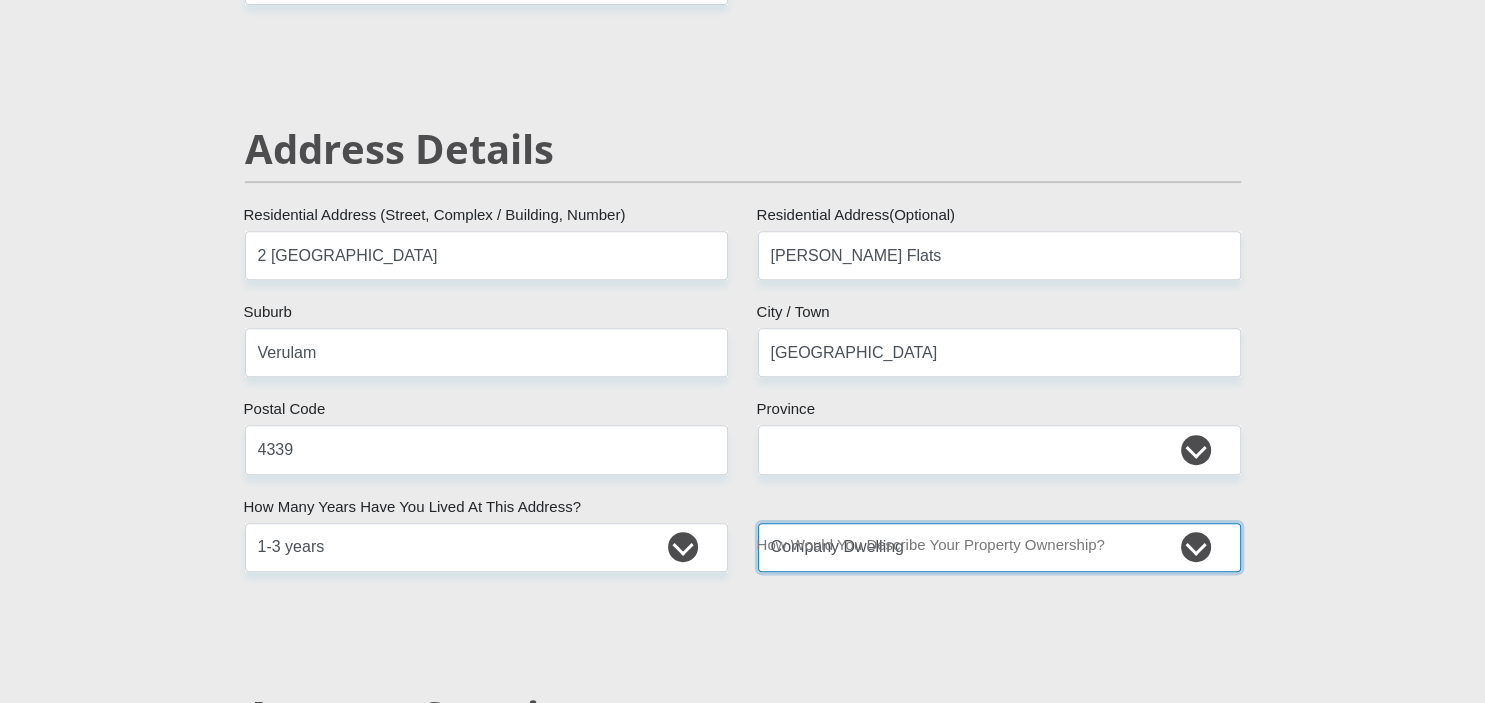 click on "Company Dwelling" at bounding box center [0, 0] 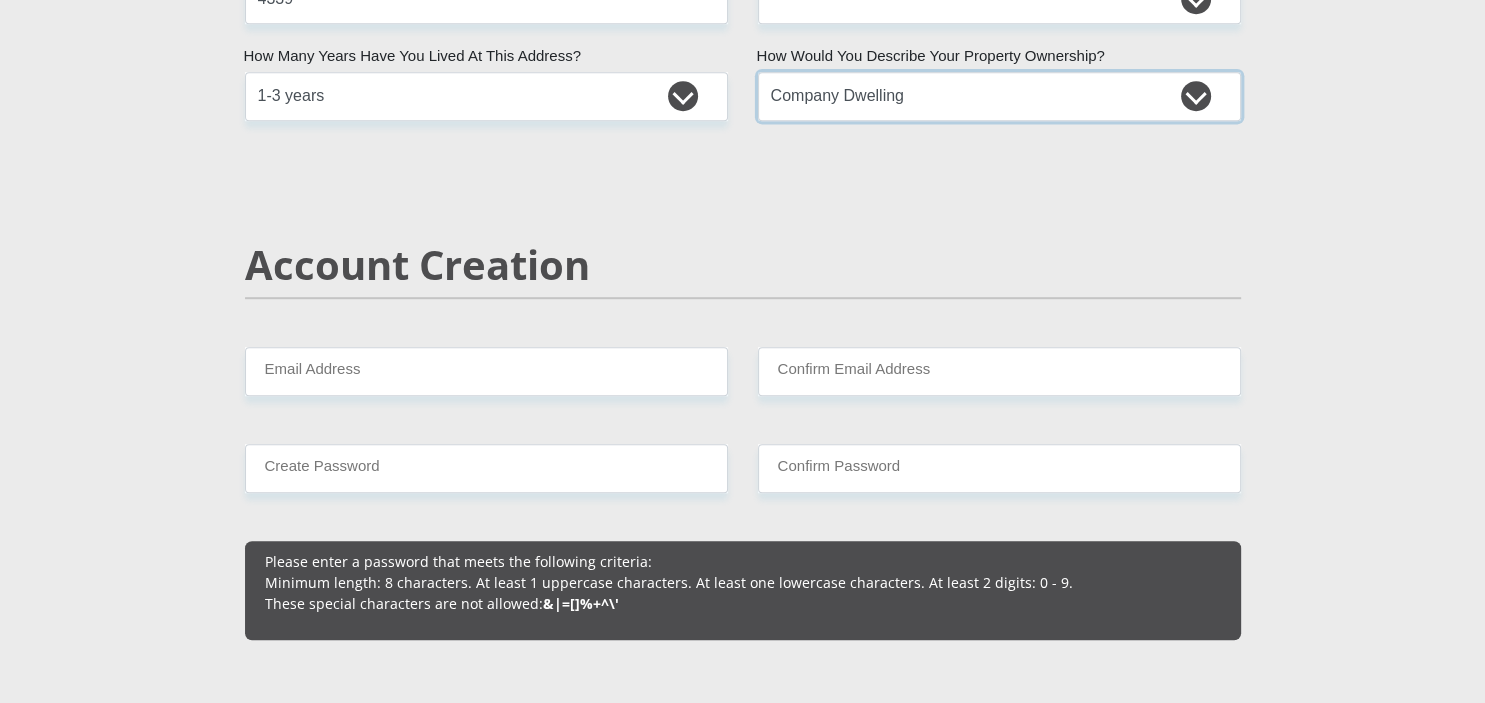 scroll, scrollTop: 1227, scrollLeft: 0, axis: vertical 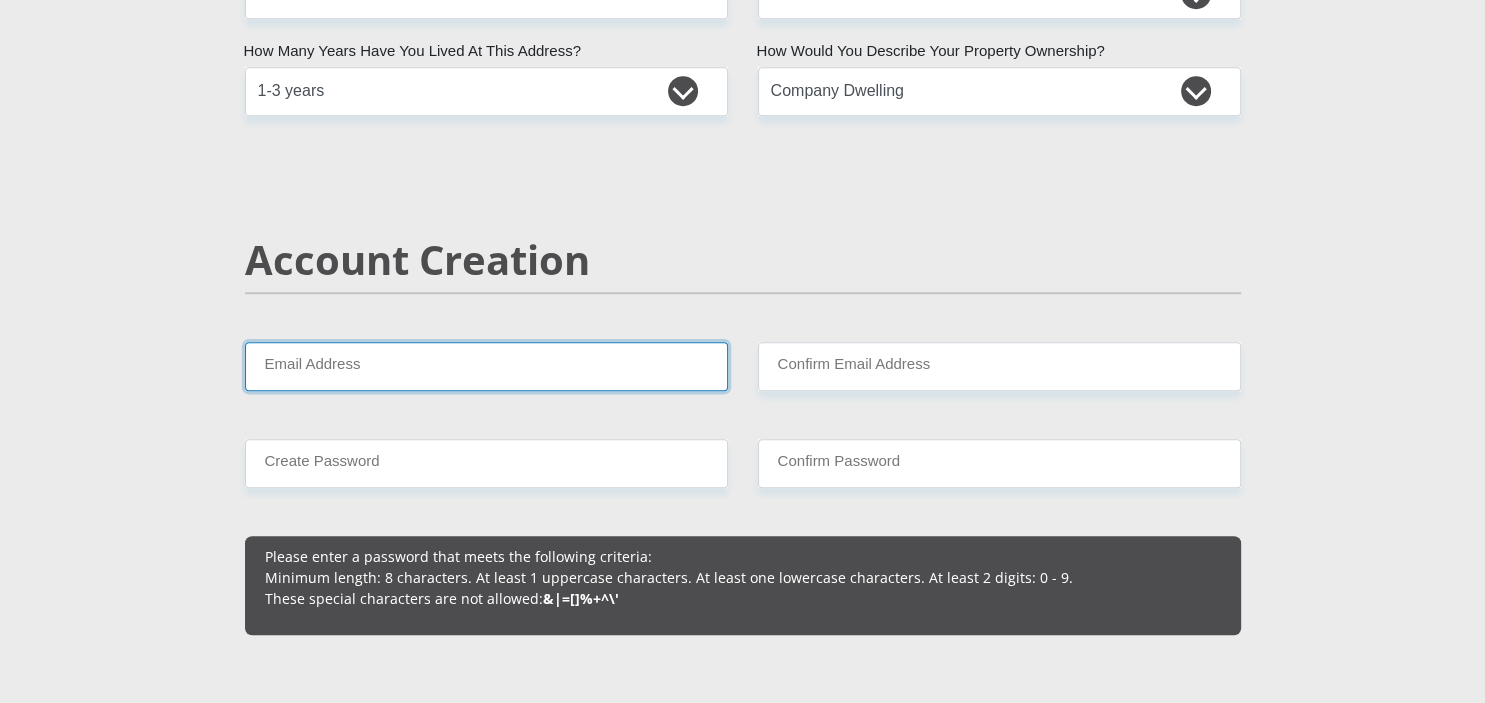 click on "Email Address" at bounding box center [486, 366] 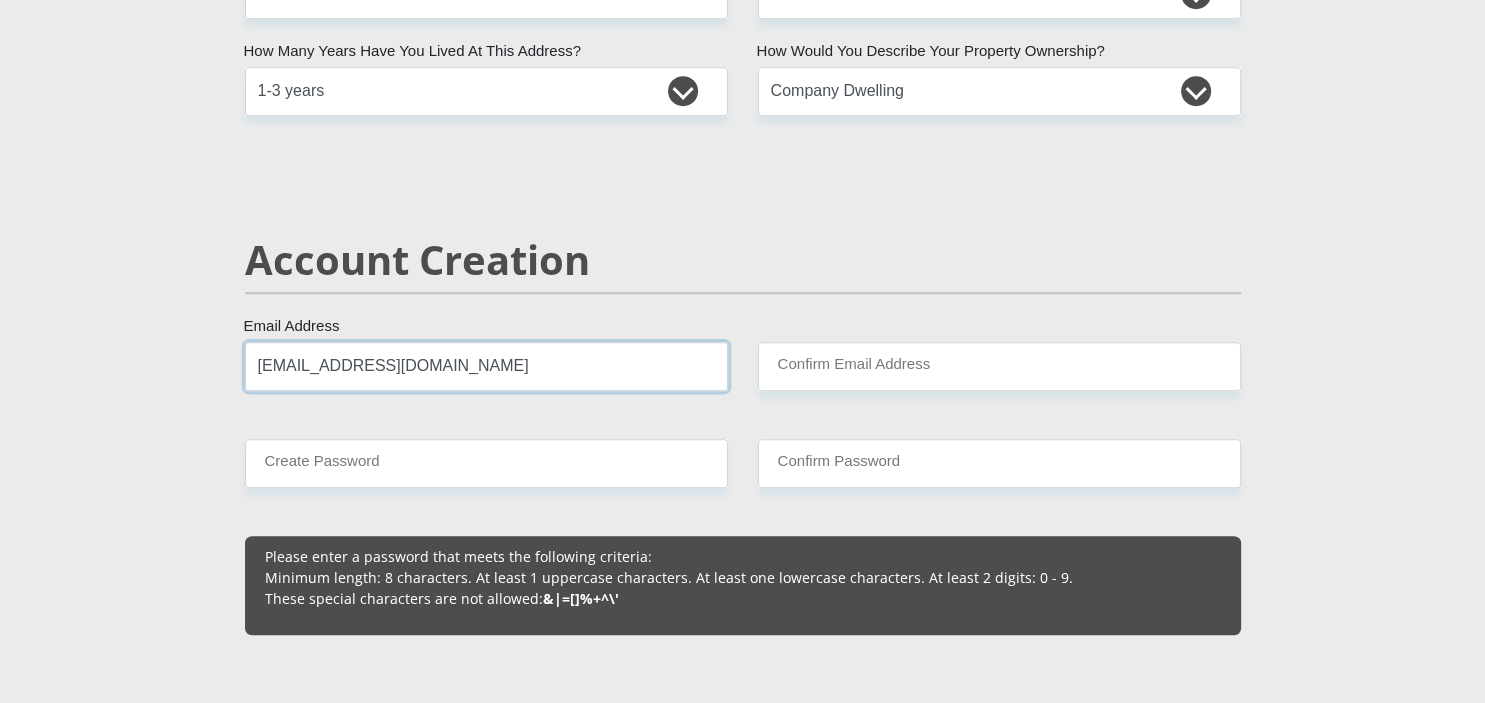 type on "[EMAIL_ADDRESS][DOMAIN_NAME]" 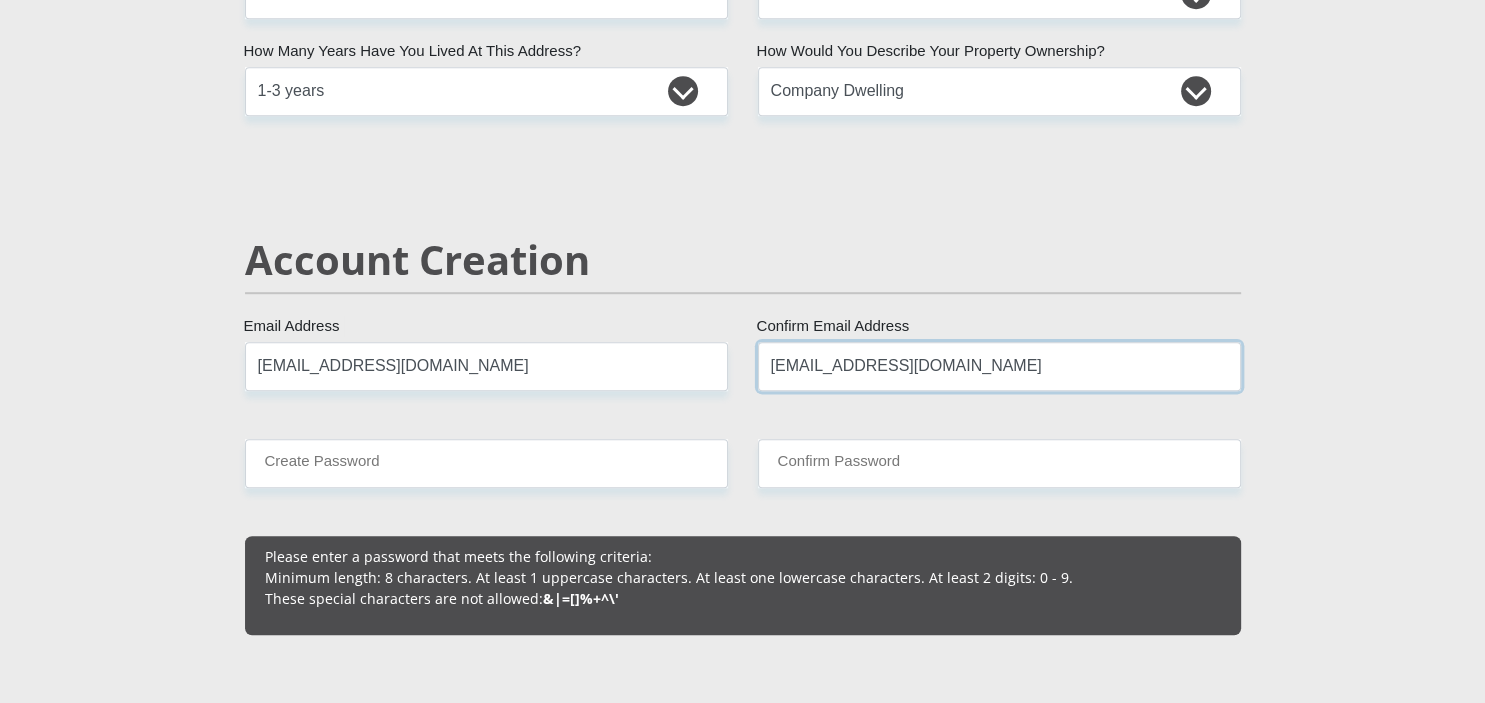 type on "uys_amalia@hotmail.com" 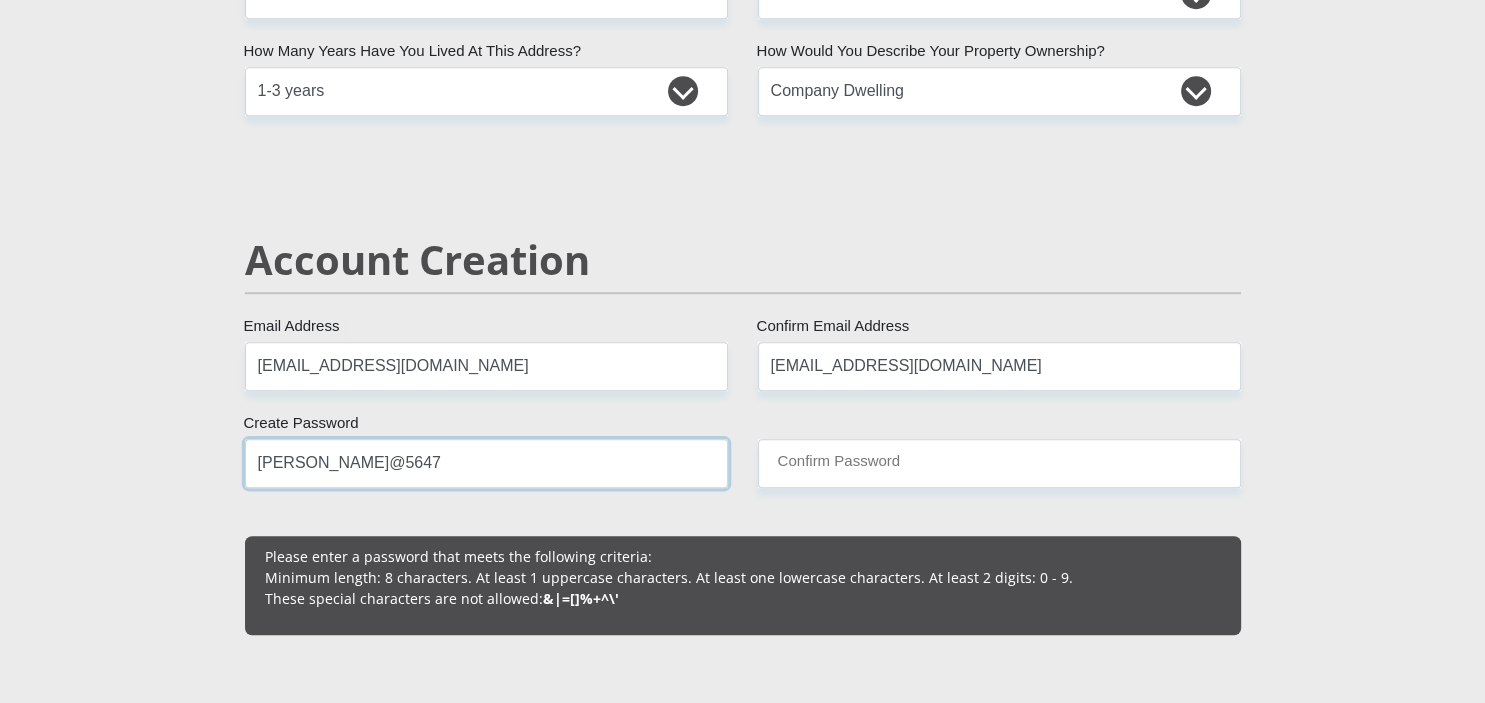 type on "Amalia@5647" 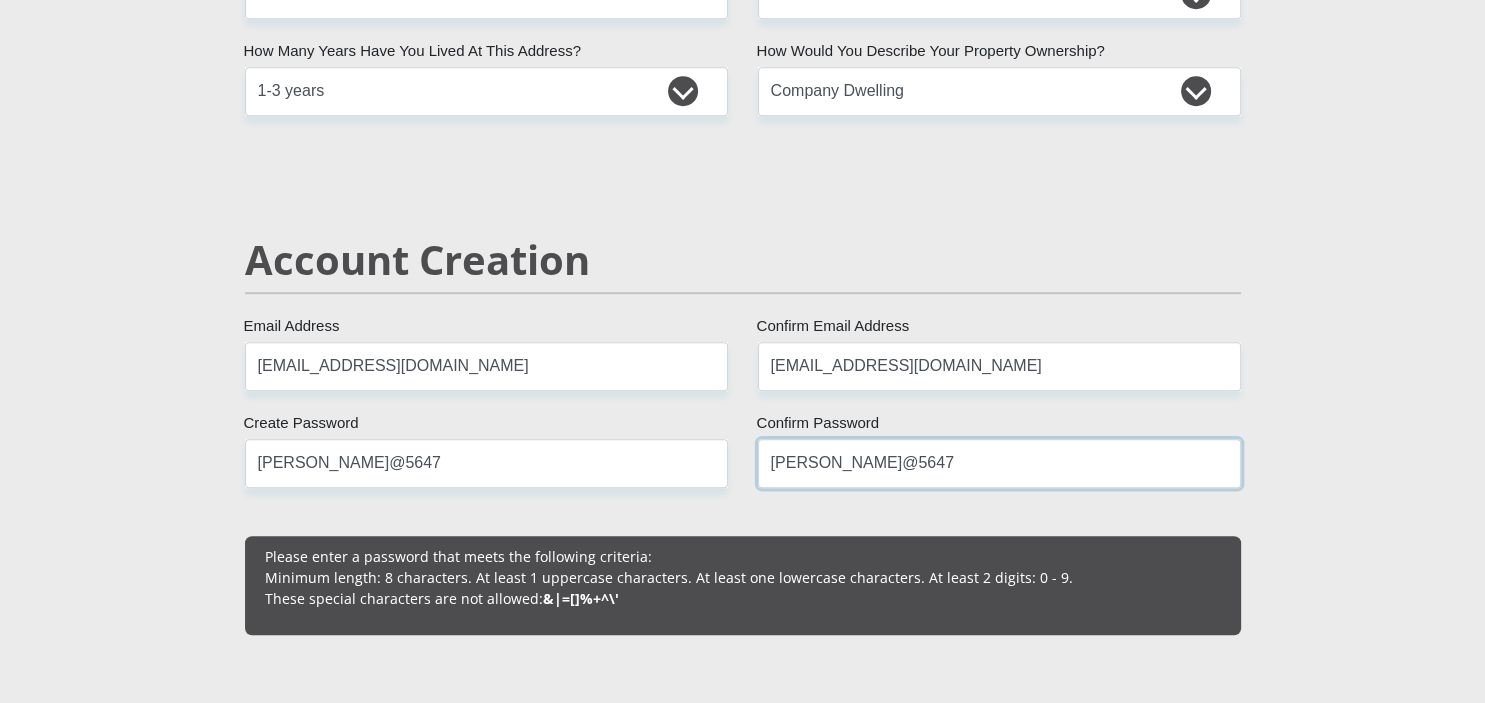 type on "Amalia@5647" 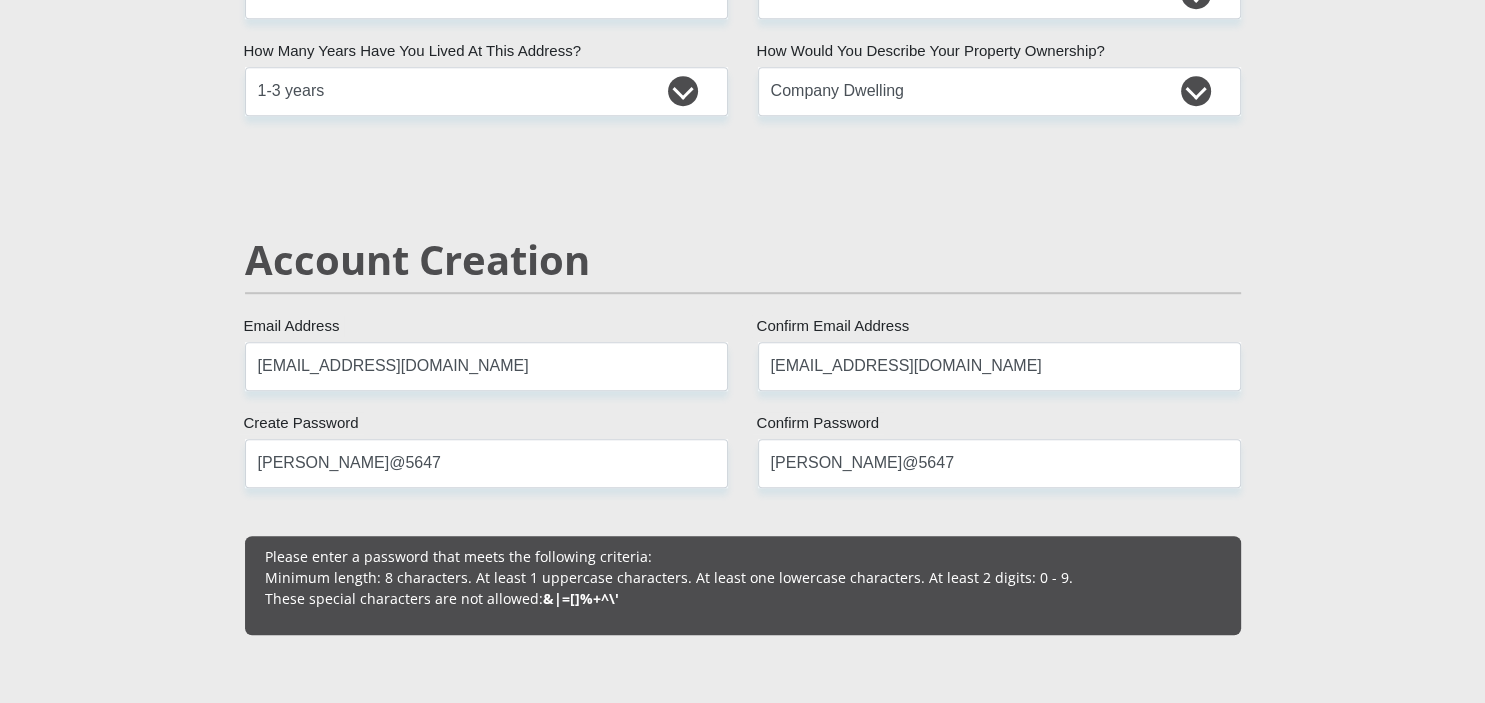 scroll, scrollTop: 1711, scrollLeft: 0, axis: vertical 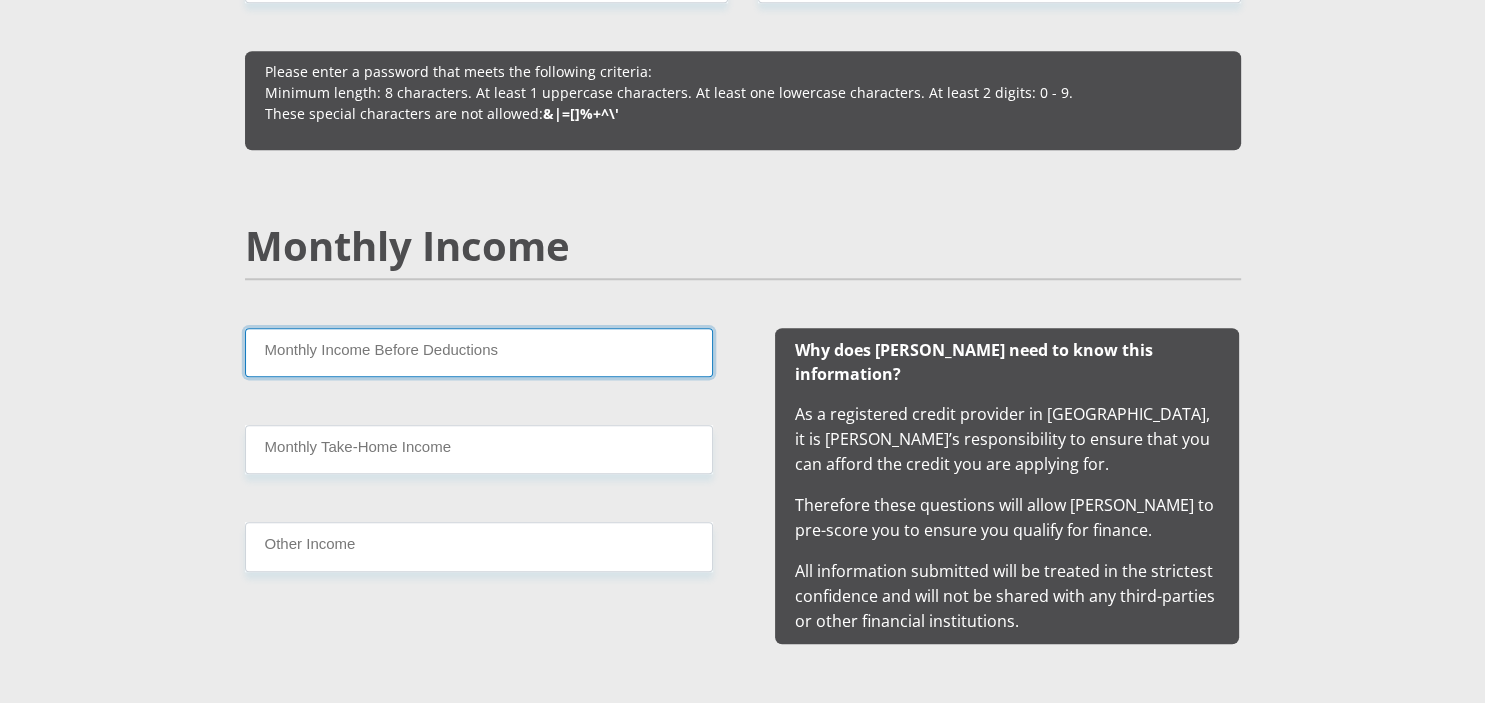 click on "Monthly Income Before Deductions" at bounding box center (479, 352) 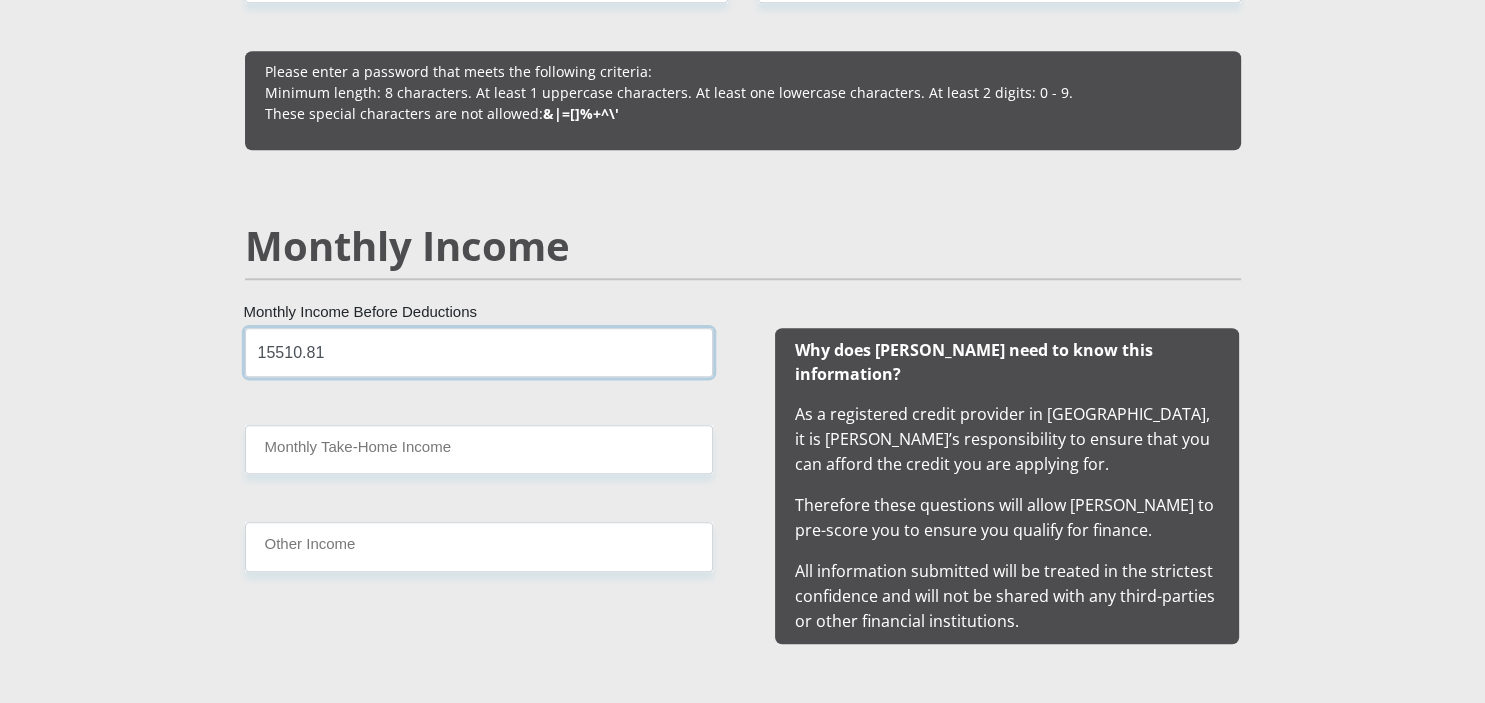 type on "15510.81" 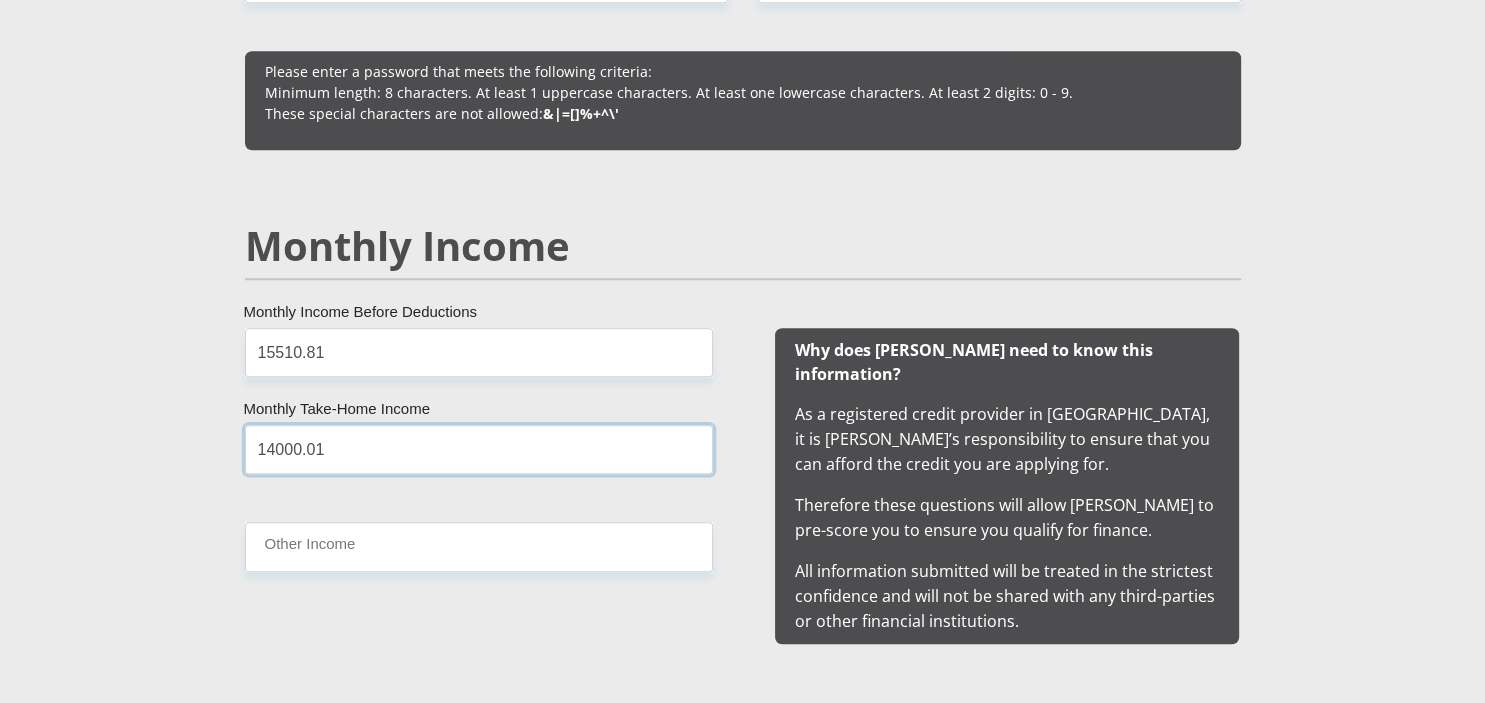 type on "14000.01" 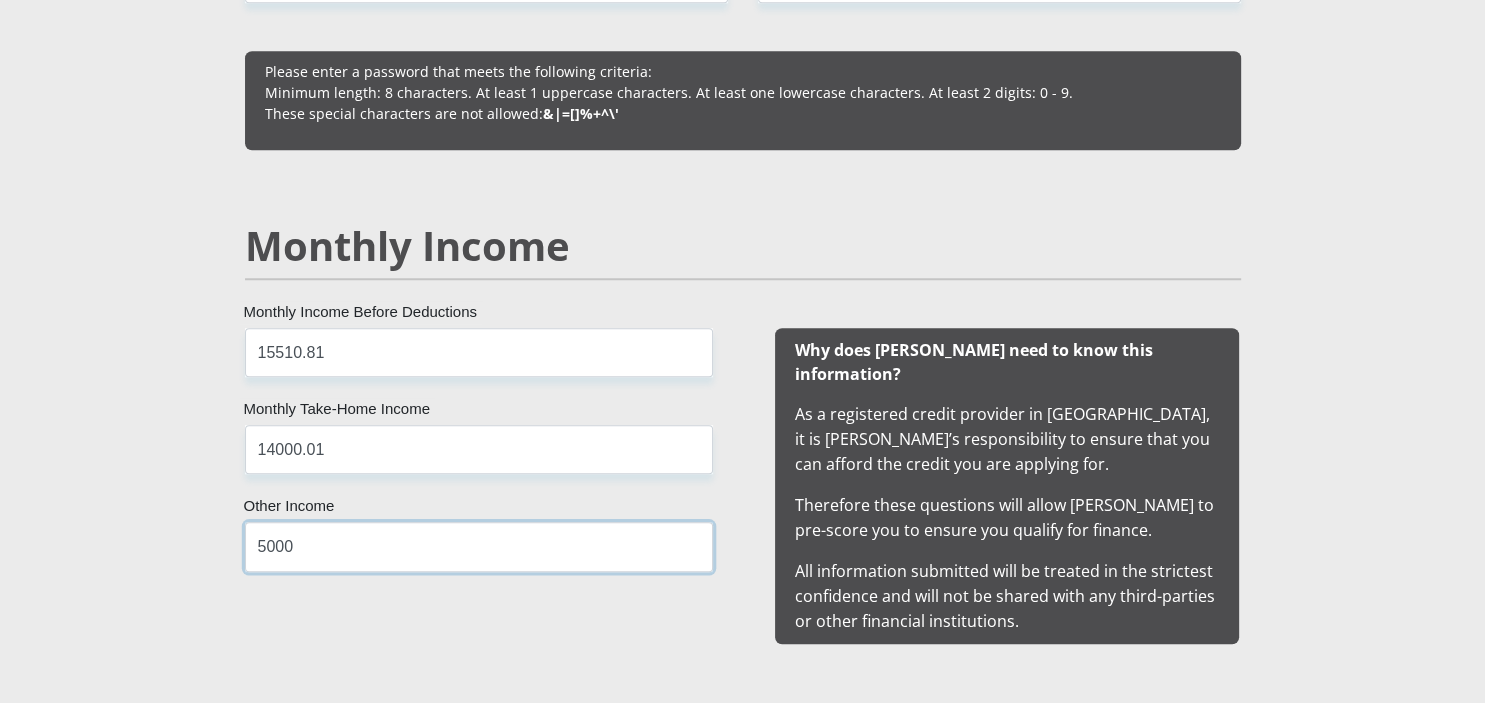 type on "5000" 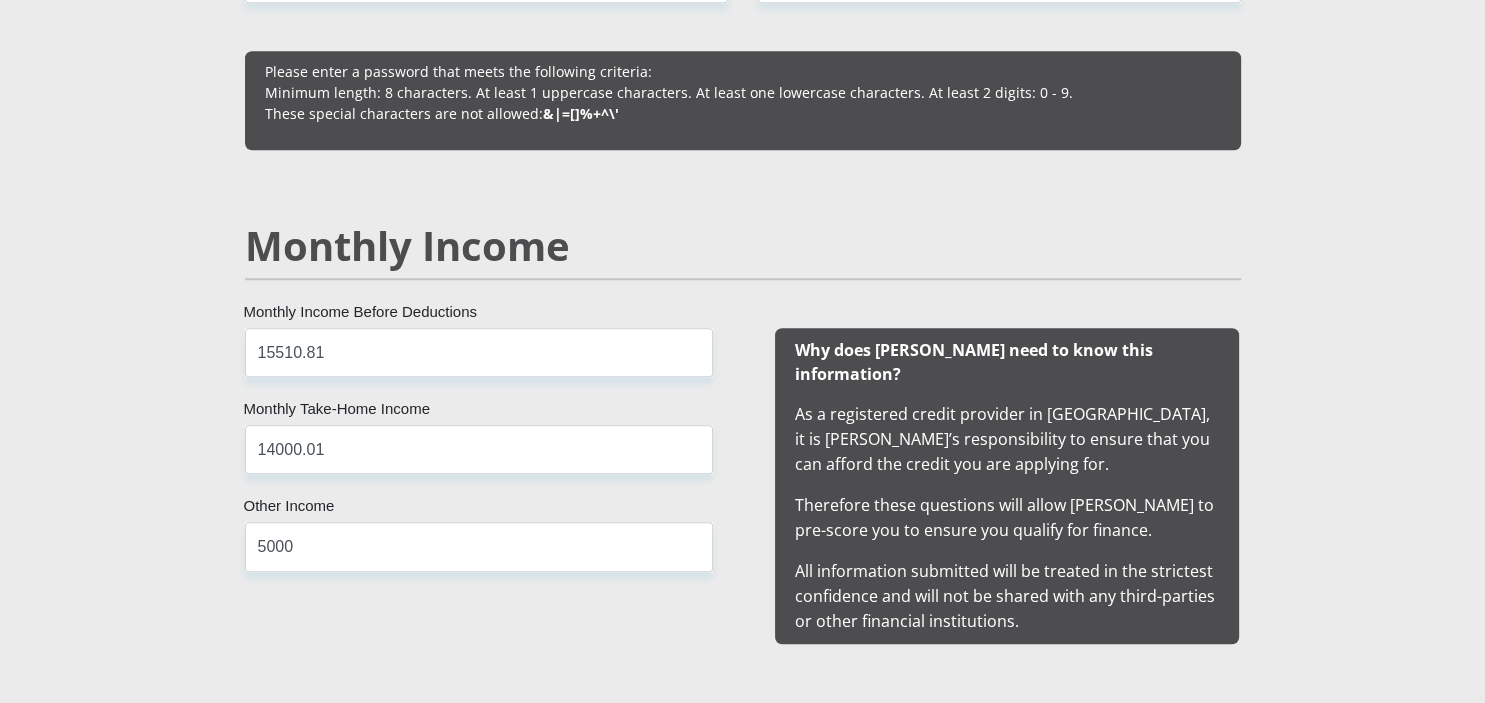 click on "Mr
Ms
Mrs
Dr
Other
Title
Amalia
First Name
Uys
Surname
8710130160084
South African ID Number
Please input valid ID number
South Africa
Afghanistan
Aland Islands
Albania
Algeria
America Samoa
American Virgin Islands
Andorra
Angola
Anguilla
Antarctica
Antigua and Barbuda
Argentina  Aruba" at bounding box center [743, 1478] 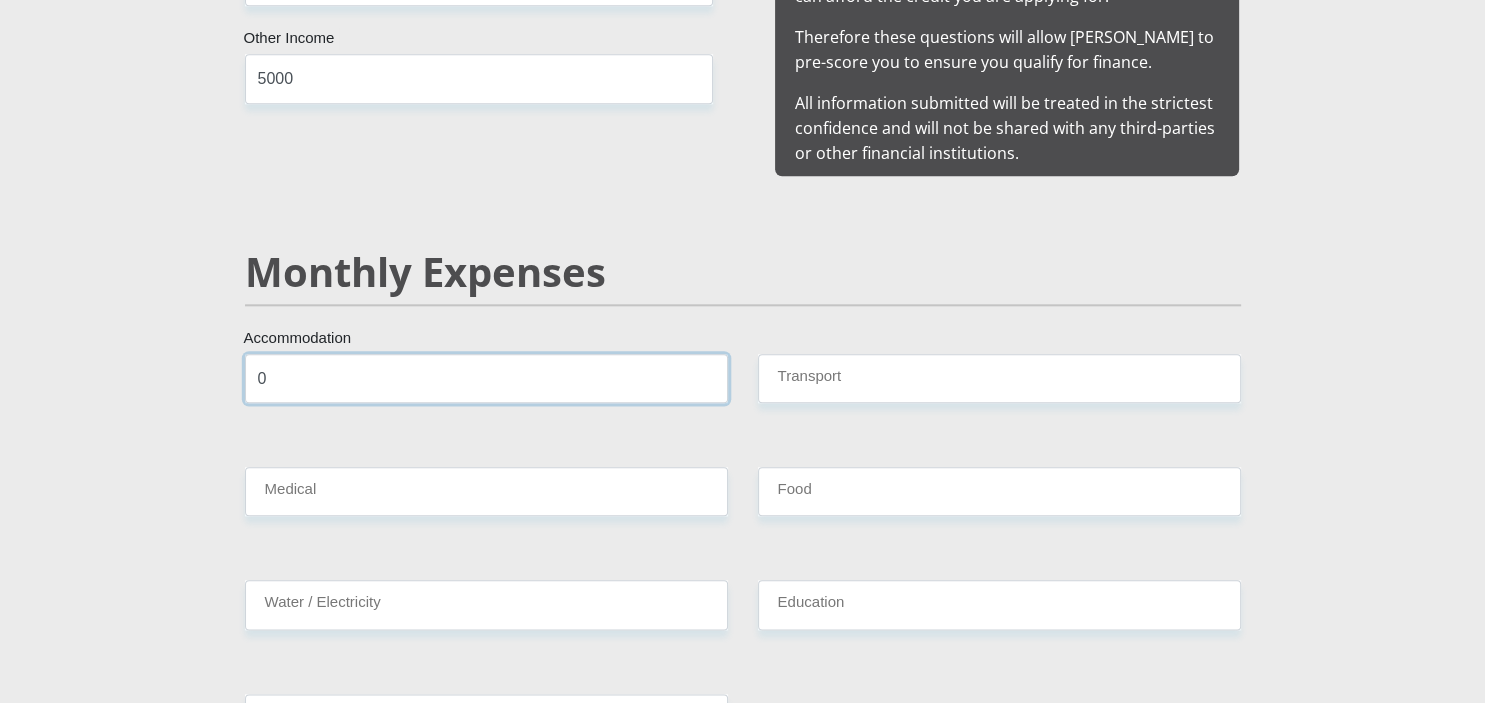 type on "0" 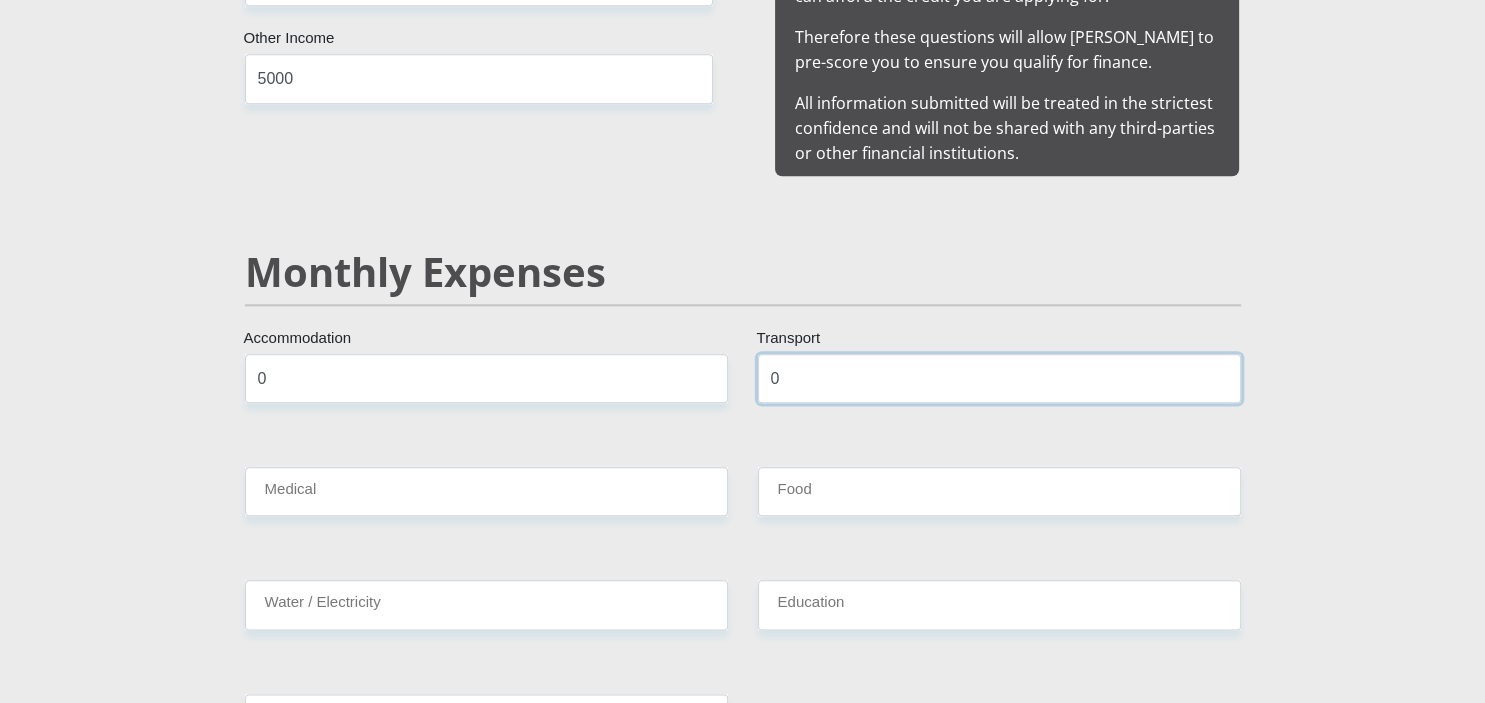 type on "0" 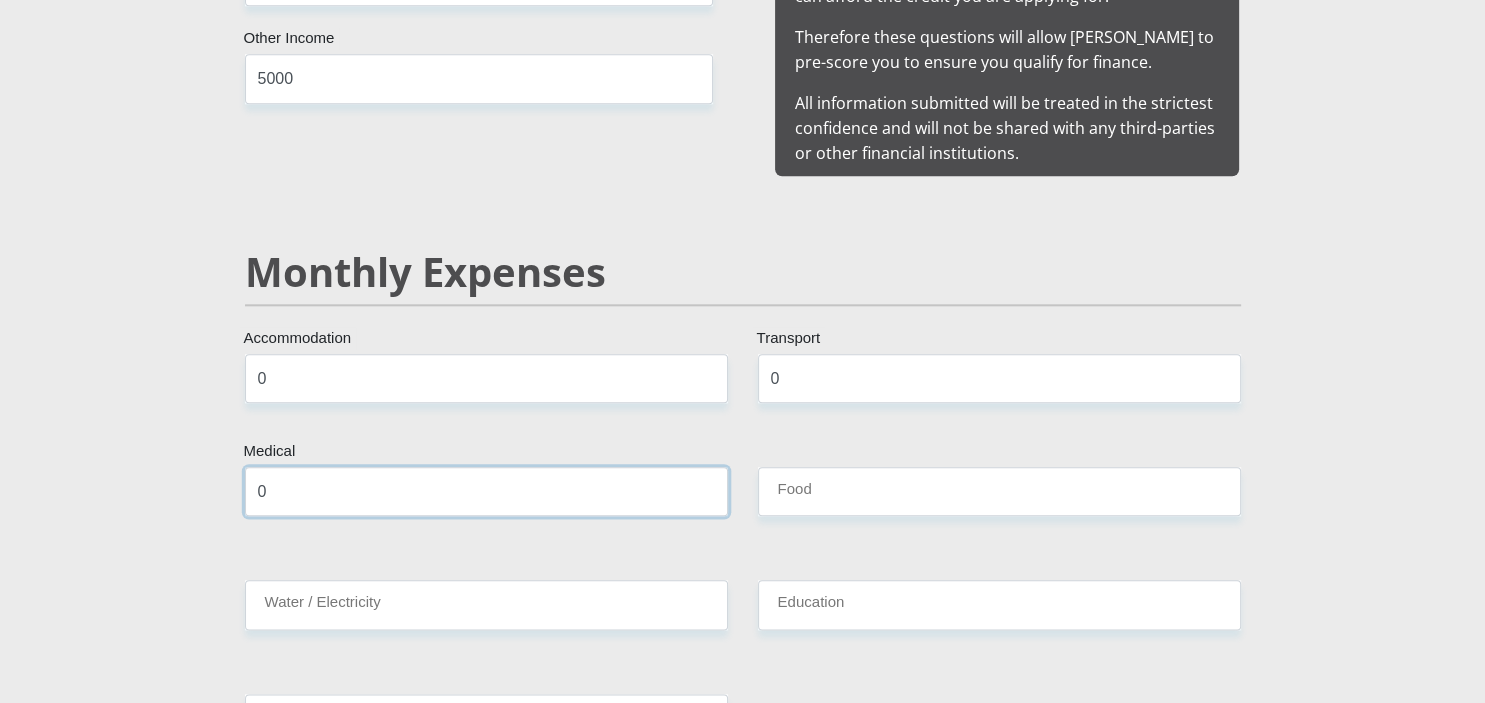 type on "0" 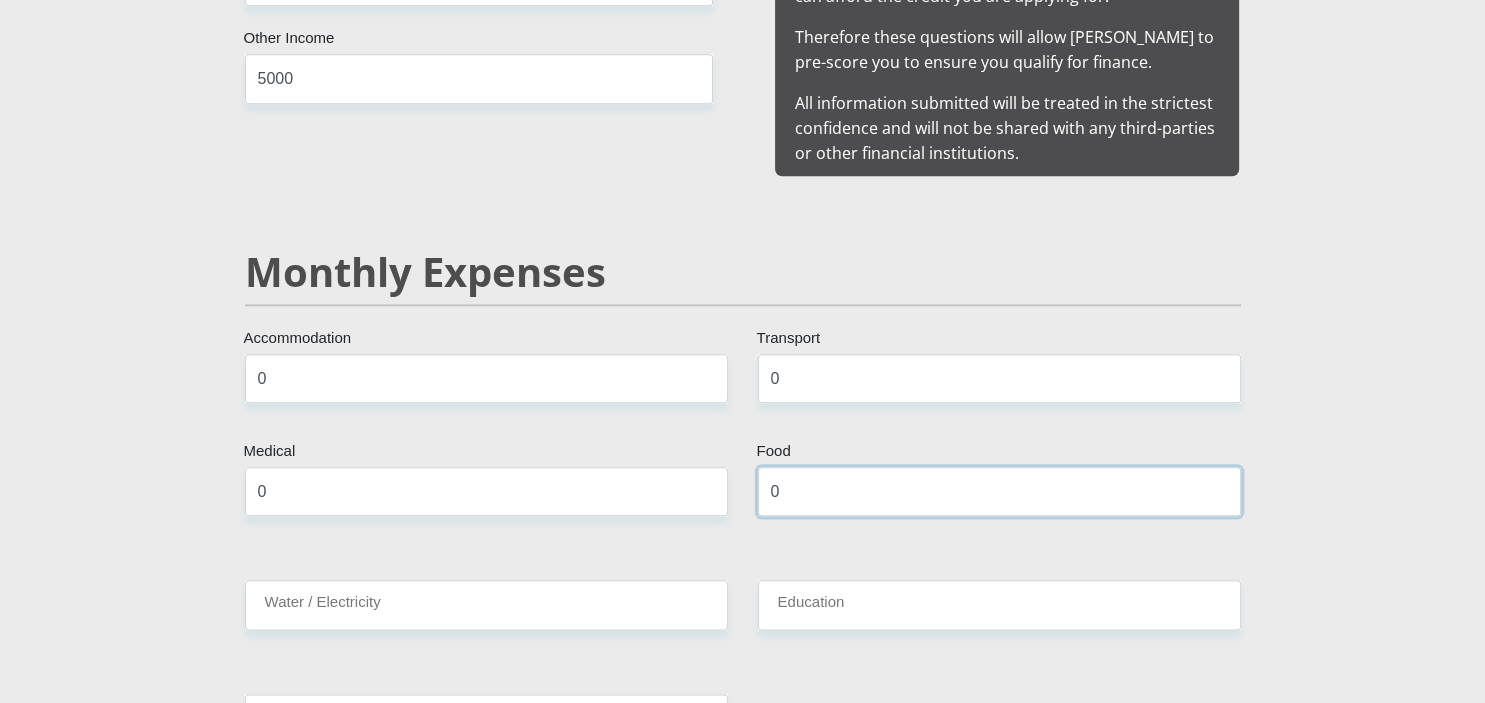 type on "0" 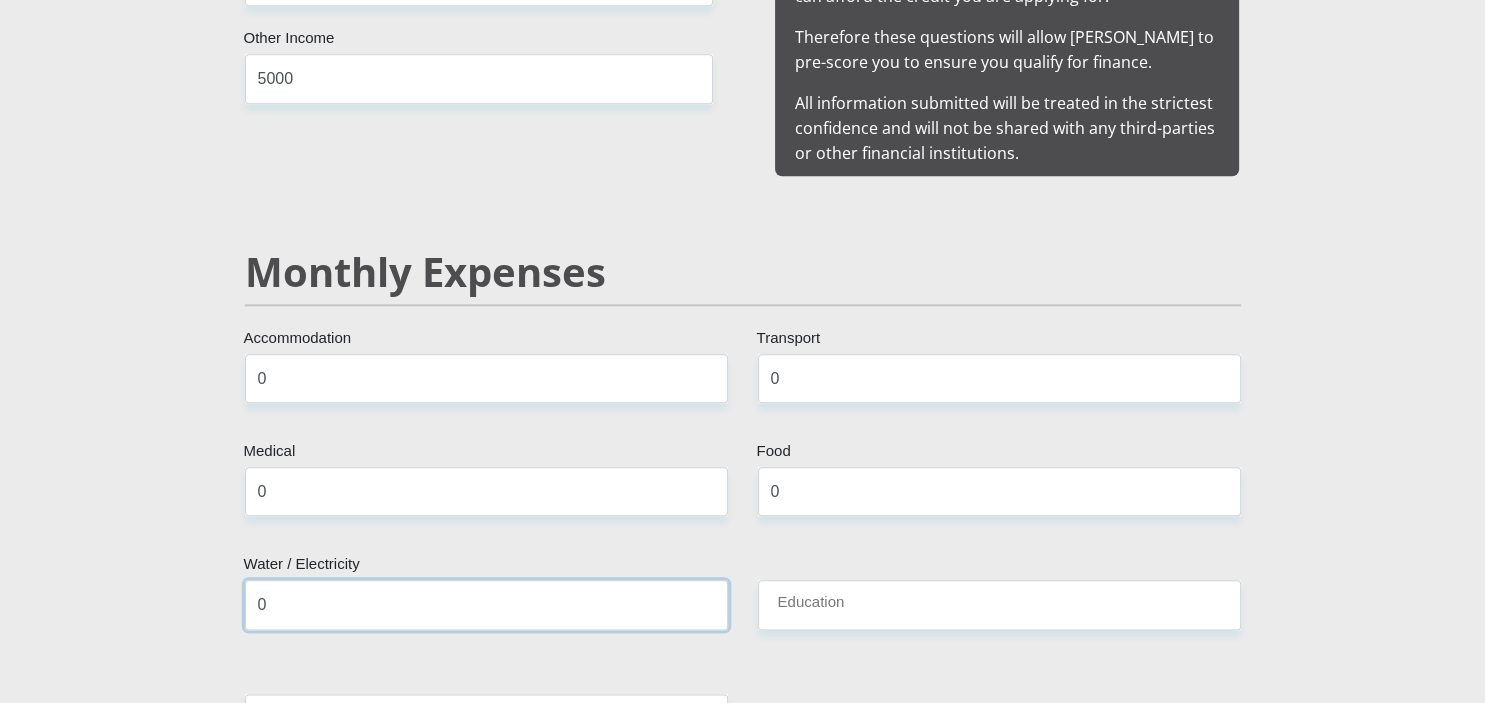 type on "0" 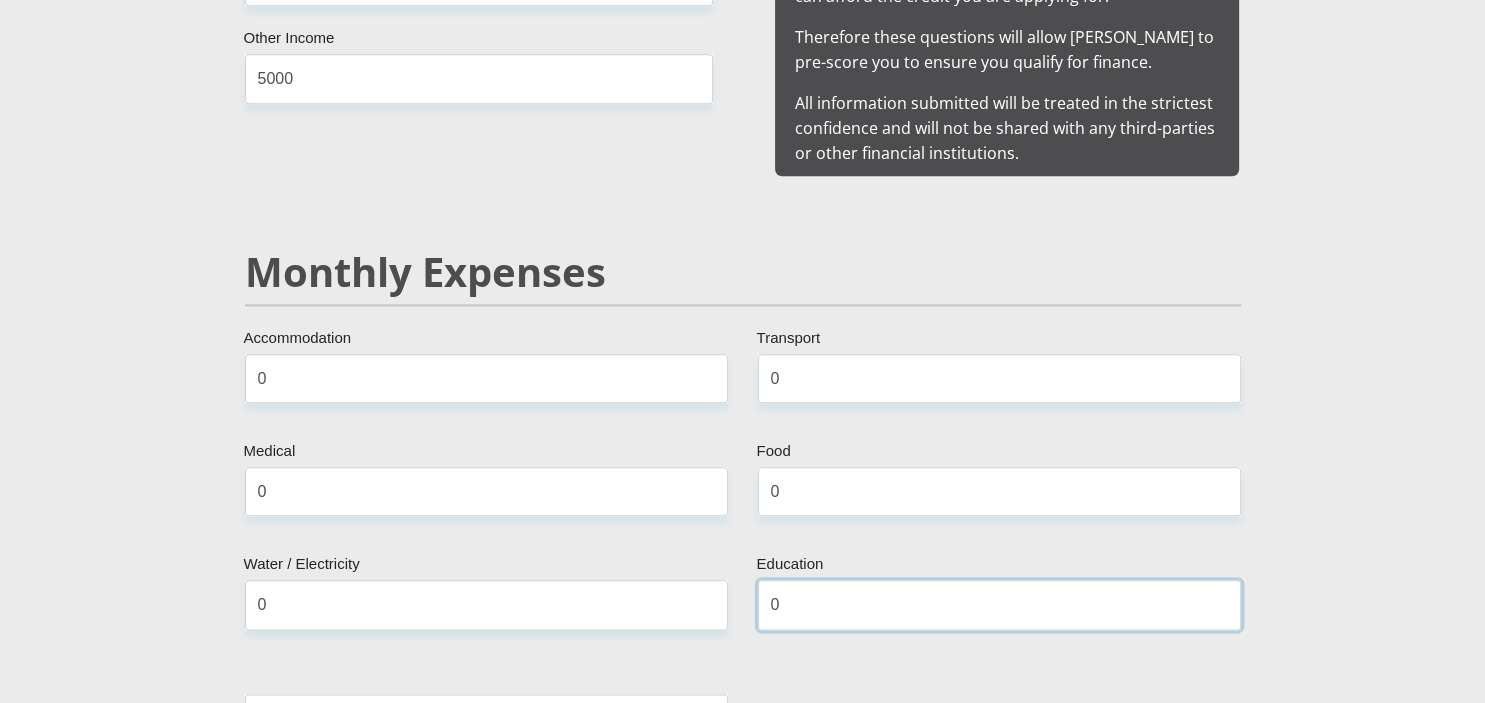 type on "0" 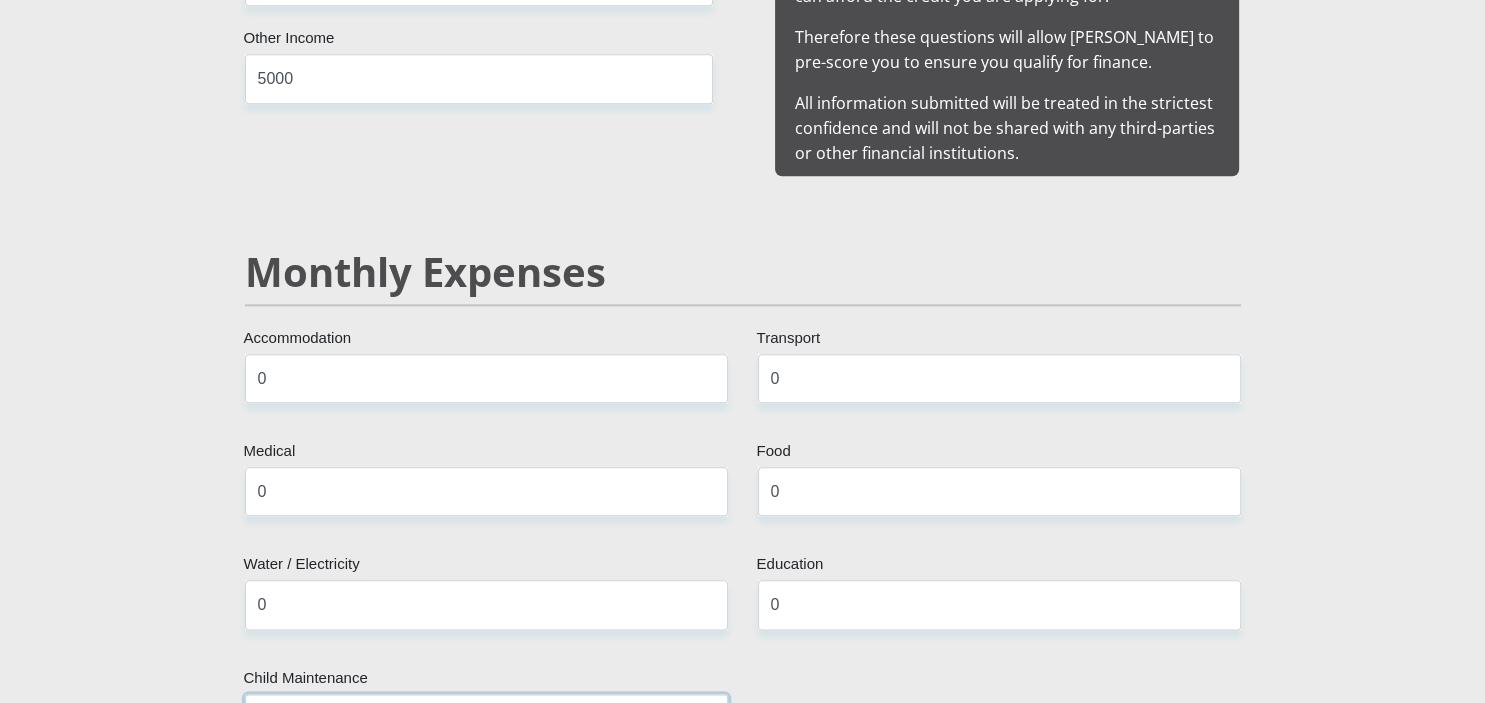 type on "0" 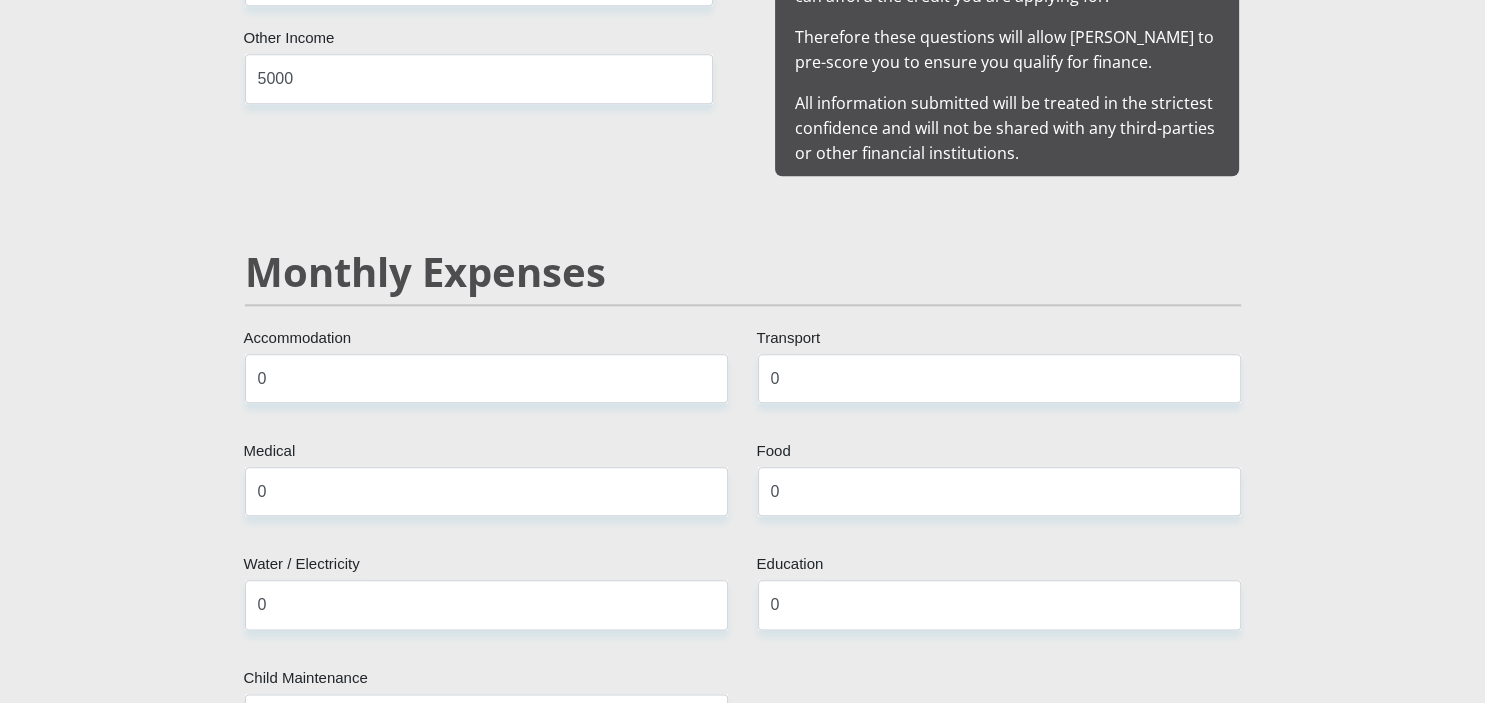 scroll, scrollTop: 2836, scrollLeft: 0, axis: vertical 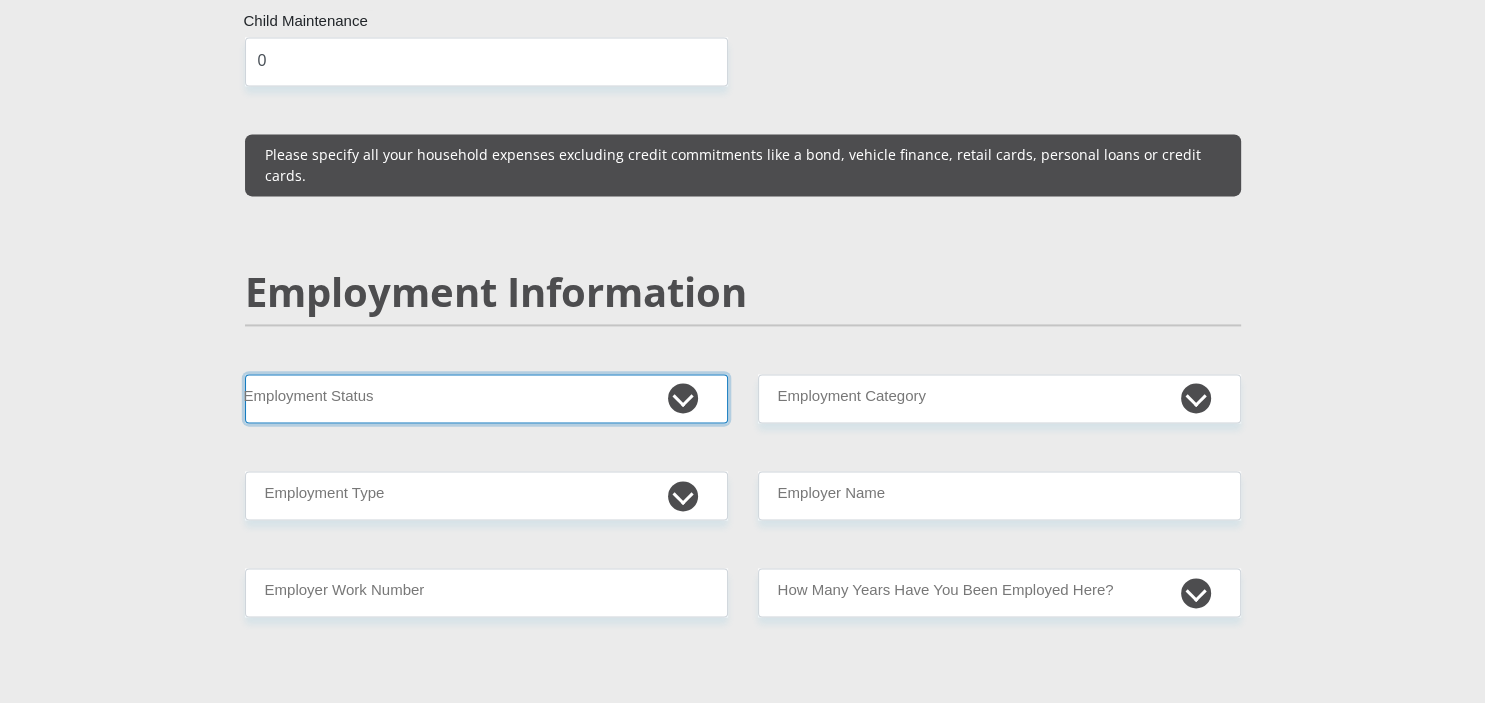 click on "Permanent/Full-time
Part-time/Casual
Contract Worker
Self-Employed
Housewife
Retired
Student
Medically Boarded
Disability
Unemployed" at bounding box center (486, 399) 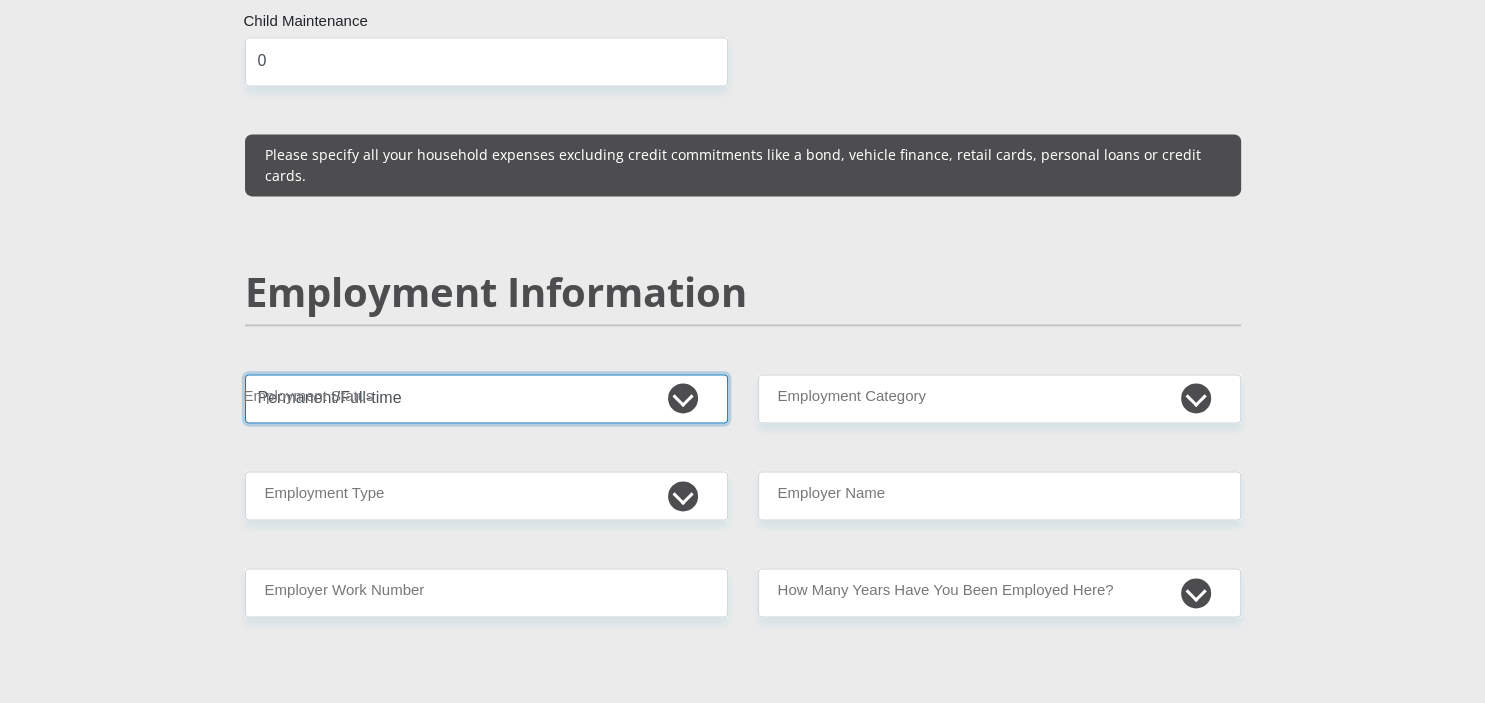 click on "Permanent/Full-time" at bounding box center [0, 0] 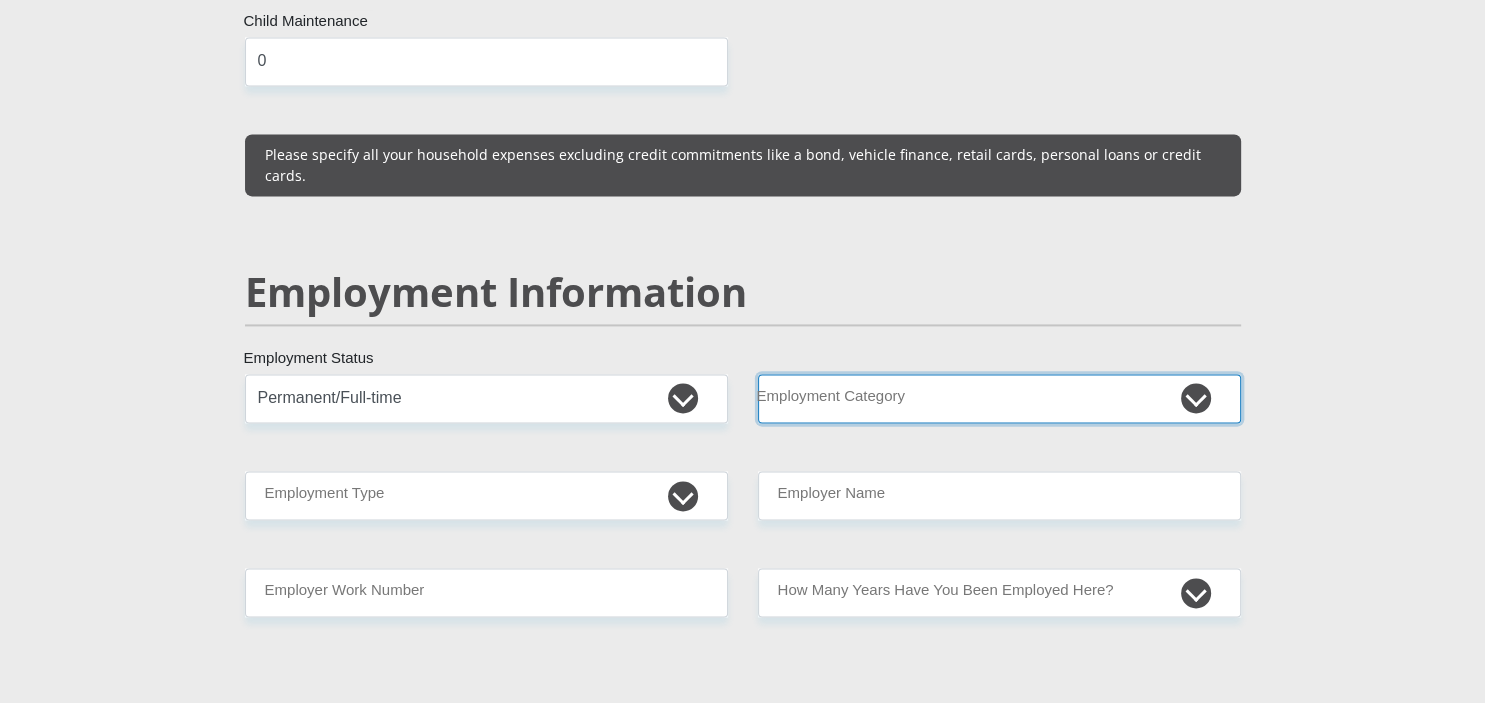 click on "AGRICULTURE
ALCOHOL & TOBACCO
CONSTRUCTION MATERIALS
METALLURGY
EQUIPMENT FOR RENEWABLE ENERGY
SPECIALIZED CONTRACTORS
CAR
GAMING (INCL. INTERNET
OTHER WHOLESALE
UNLICENSED PHARMACEUTICALS
CURRENCY EXCHANGE HOUSES
OTHER FINANCIAL INSTITUTIONS & INSURANCE
REAL ESTATE AGENTS
OIL & GAS
OTHER MATERIALS (E.G. IRON ORE)
PRECIOUS STONES & PRECIOUS METALS
POLITICAL ORGANIZATIONS
RELIGIOUS ORGANIZATIONS(NOT SECTS)
ACTI. HAVING BUSINESS DEAL WITH PUBLIC ADMINISTRATION
LAUNDROMATS" at bounding box center (999, 399) 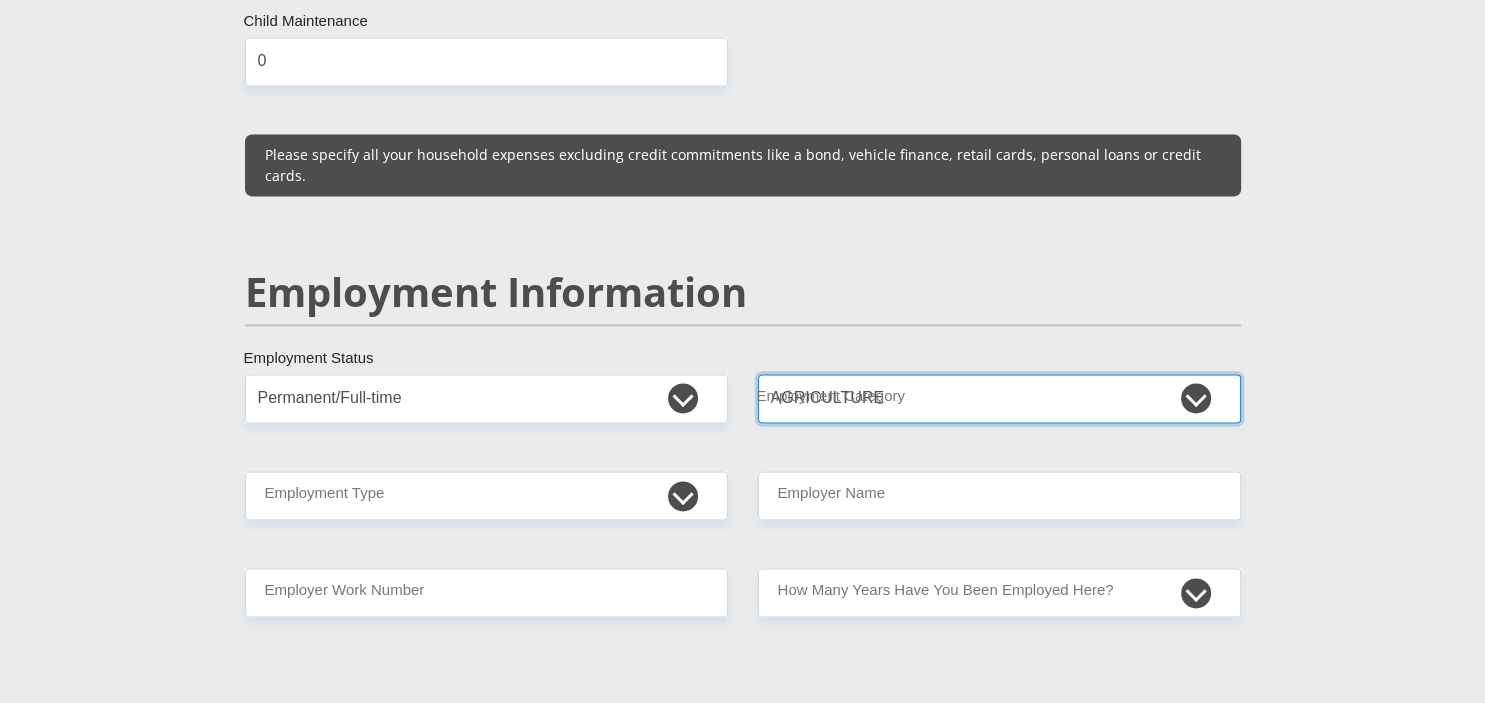 click on "AGRICULTURE" at bounding box center (0, 0) 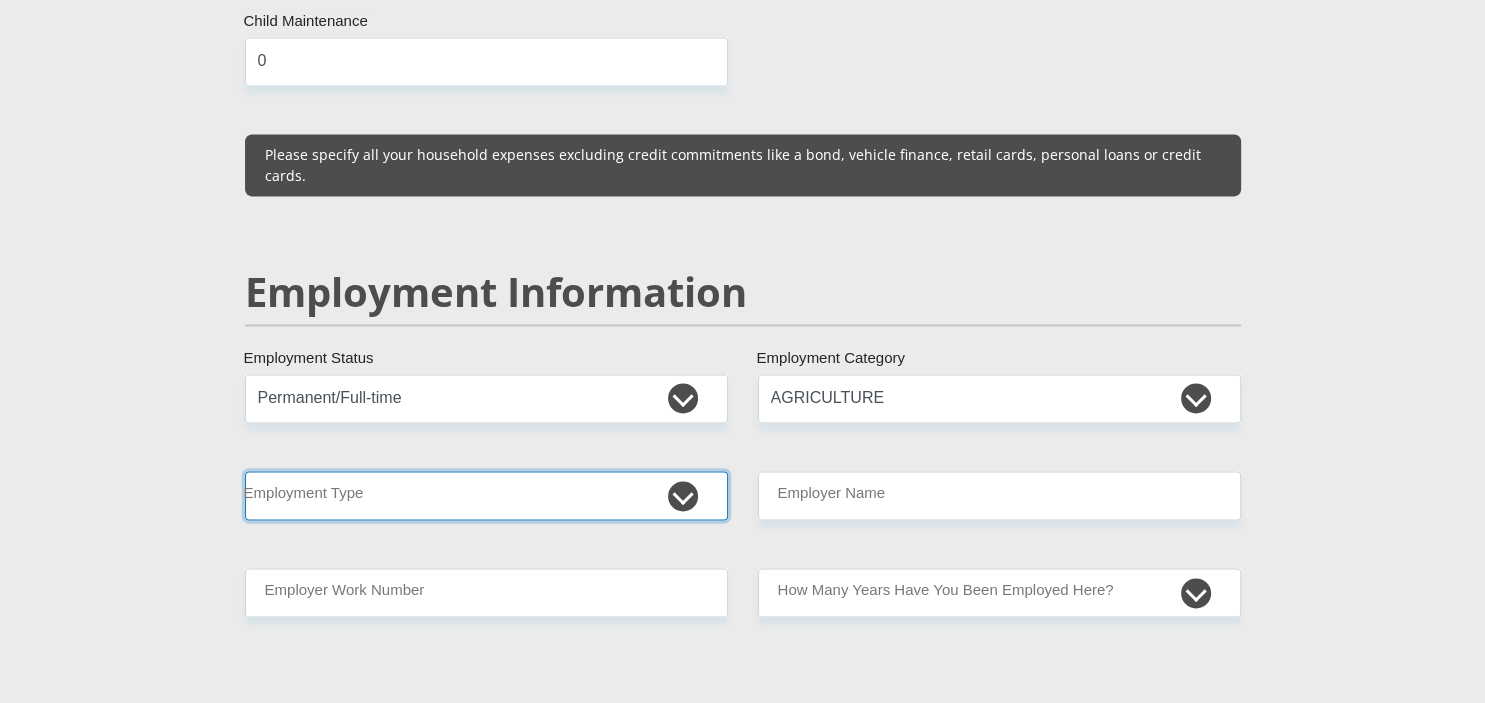 click on "College/Lecturer
Craft Seller
Creative
Driver
Executive
Farmer
Forces - Non Commissioned
Forces - Officer
Hawker
Housewife
Labourer
Licenced Professional
Manager
Miner
Non Licenced Professional
Office Staff/Clerk
Outside Worker
Pensioner
Permanent Teacher
Production/Manufacturing
Sales
Self-Employed
Semi-Professional Worker
Service Industry  Social Worker  Student" at bounding box center (486, 496) 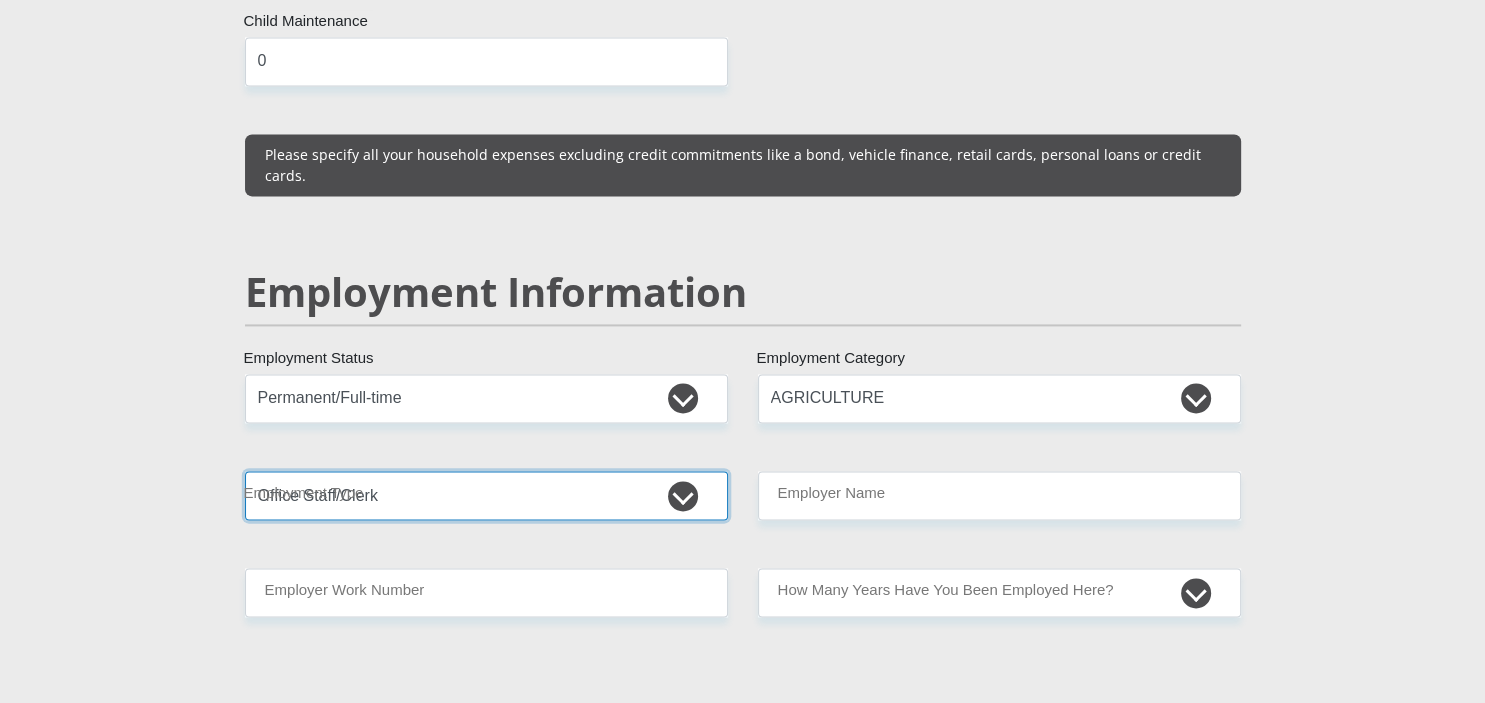 click on "Office Staff/Clerk" at bounding box center (0, 0) 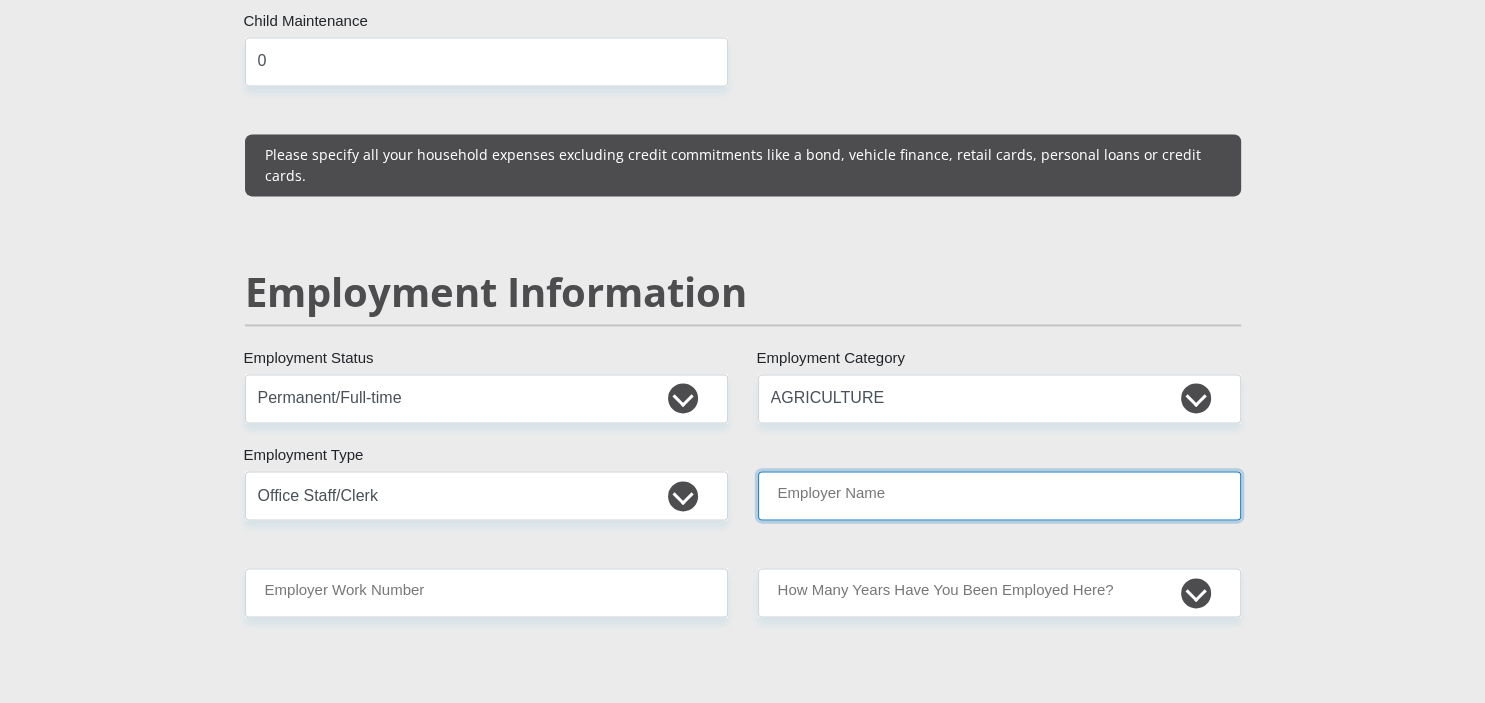 click on "Employer Name" at bounding box center [999, 496] 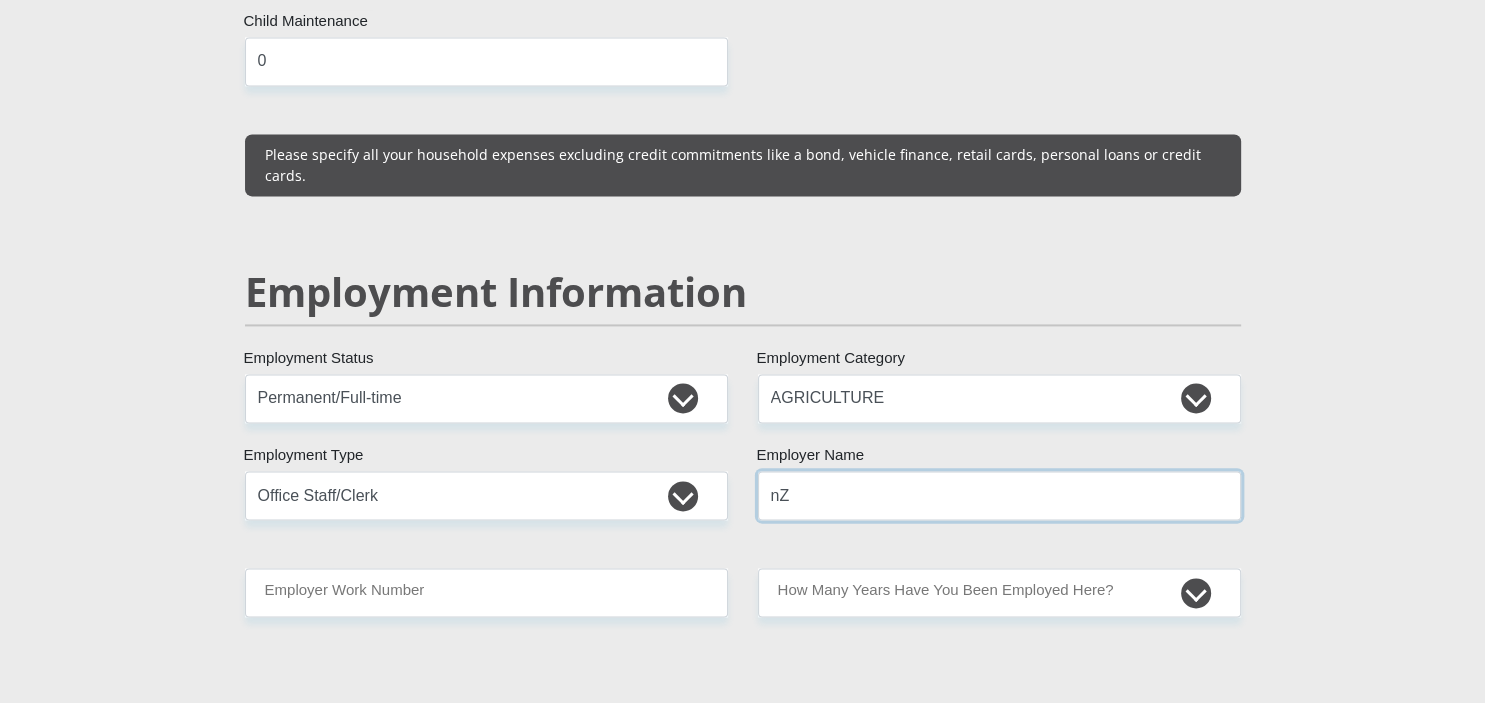 type on "n" 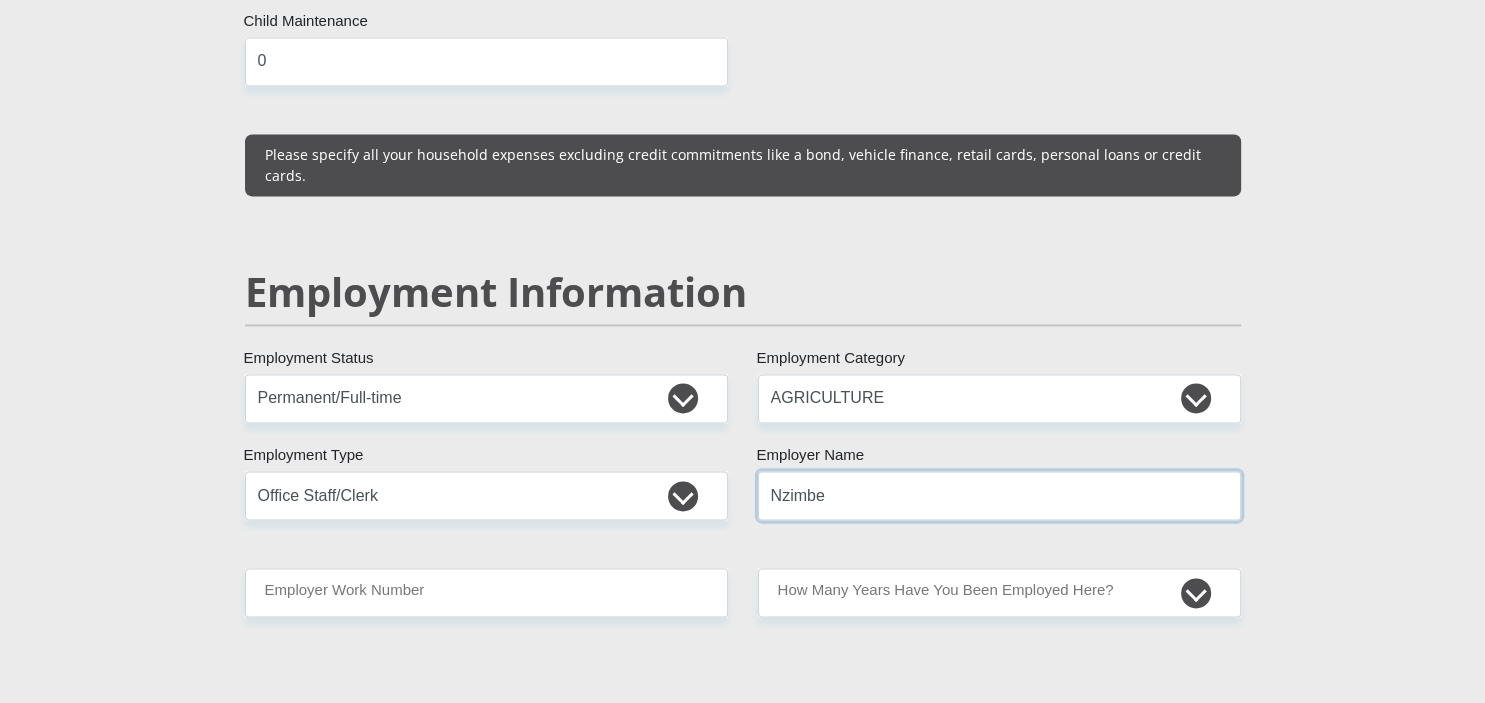type on "Nzimbe" 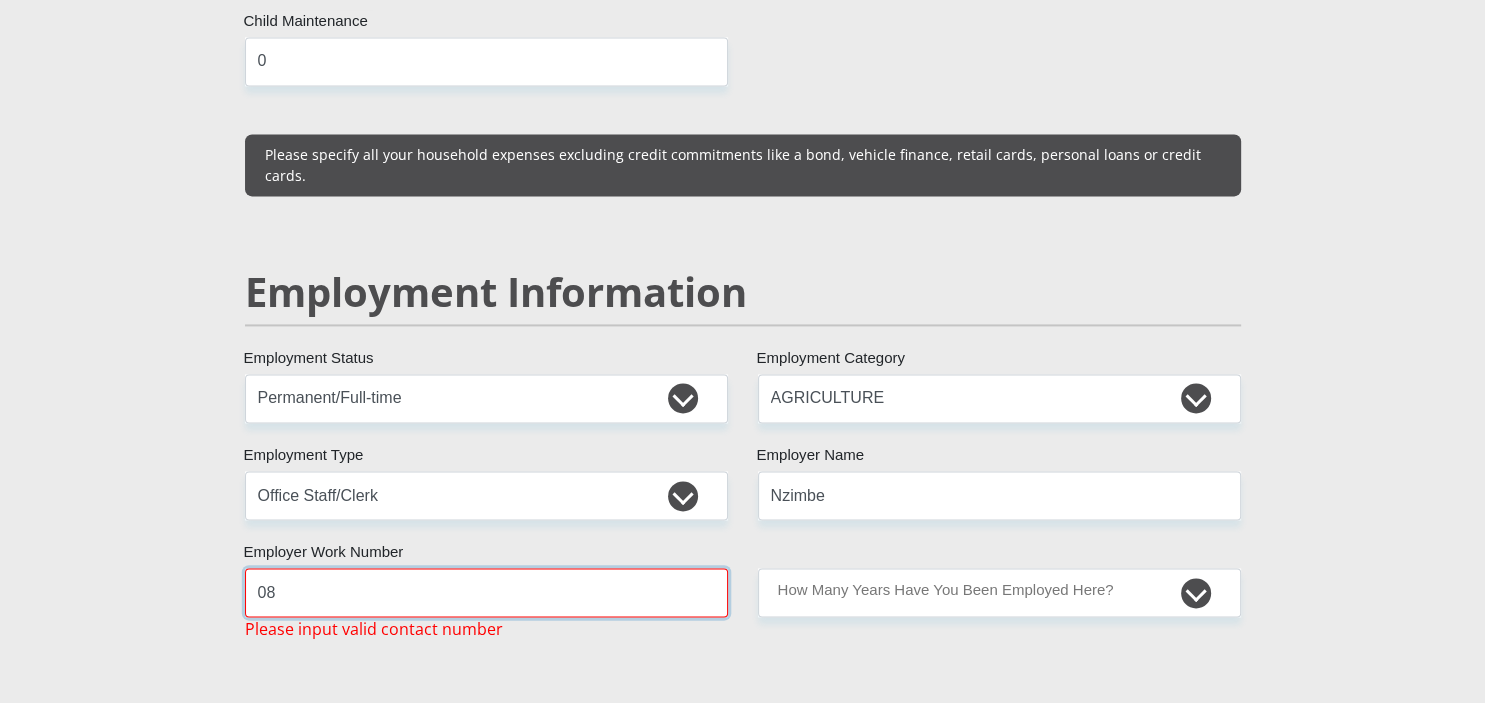 type on "0" 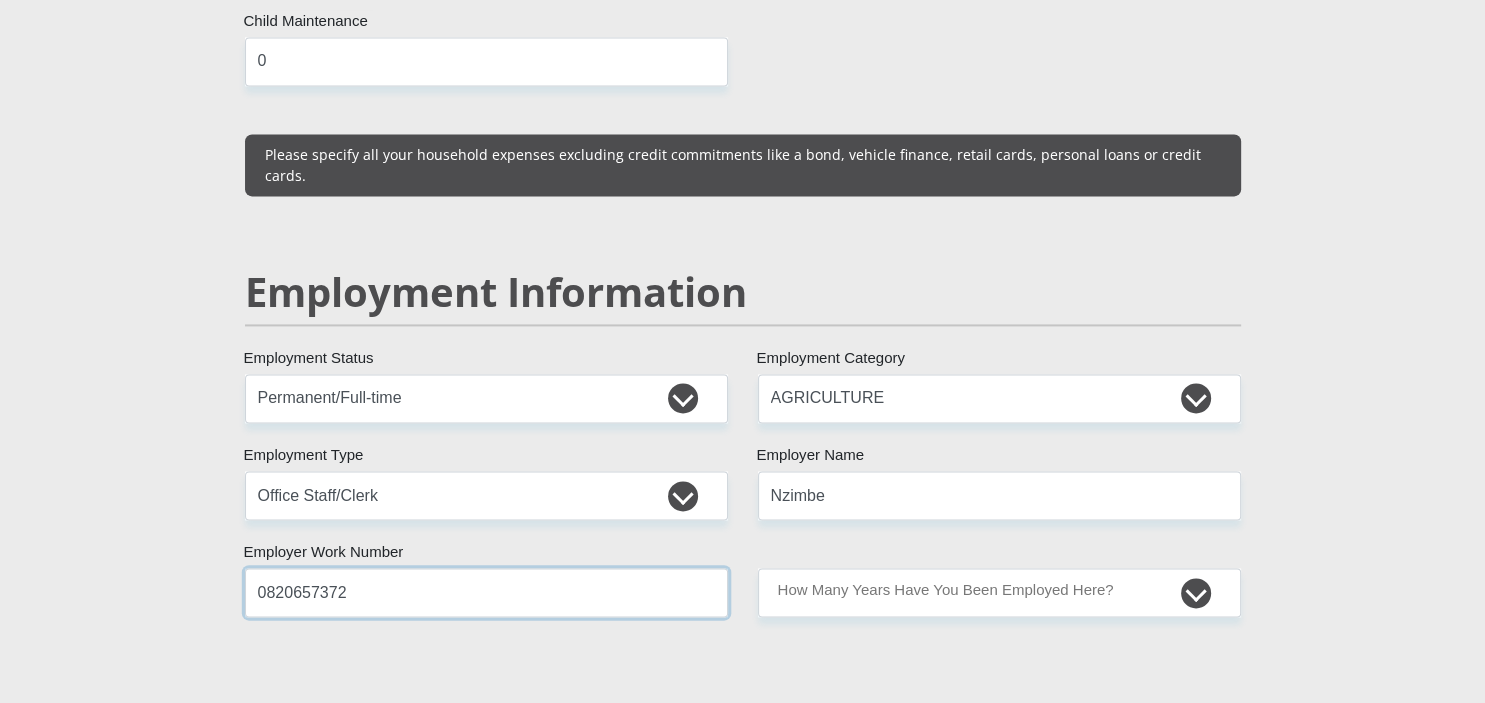 type on "0820657372" 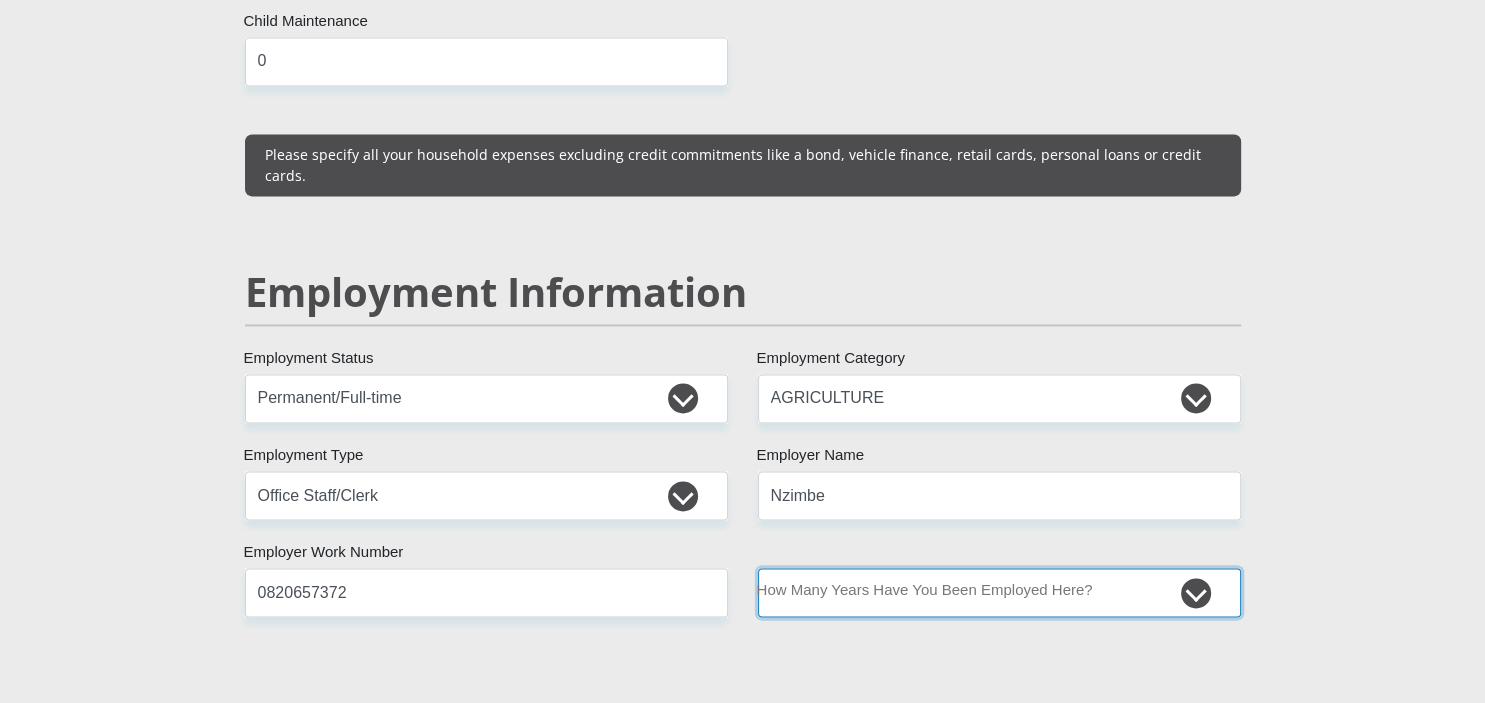 click on "less than 1 year
1-3 years
3-5 years
5+ years" at bounding box center [999, 593] 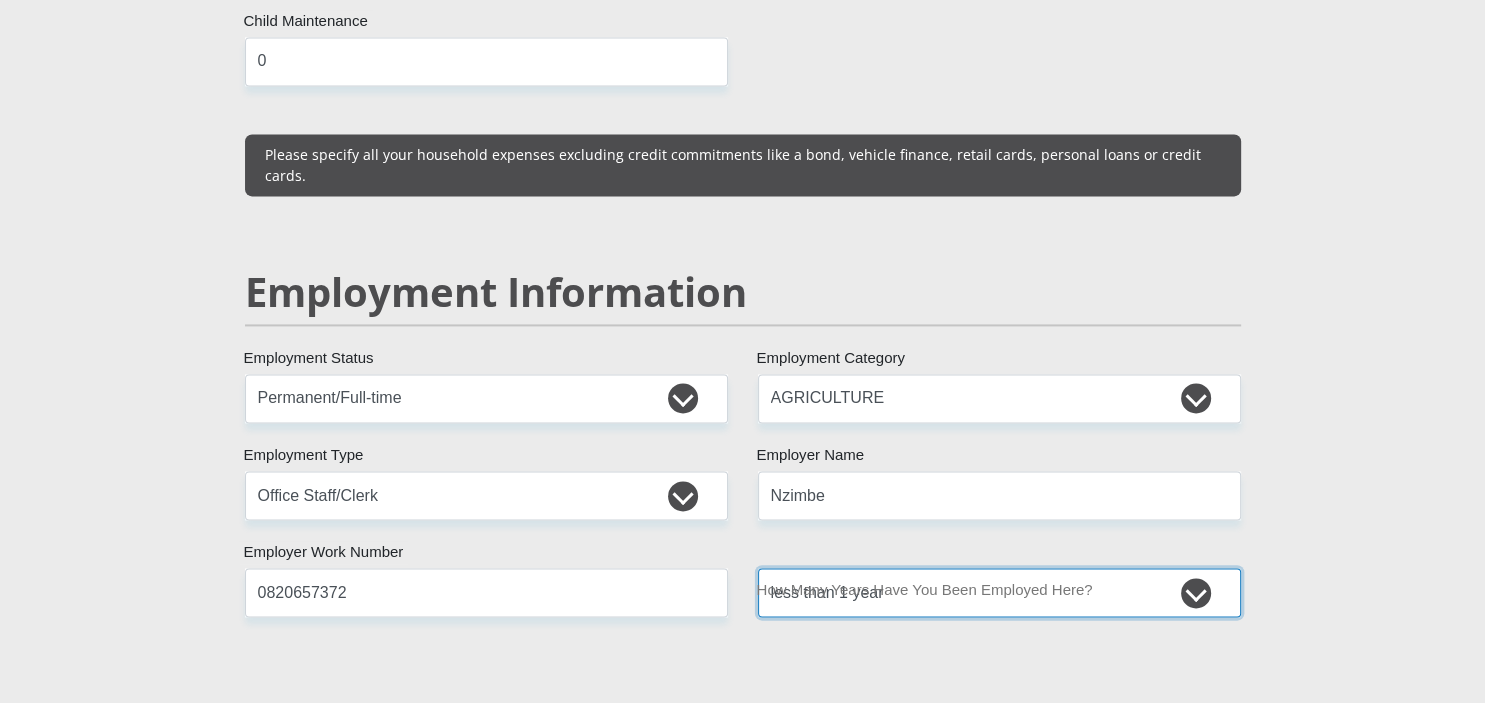 click on "less than 1 year" at bounding box center (0, 0) 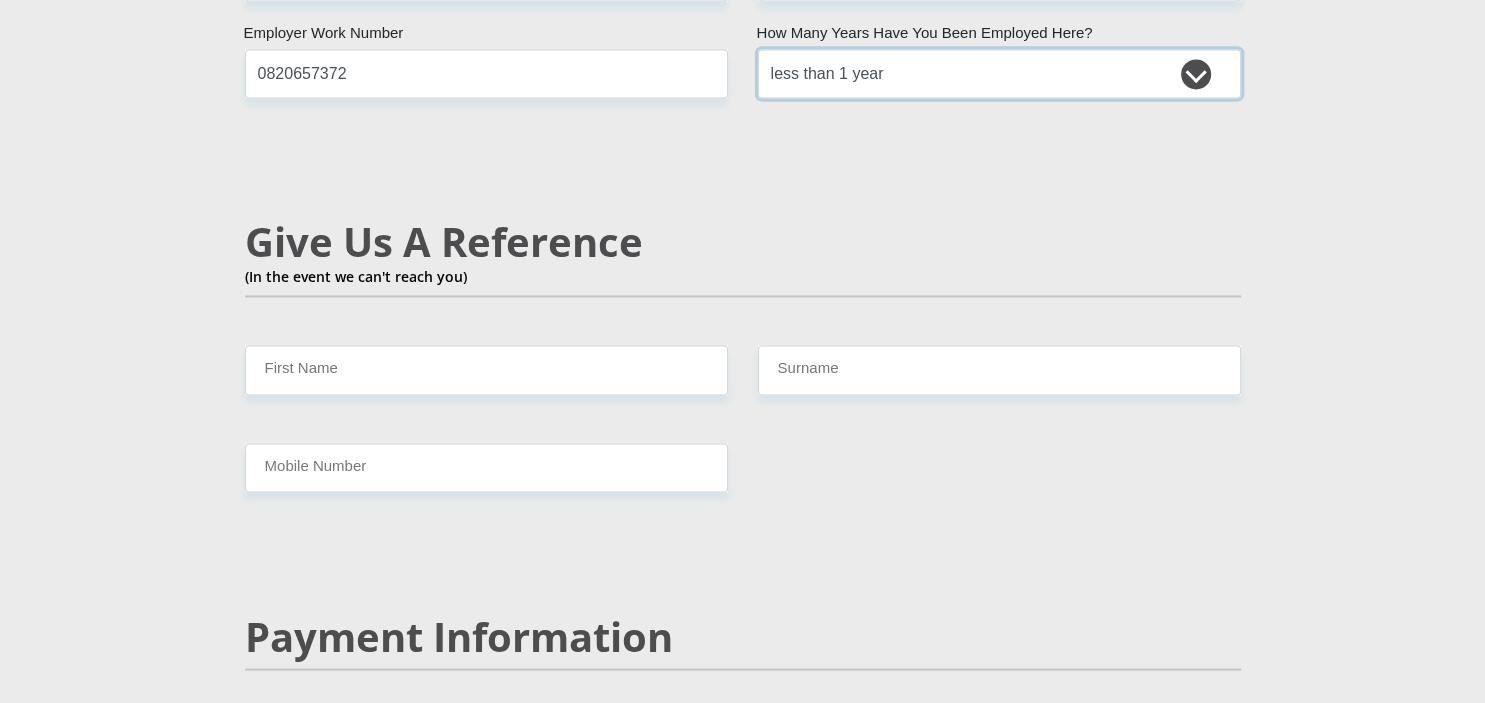 scroll, scrollTop: 3362, scrollLeft: 0, axis: vertical 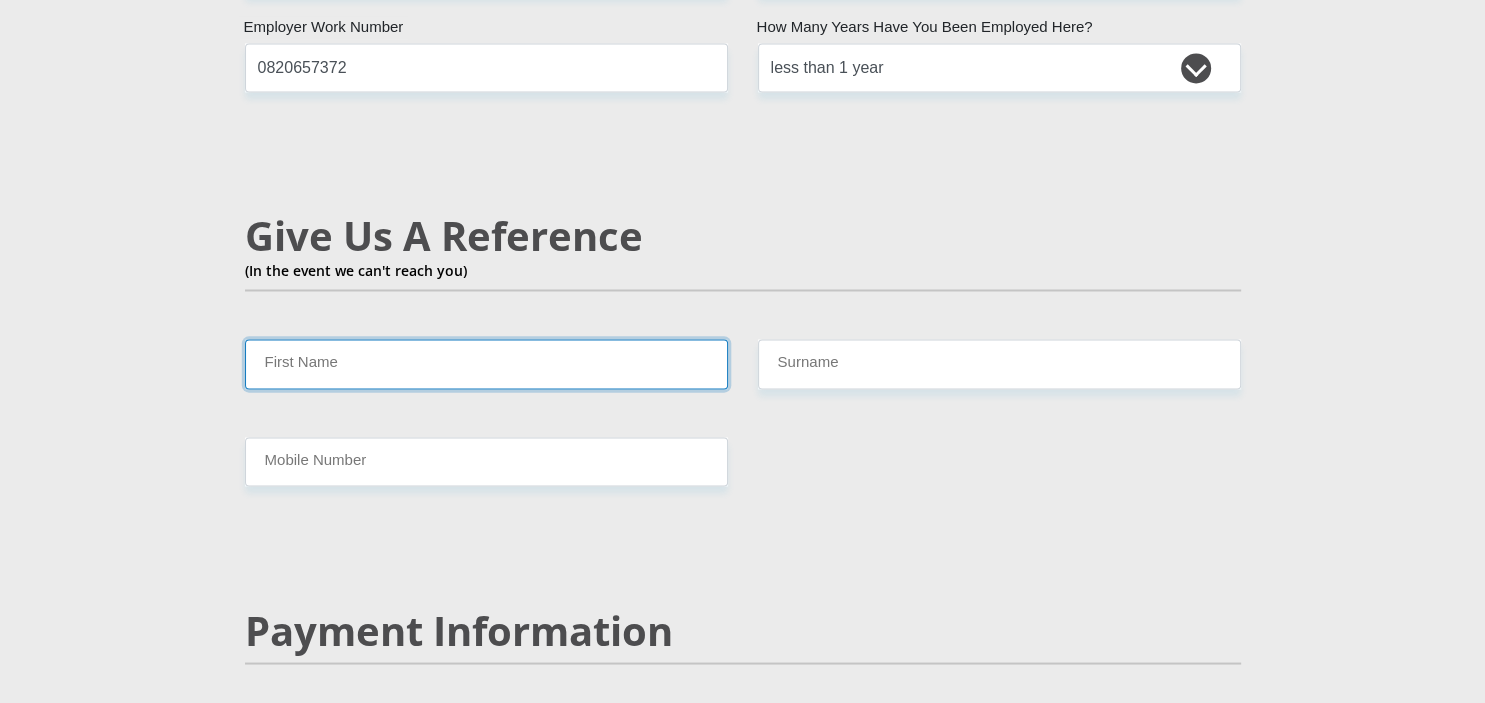 click on "First Name" at bounding box center [486, 363] 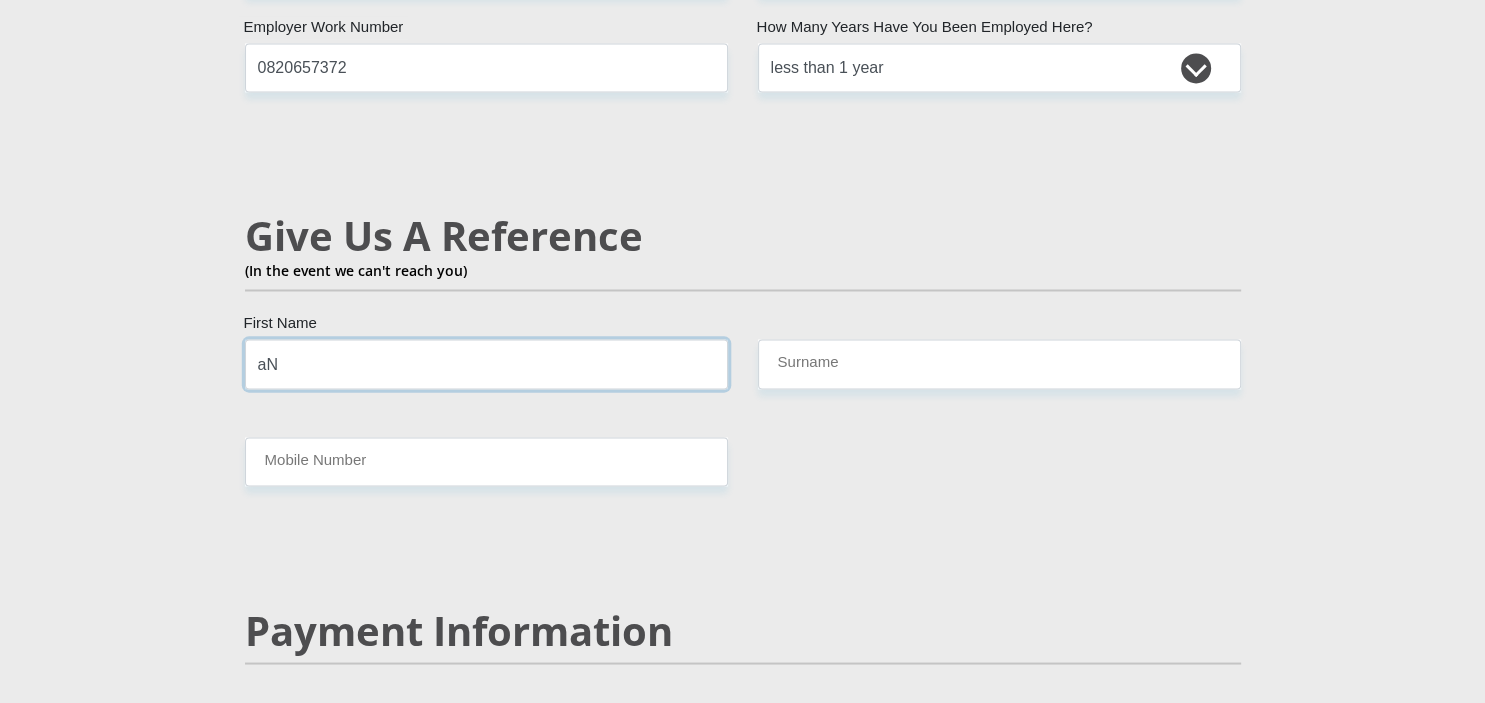 type on "a" 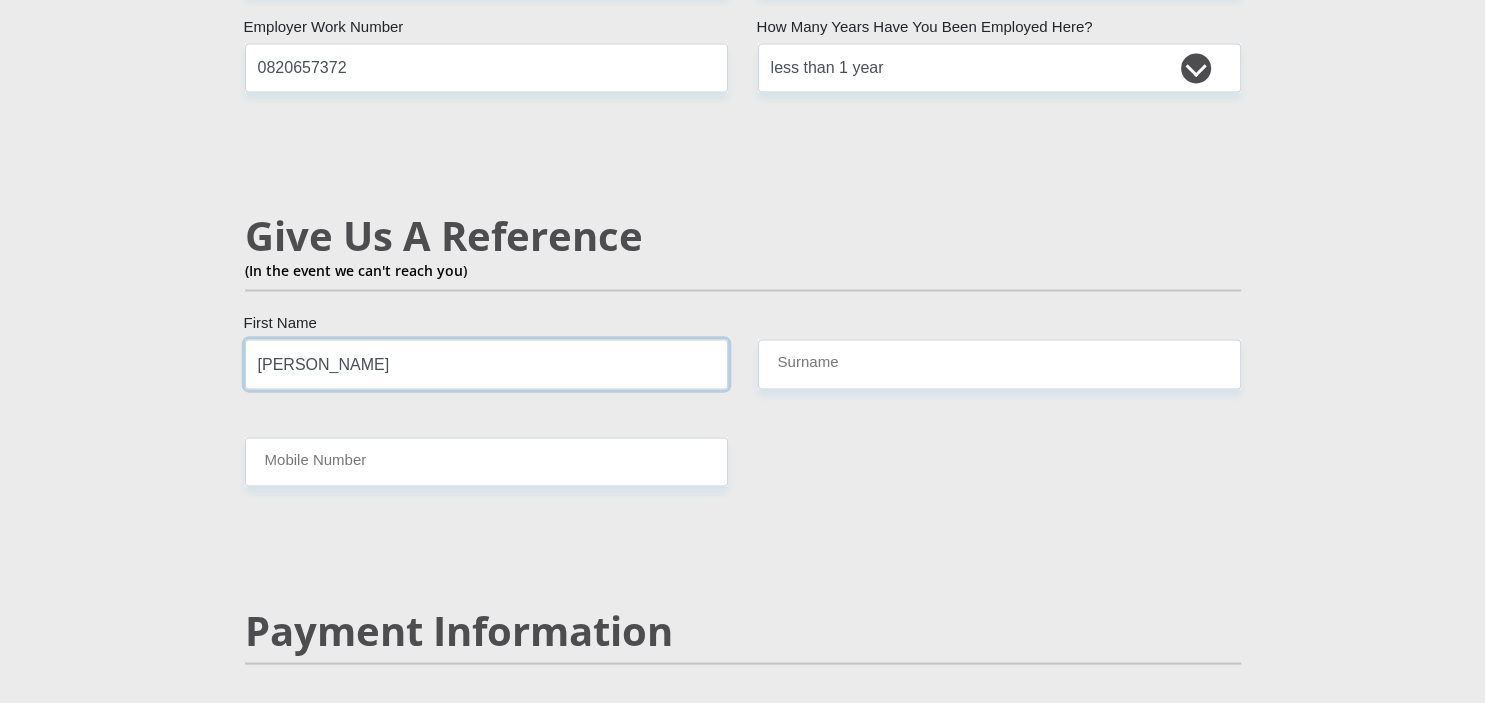 type on "Andrew" 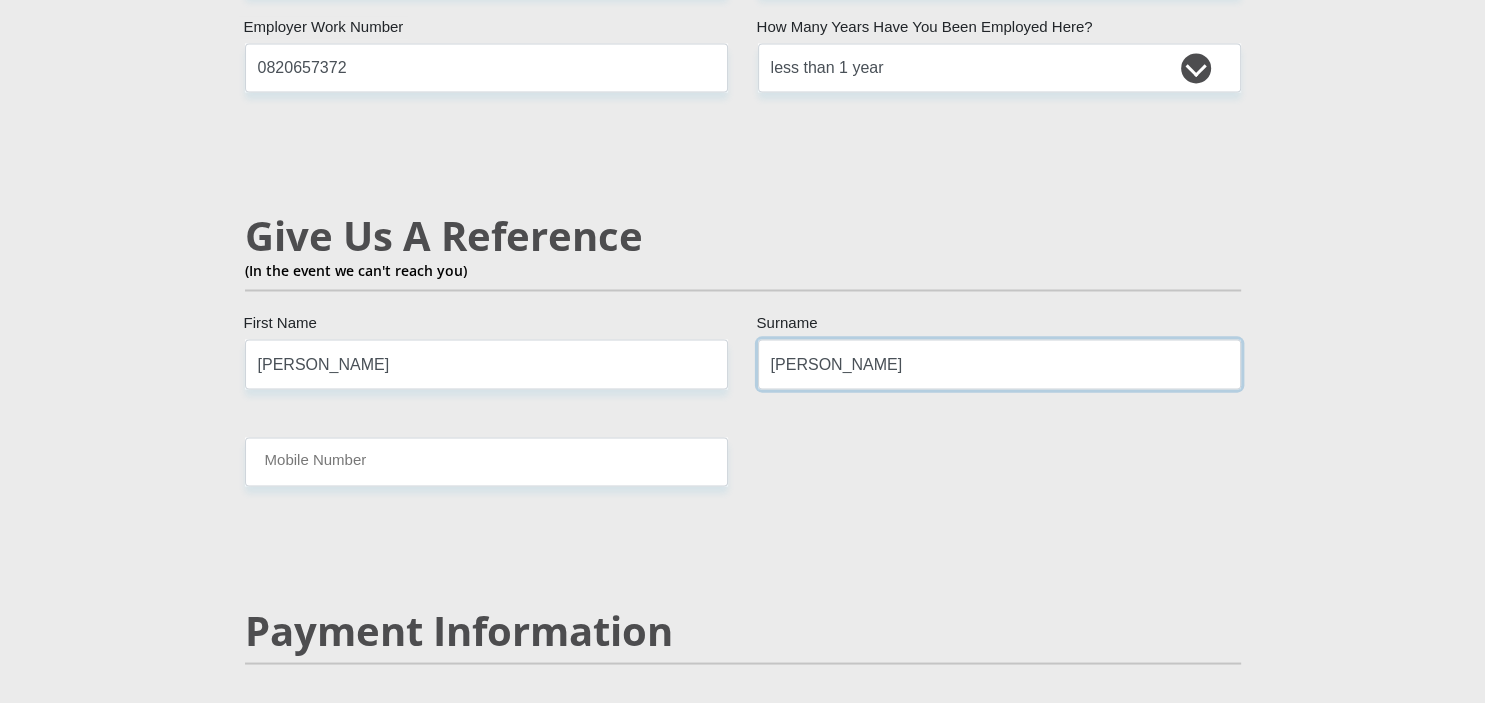 type on "Engels" 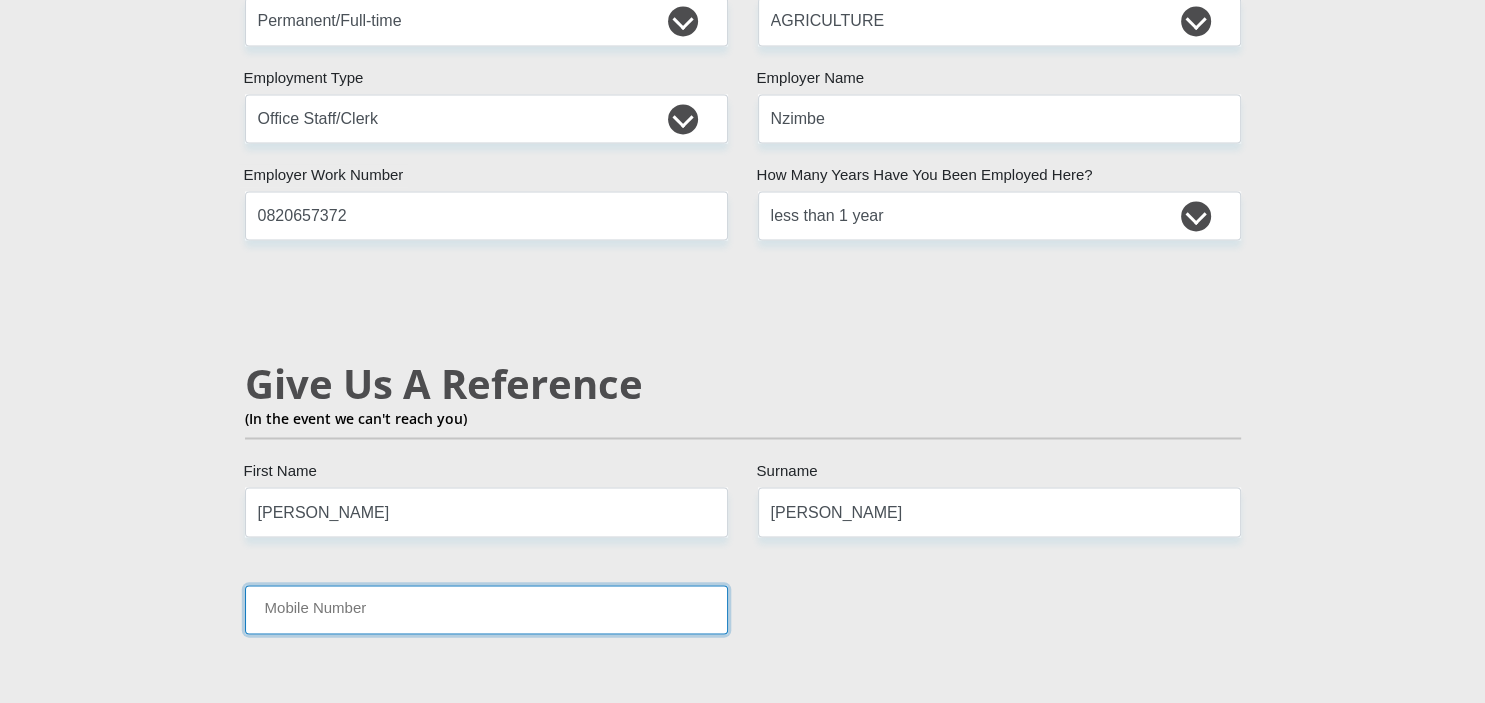 scroll, scrollTop: 3207, scrollLeft: 0, axis: vertical 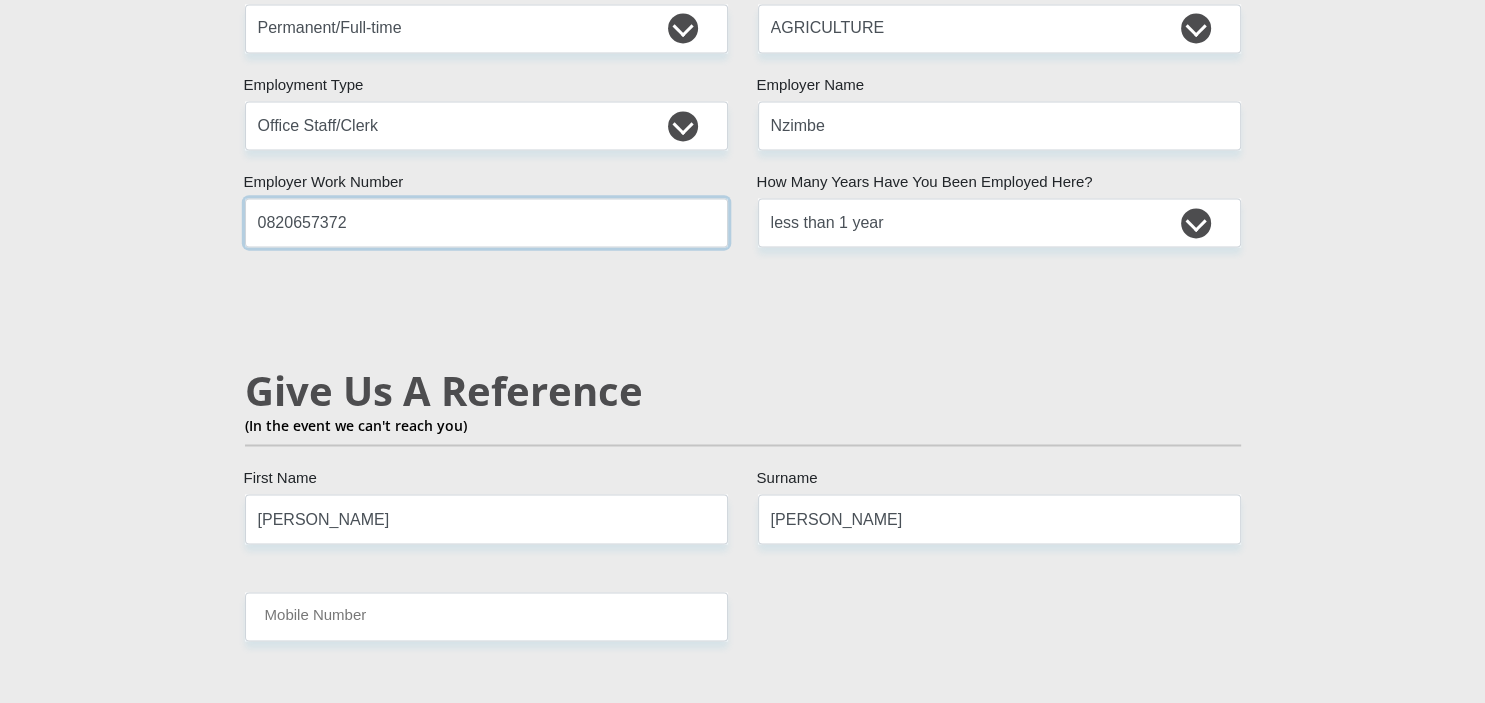 click on "0820657372" at bounding box center [486, 222] 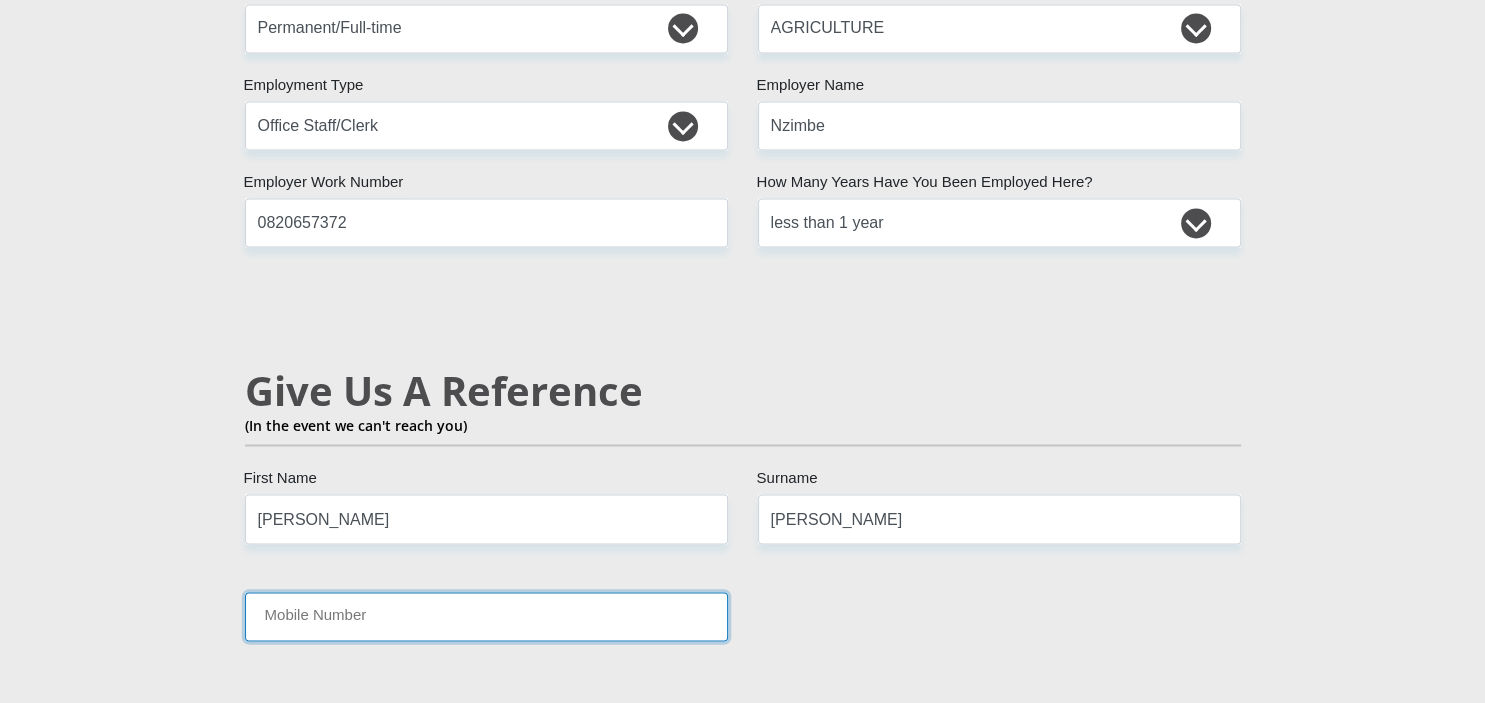 click on "Mobile Number" at bounding box center [486, 616] 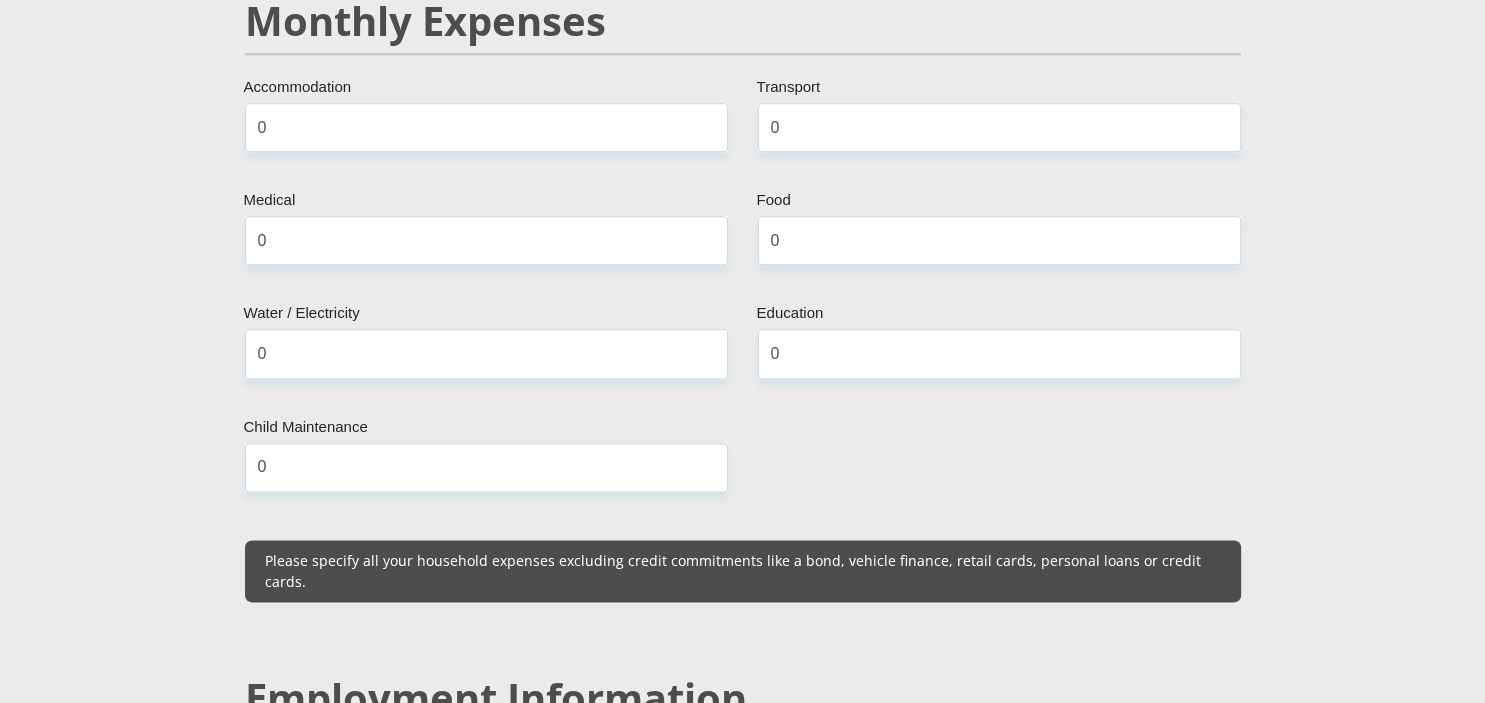 scroll, scrollTop: 2432, scrollLeft: 0, axis: vertical 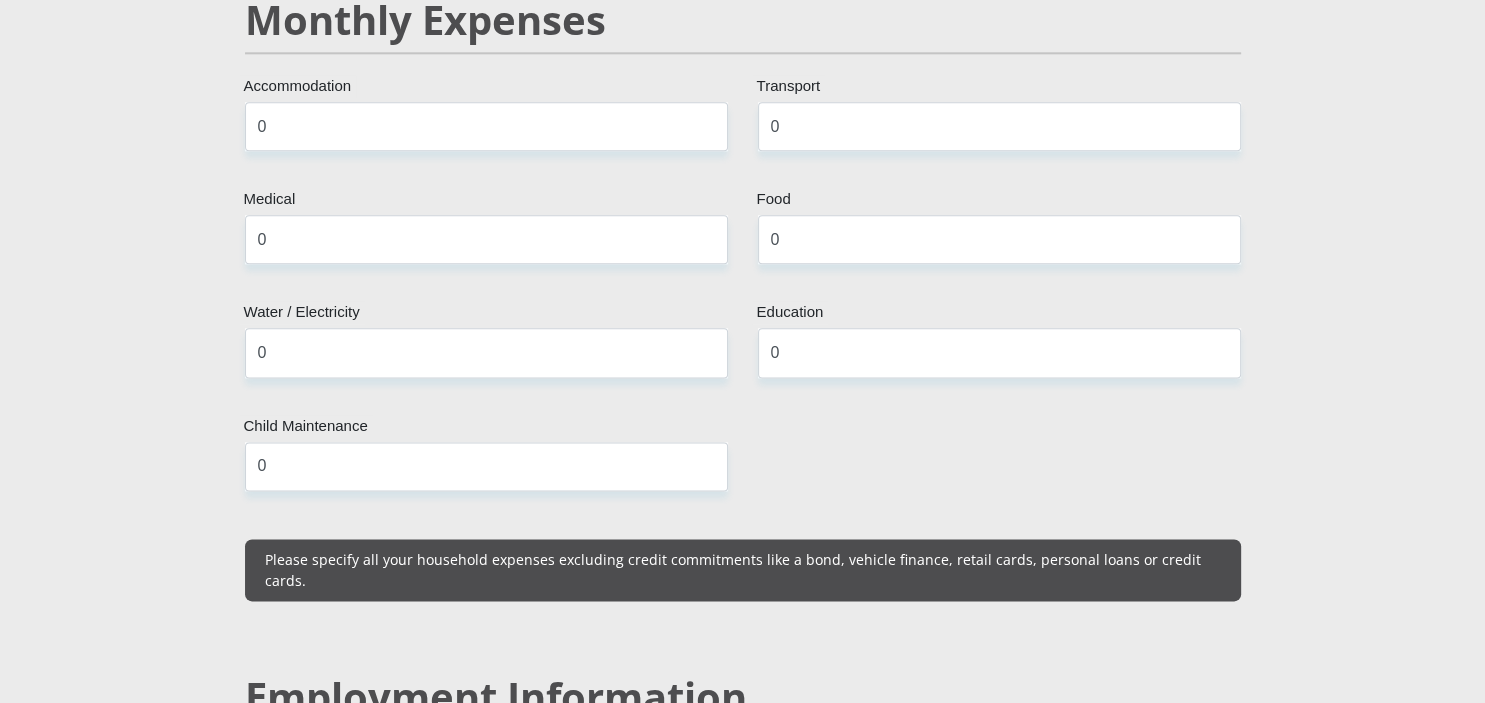 type on "0820657372" 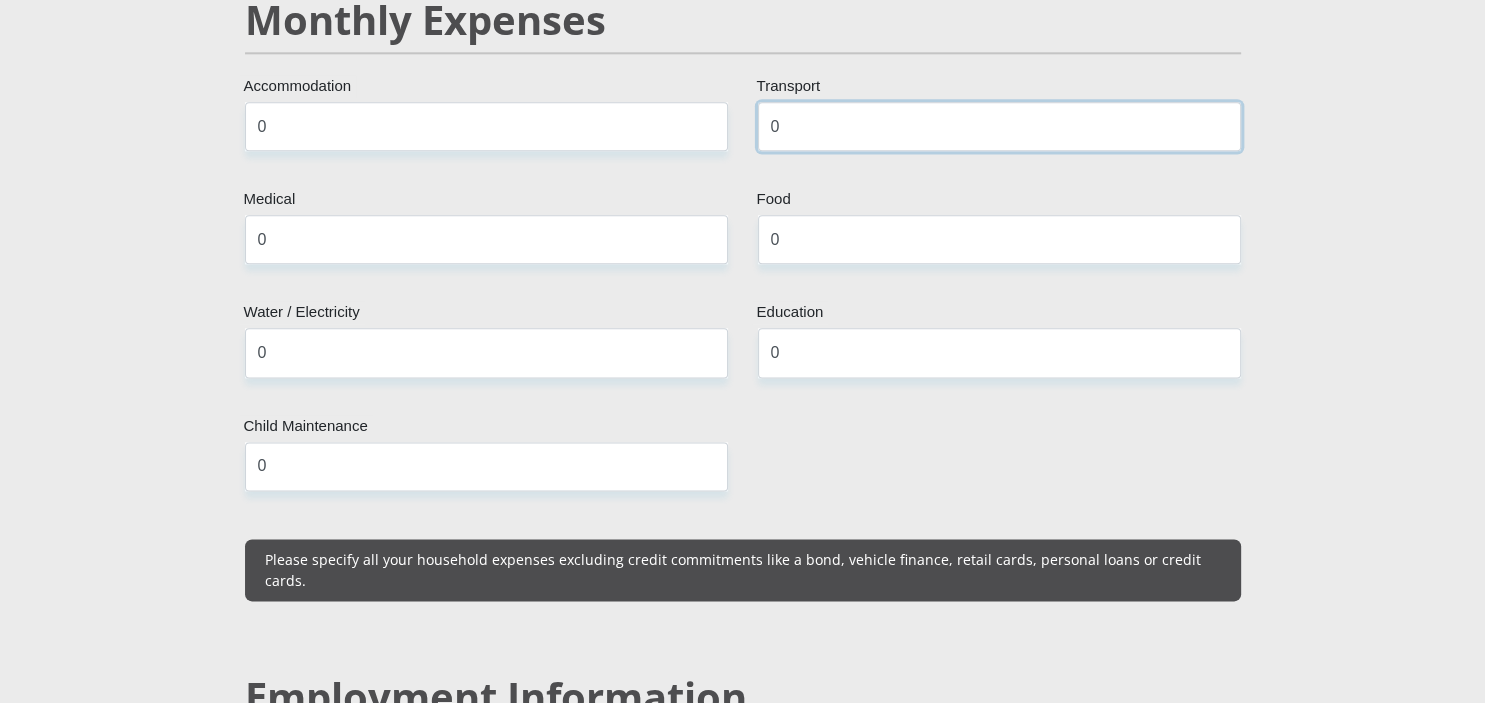 click on "0" at bounding box center [999, 126] 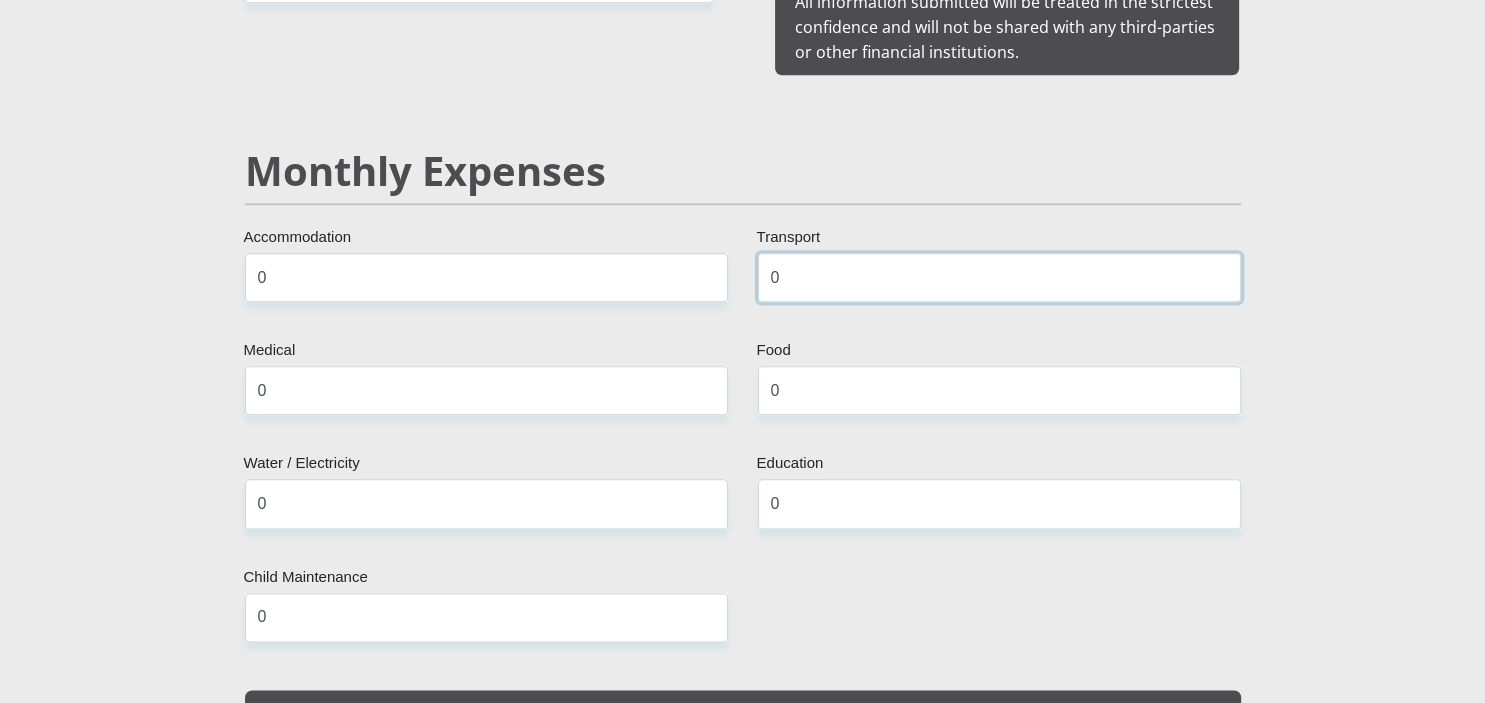 scroll, scrollTop: 2287, scrollLeft: 0, axis: vertical 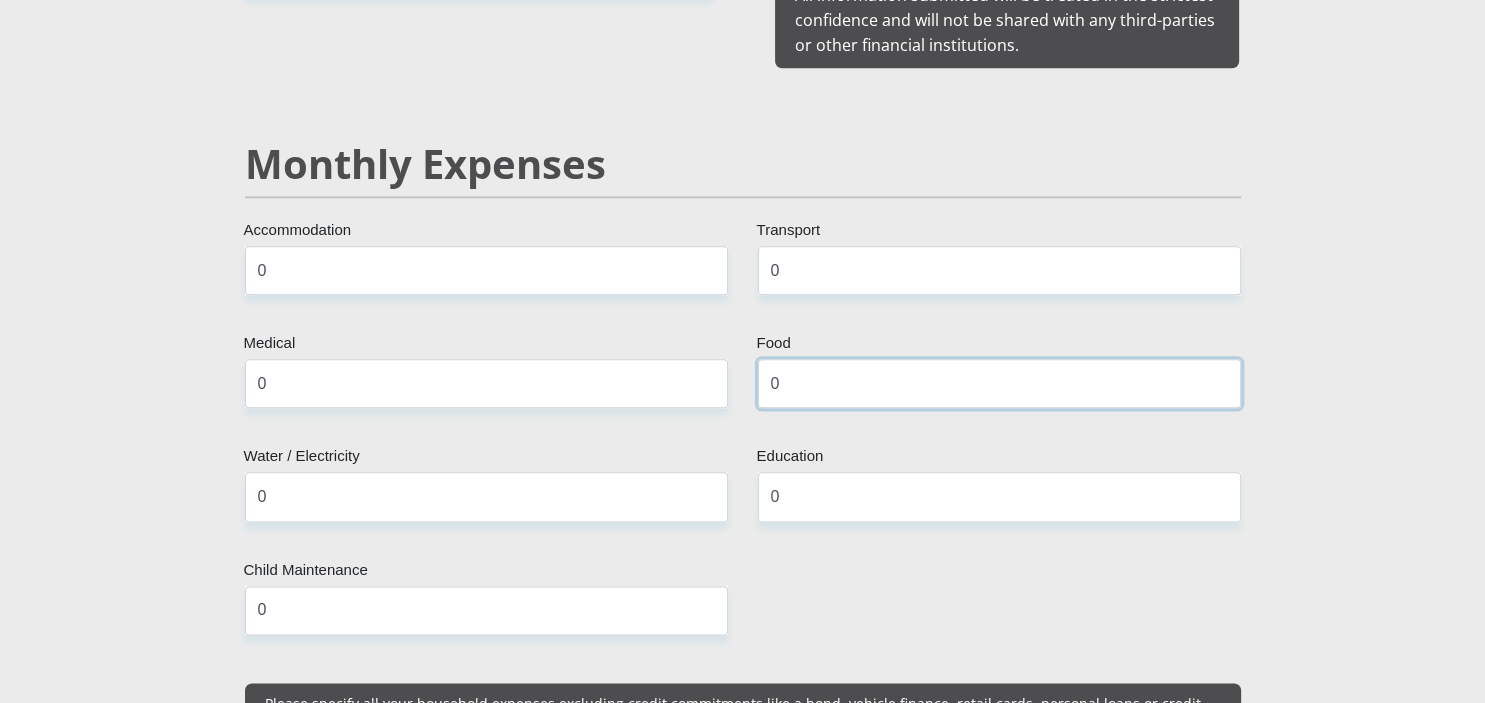 click on "0" at bounding box center [999, 384] 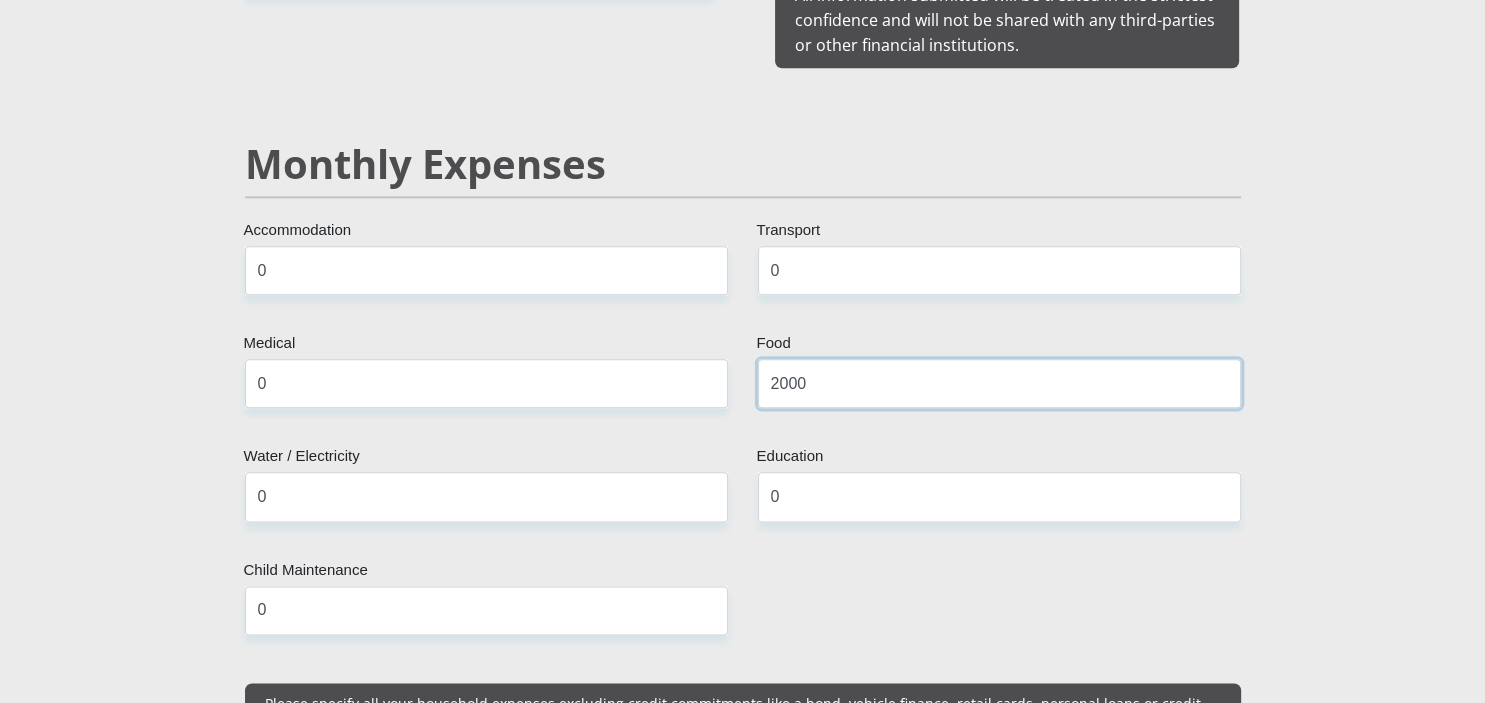 type on "2000" 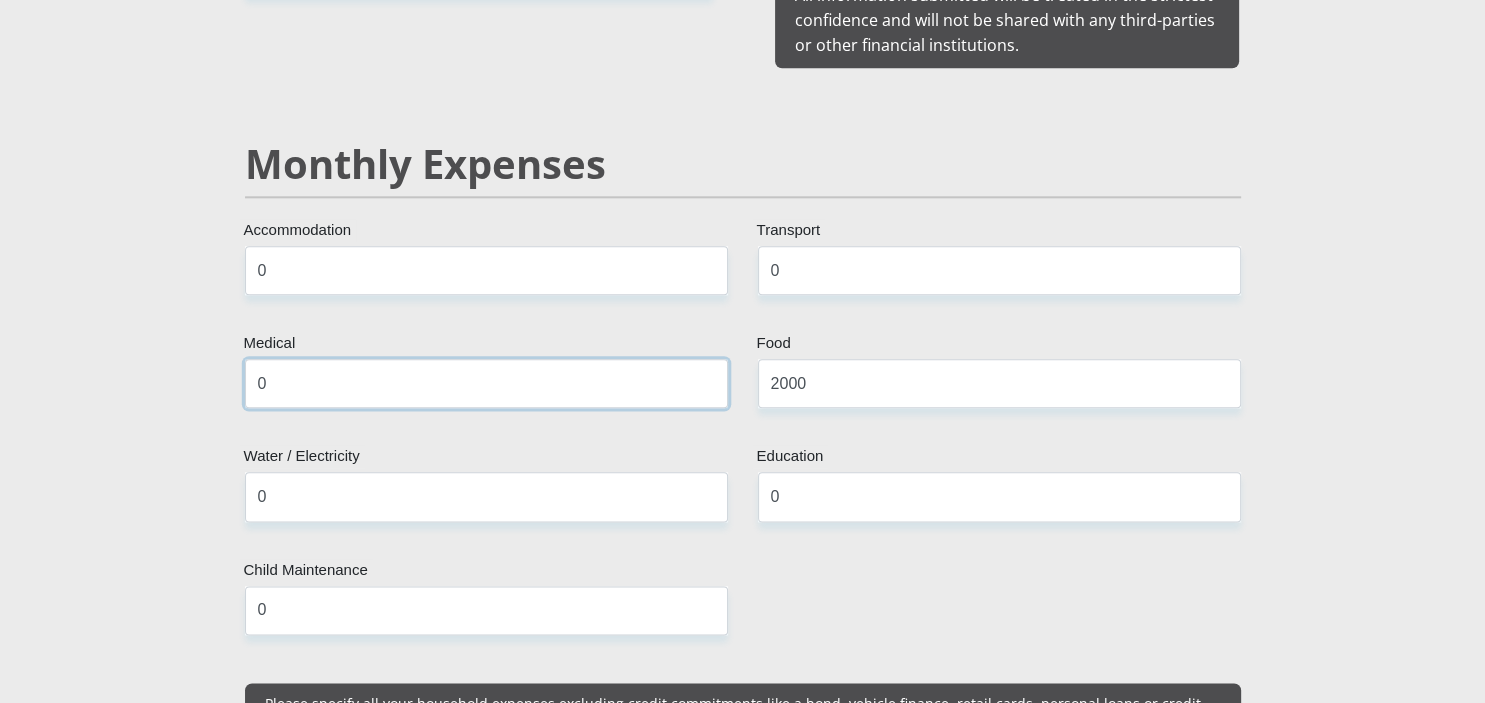 click on "0" at bounding box center [486, 384] 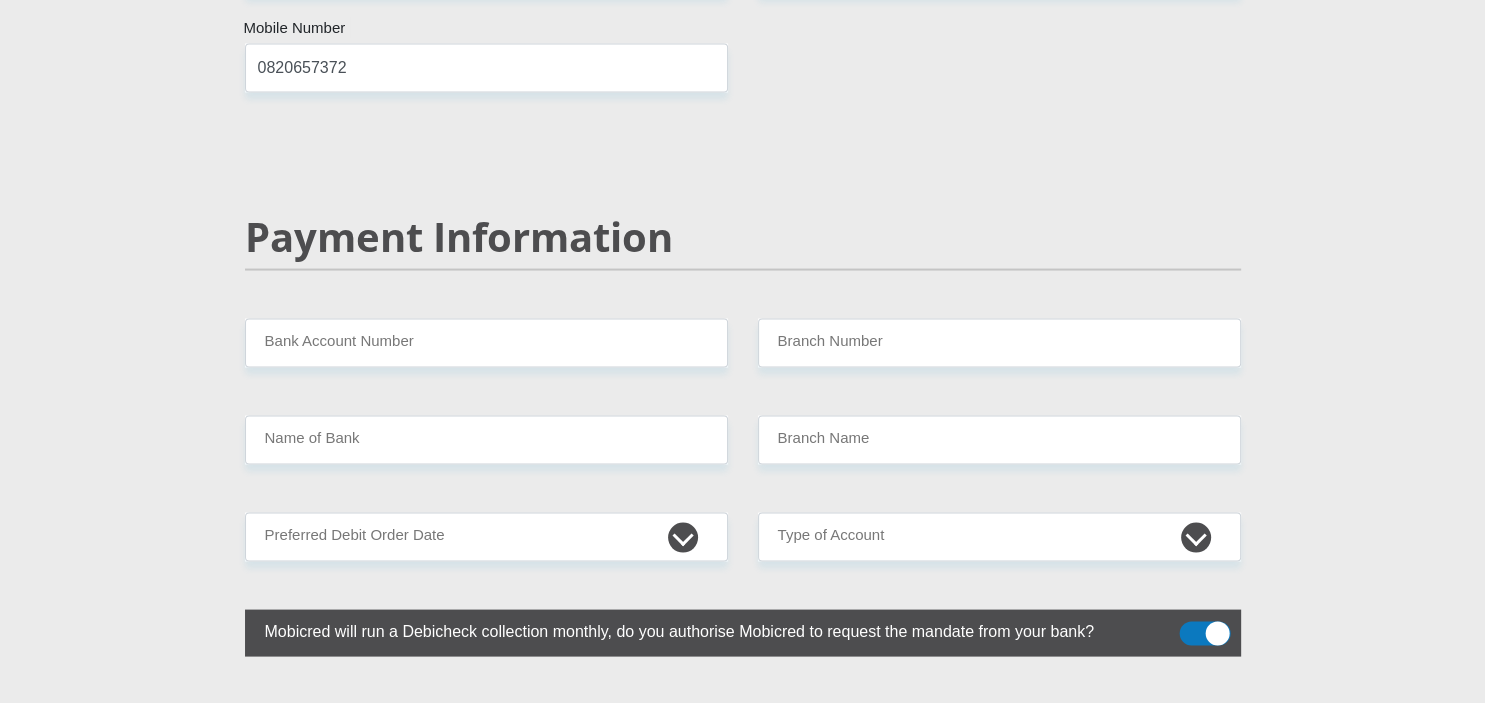 scroll, scrollTop: 3756, scrollLeft: 0, axis: vertical 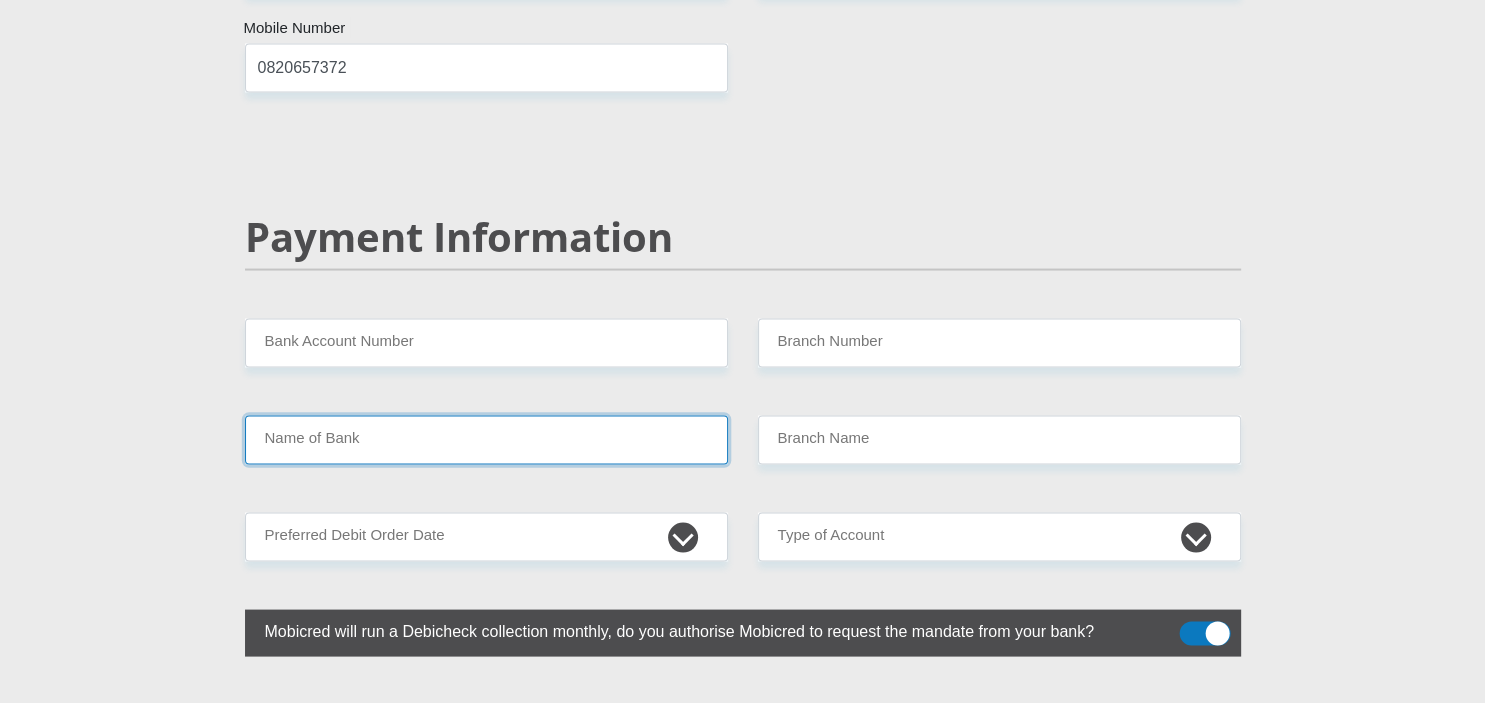 click on "Name of Bank" at bounding box center [486, 439] 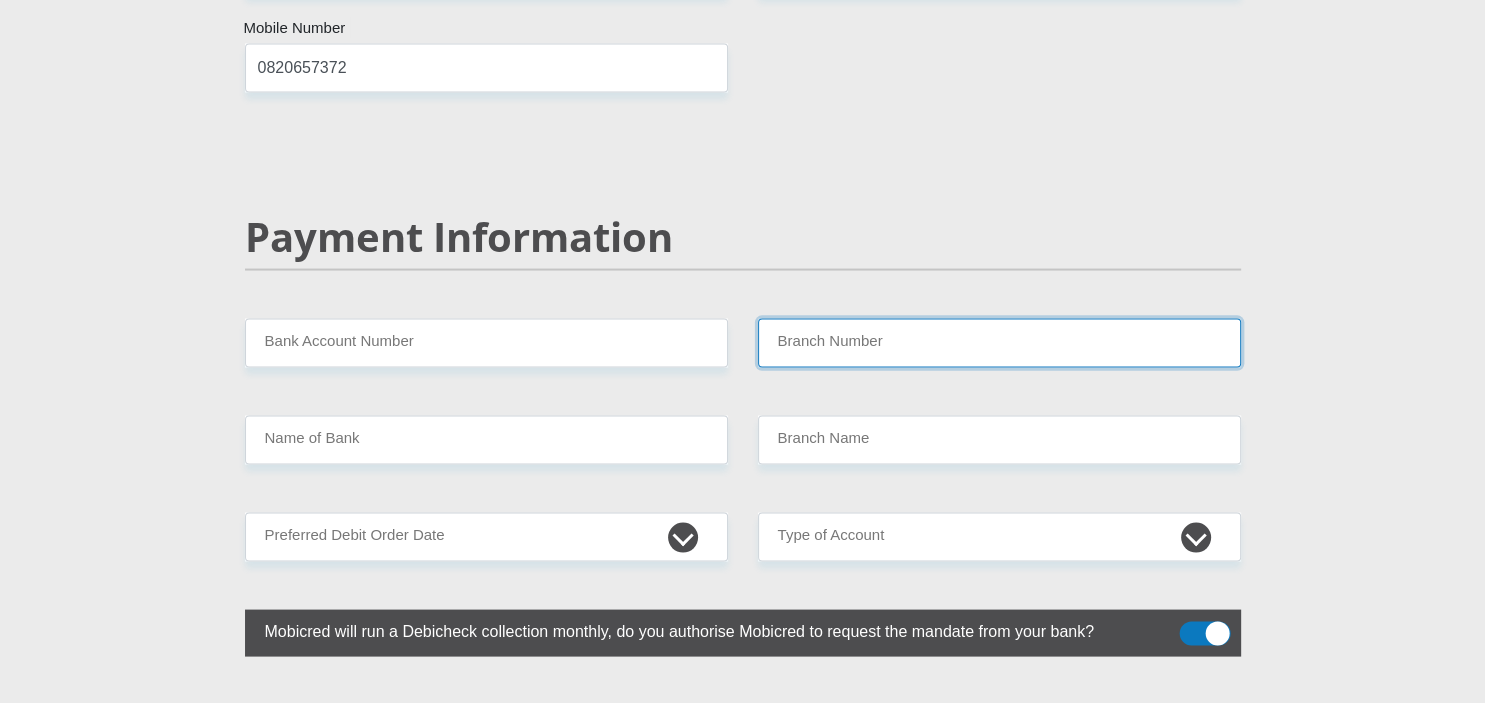 click on "Branch Number" at bounding box center (999, 342) 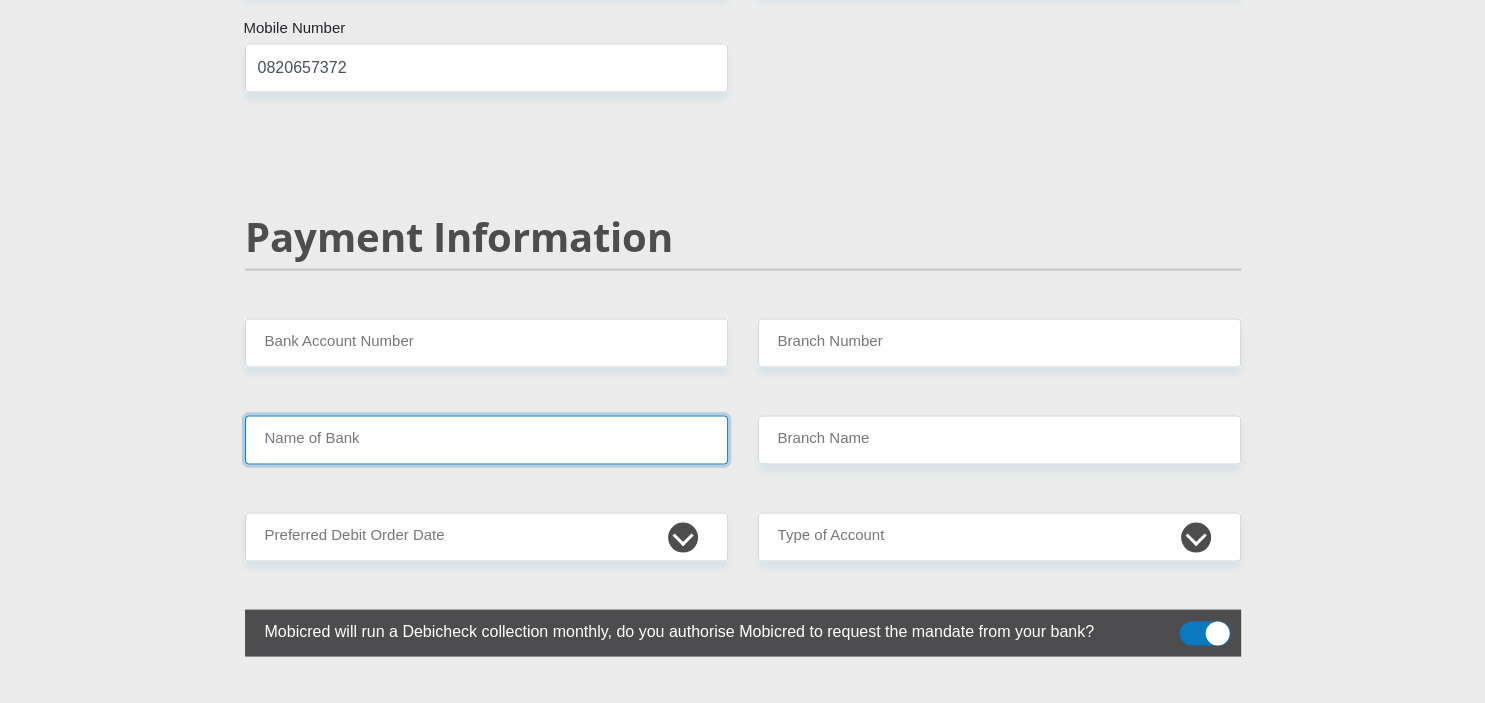 click on "Name of Bank" at bounding box center [486, 439] 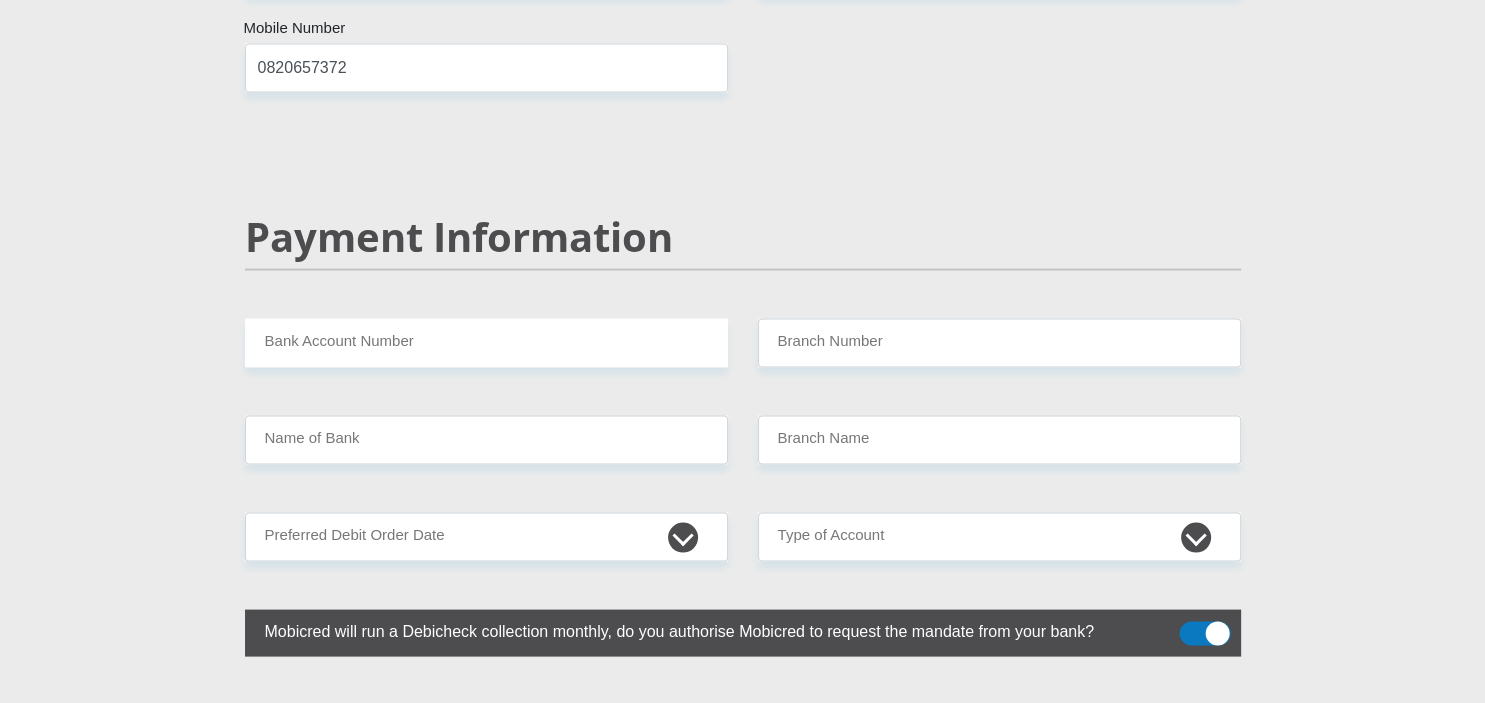 click at bounding box center [1204, 633] 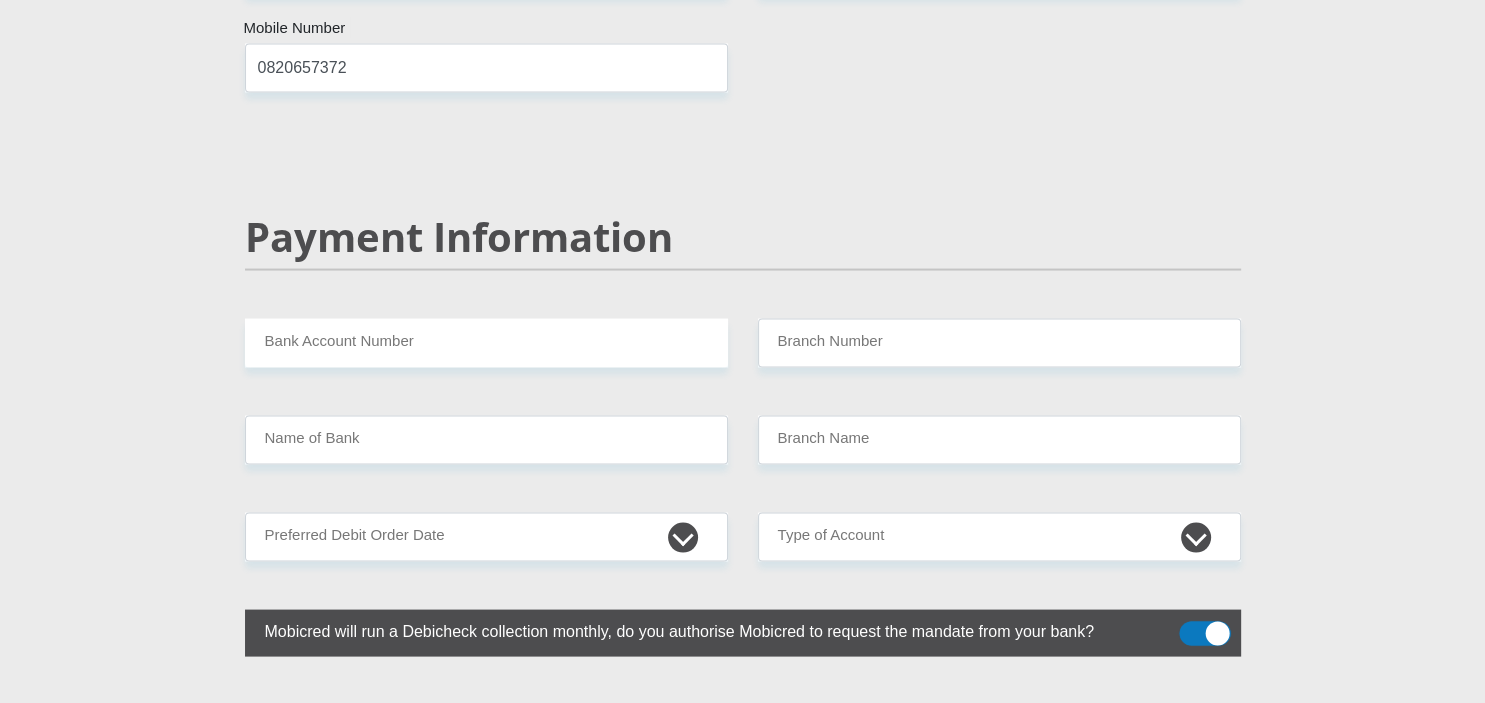 click at bounding box center (1191, 626) 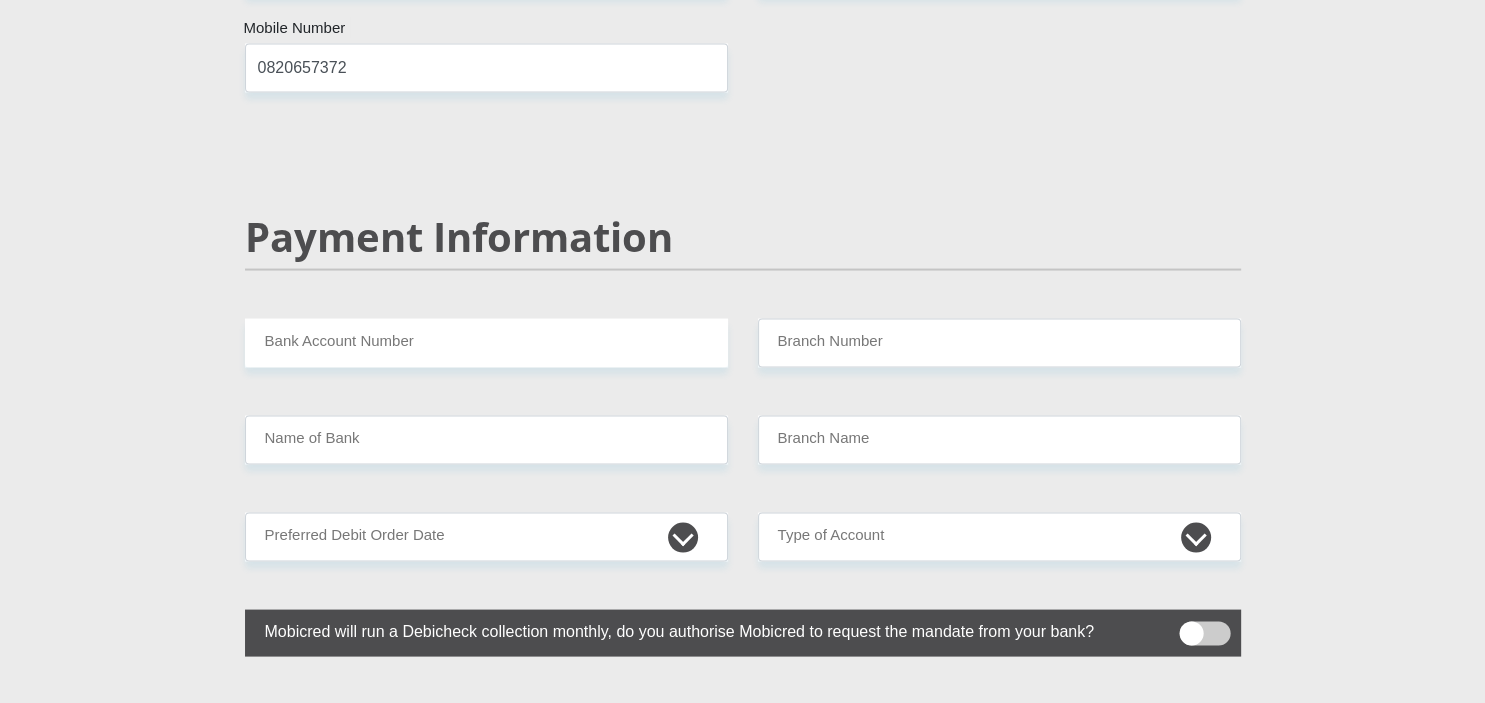 click at bounding box center (1204, 633) 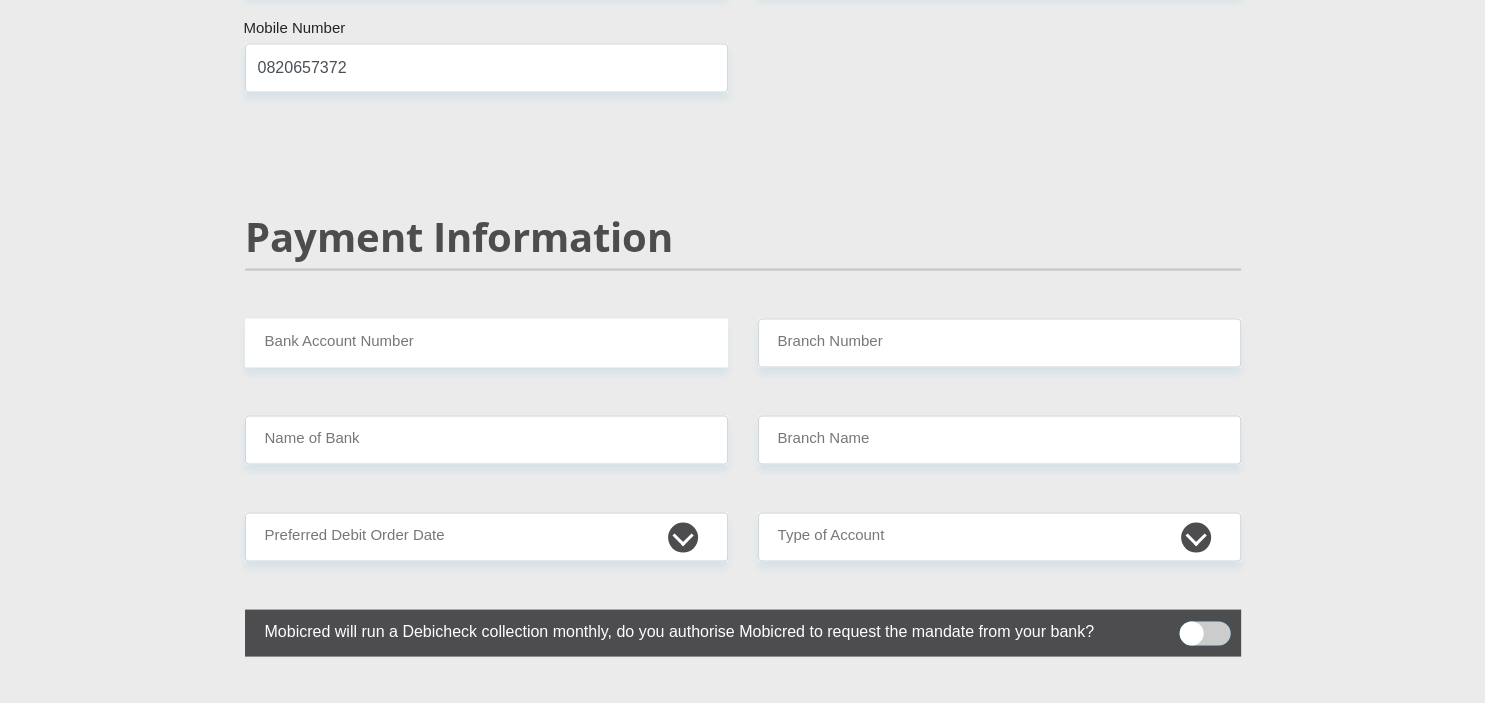click at bounding box center (1191, 626) 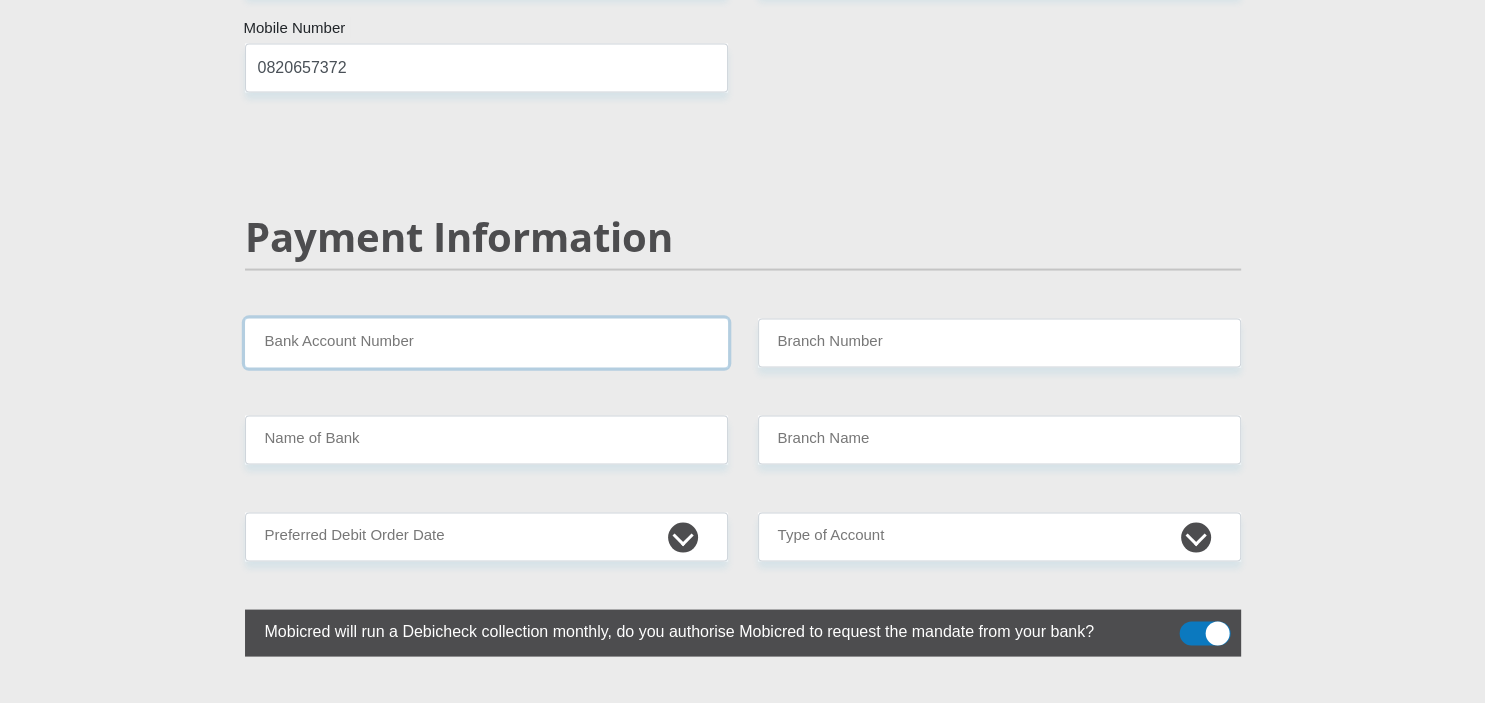 click on "Bank Account Number" at bounding box center [486, 342] 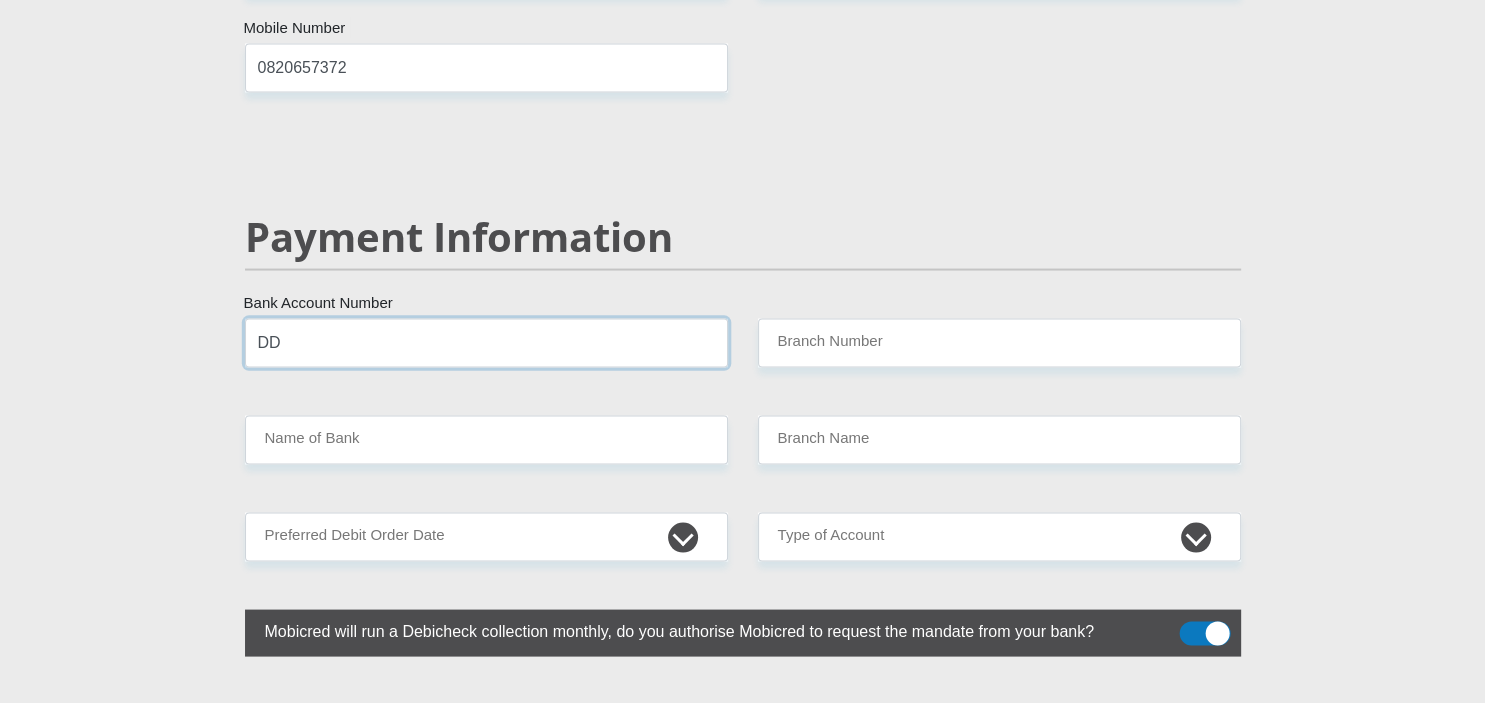 type on "D" 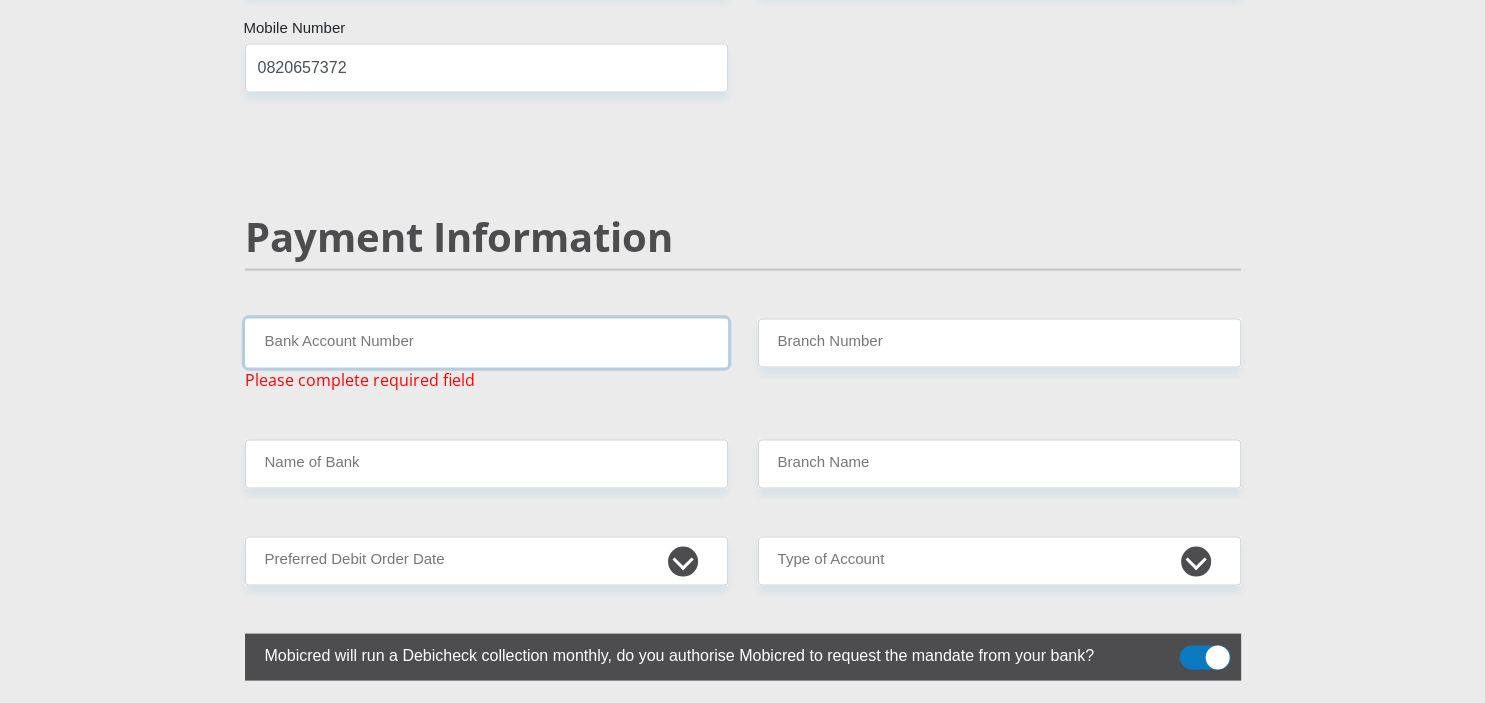 click on "Bank Account Number" at bounding box center [486, 342] 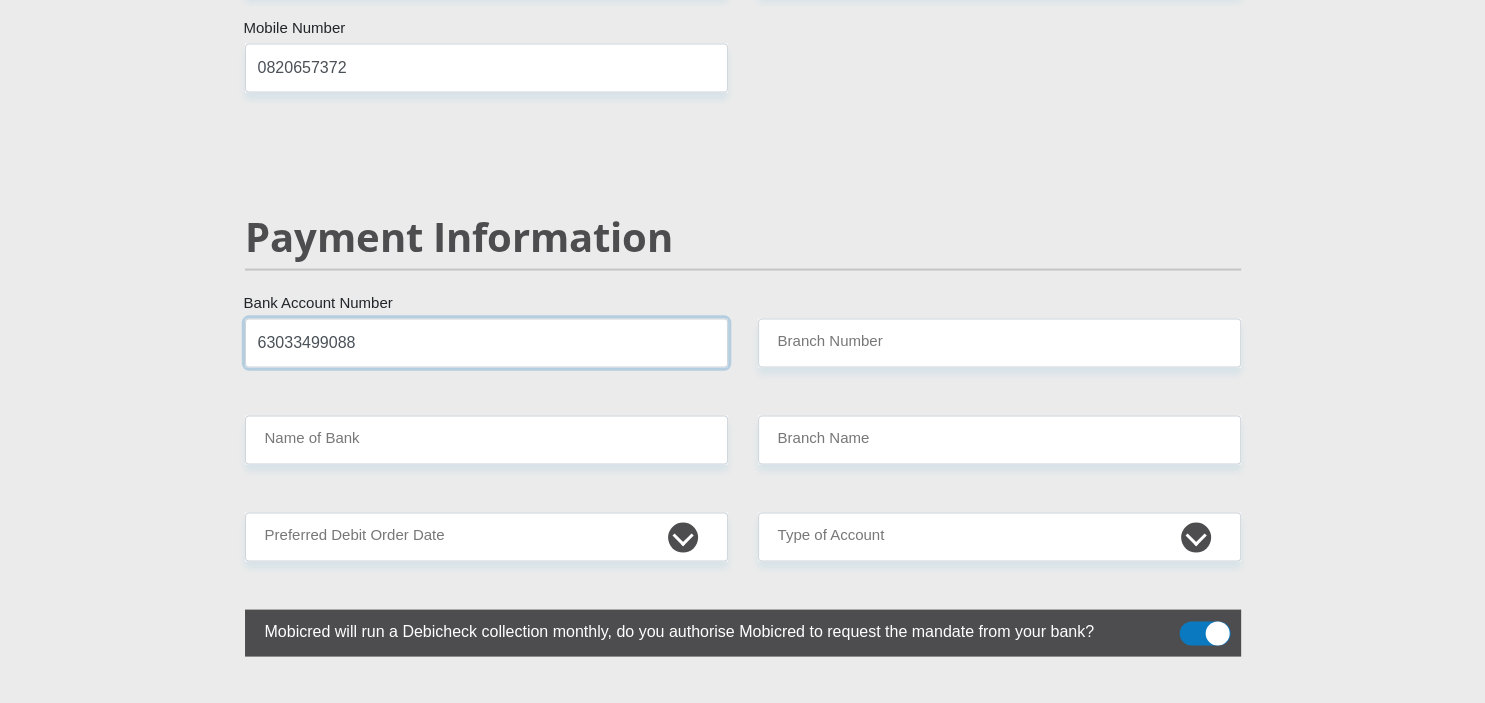 type on "63033499088" 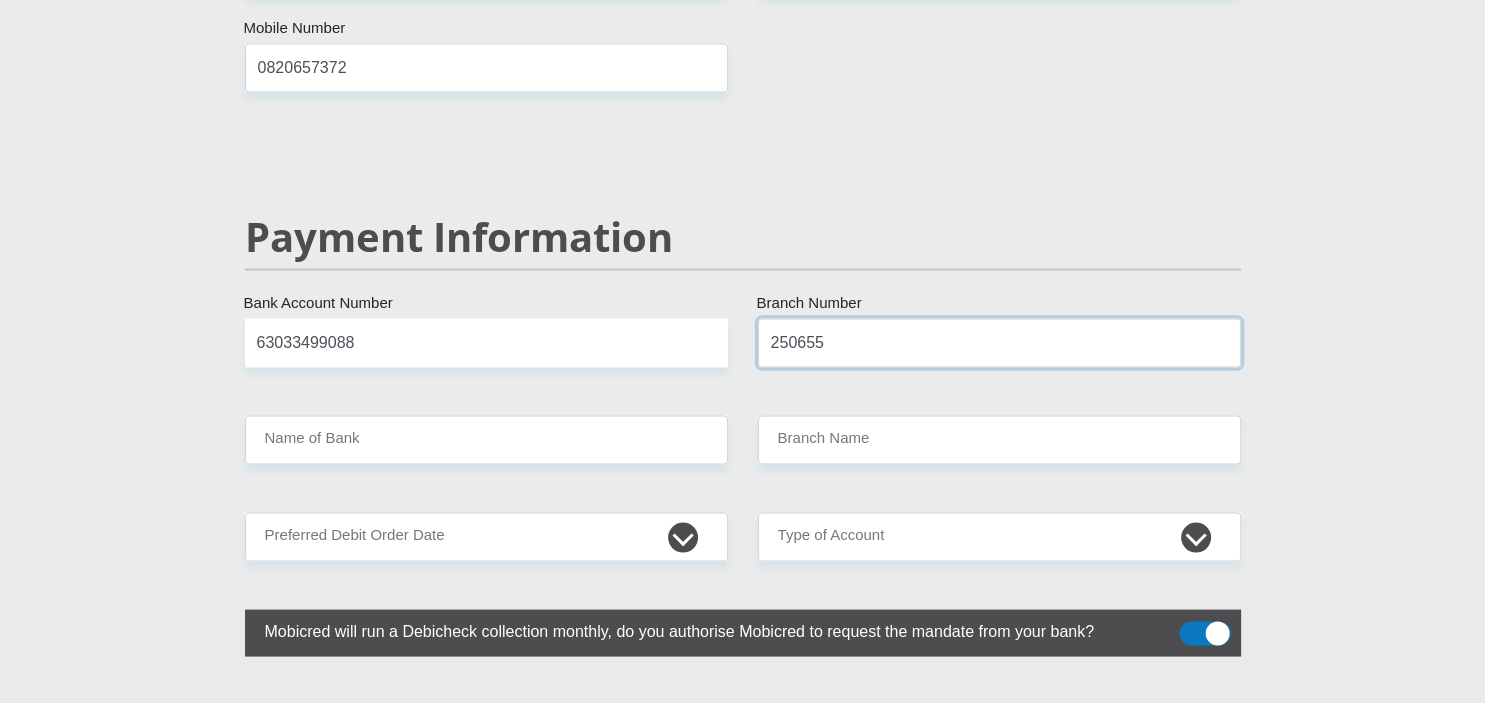 type on "250655" 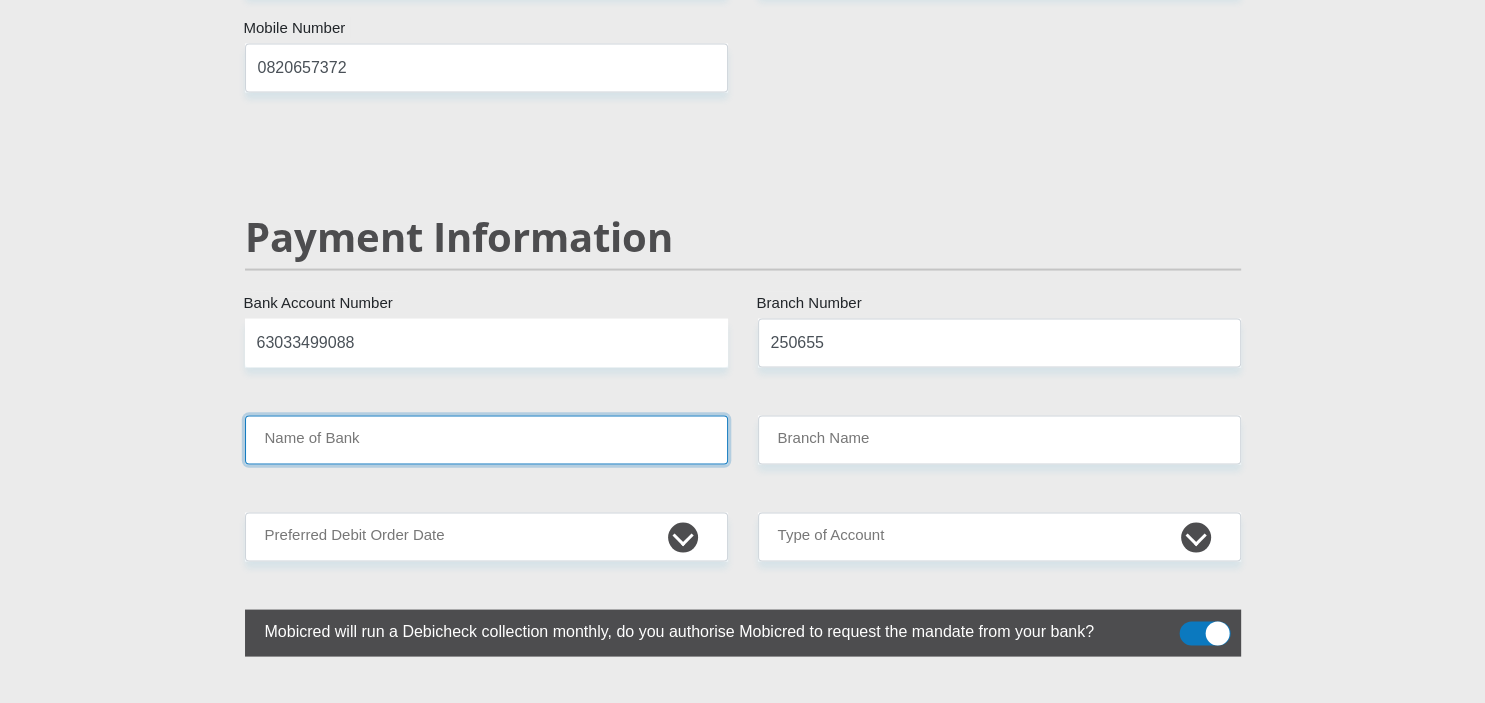 type on "FIRSTRAND BANK" 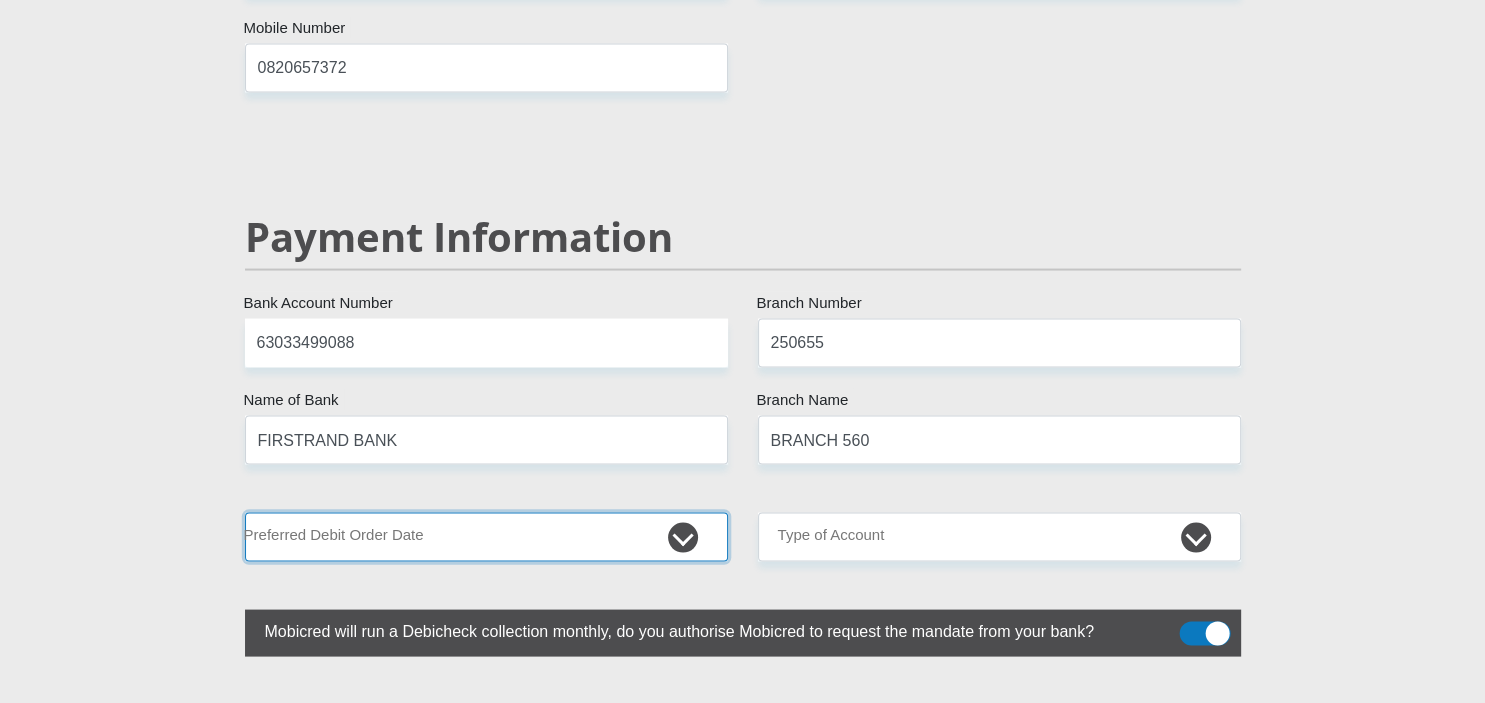 click on "1st
2nd
3rd
4th
5th
7th
18th
19th
20th
21st
22nd
23rd
24th
25th
26th
27th
28th
29th
30th" at bounding box center [486, 536] 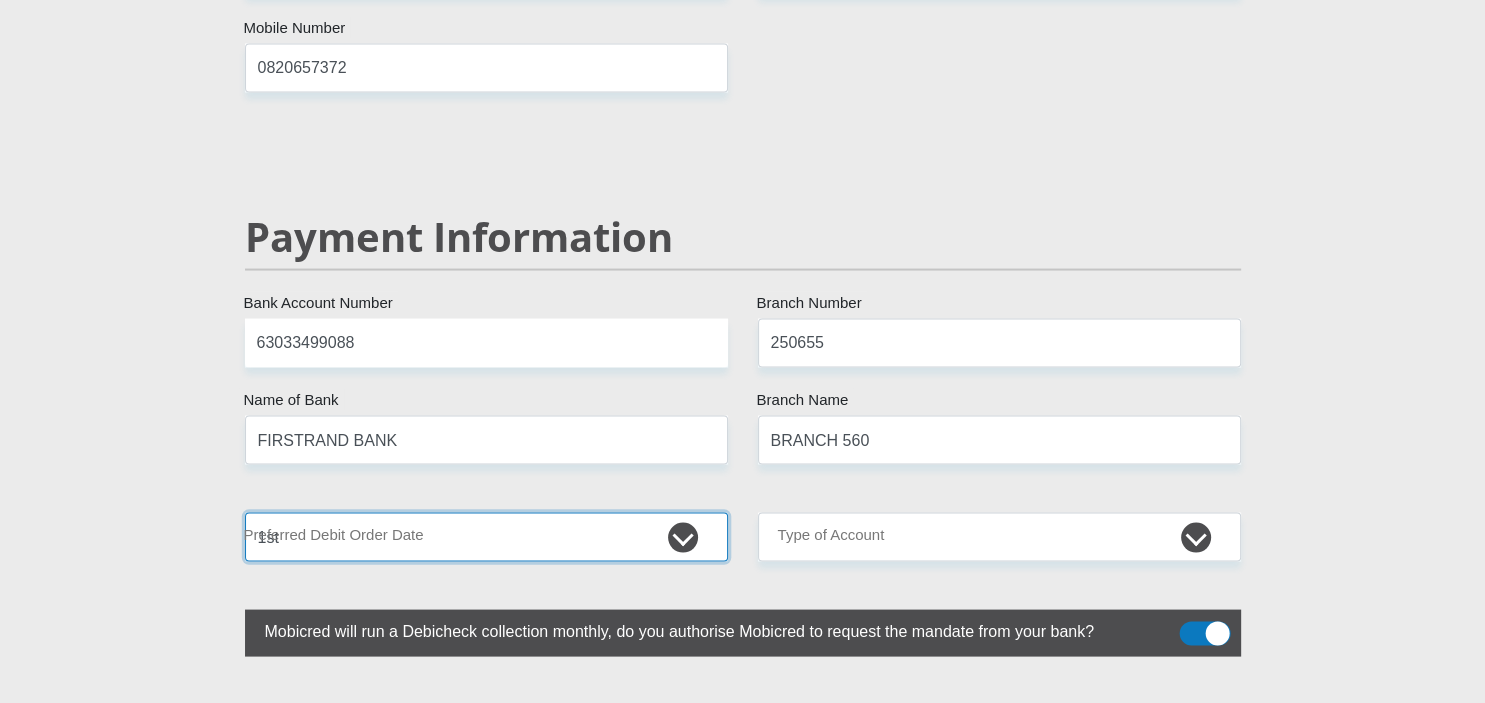 click on "1st" at bounding box center [0, 0] 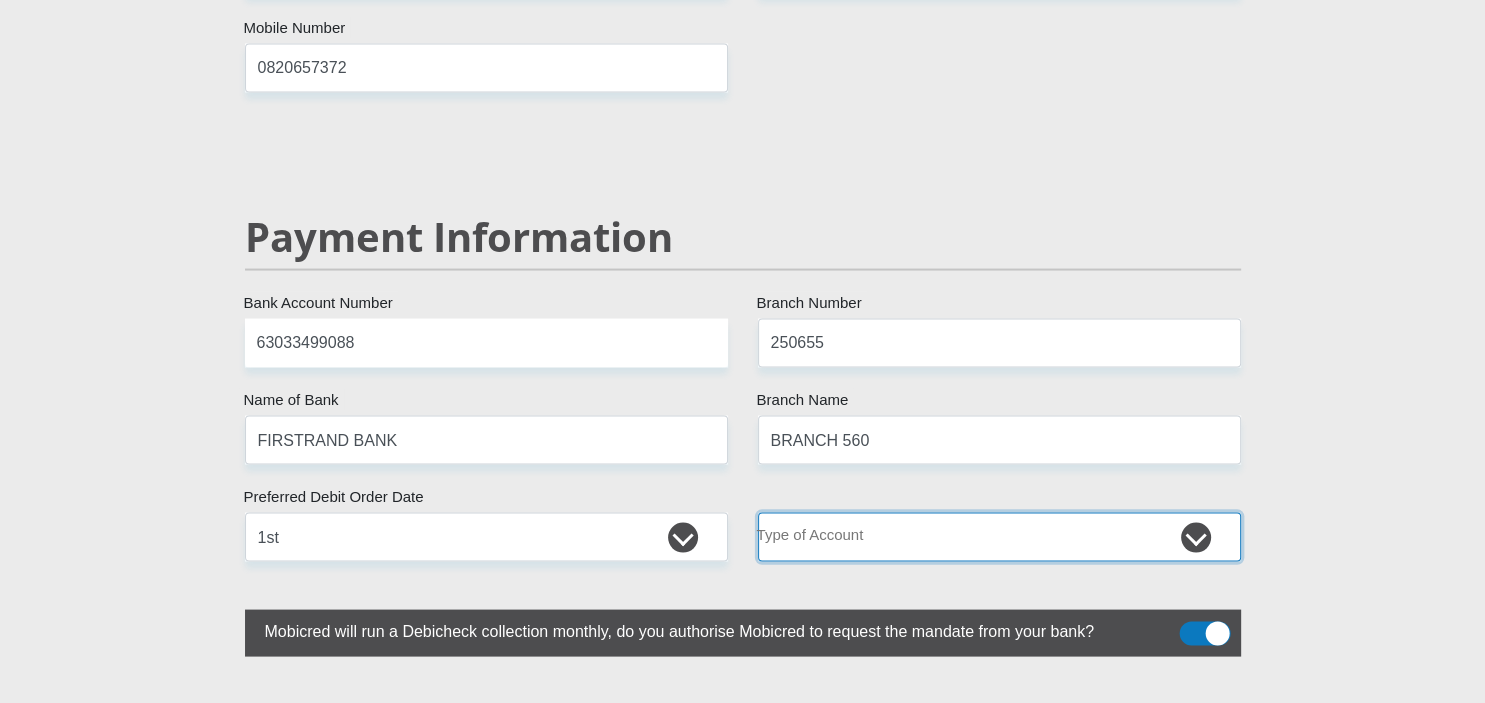 click on "Cheque
Savings" at bounding box center (999, 536) 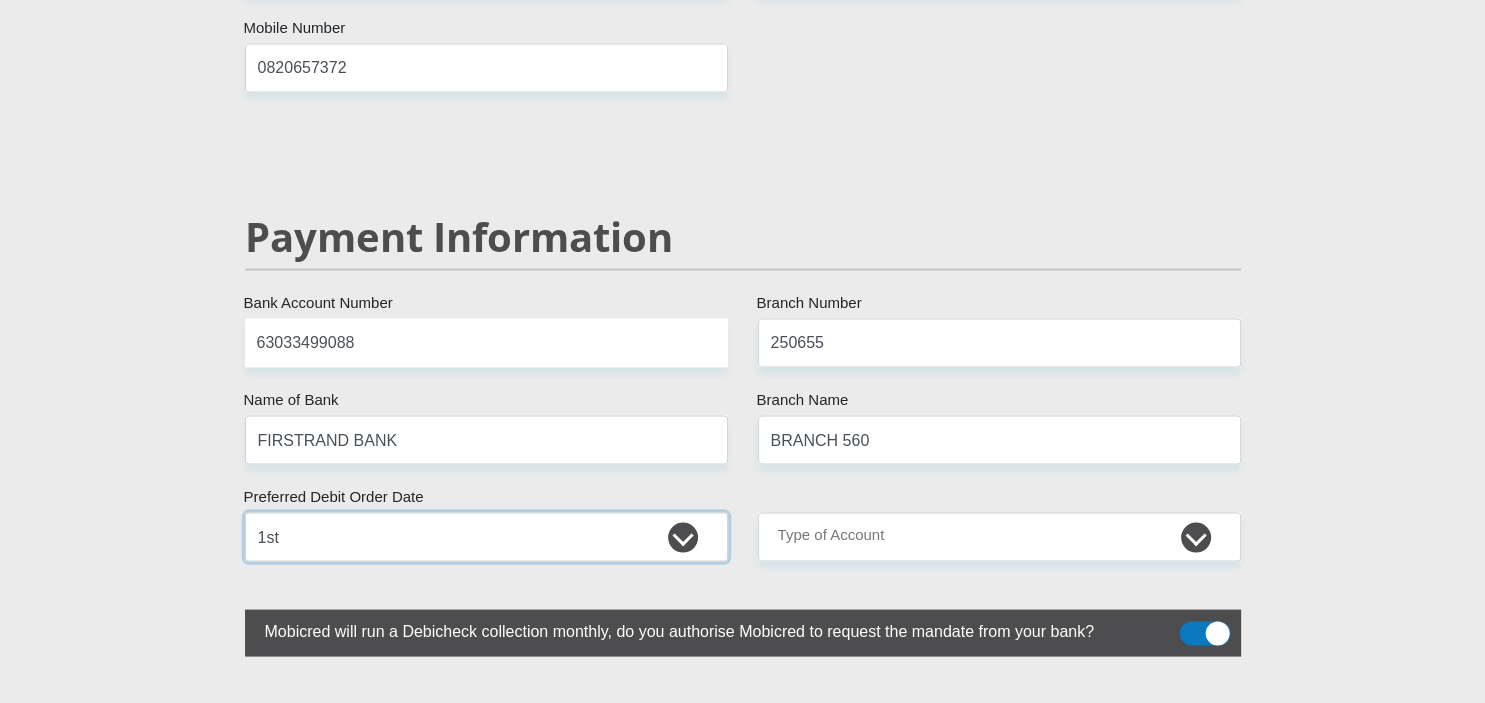 click on "1st
2nd
3rd
4th
5th
7th
18th
19th
20th
21st
22nd
23rd
24th
25th
26th
27th
28th
29th
30th" at bounding box center (486, 536) 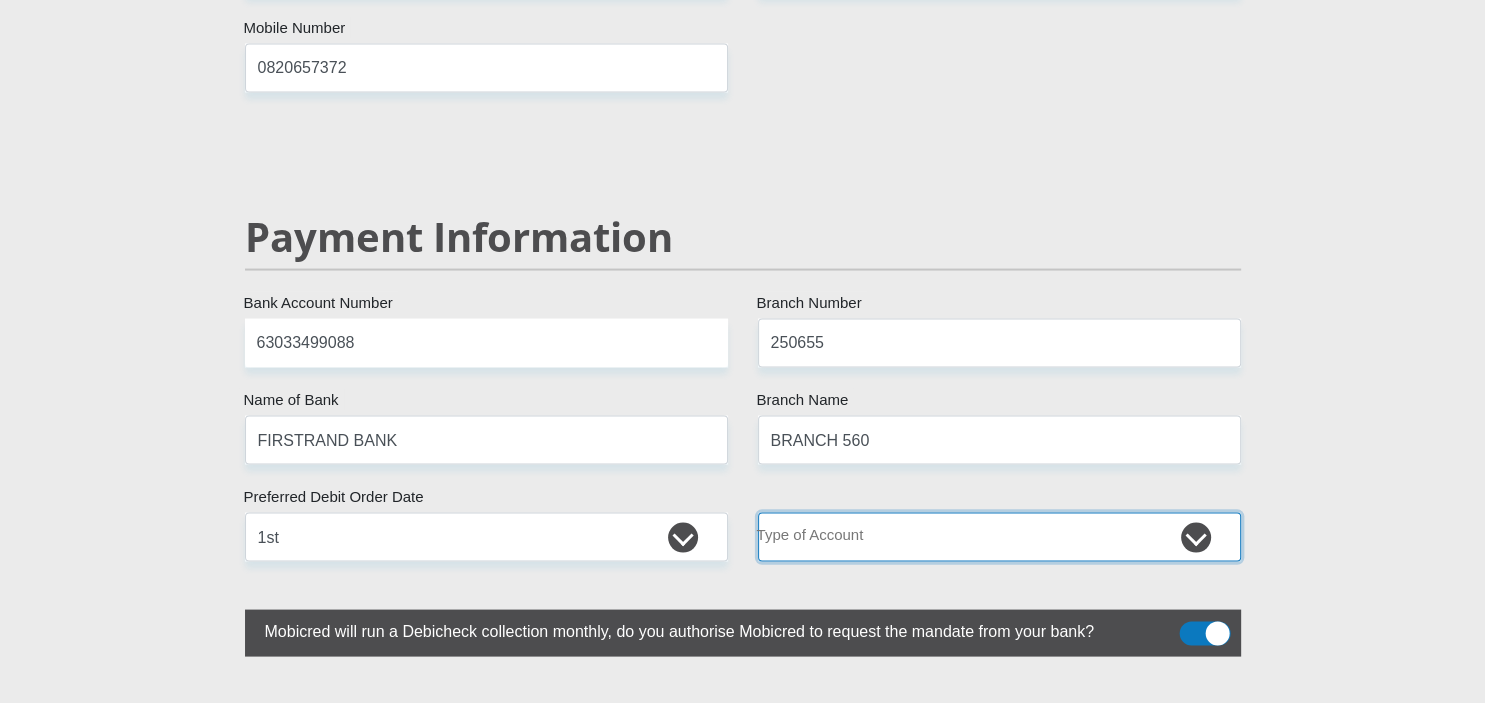 click on "Cheque
Savings" at bounding box center (999, 536) 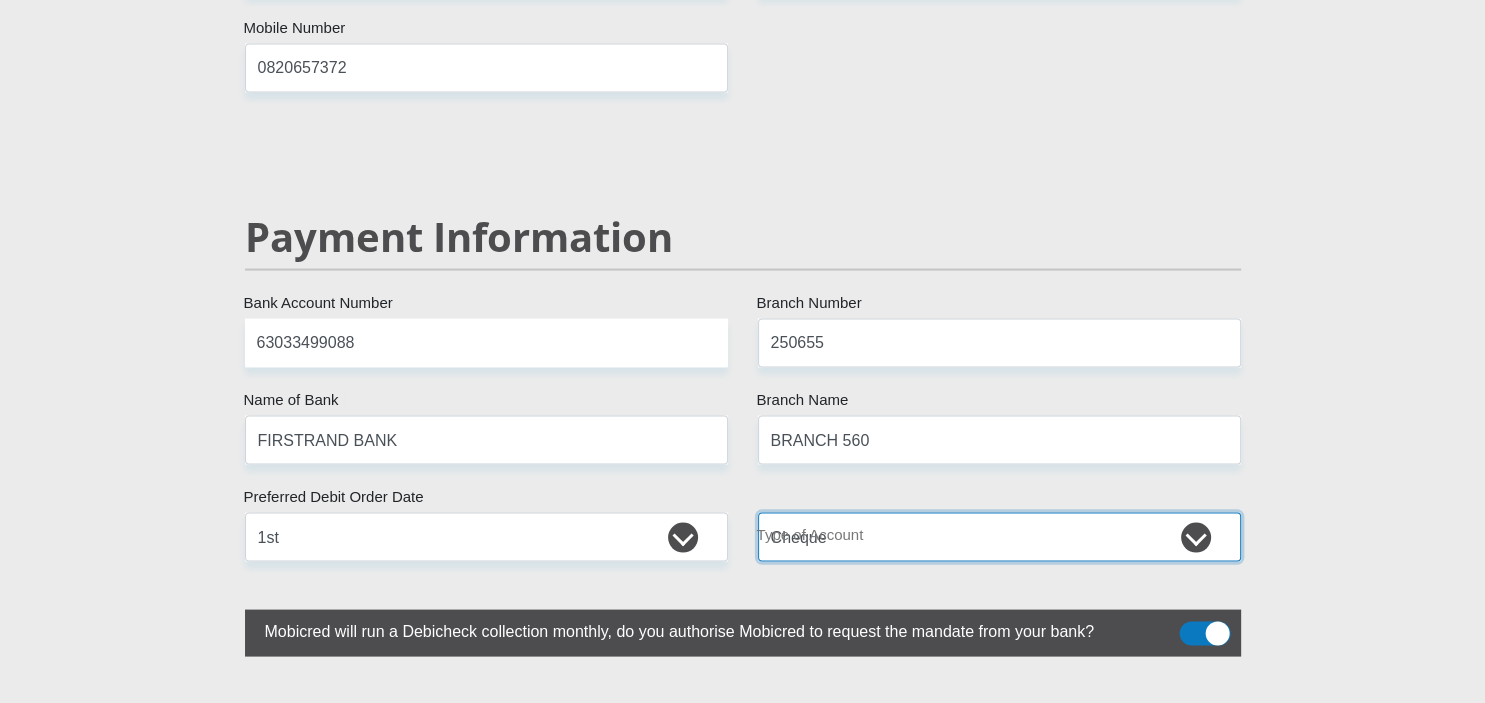 click on "Cheque" at bounding box center (0, 0) 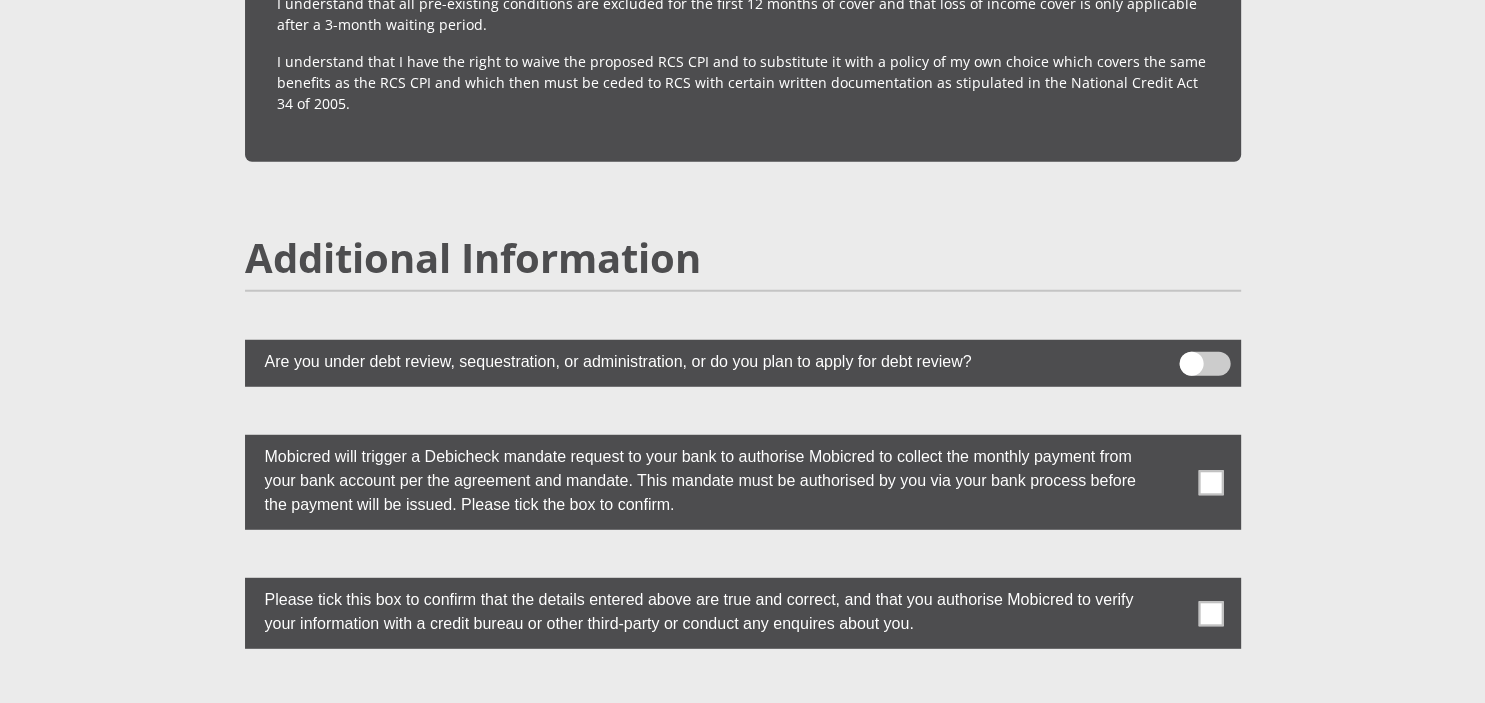 scroll, scrollTop: 5279, scrollLeft: 0, axis: vertical 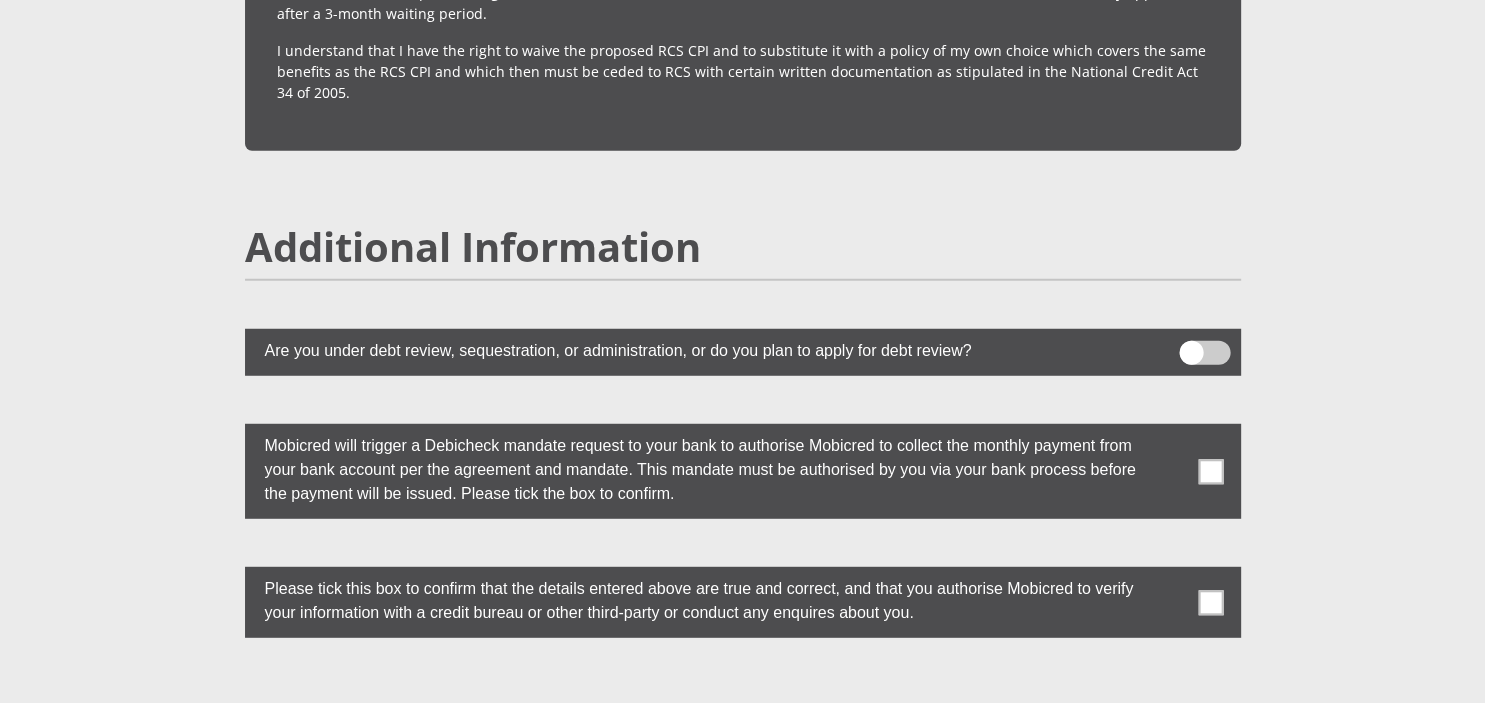 click at bounding box center [1210, 470] 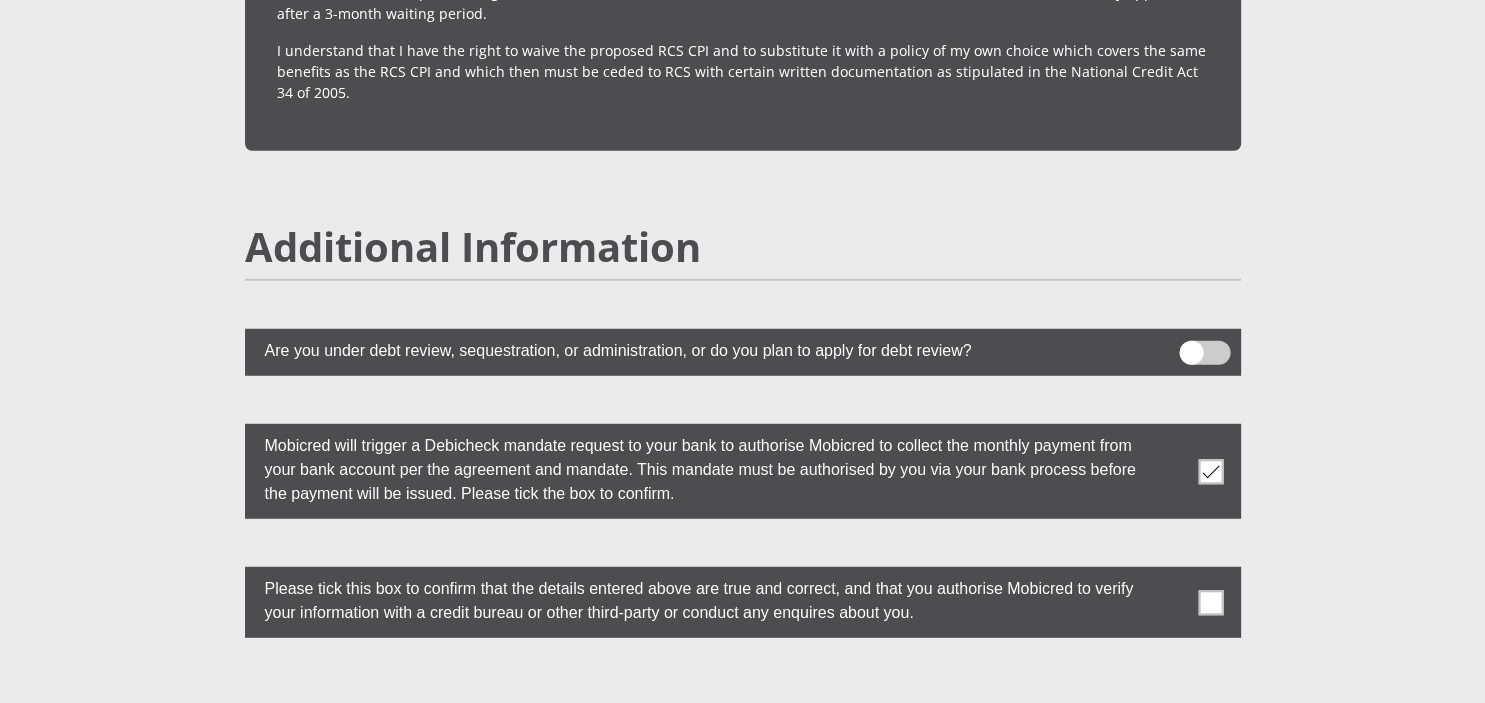 click at bounding box center (1210, 601) 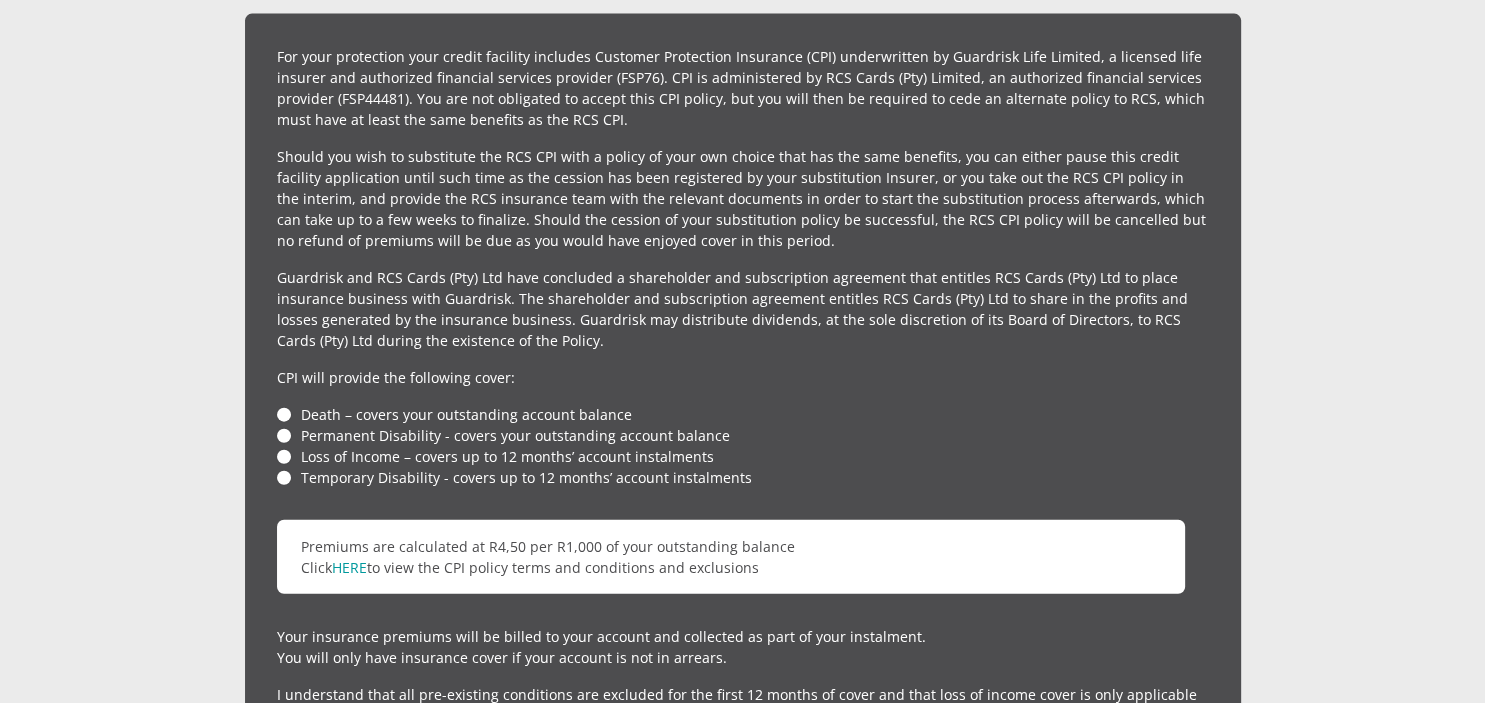 scroll, scrollTop: 4573, scrollLeft: 0, axis: vertical 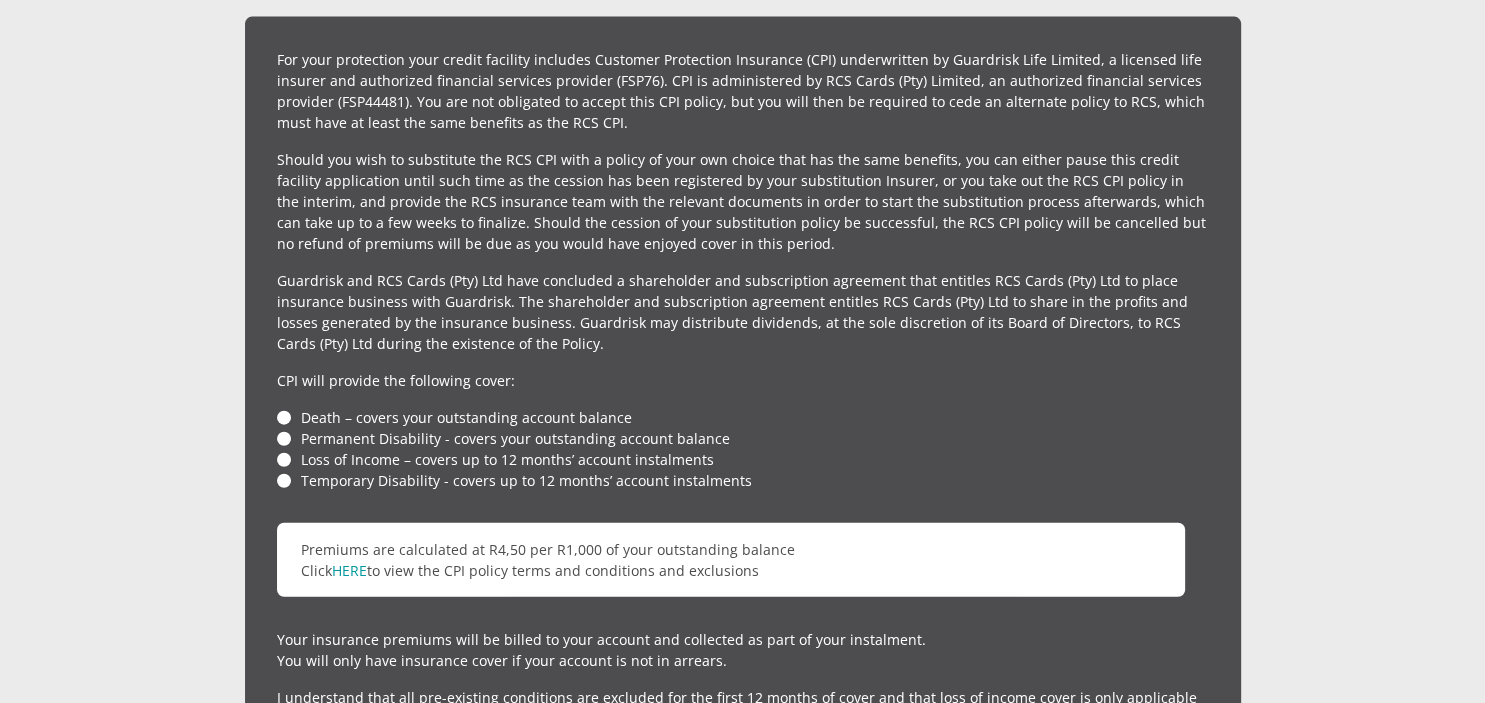 click on "Death – covers your outstanding account balance" at bounding box center [743, 417] 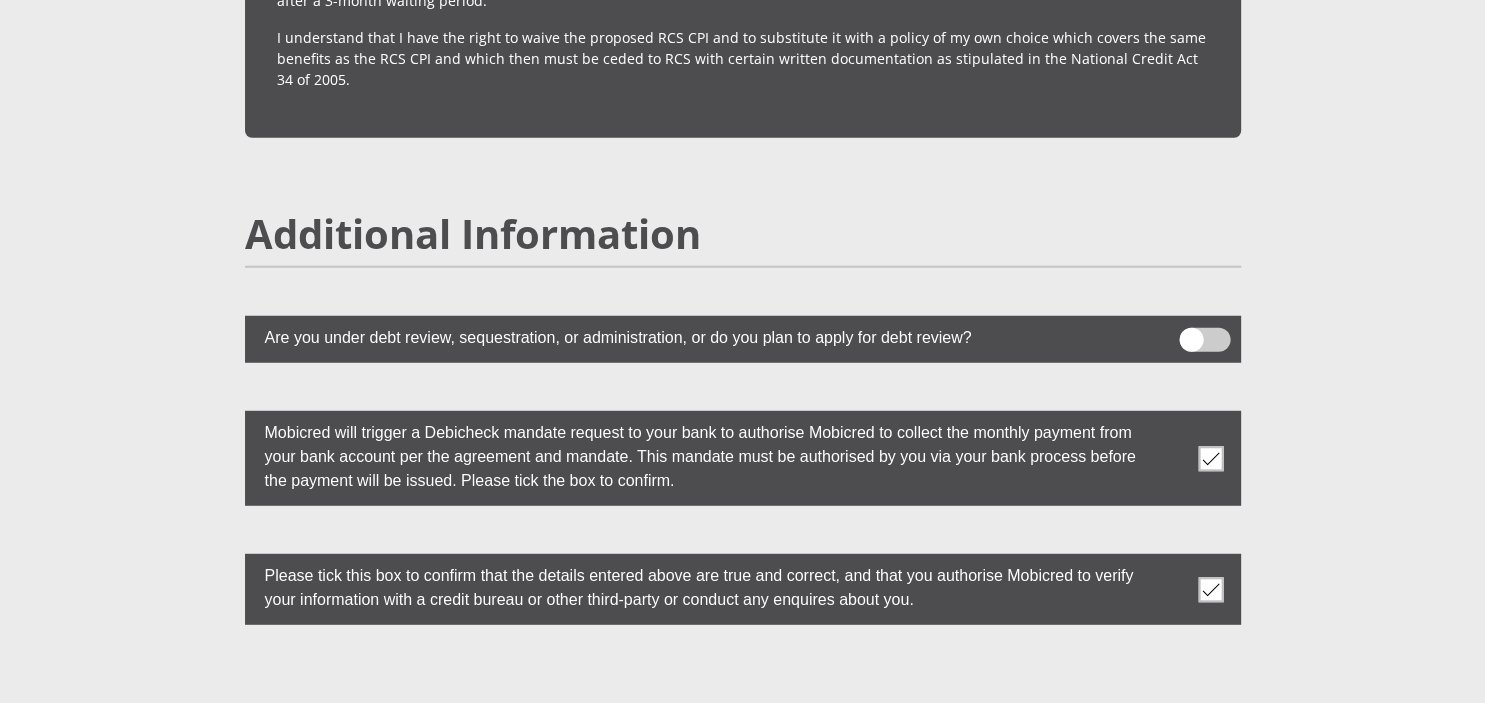 scroll, scrollTop: 5658, scrollLeft: 0, axis: vertical 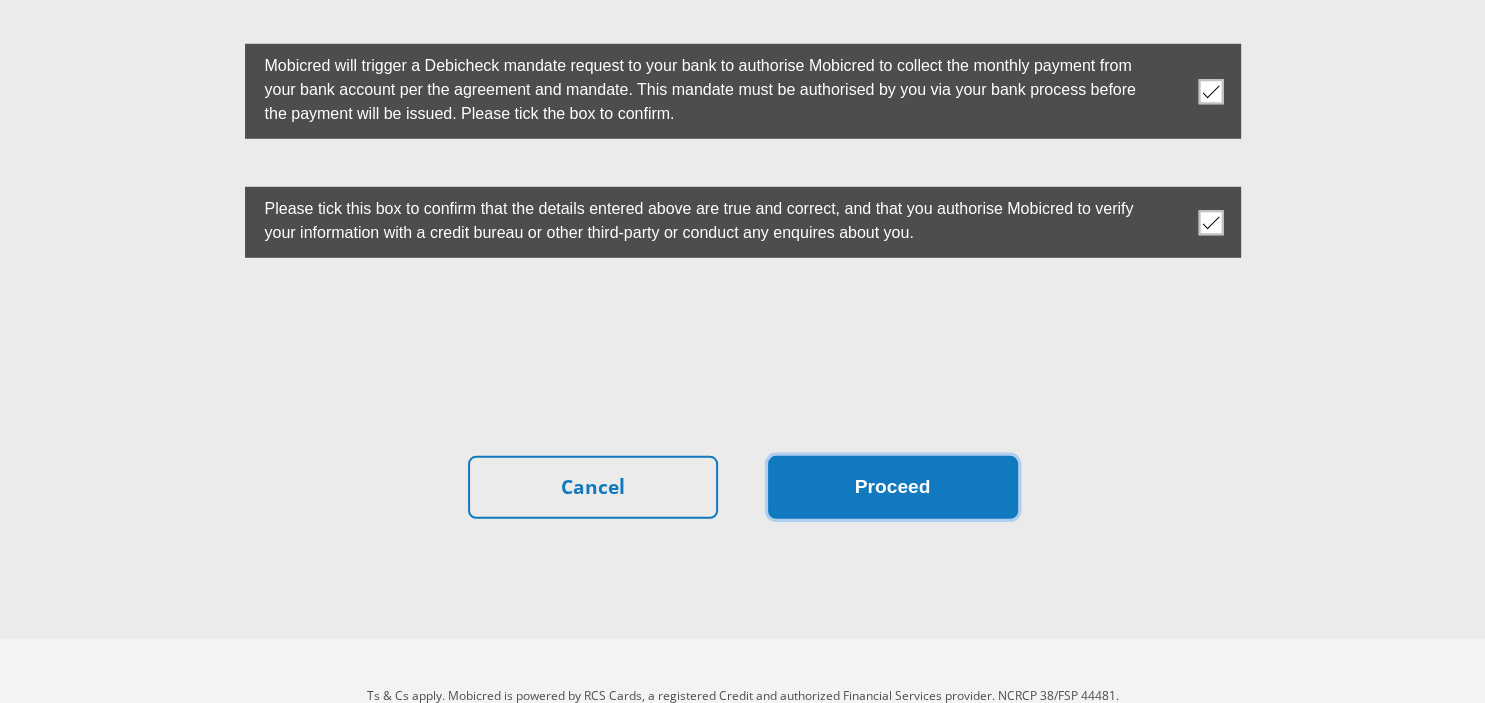 click on "Proceed" at bounding box center [893, 487] 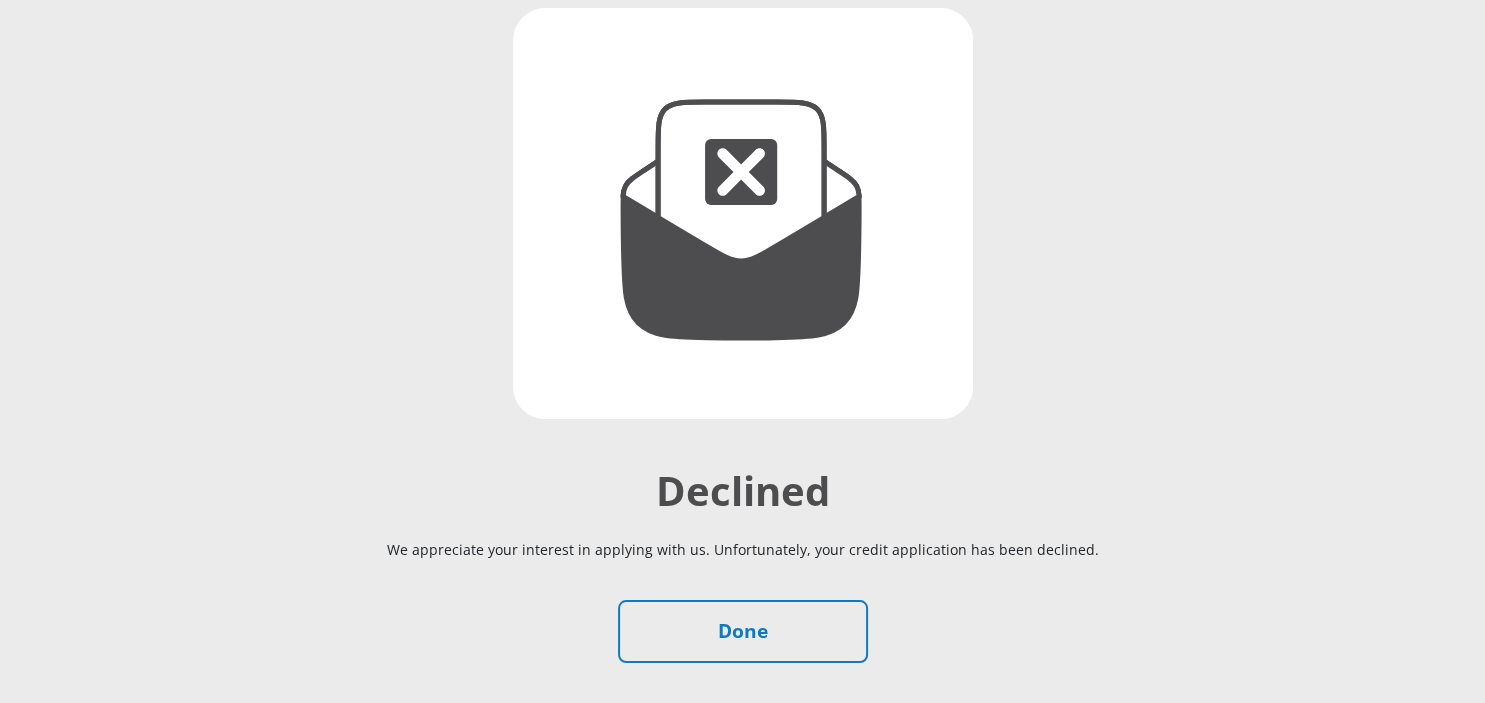 scroll, scrollTop: 368, scrollLeft: 0, axis: vertical 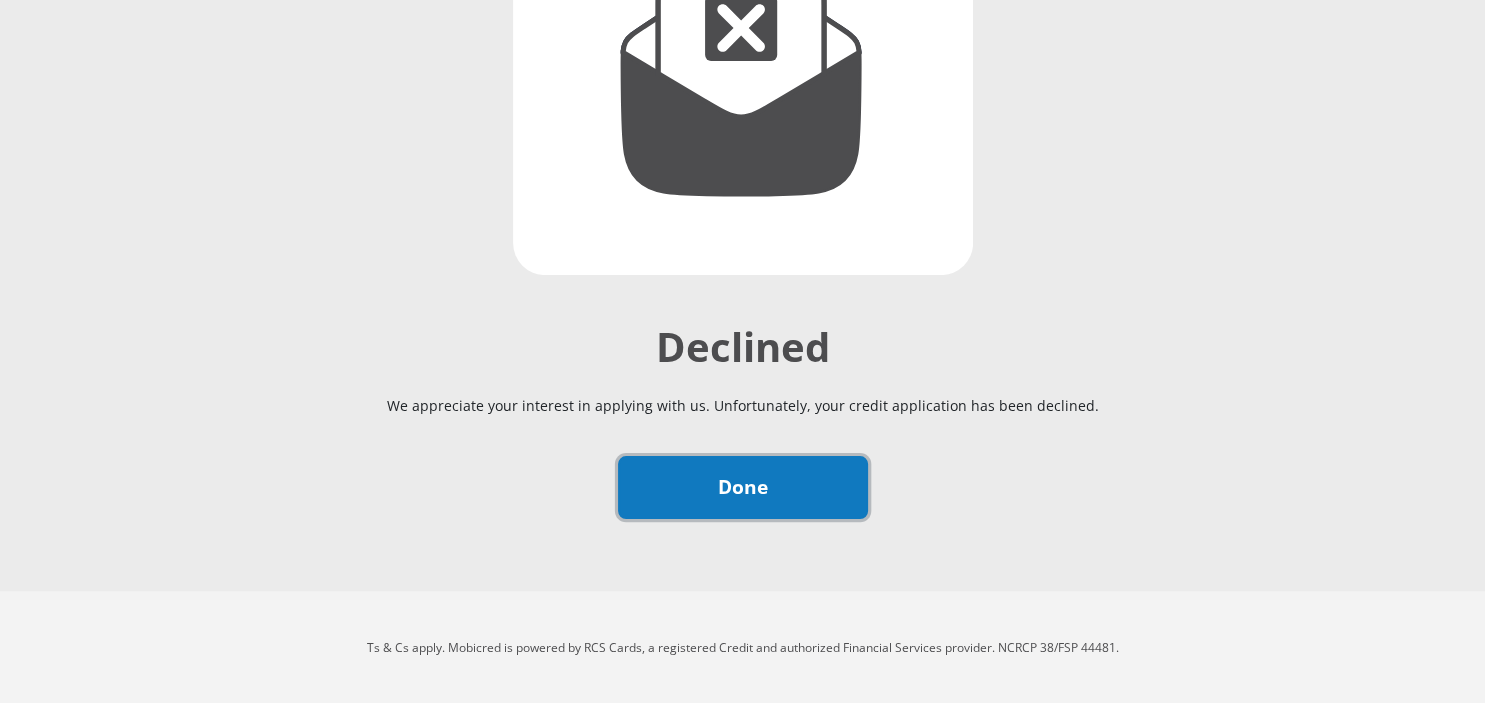 click on "Done" at bounding box center [743, 487] 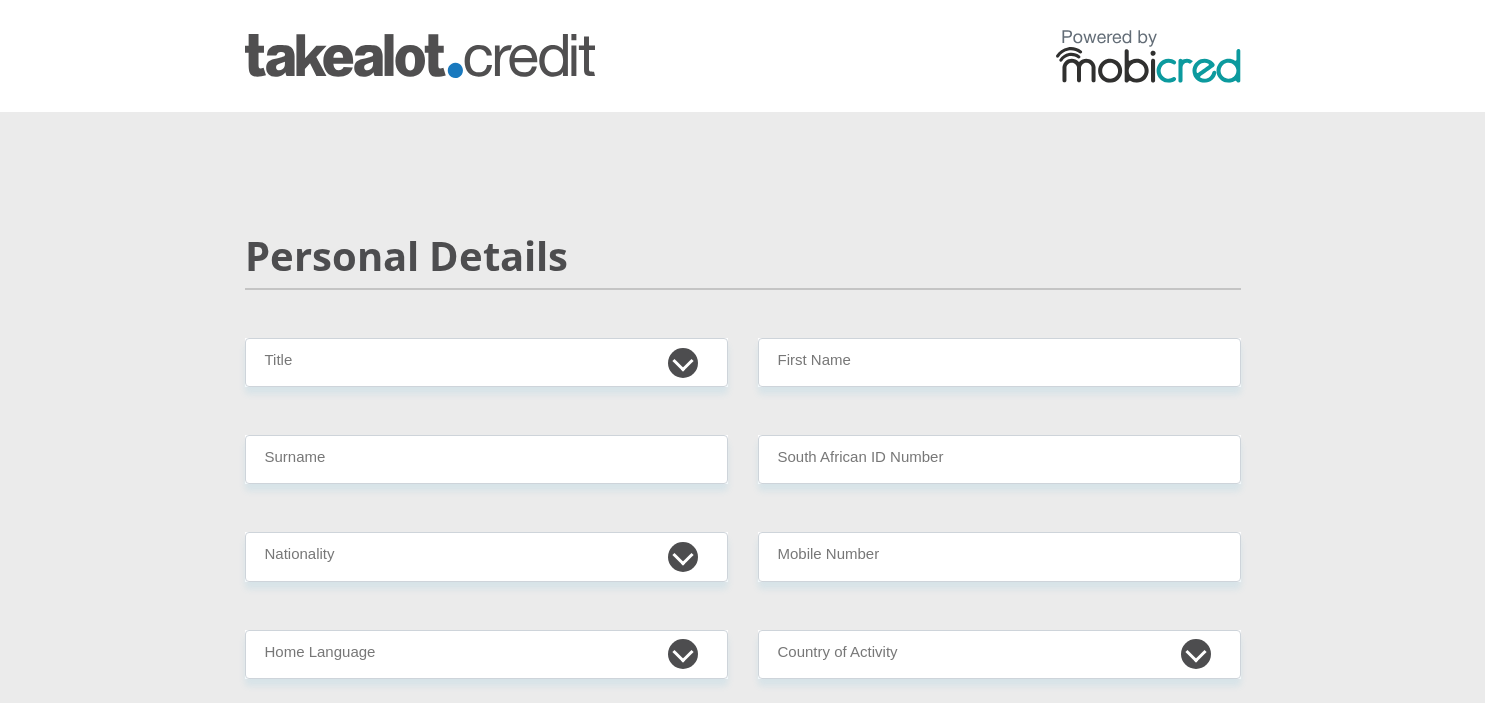scroll, scrollTop: 0, scrollLeft: 0, axis: both 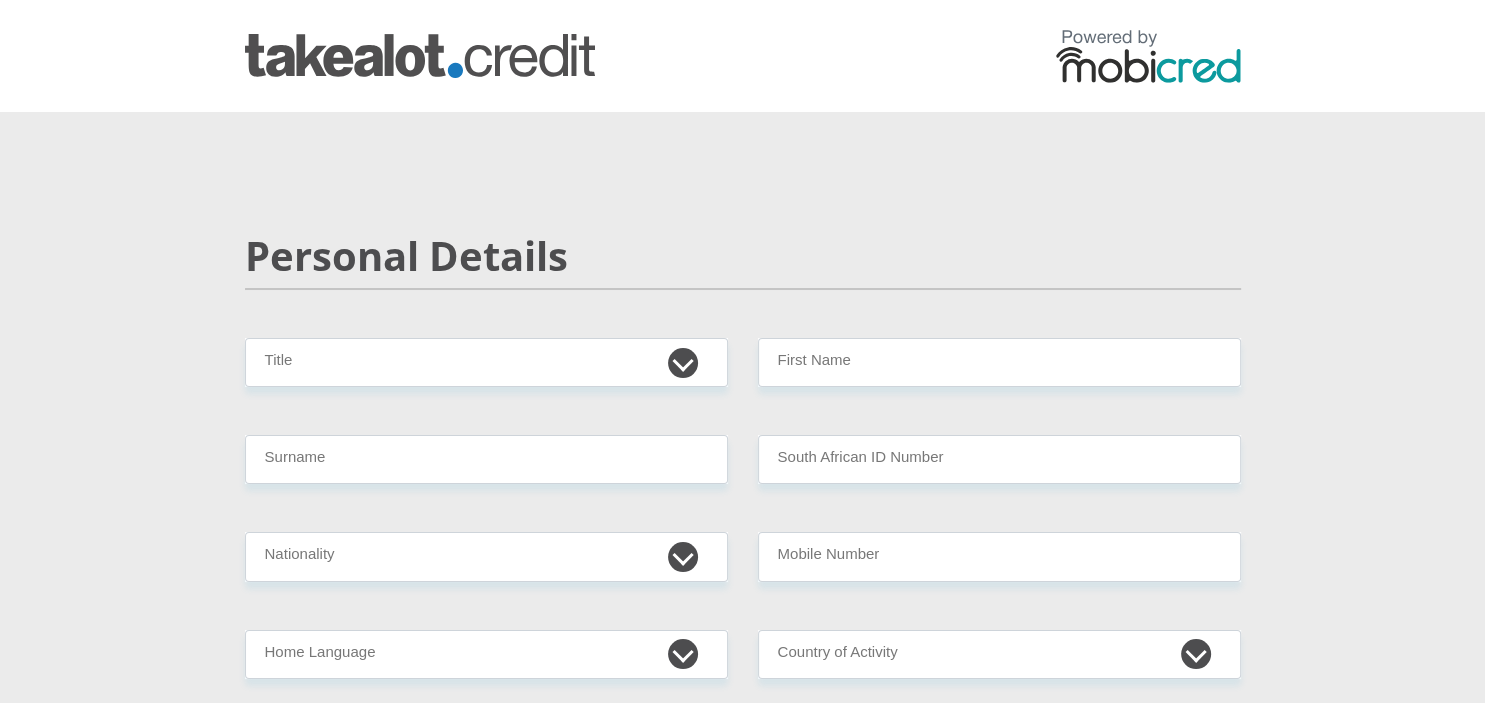 select on "Mr" 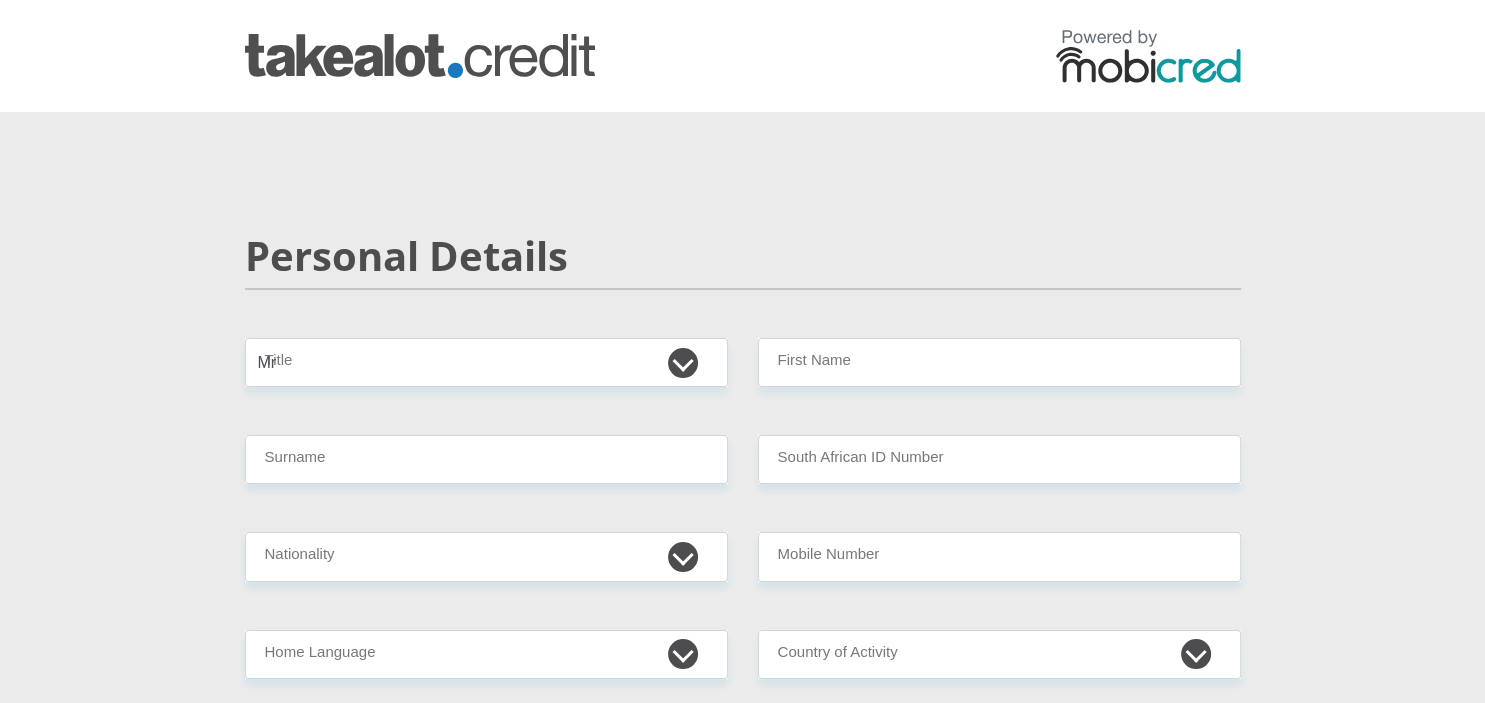 click on "Mr" at bounding box center (0, 0) 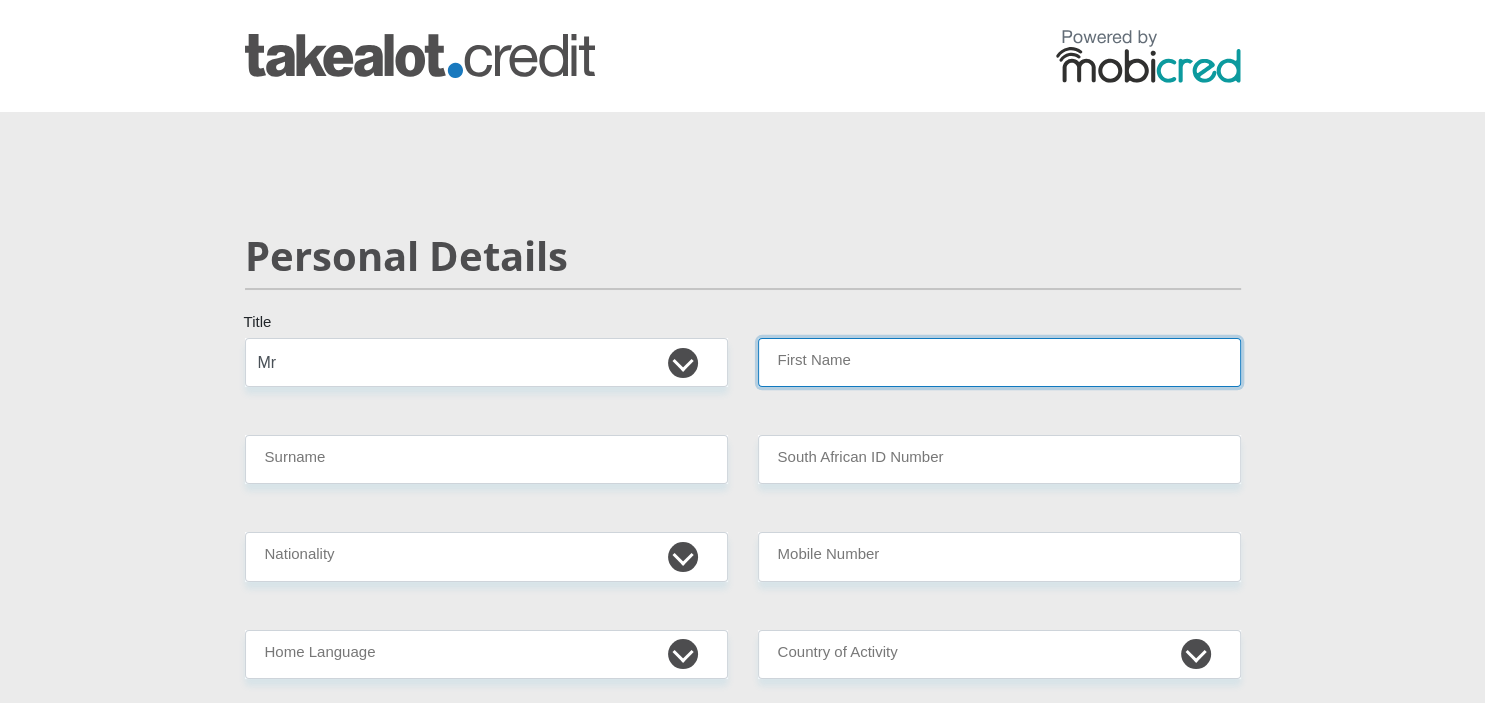 click on "First Name" at bounding box center (999, 362) 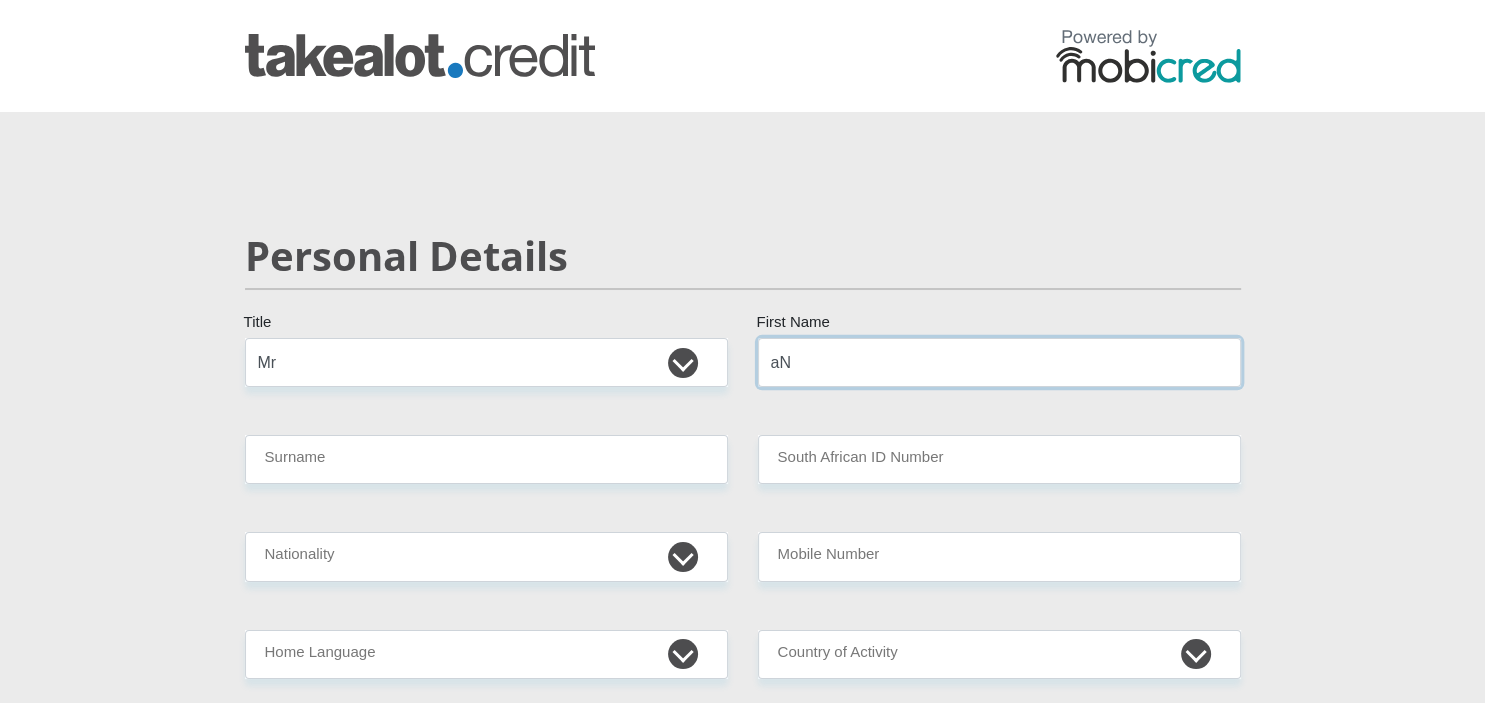 type on "a" 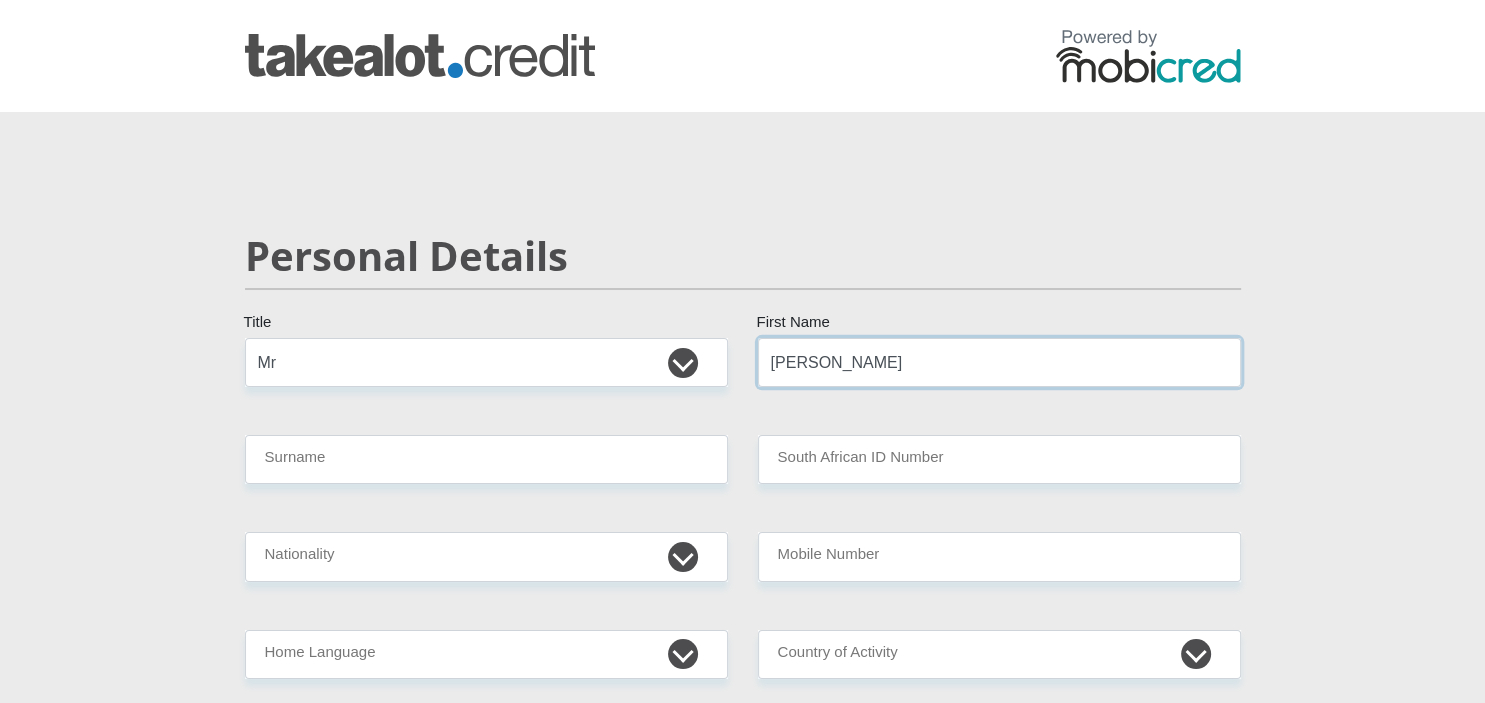 type on "Andrew" 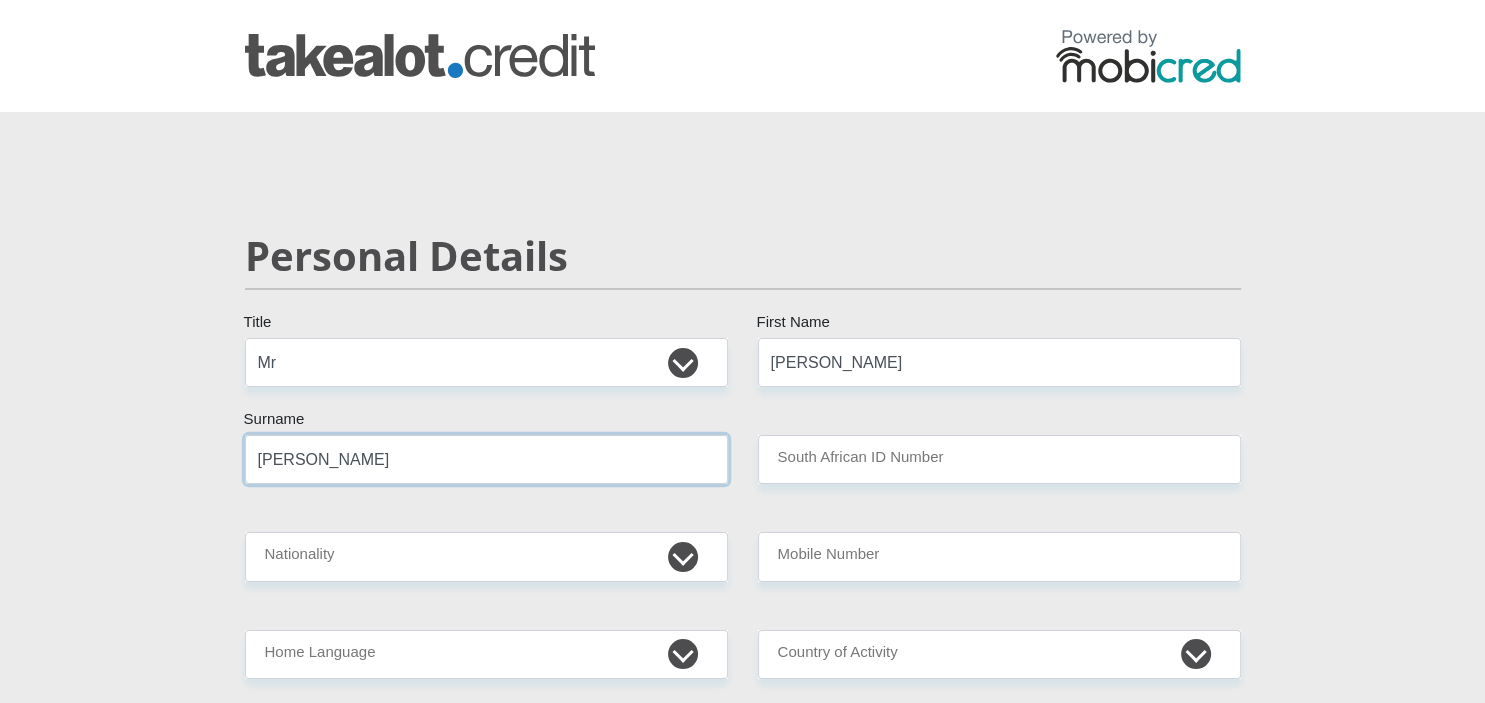 type on "[PERSON_NAME]" 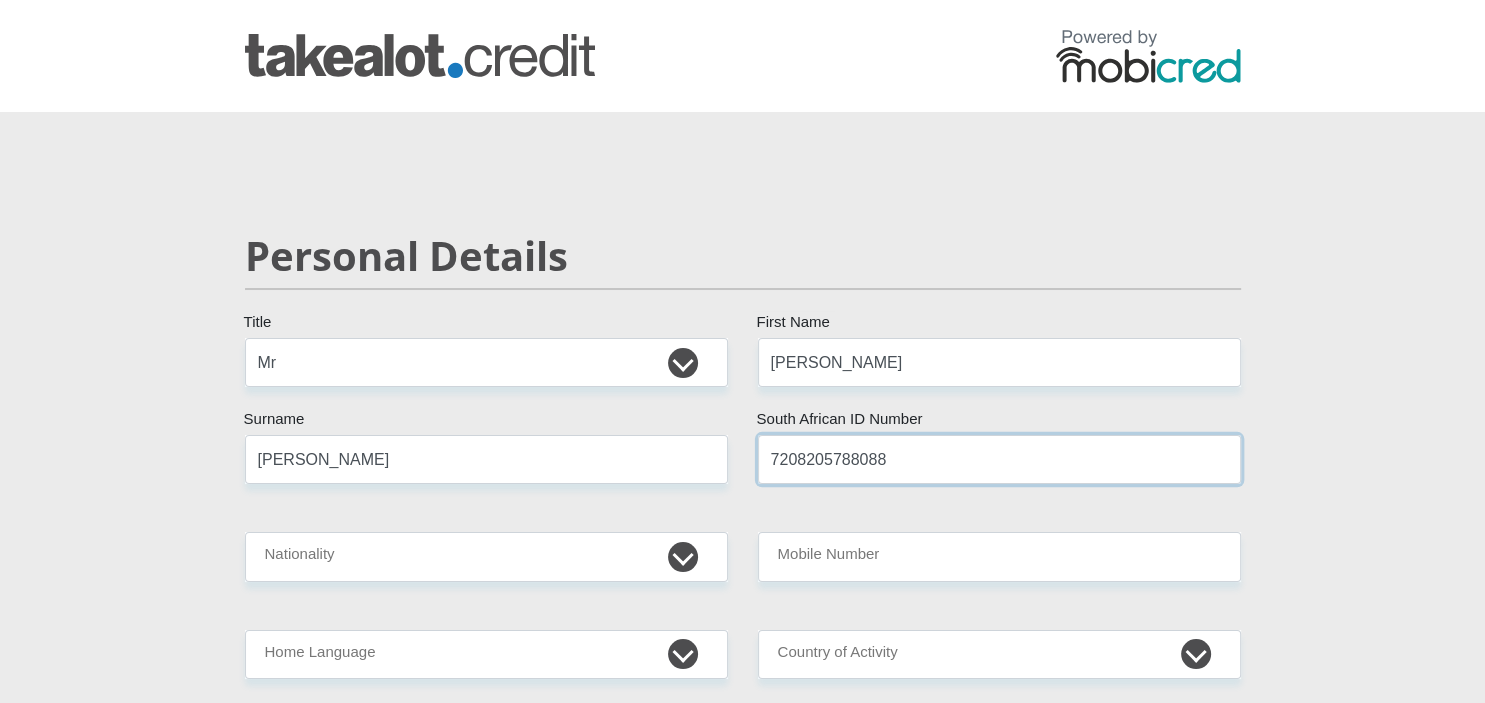 type on "7208205788088" 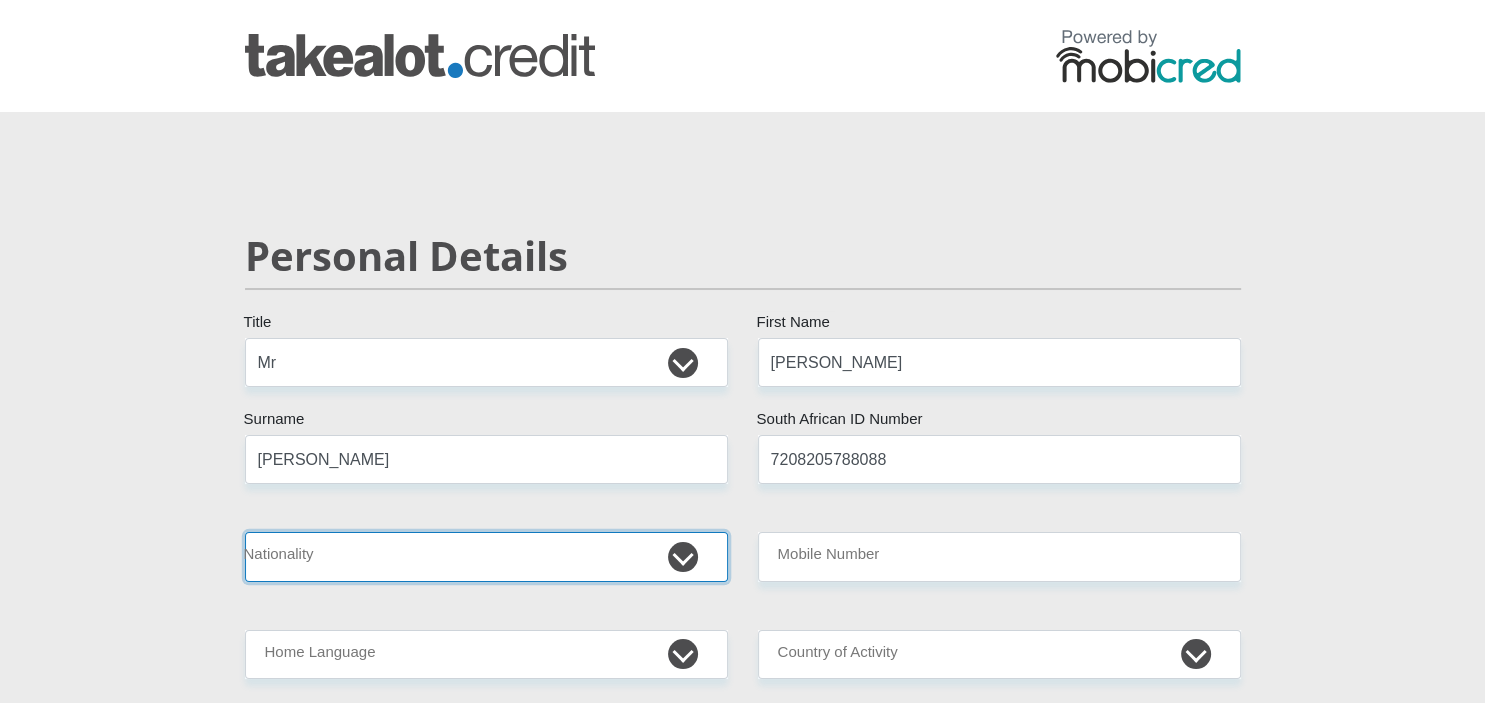 select on "ZAF" 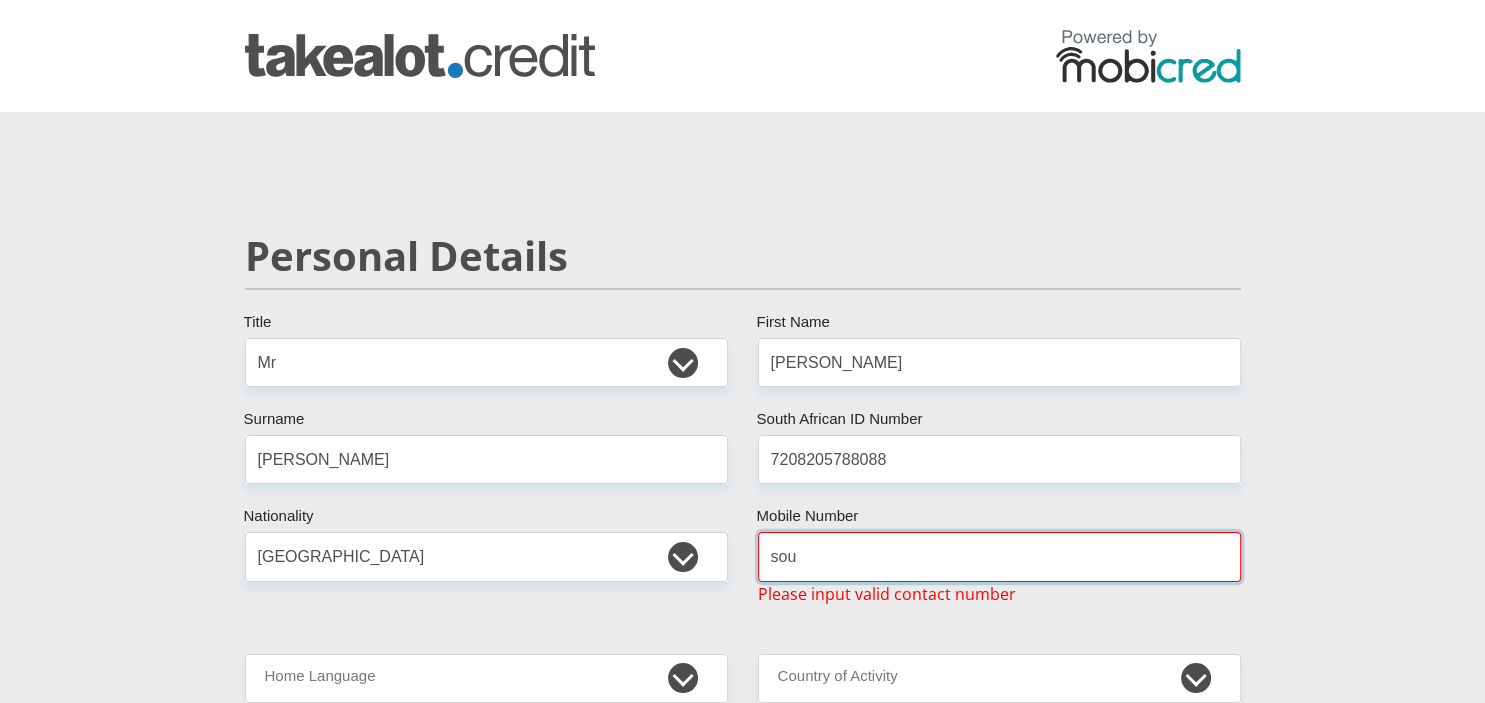 click on "sou" at bounding box center (999, 556) 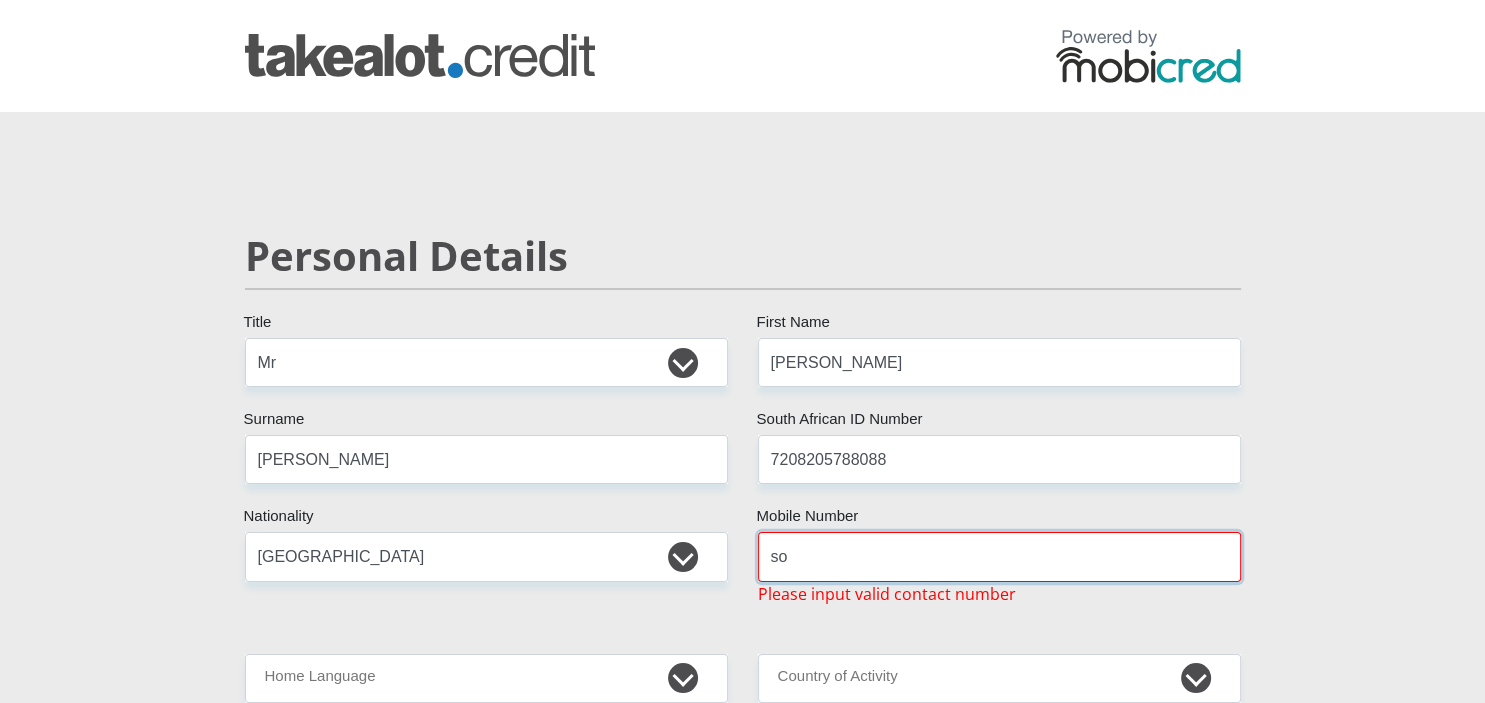 type on "s" 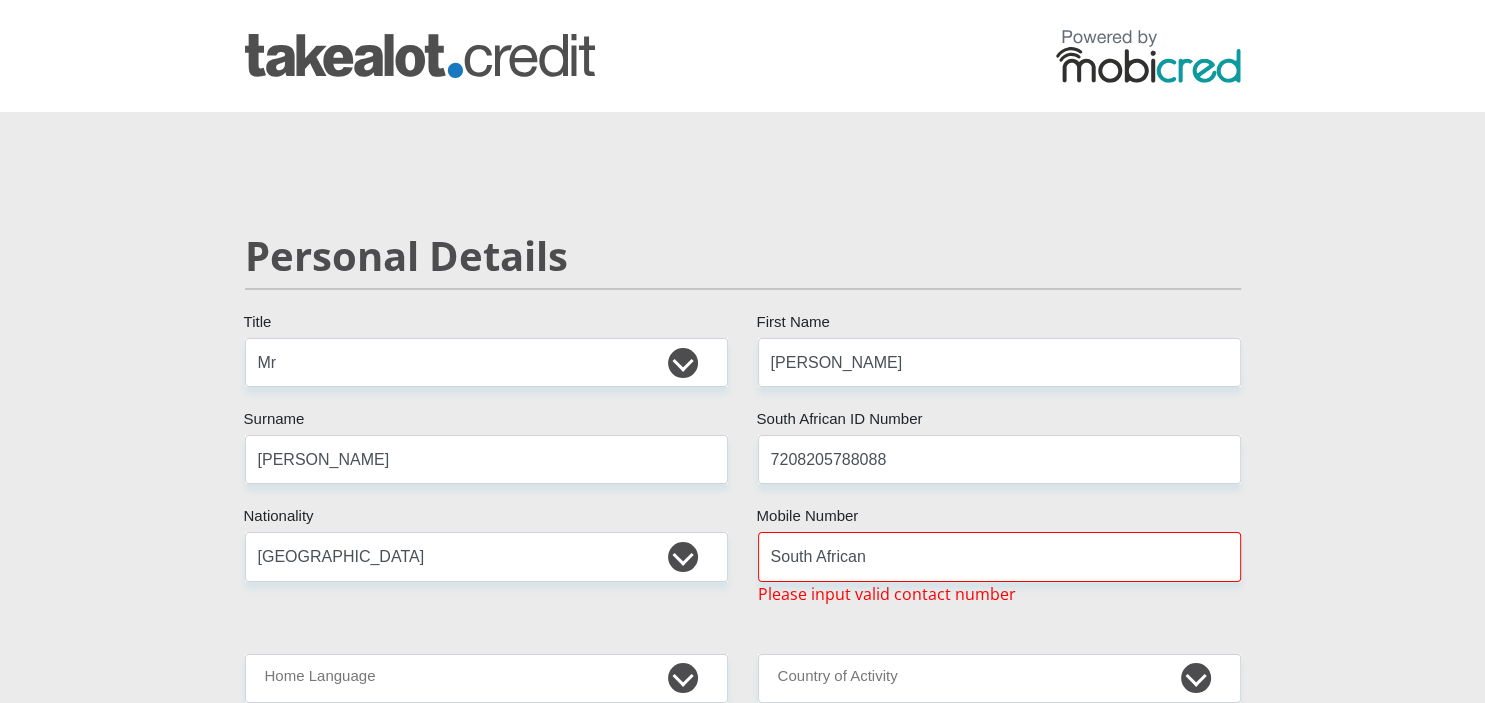click on "Mr
Ms
Mrs
Dr
Other
Title
Andrew
First Name
Engels
Surname
7208205788088
South African ID Number
Please input valid ID number
South Africa
Afghanistan
Aland Islands
Albania
Algeria
America Samoa
American Virgin Islands
Andorra
Angola
Anguilla
Antarctica
Antigua and Barbuda
Argentina" at bounding box center (743, 3202) 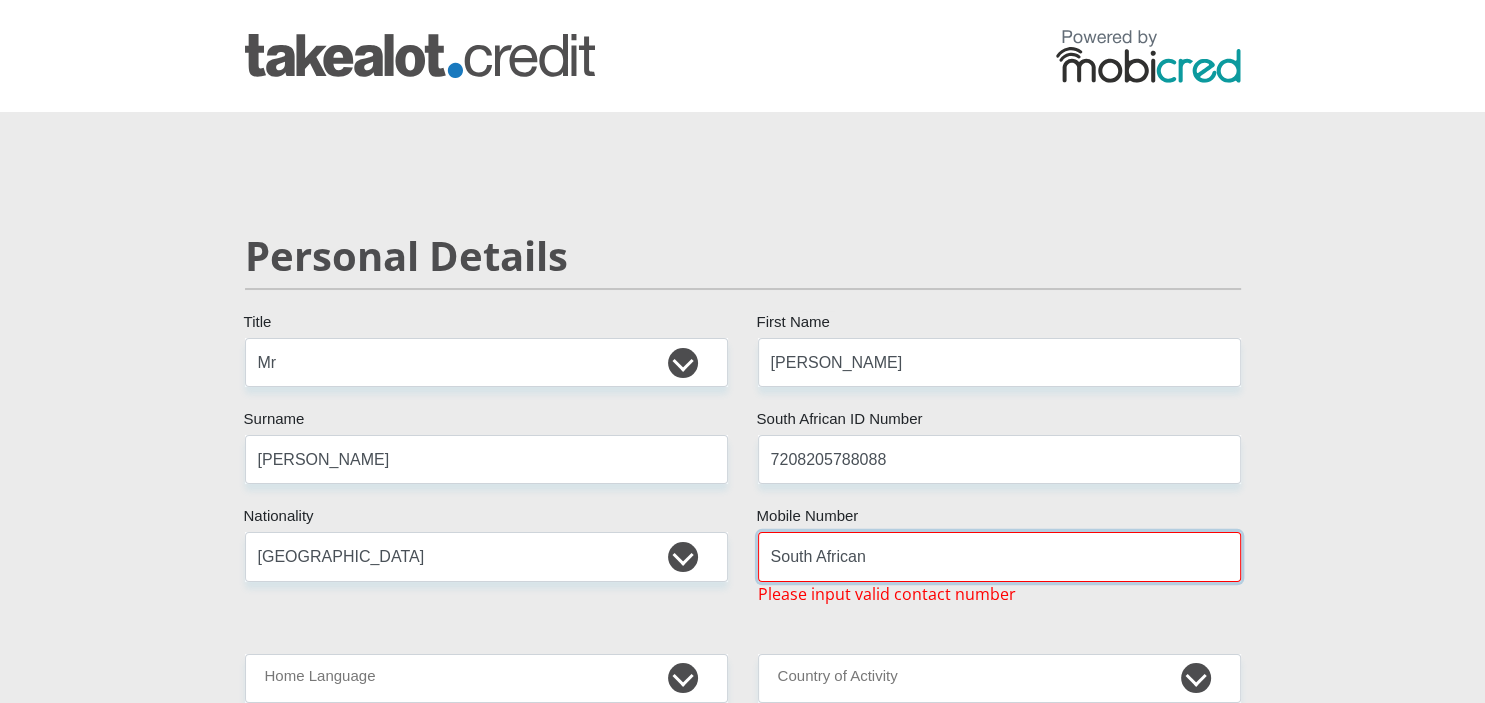 click on "South African" at bounding box center [999, 556] 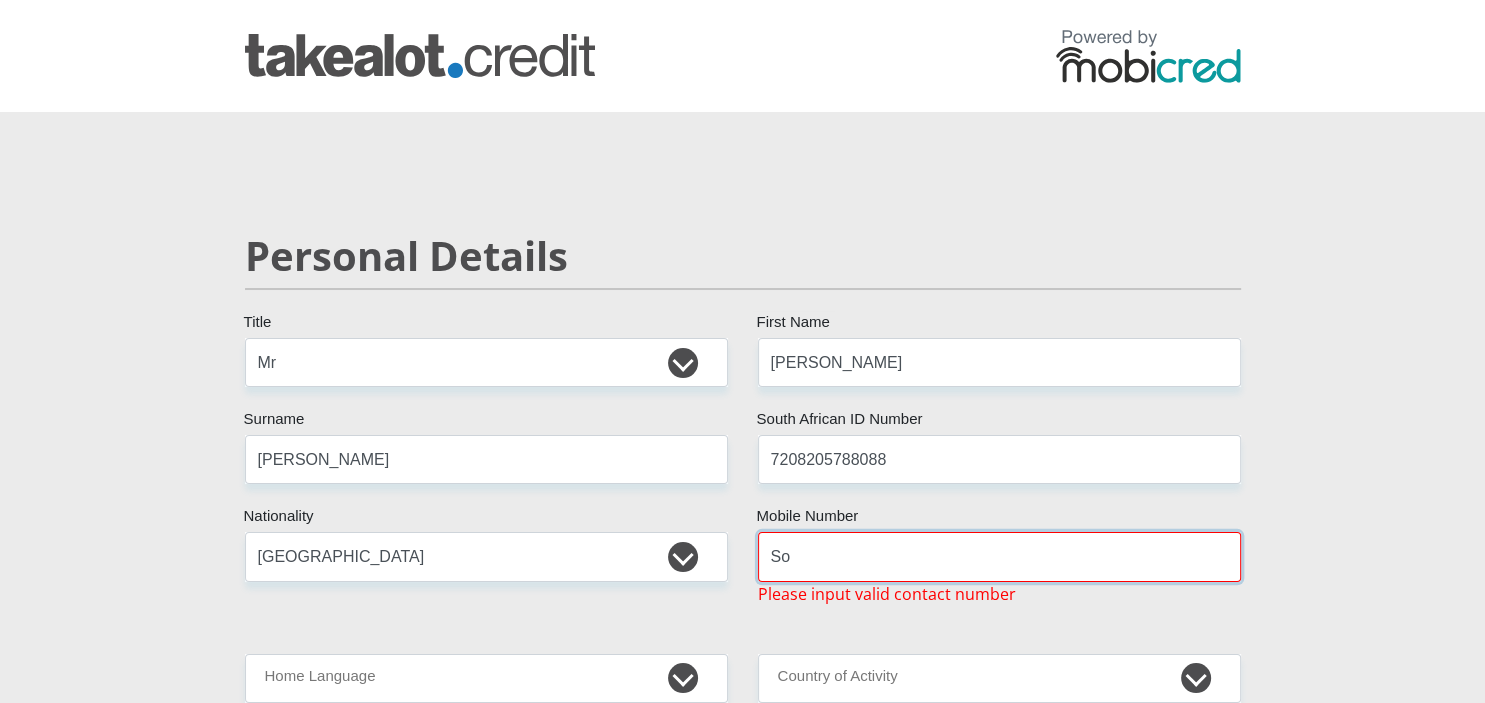 type on "S" 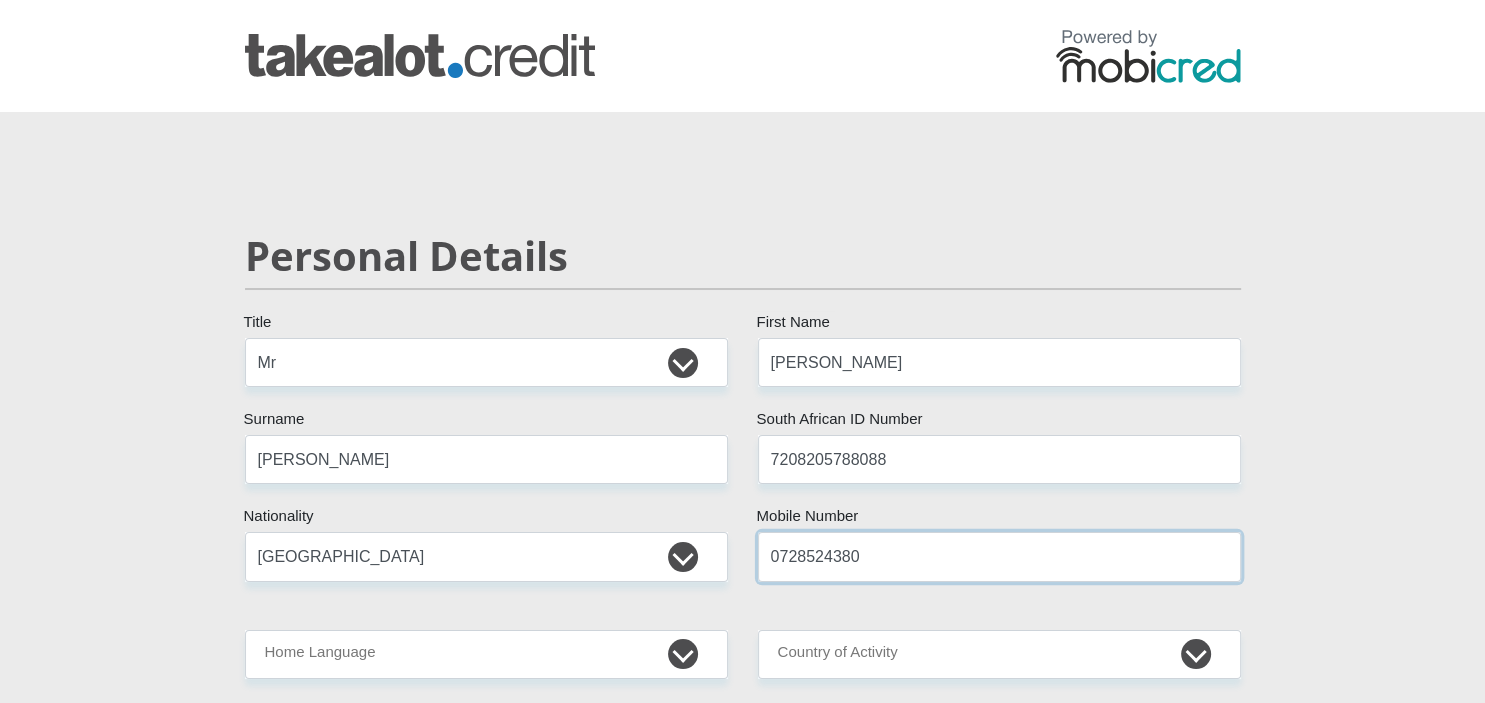 type on "0728524380" 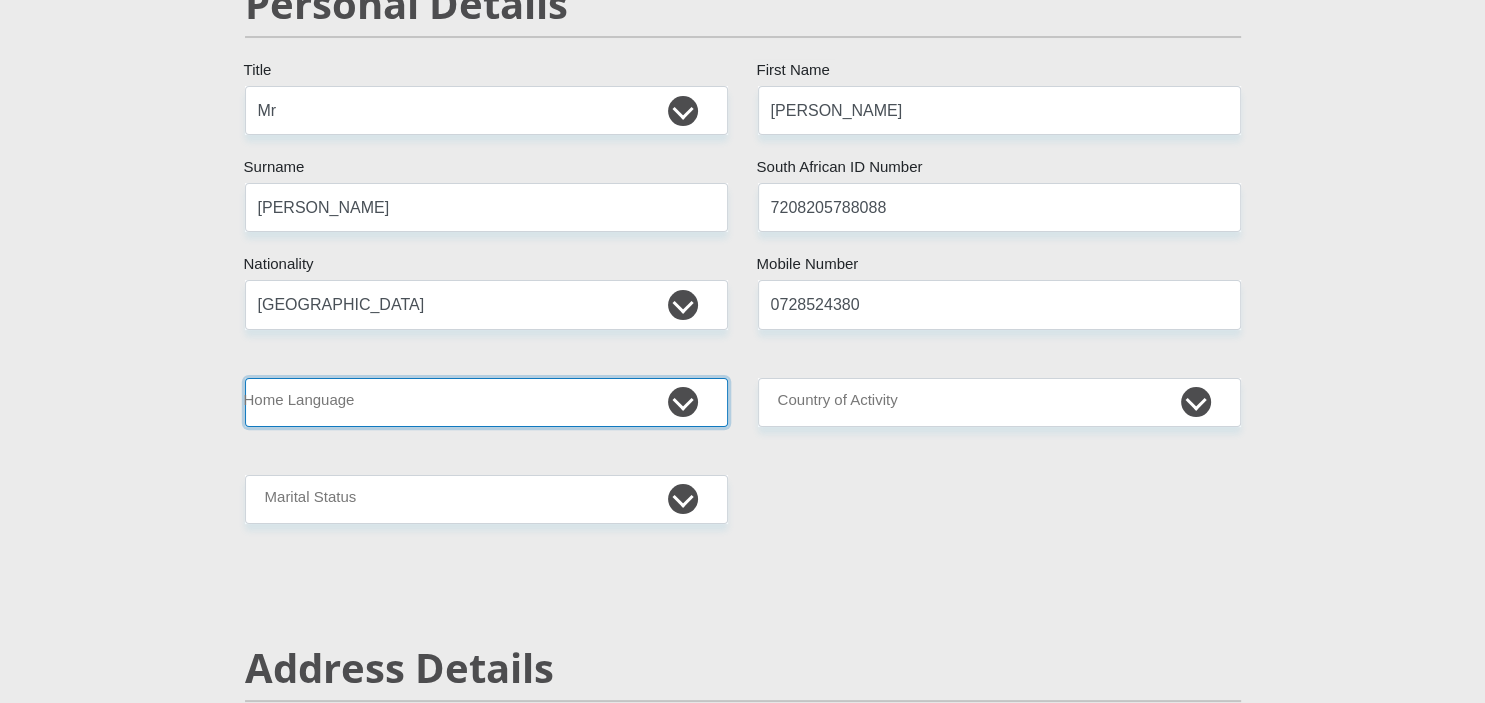 scroll, scrollTop: 257, scrollLeft: 0, axis: vertical 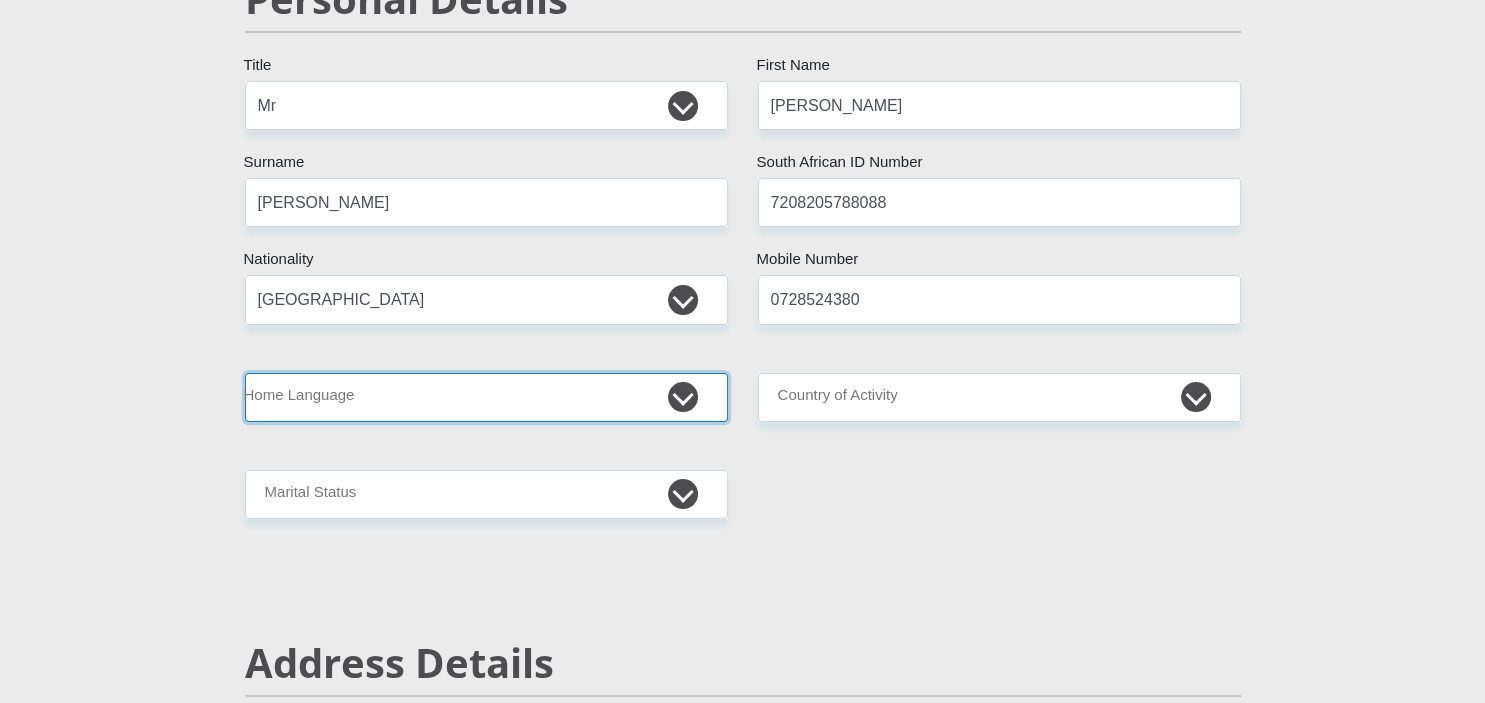select on "eng" 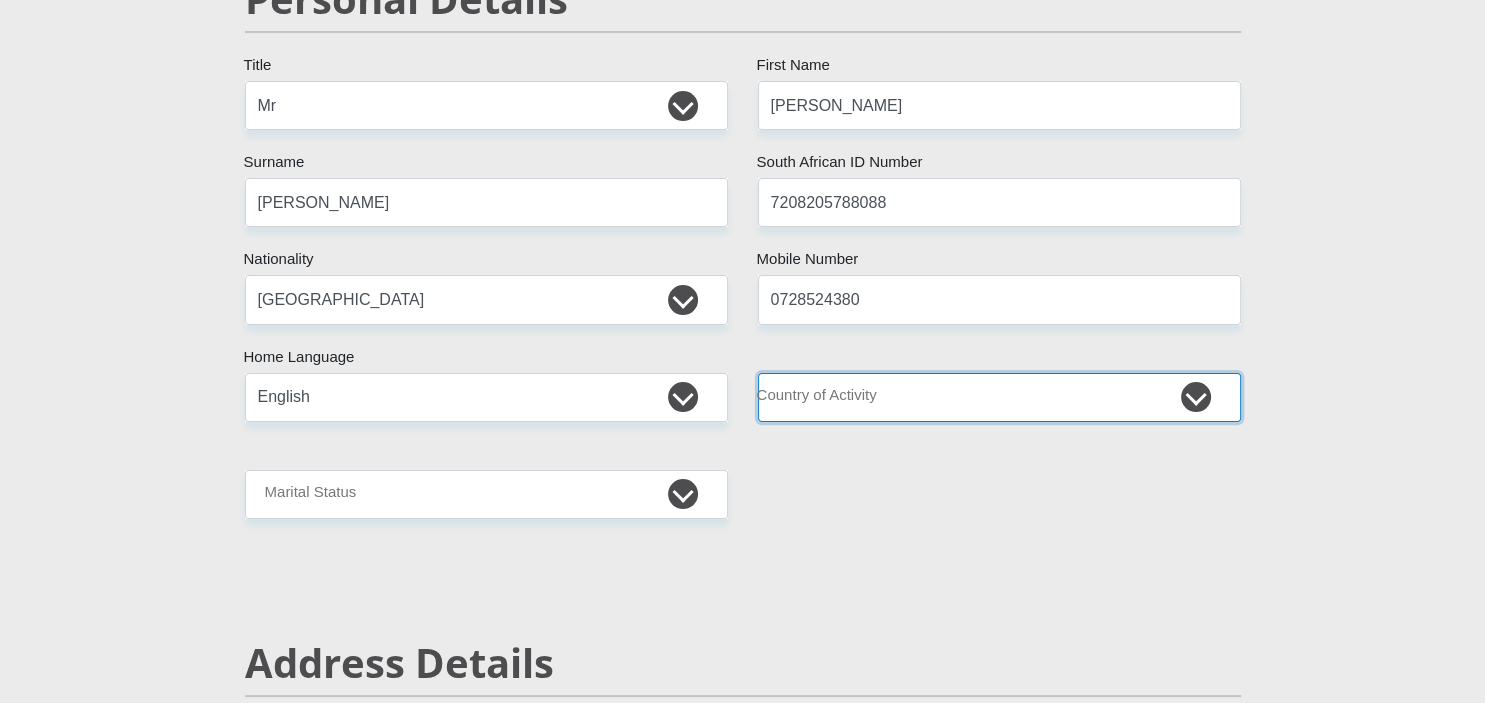 select on "ZAF" 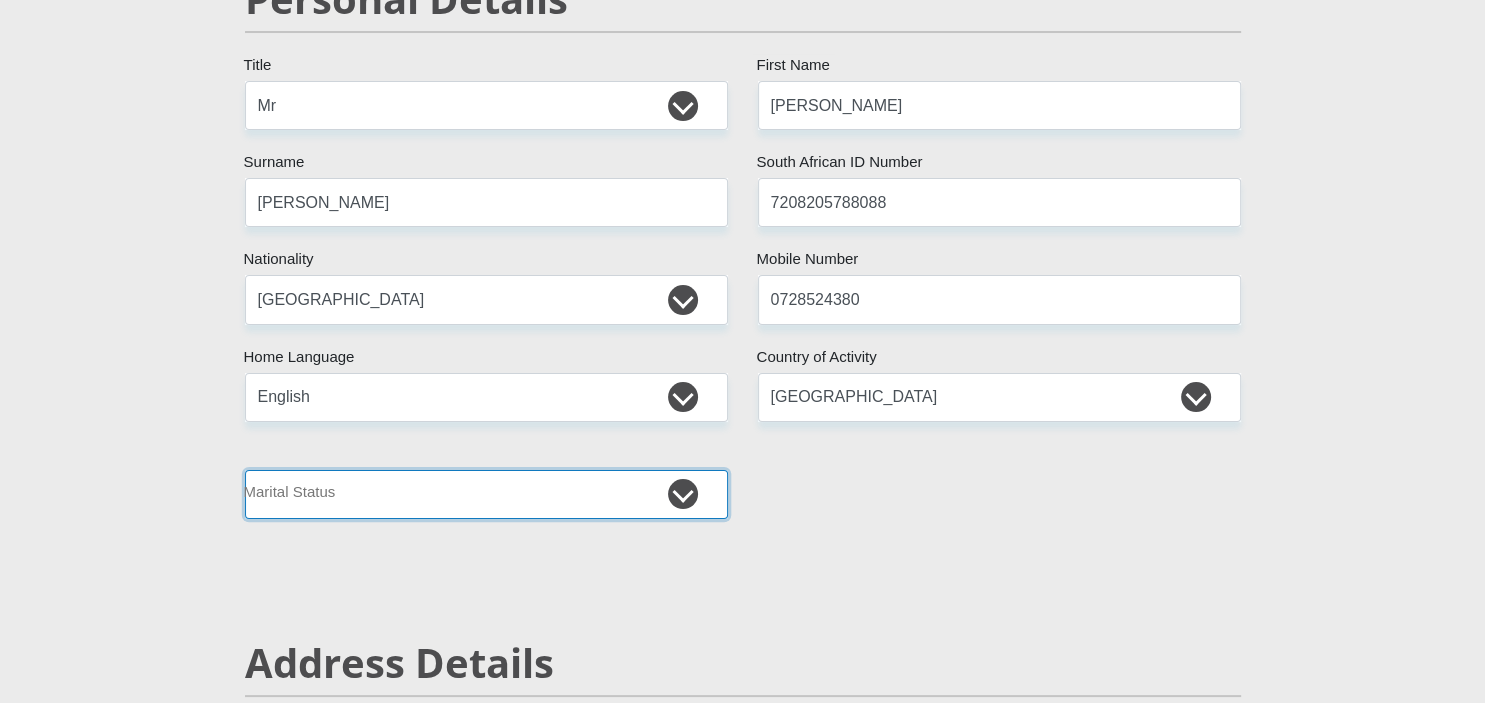 select on "2" 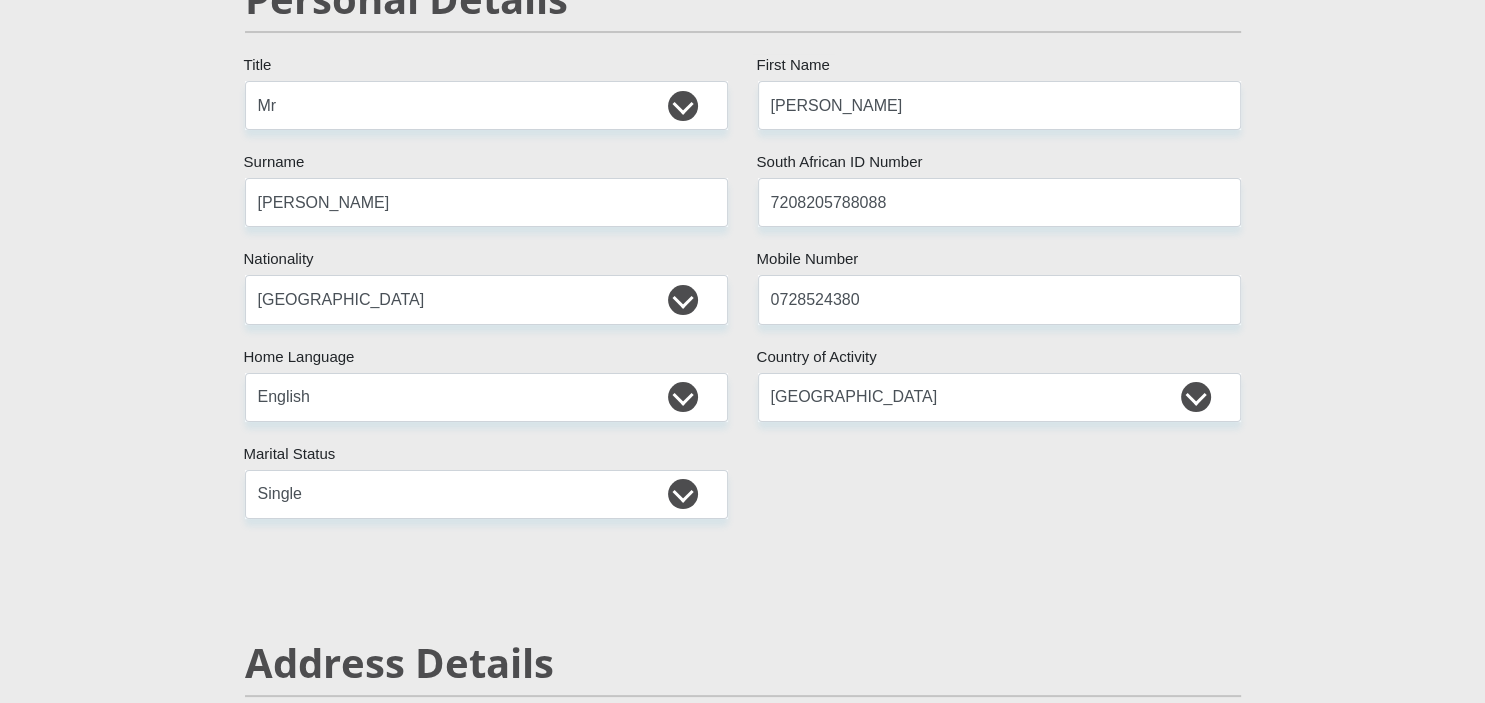 scroll, scrollTop: 674, scrollLeft: 0, axis: vertical 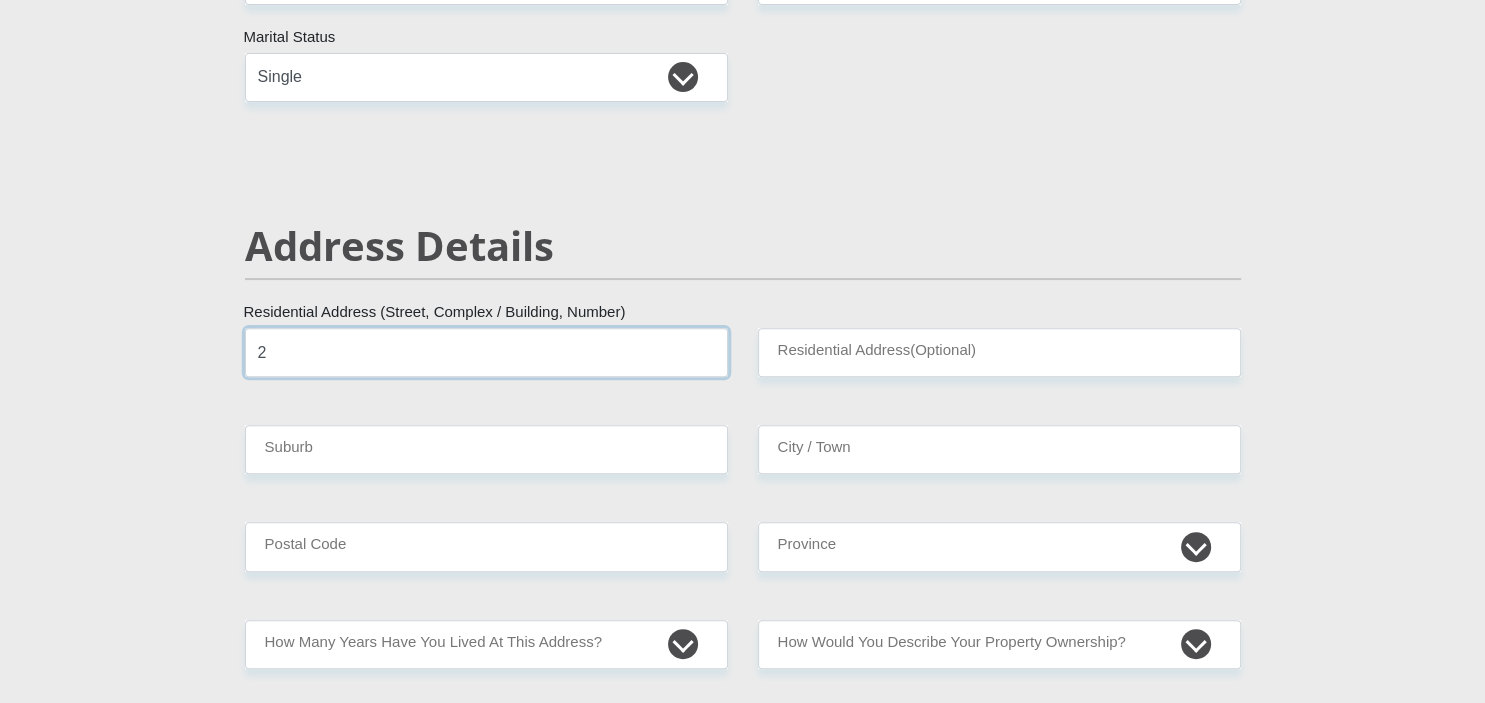 click on "2" at bounding box center (486, 352) 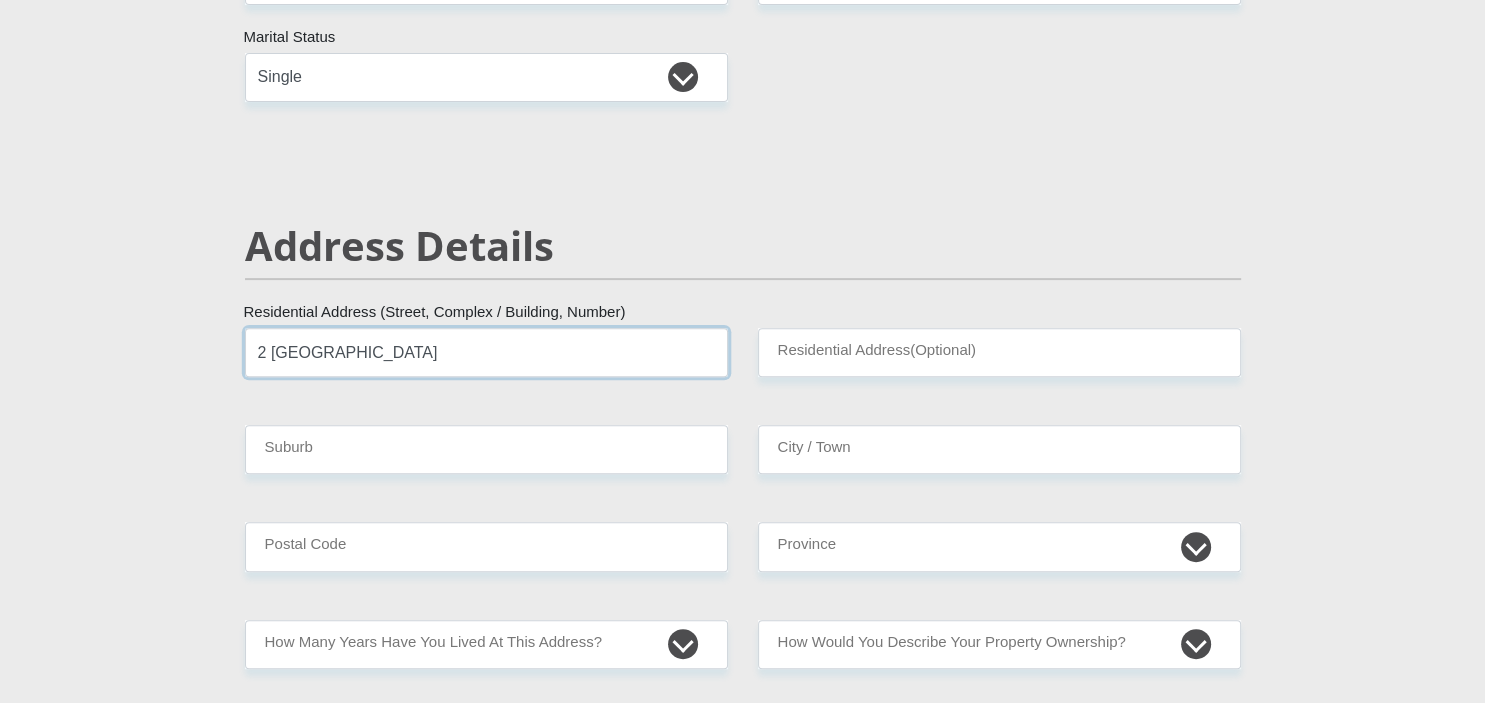 type on "2 Coniston Ridge" 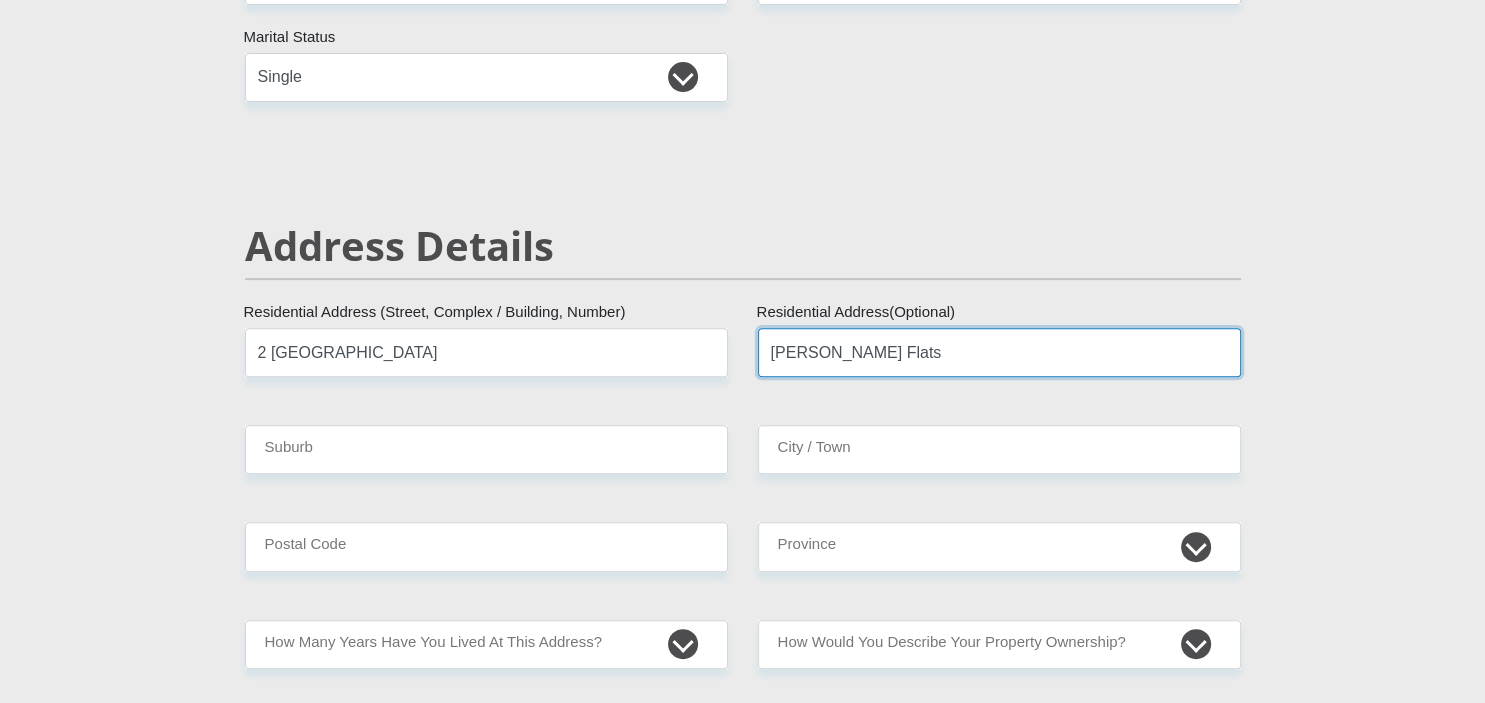 type on "Barrs Flats" 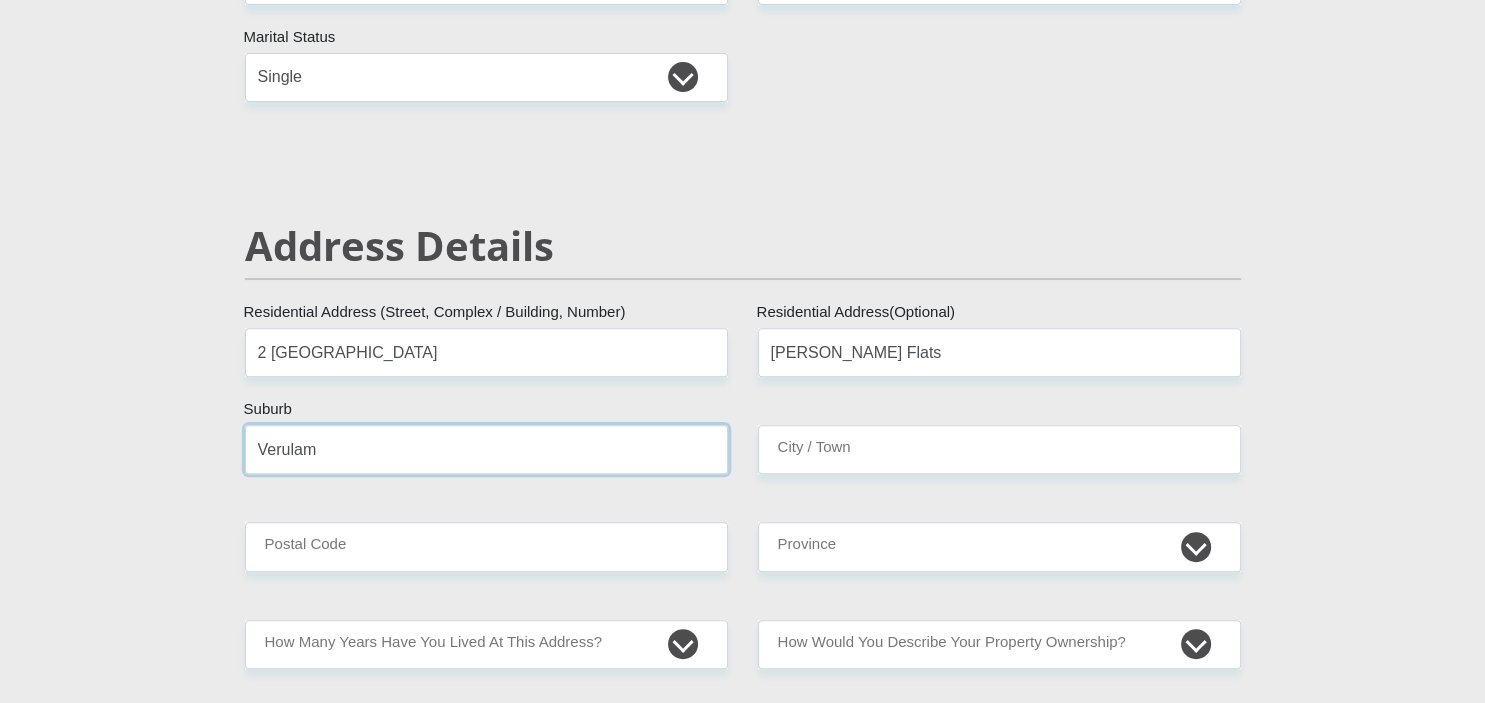 type on "Verulam" 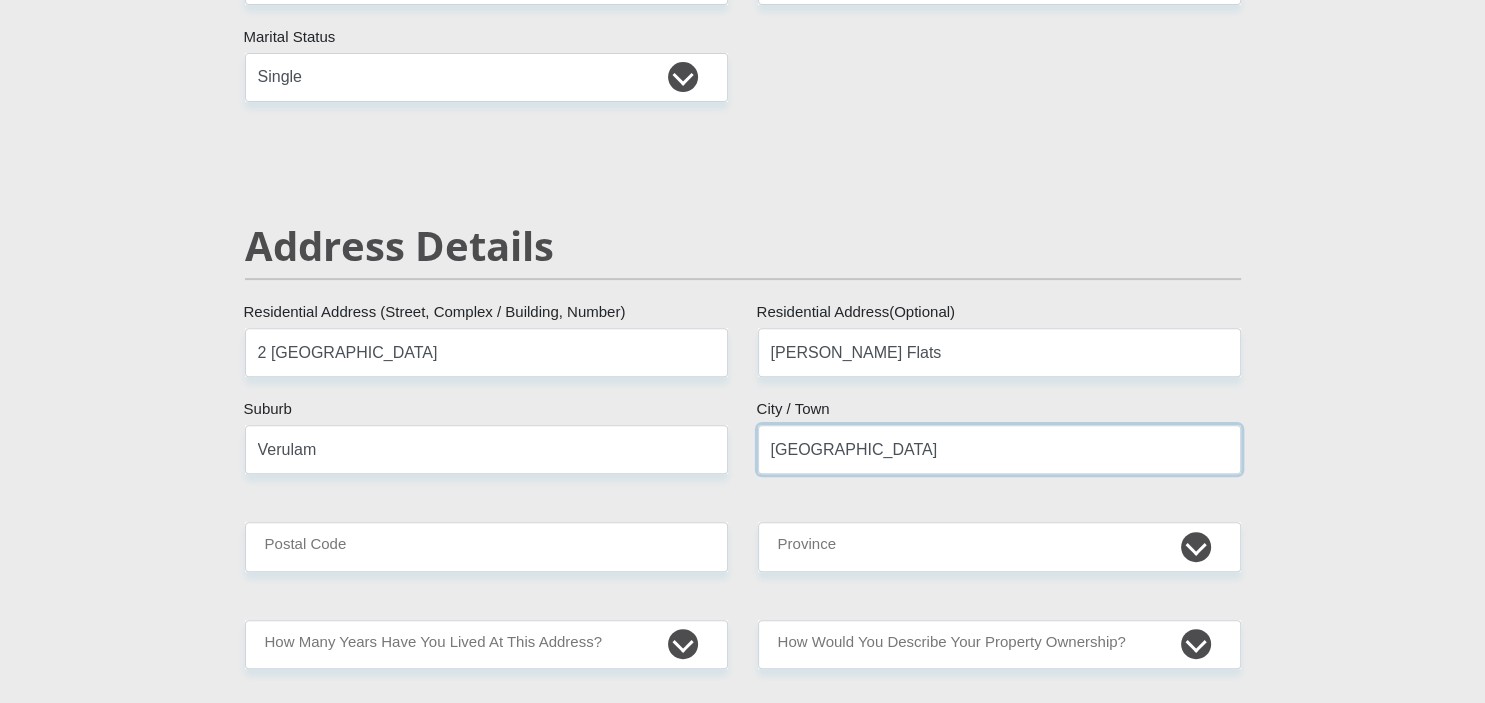type on "Durban" 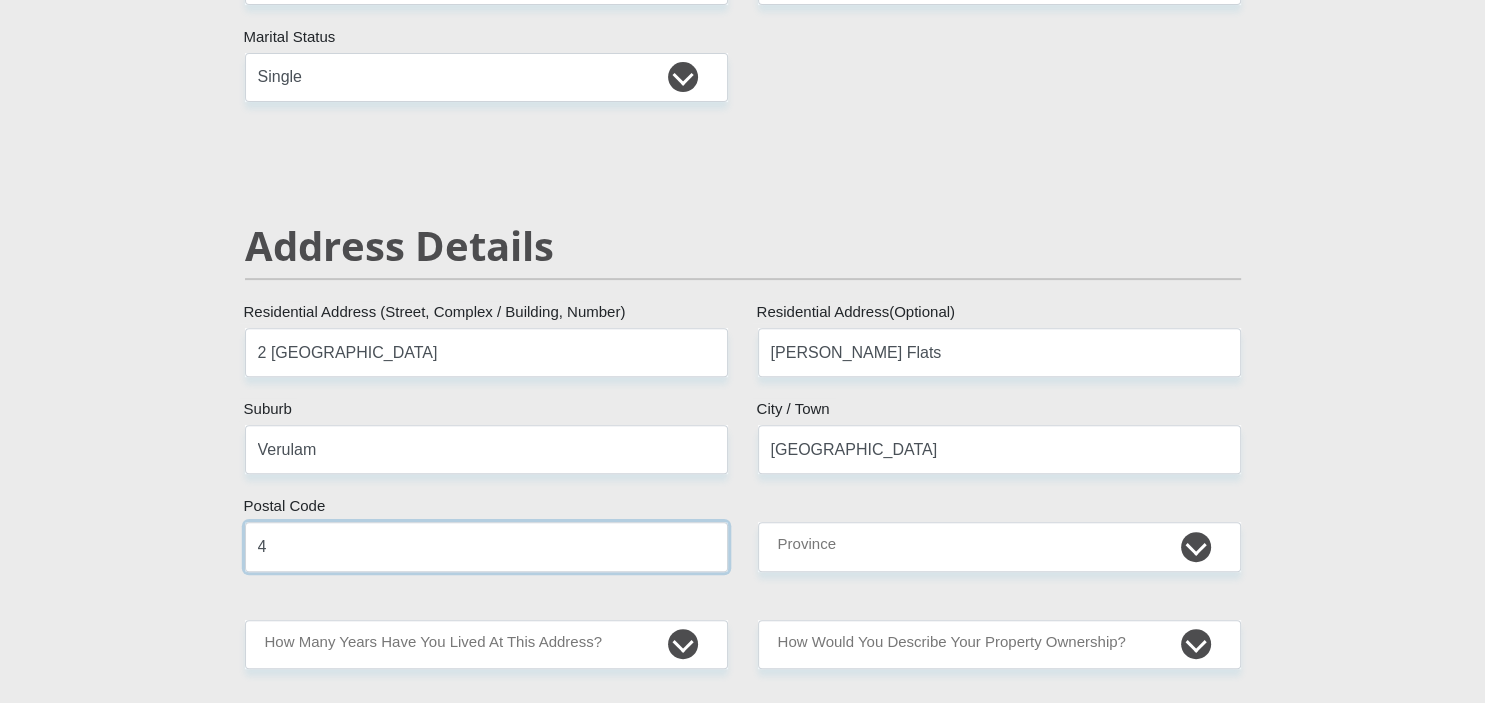 click on "Proceed" at bounding box center (893, 5471) 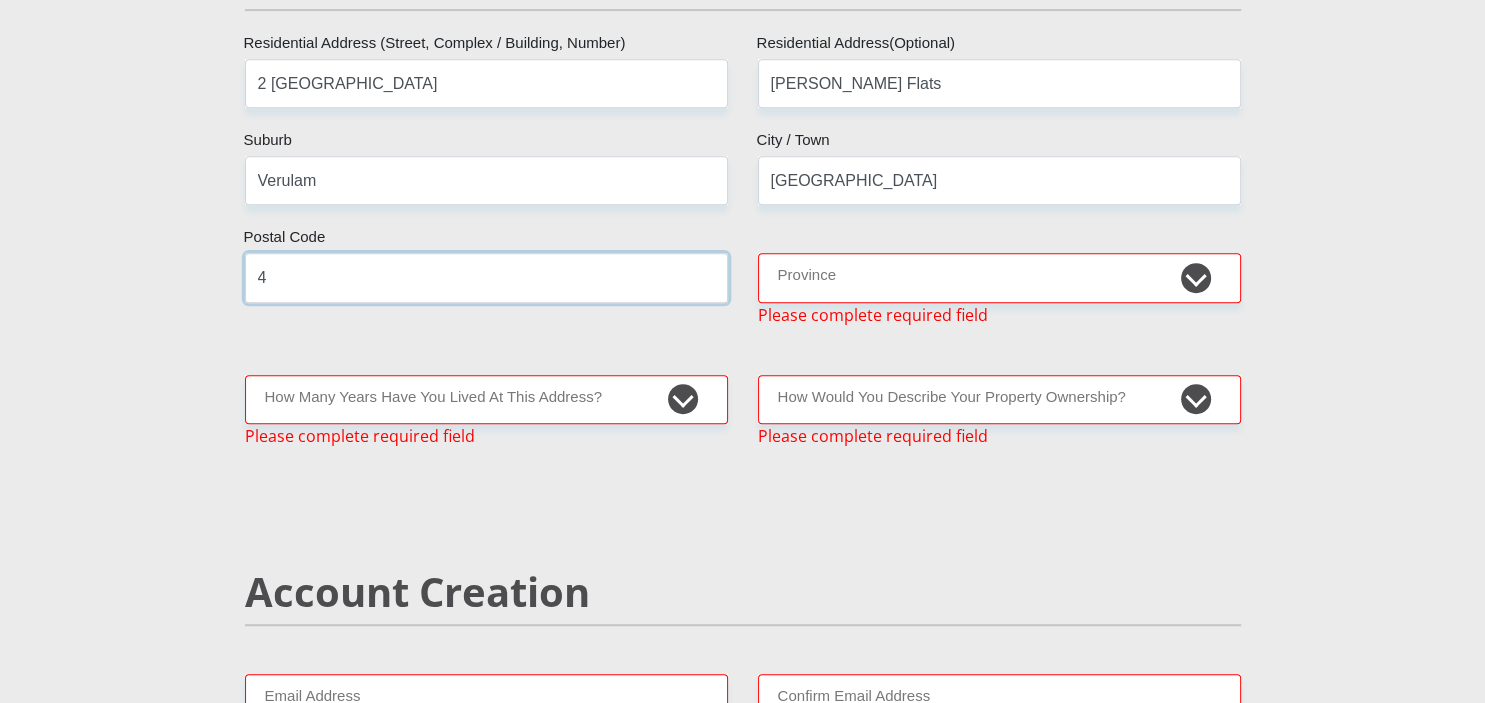 scroll, scrollTop: 944, scrollLeft: 0, axis: vertical 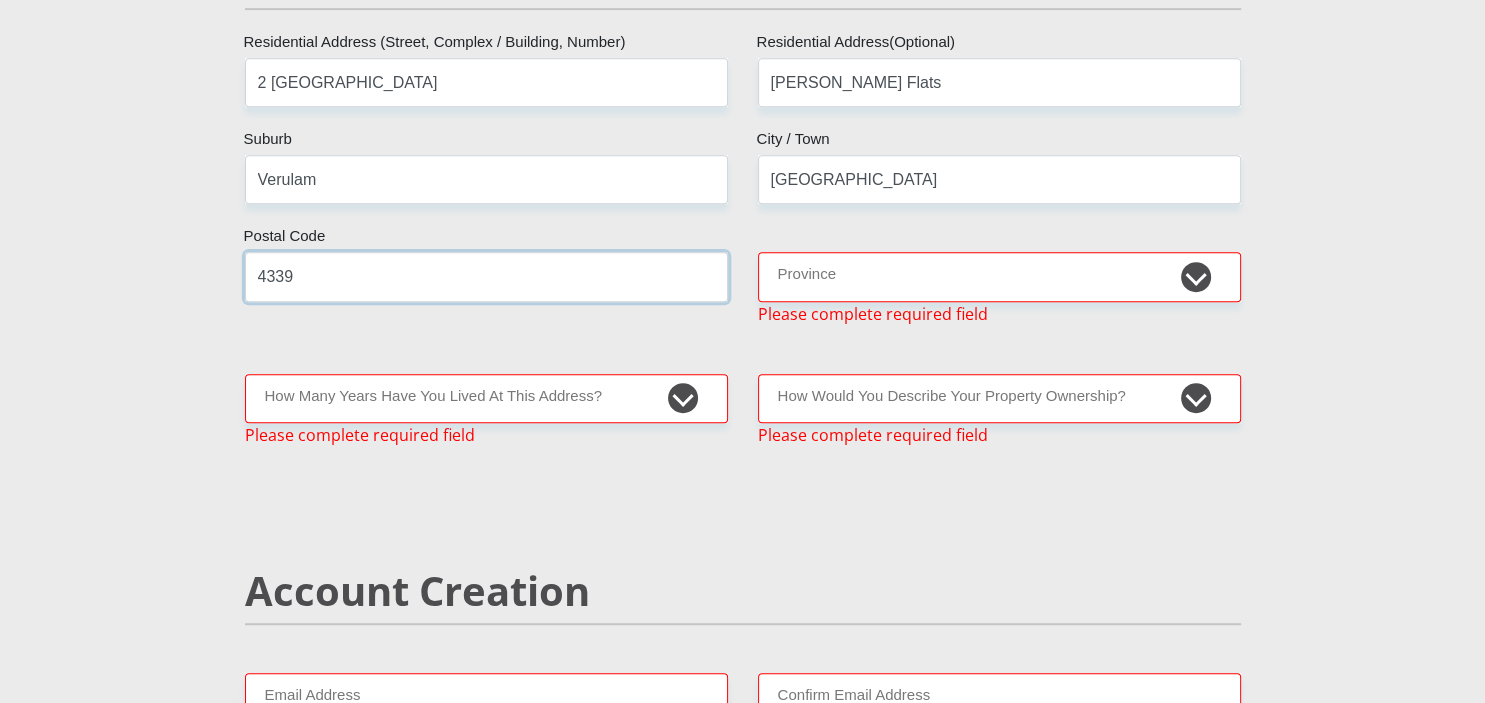 type on "4339" 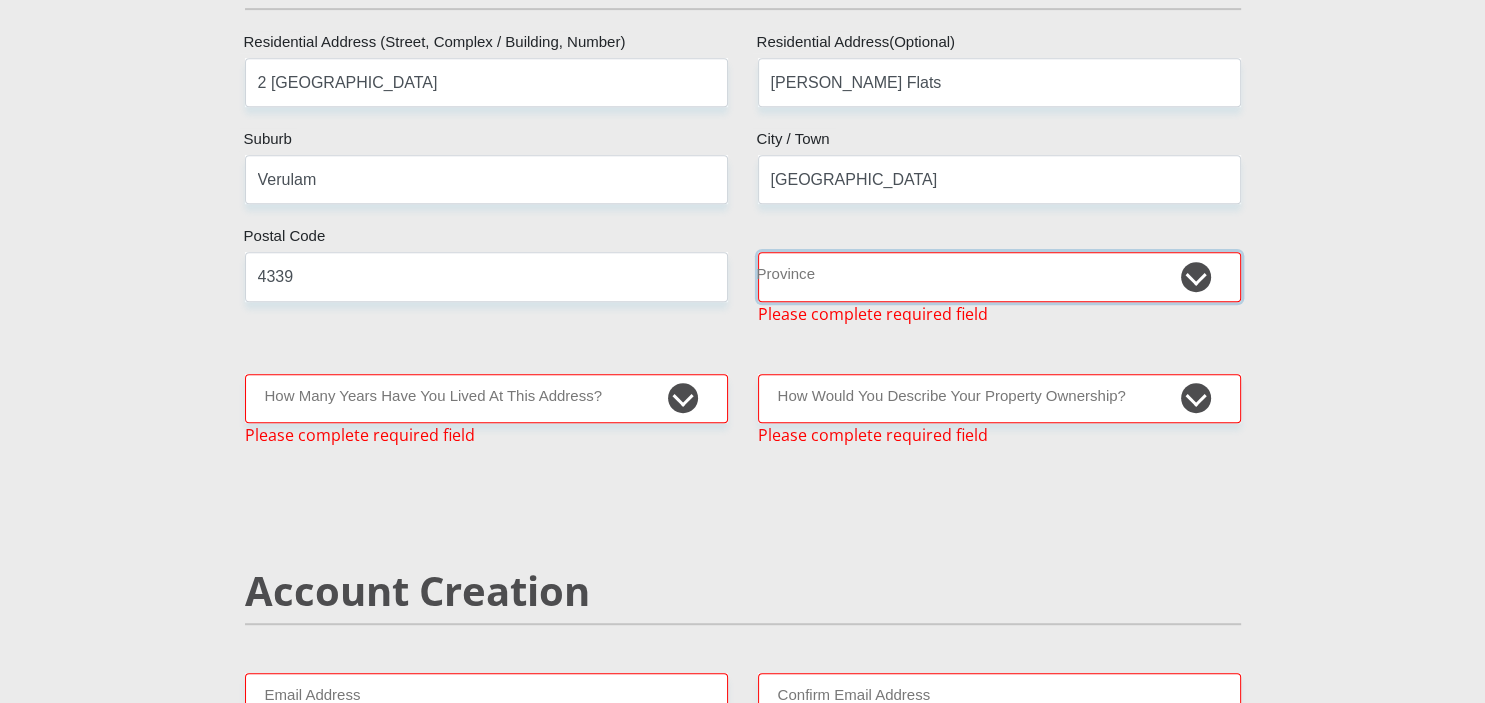 select on "KwaZulu-Natal" 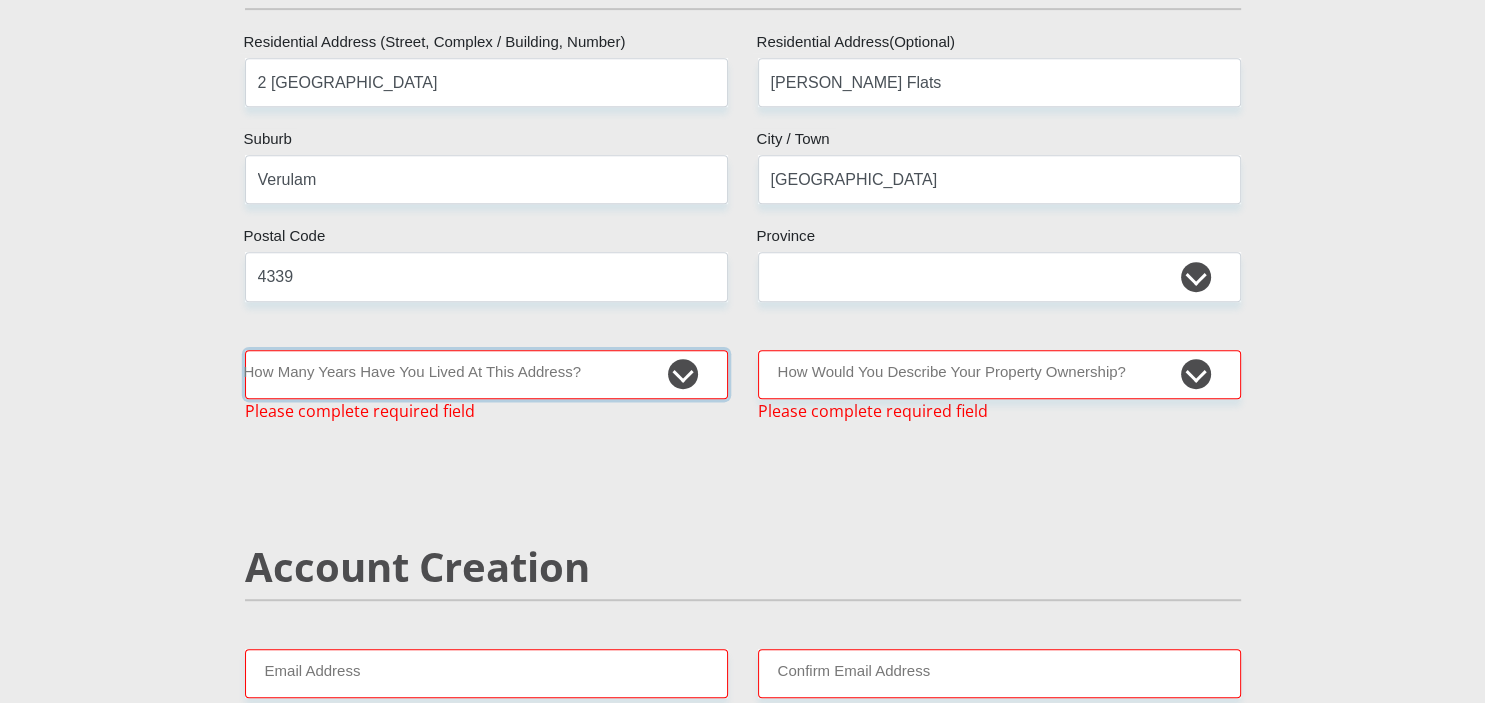 select on "2" 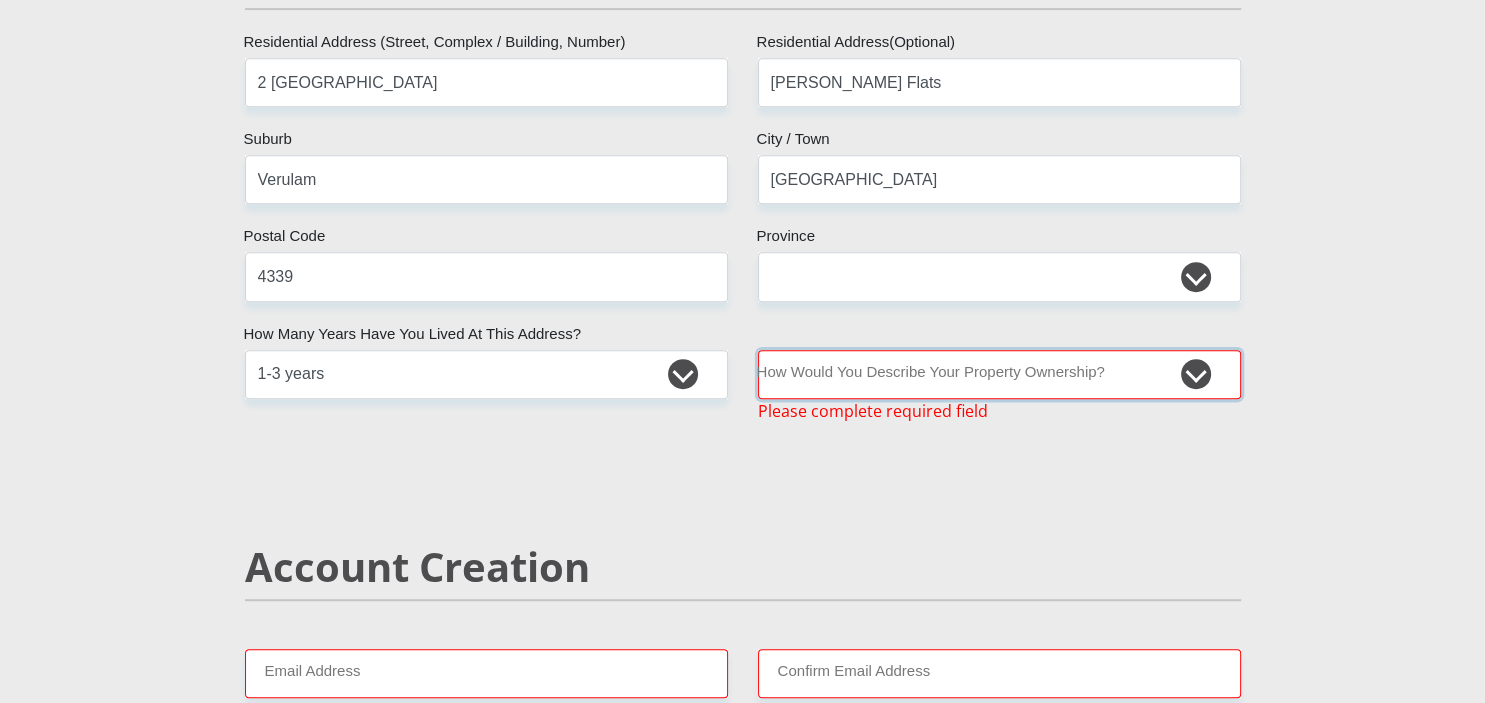 click on "Owned
Rented
Family Owned
Company Dwelling" at bounding box center [999, 374] 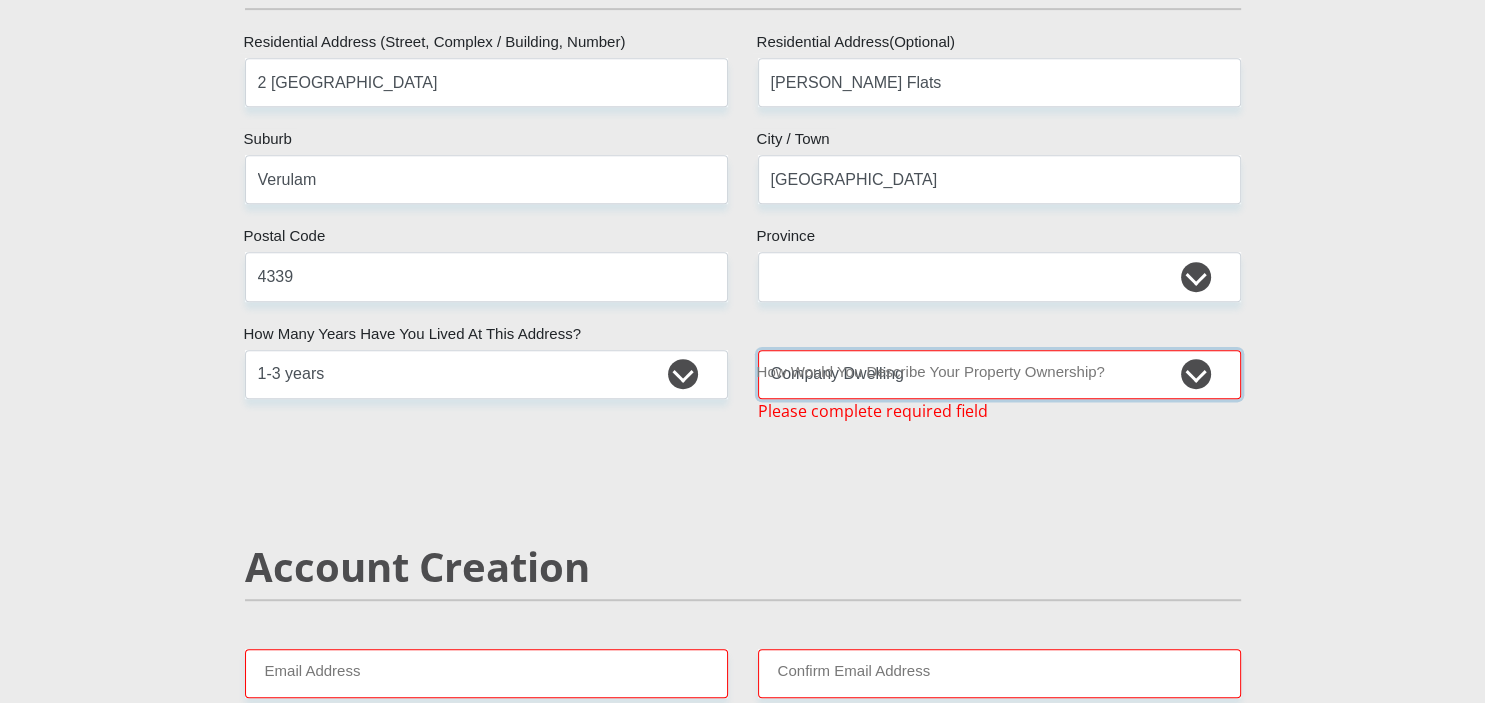 click on "Company Dwelling" at bounding box center (0, 0) 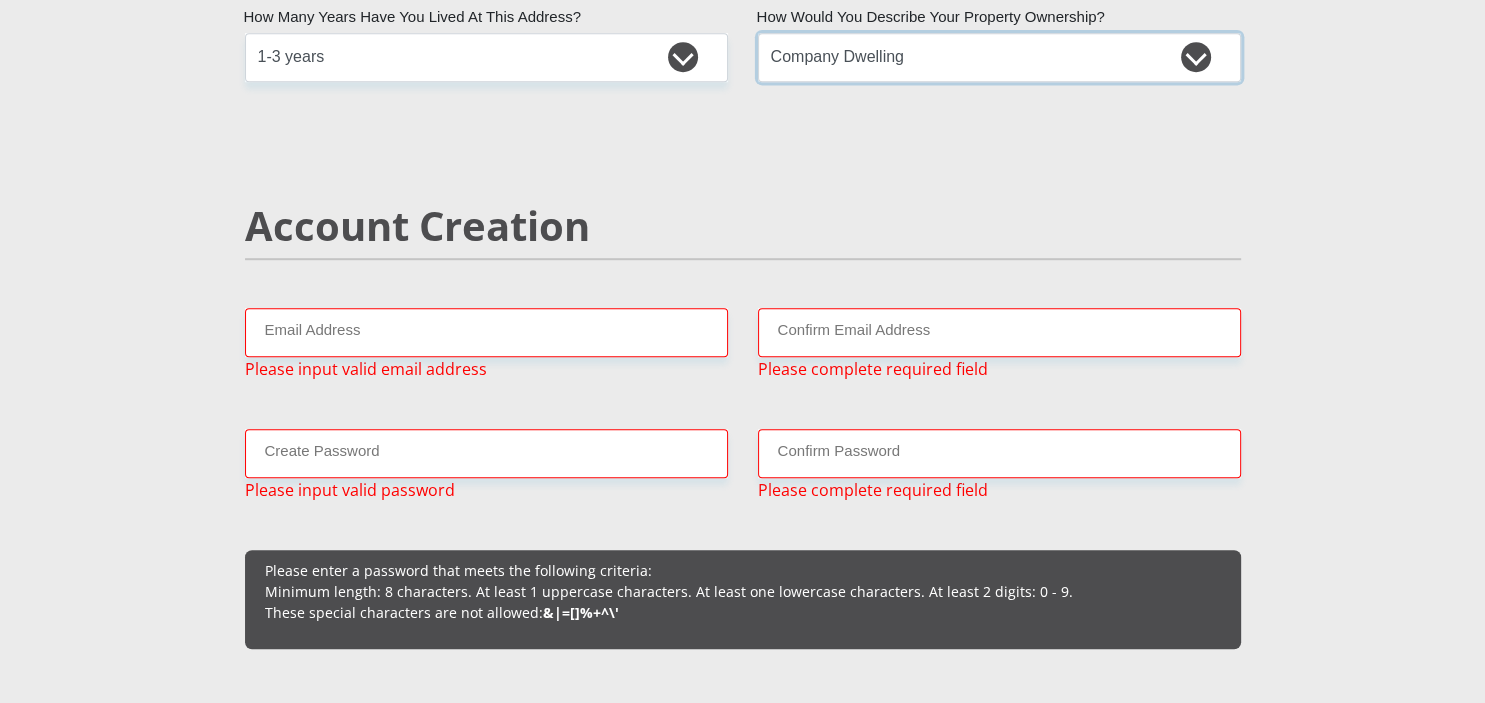 scroll, scrollTop: 1265, scrollLeft: 0, axis: vertical 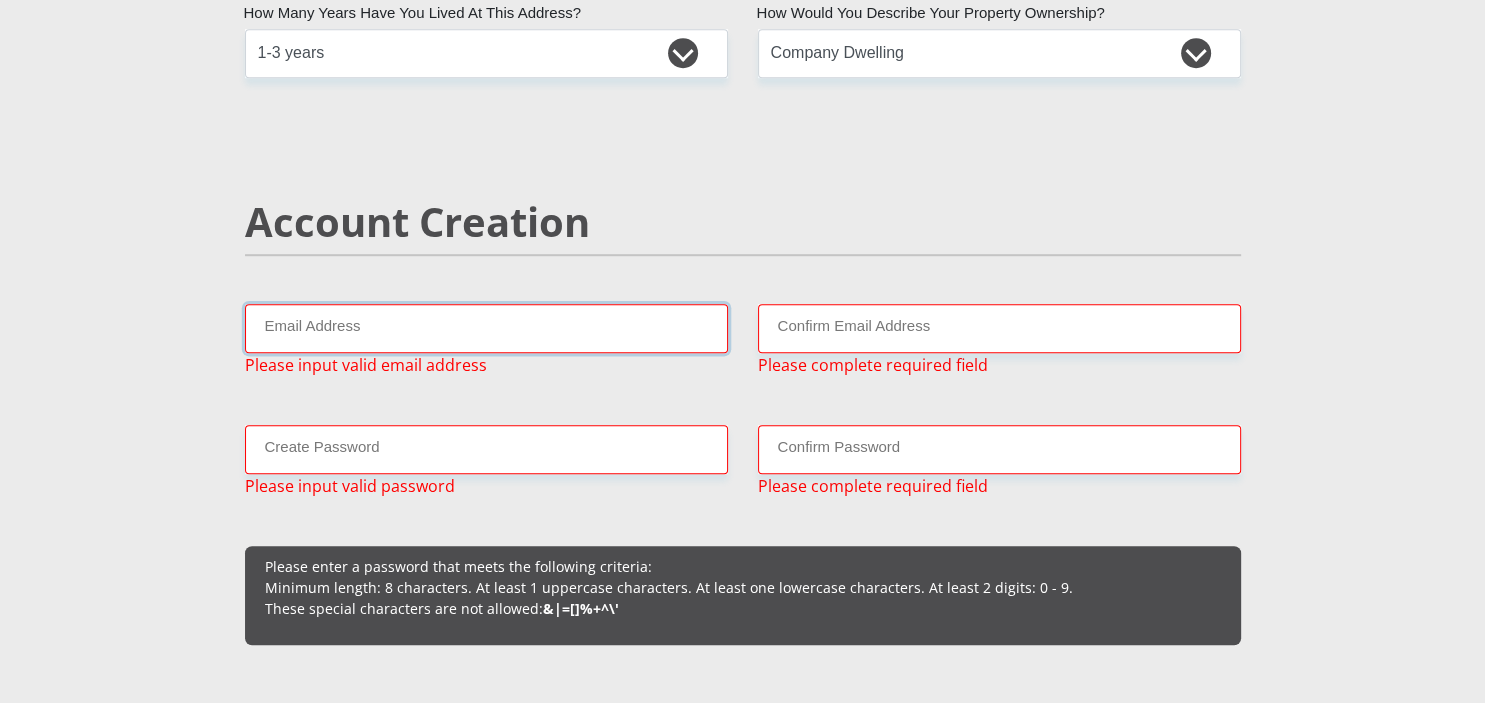 click on "Email Address" at bounding box center [486, 328] 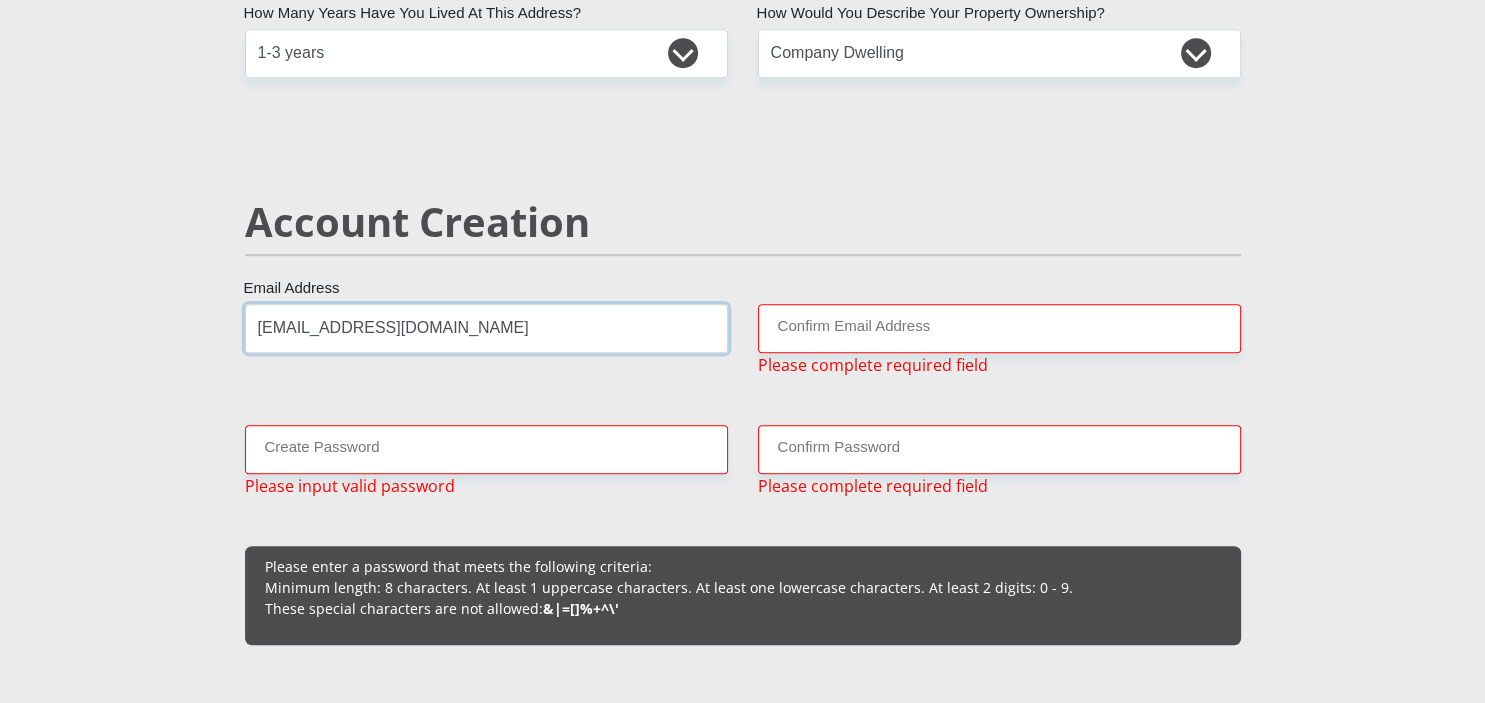 type on "andrewjengles@gmail.com" 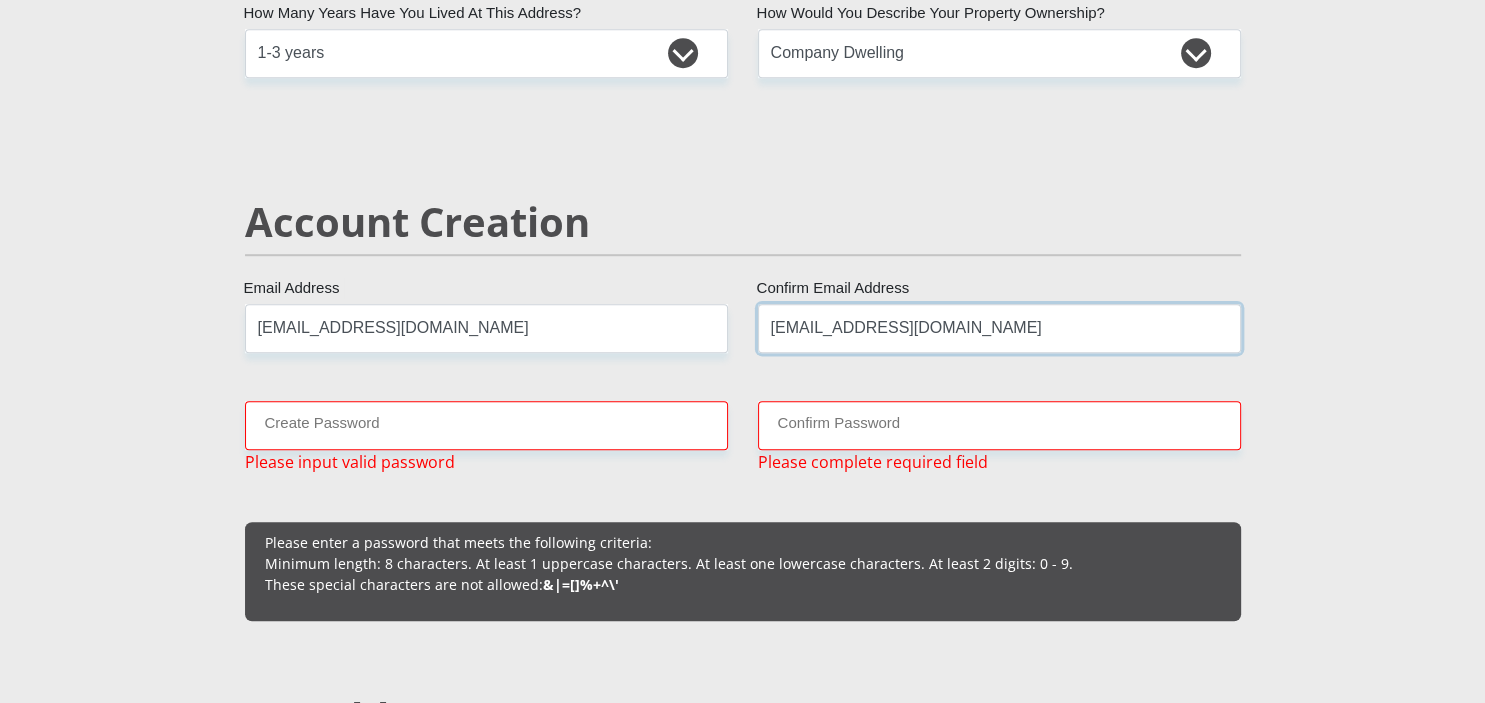 type on "andrewjengles@gmail.com" 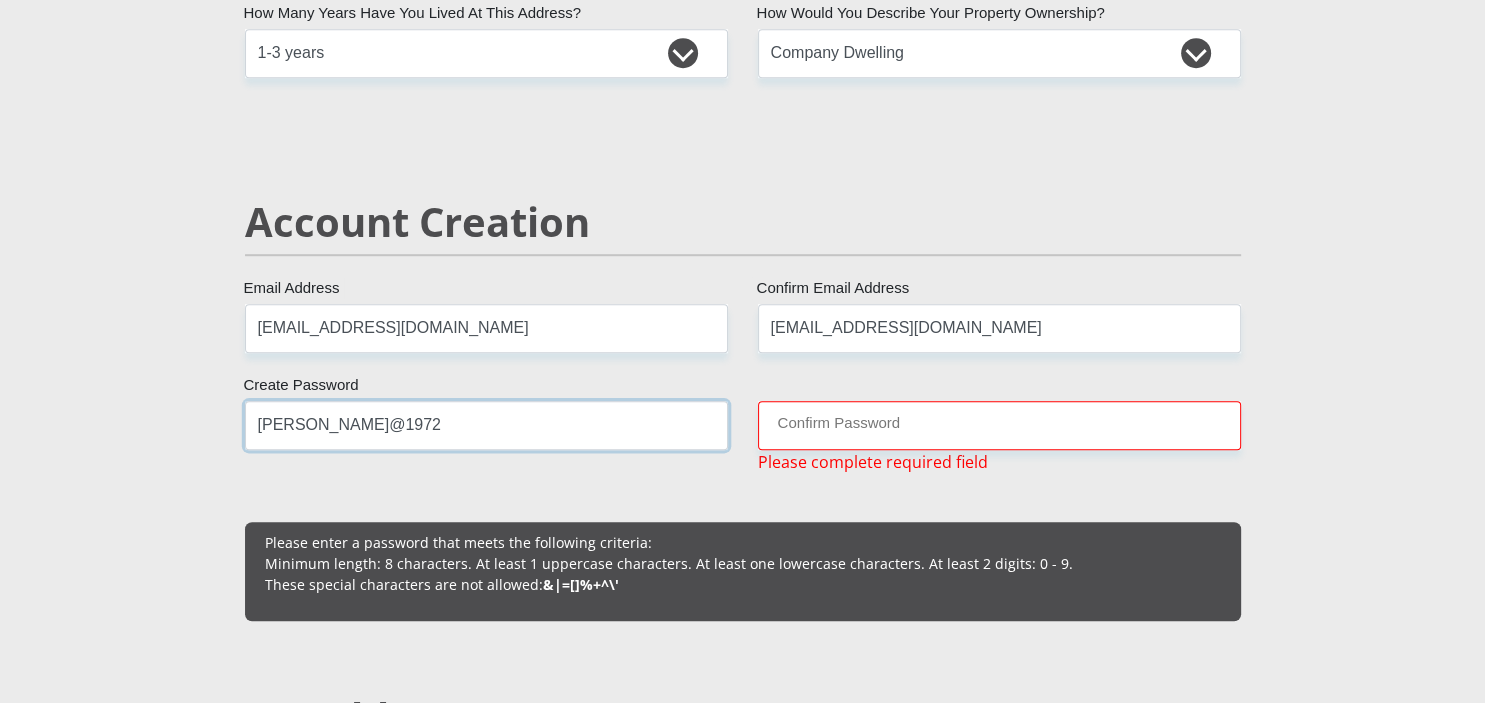 type on "Andrew@1972" 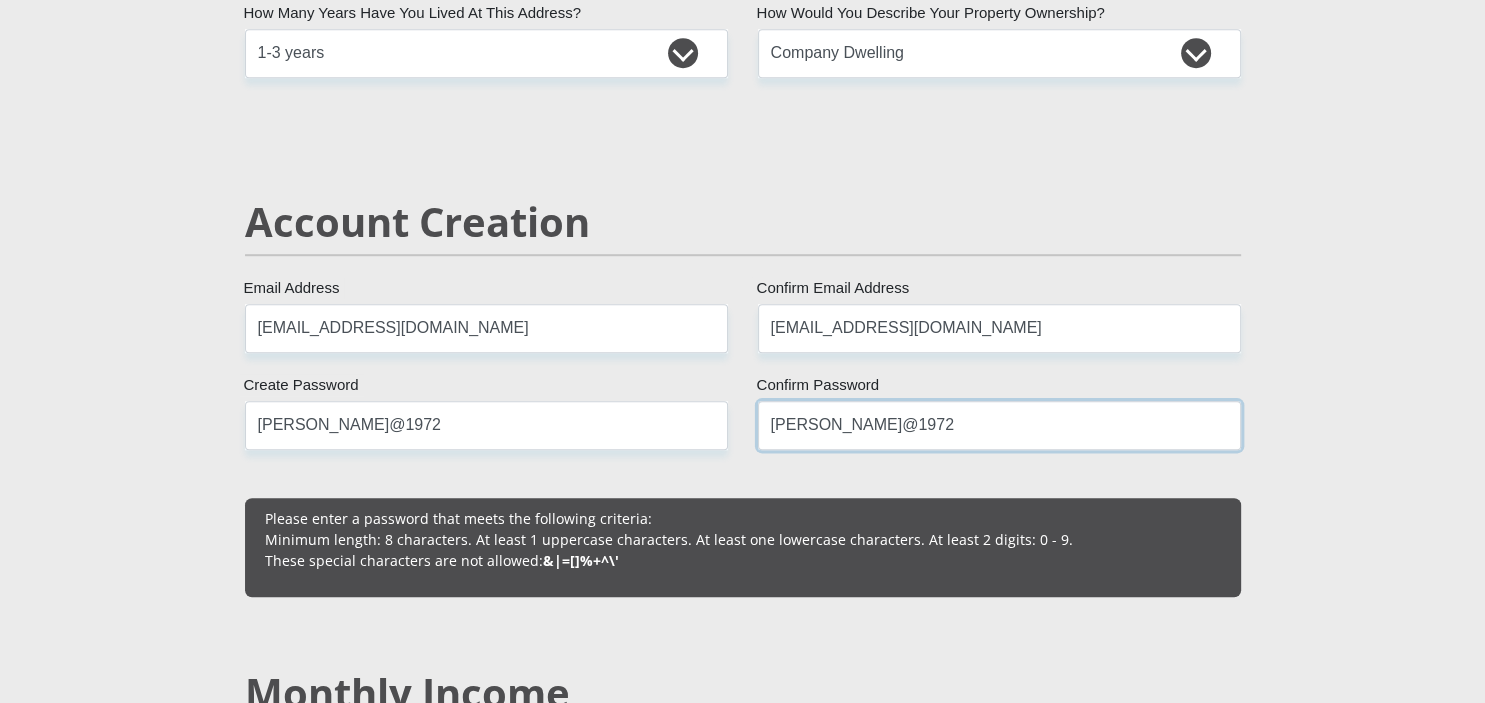 scroll, scrollTop: 1769, scrollLeft: 0, axis: vertical 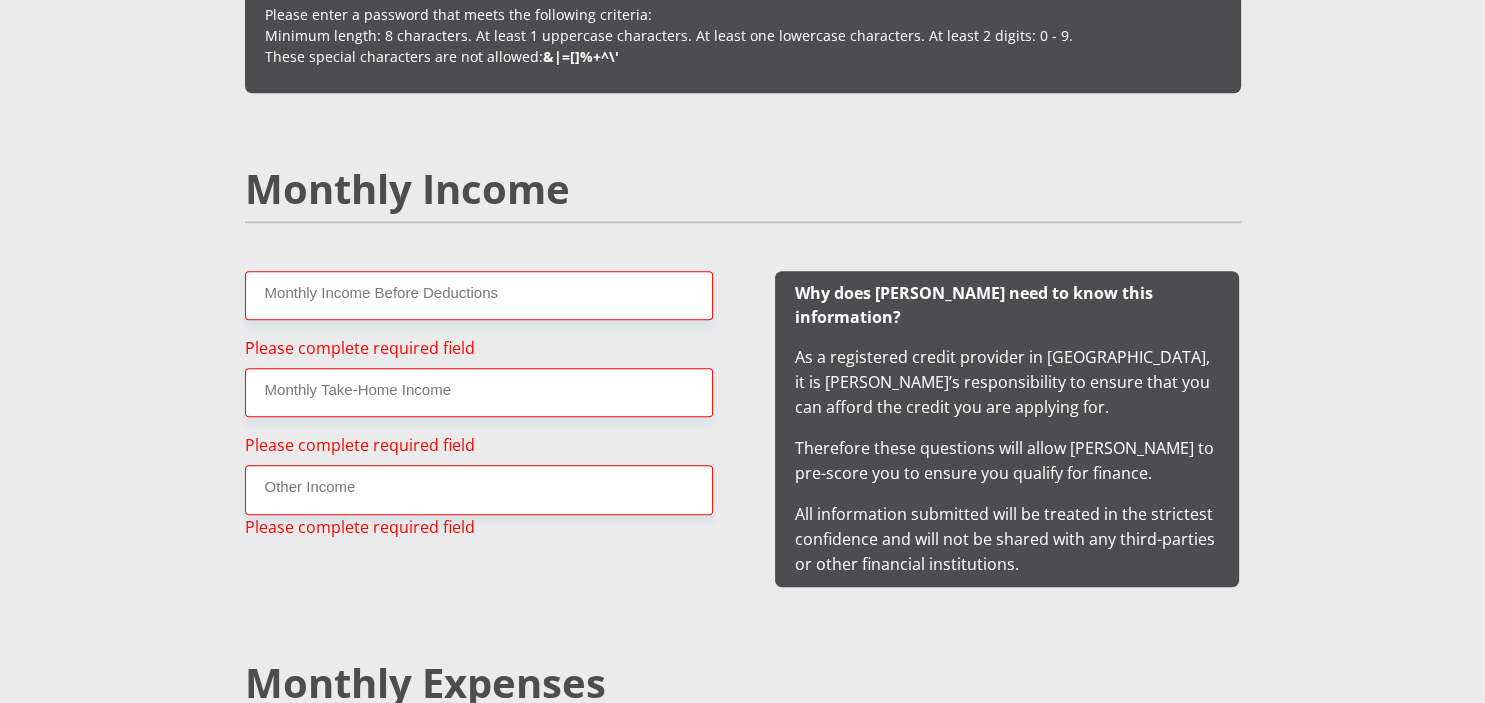 type on "Andrew@1972" 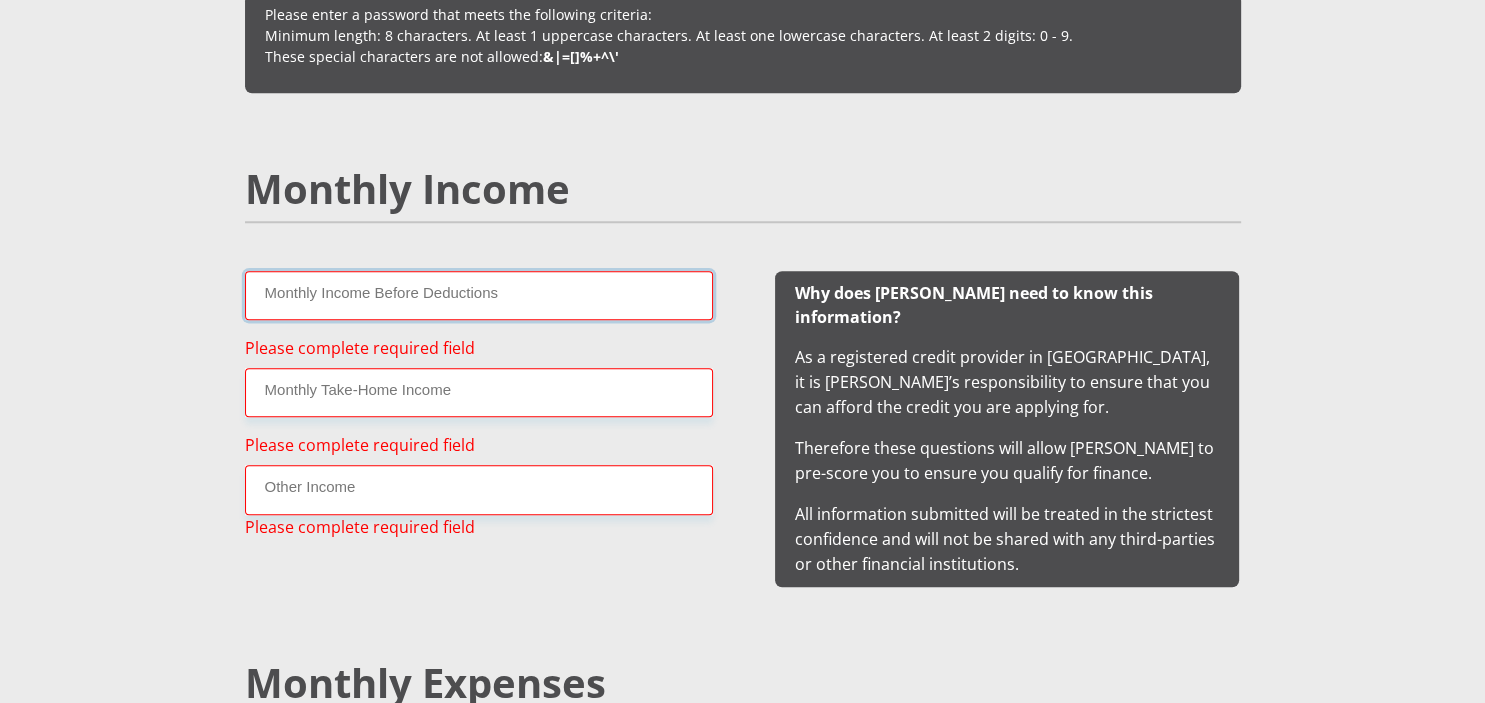 click on "Monthly Income Before Deductions" at bounding box center [479, 295] 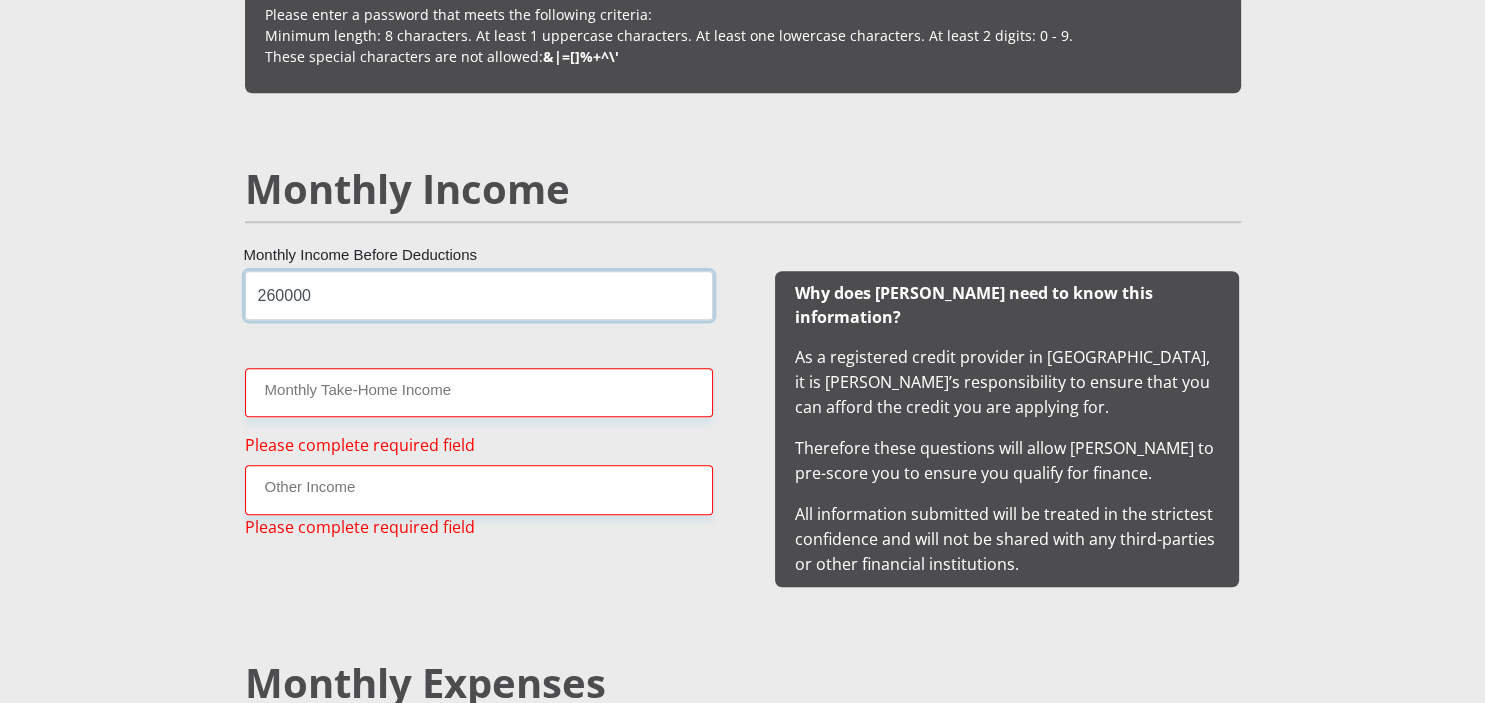 type on "260000" 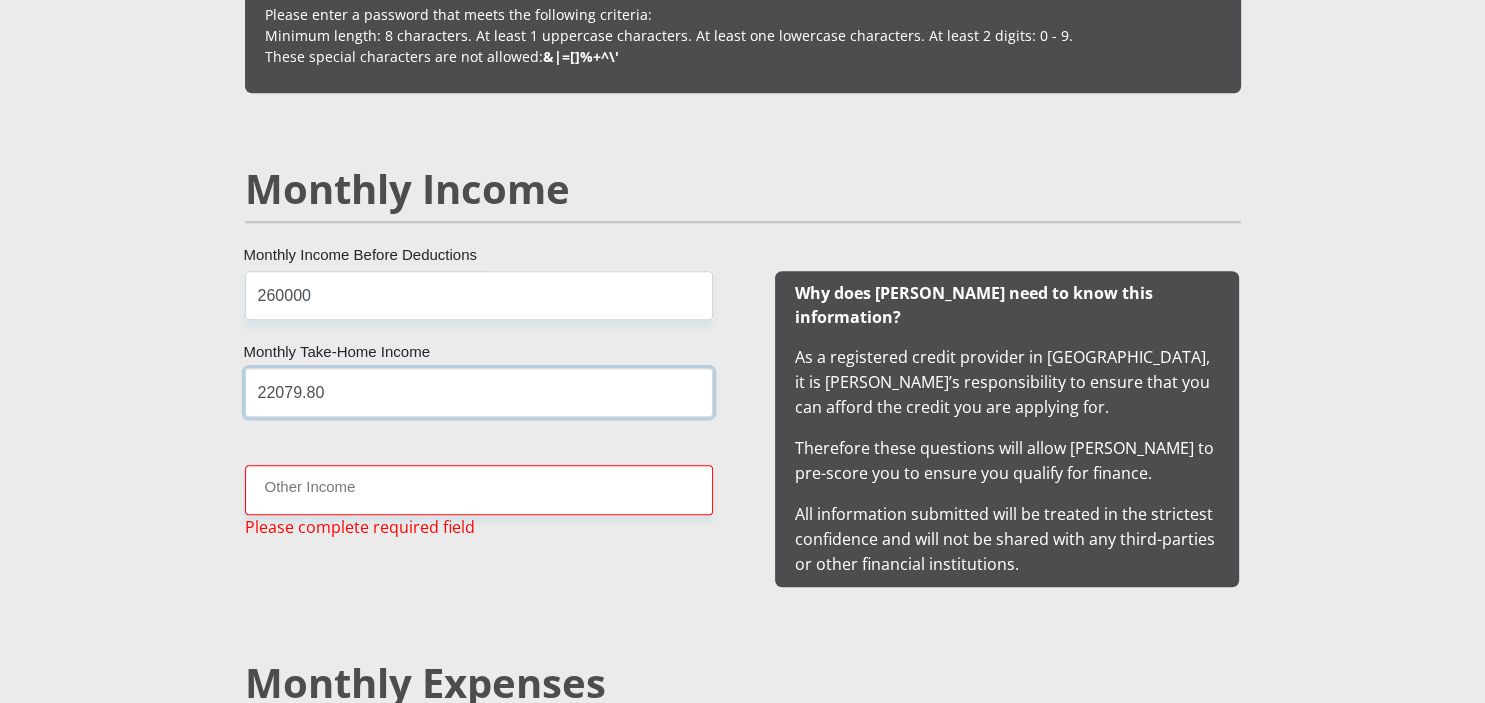 type on "22079.80" 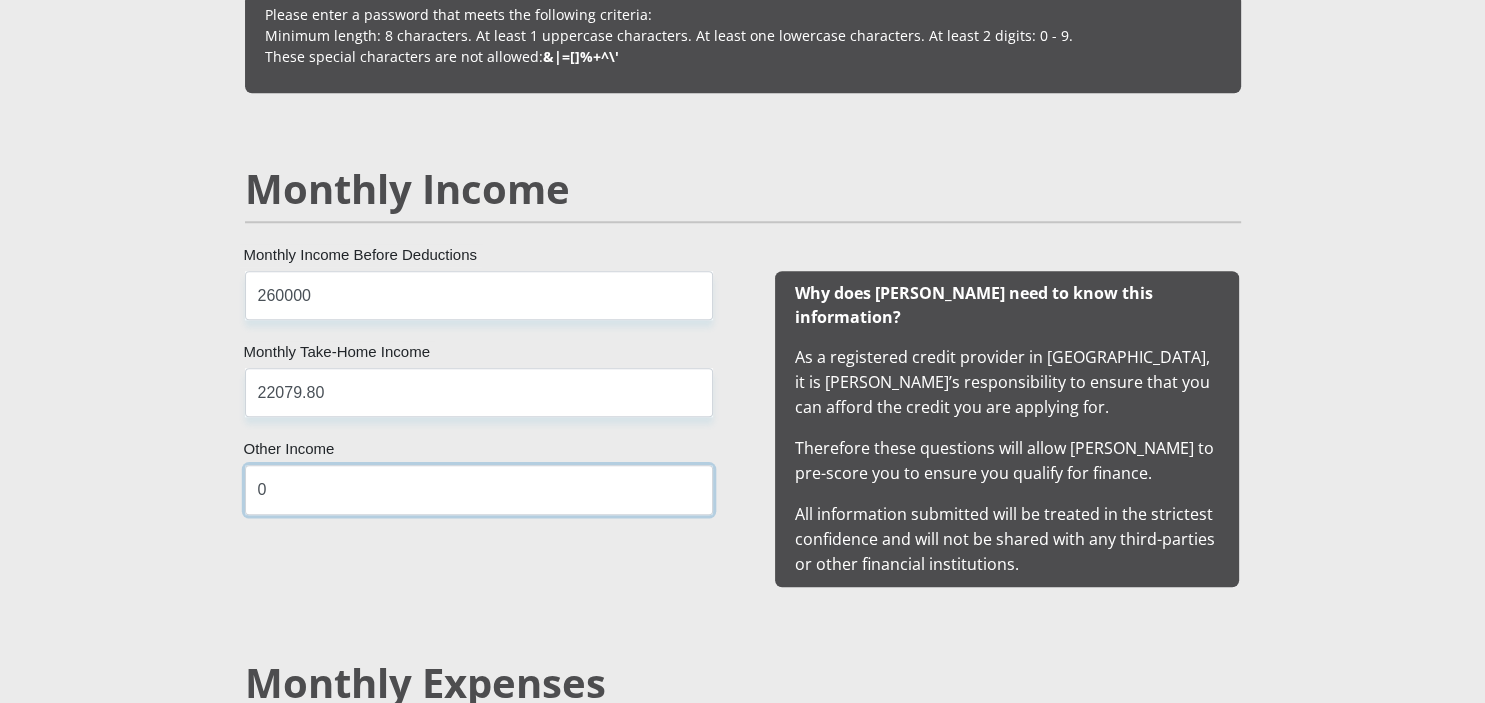 type on "0" 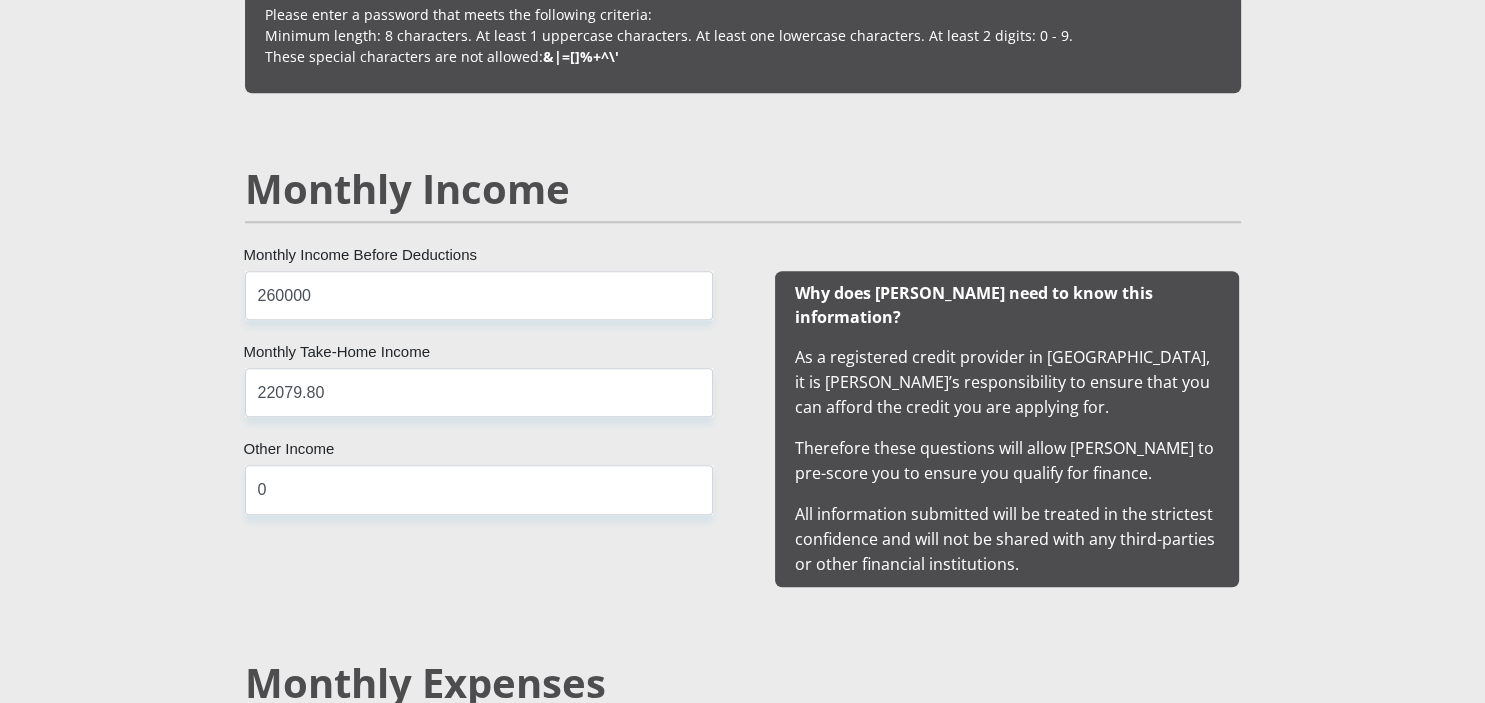 scroll, scrollTop: 2180, scrollLeft: 0, axis: vertical 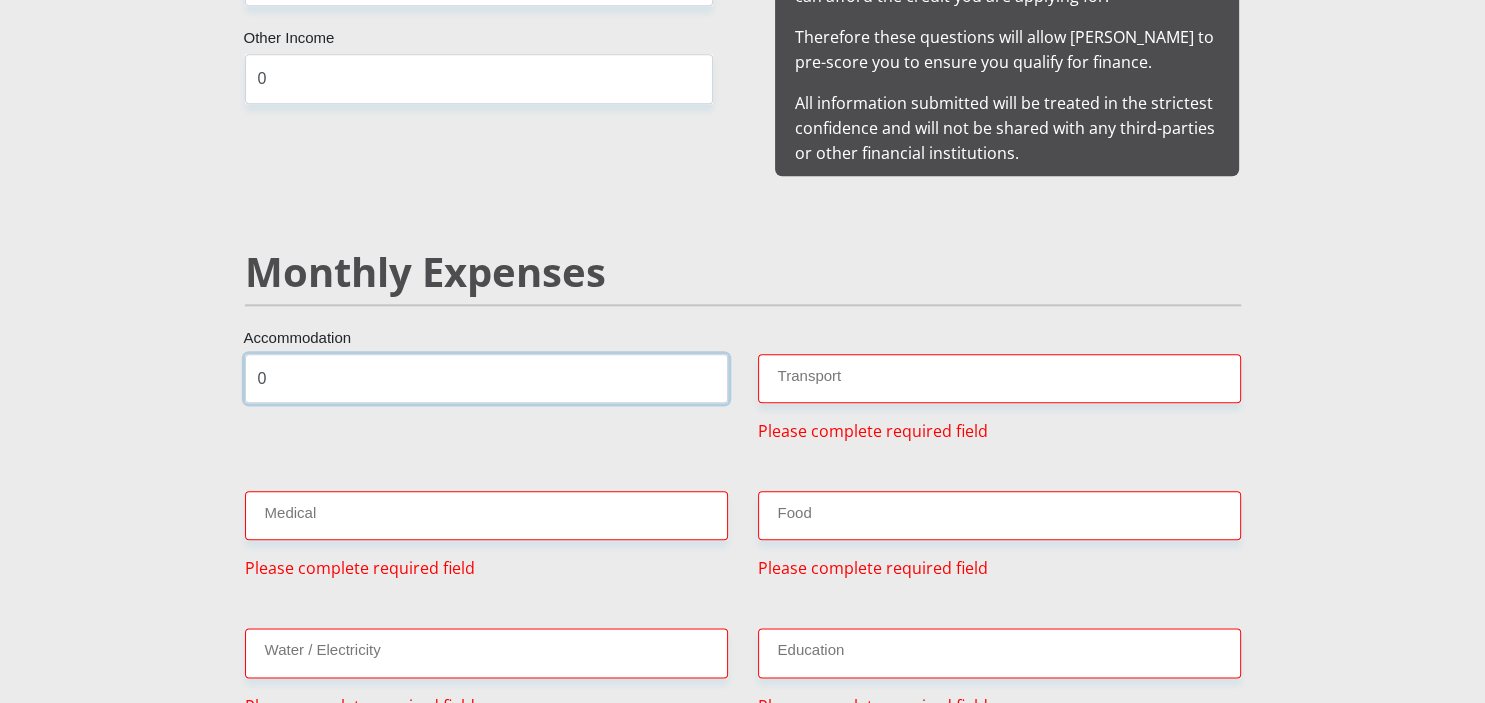 type on "0" 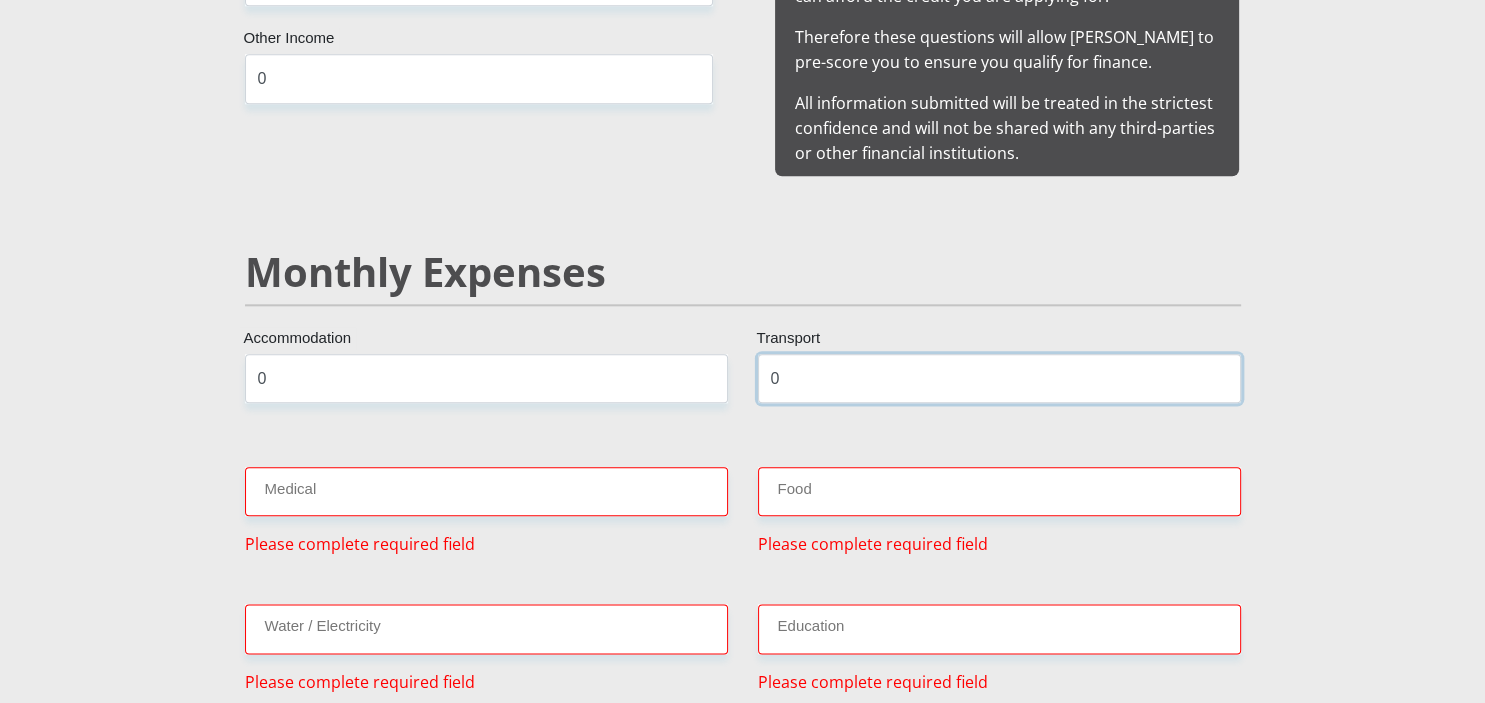 type on "0" 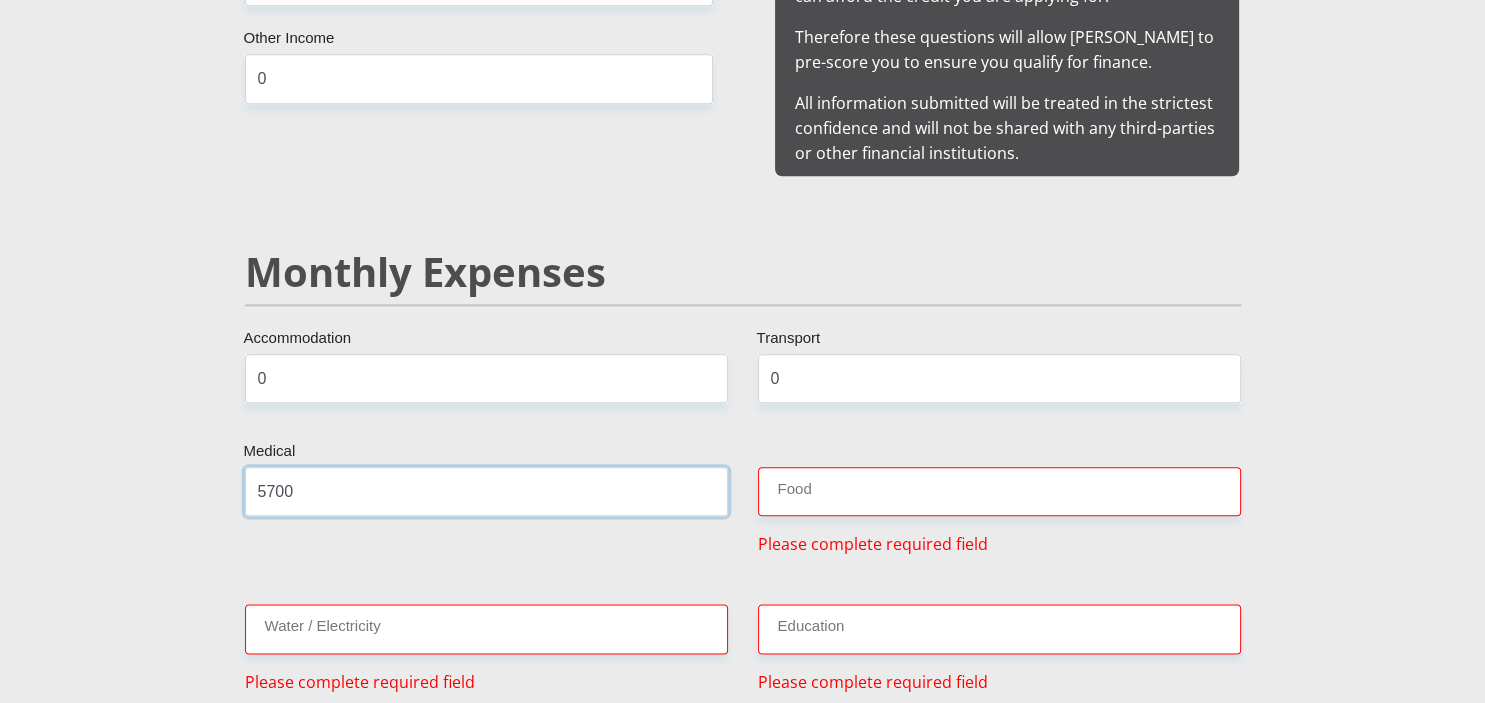 type on "5700" 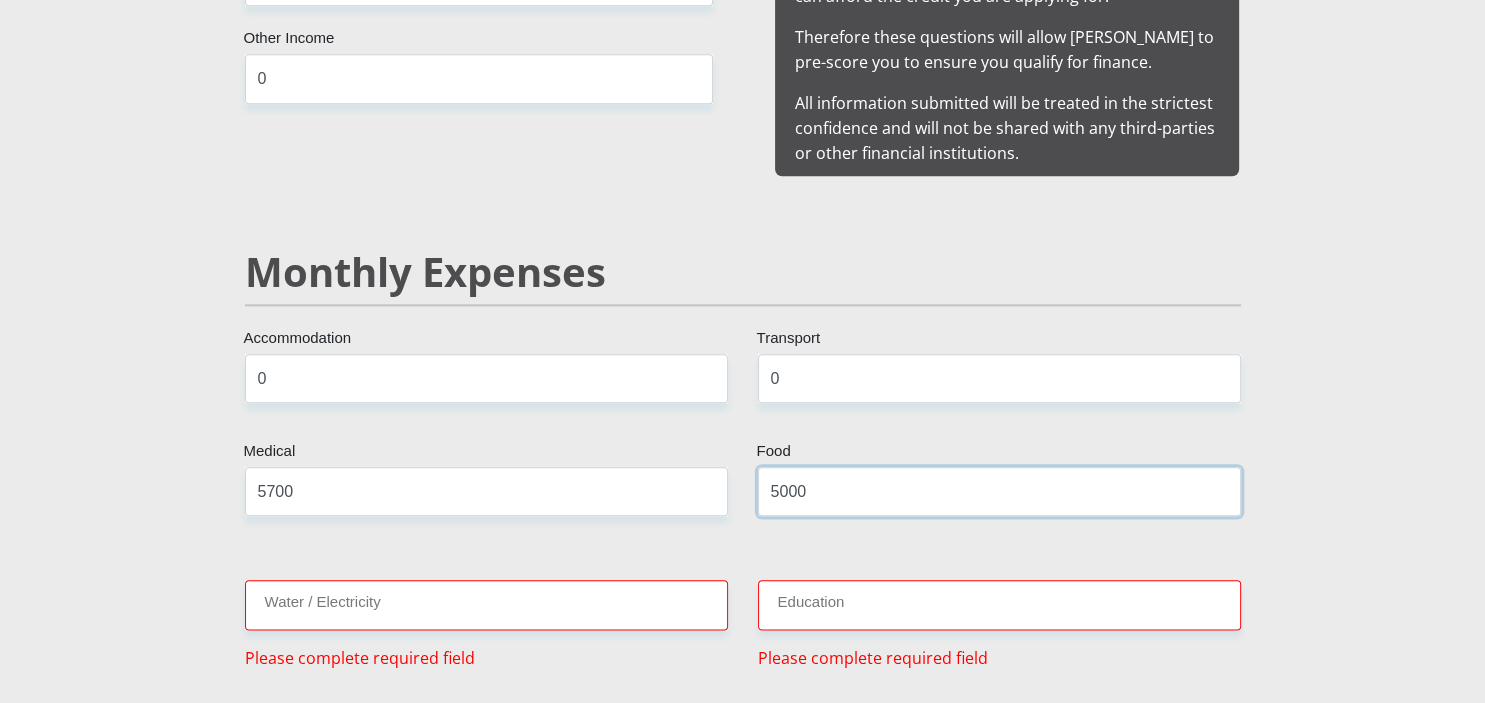 type on "5000" 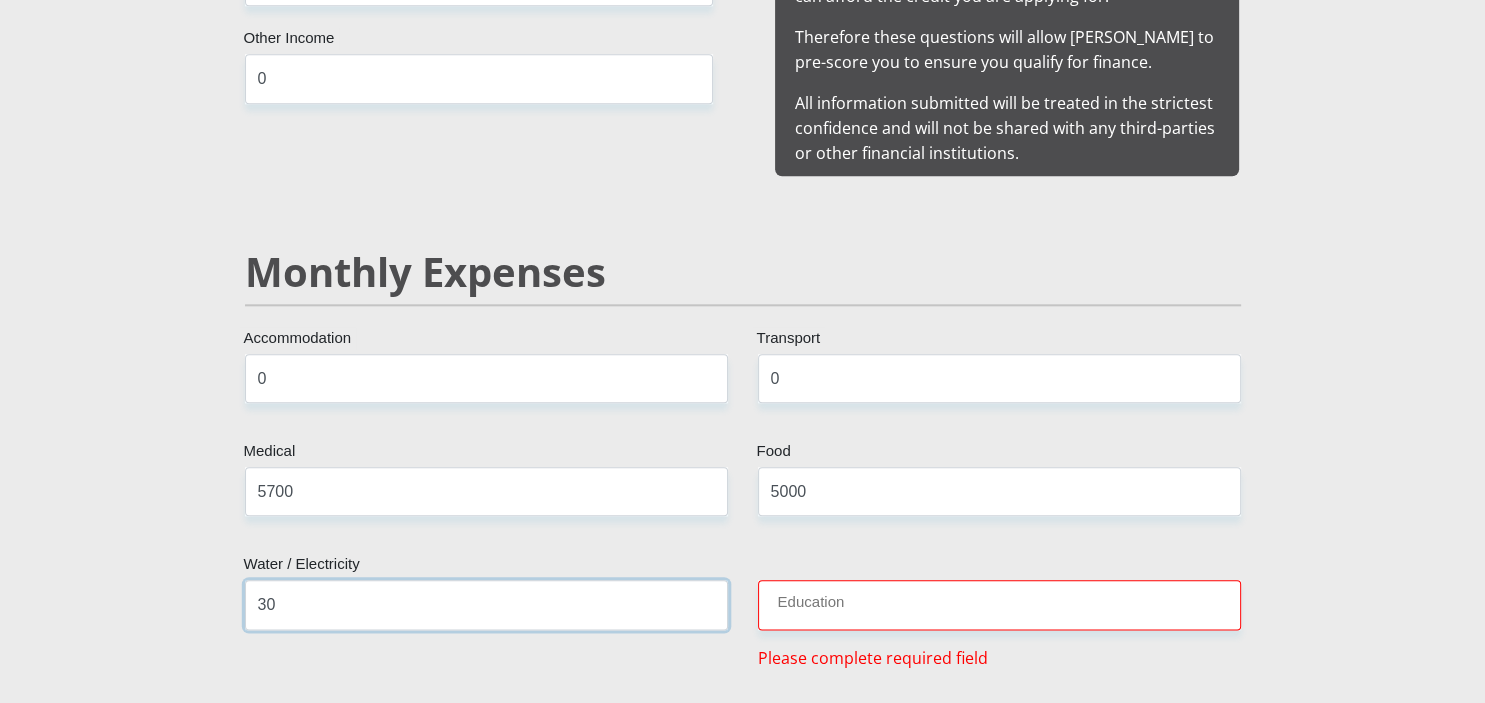 type on "3" 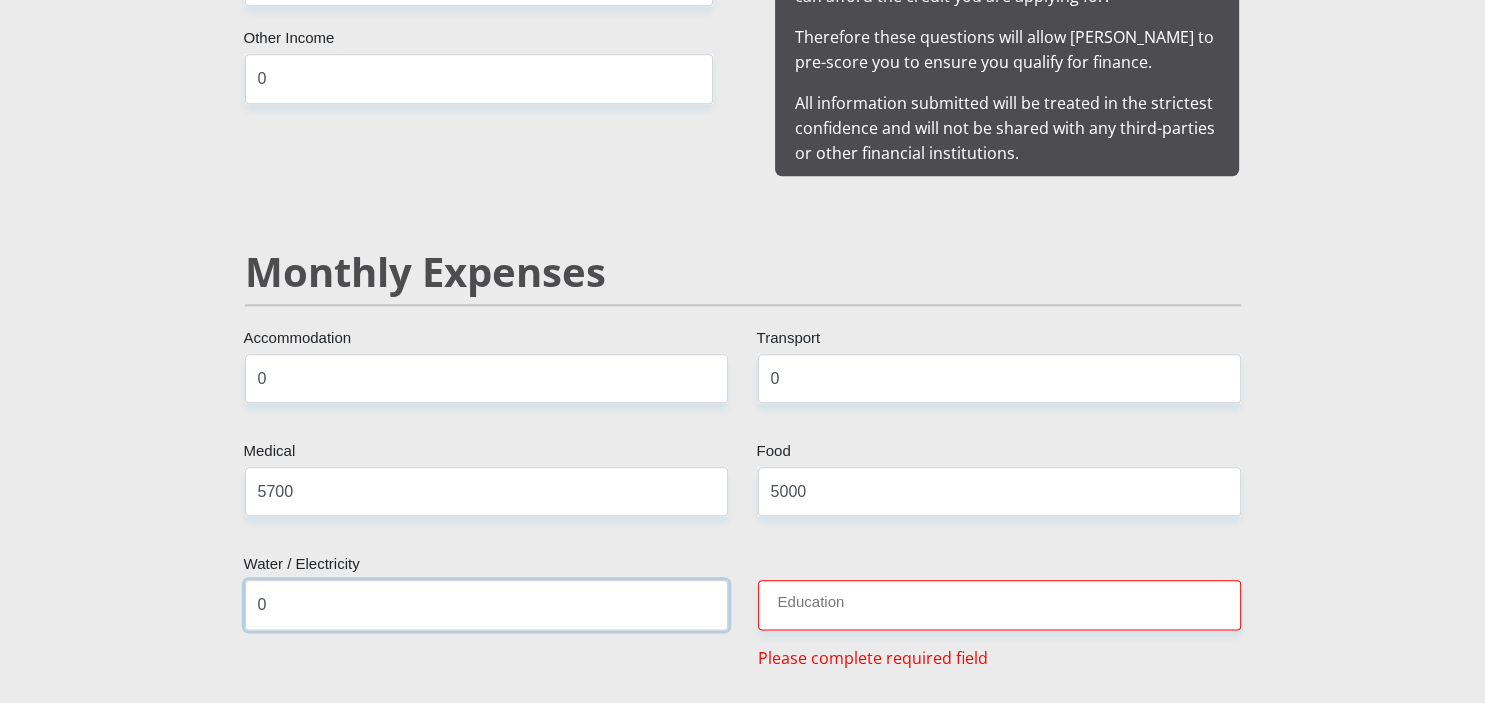 type on "0" 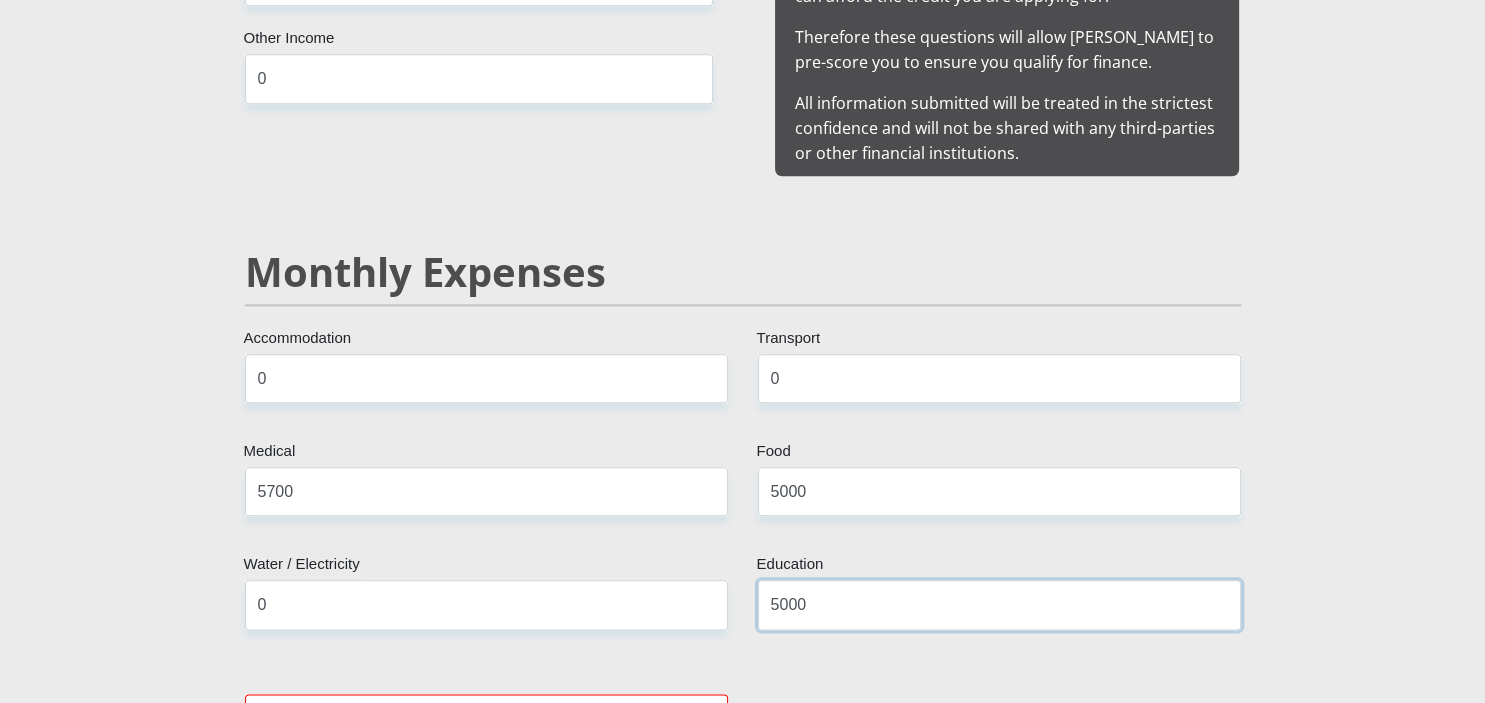 type on "5000" 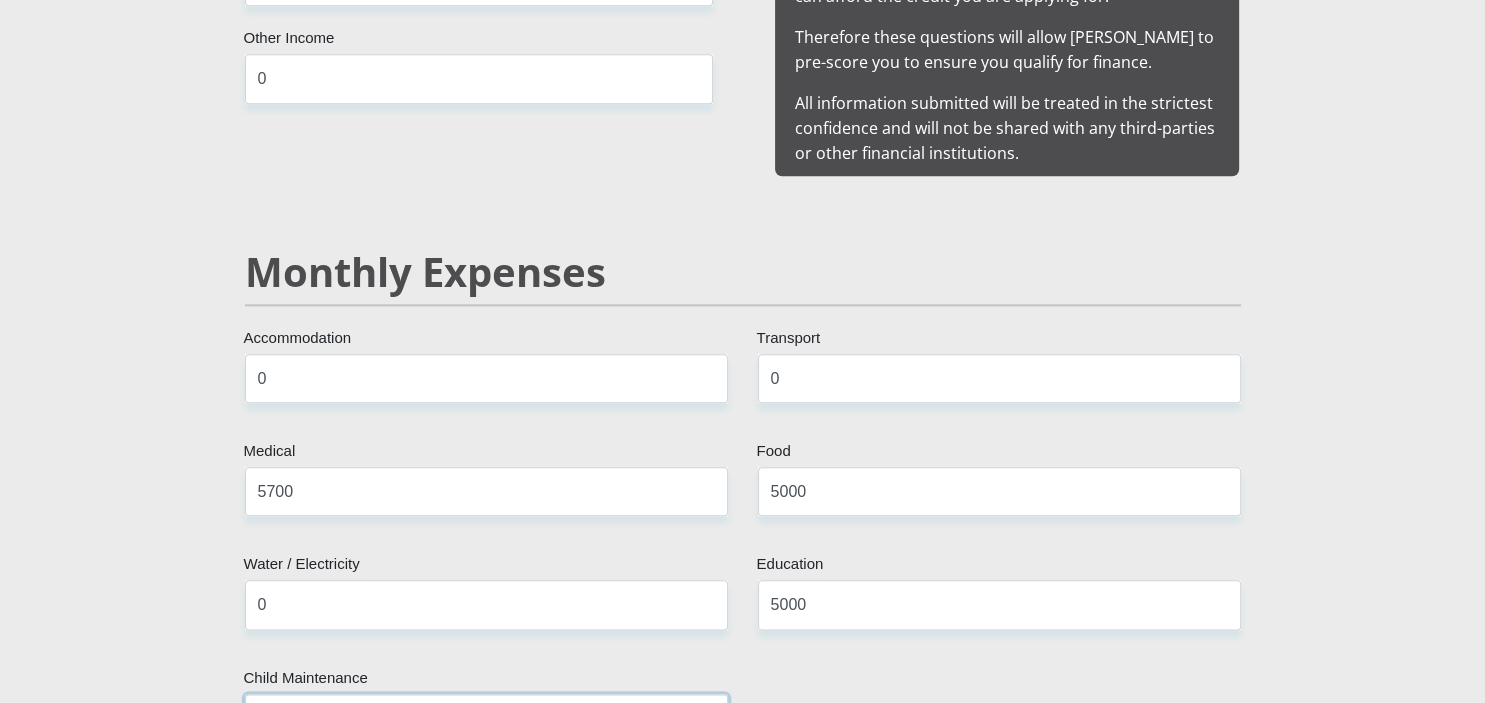 type on "2000" 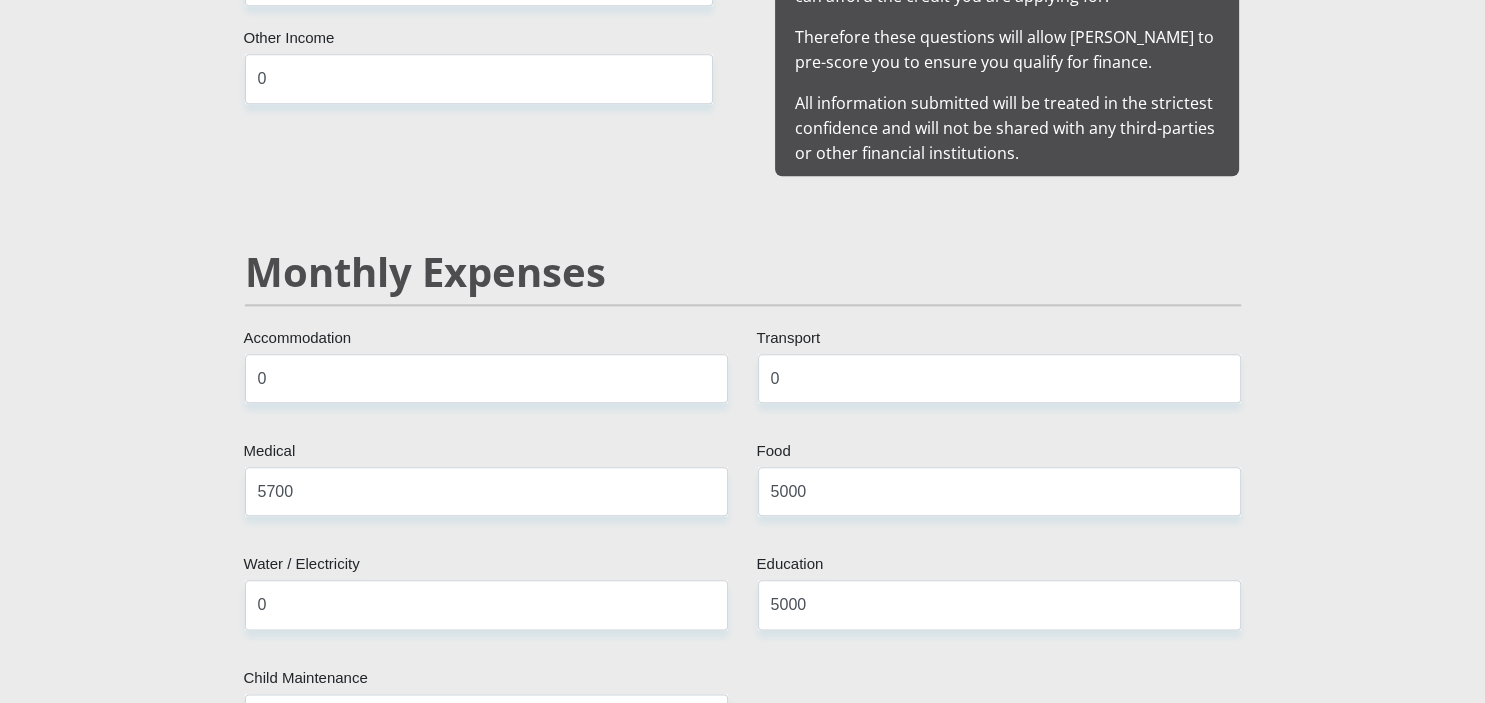 scroll, scrollTop: 2836, scrollLeft: 0, axis: vertical 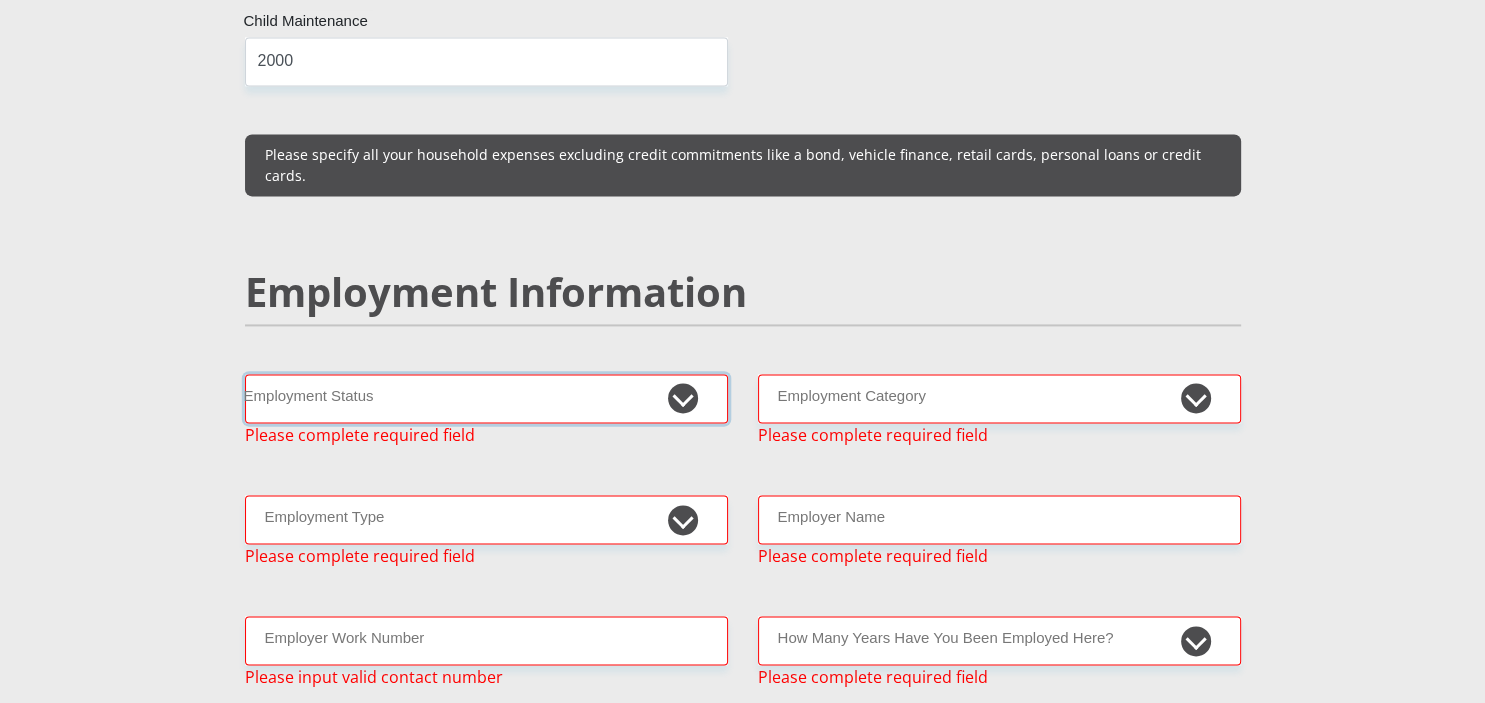 click on "Permanent/Full-time
Part-time/Casual
Contract Worker
Self-Employed
Housewife
Retired
Student
Medically Boarded
Disability
Unemployed" at bounding box center (486, 399) 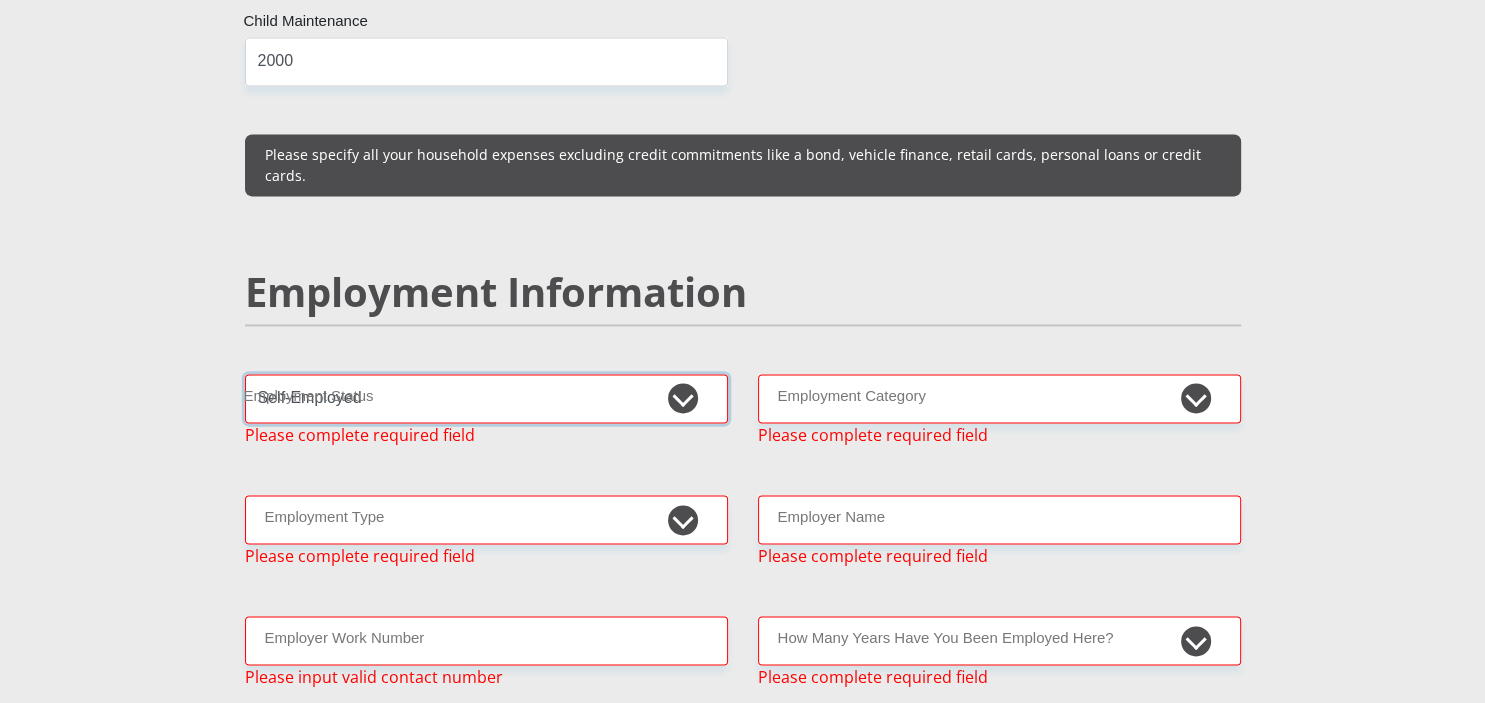 click on "Self-Employed" at bounding box center (0, 0) 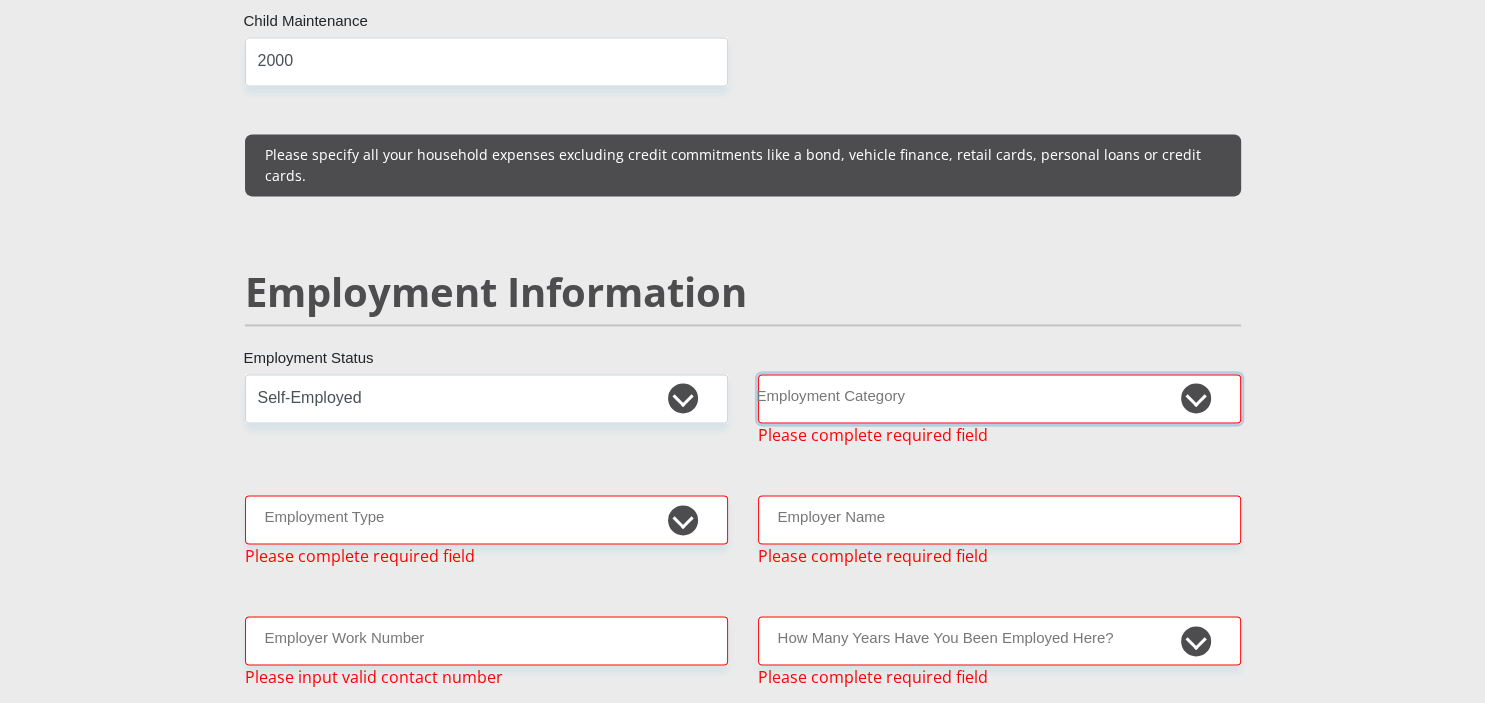 click on "AGRICULTURE
ALCOHOL & TOBACCO
CONSTRUCTION MATERIALS
METALLURGY
EQUIPMENT FOR RENEWABLE ENERGY
SPECIALIZED CONTRACTORS
CAR
GAMING (INCL. INTERNET
OTHER WHOLESALE
UNLICENSED PHARMACEUTICALS
CURRENCY EXCHANGE HOUSES
OTHER FINANCIAL INSTITUTIONS & INSURANCE
REAL ESTATE AGENTS
OIL & GAS
OTHER MATERIALS (E.G. IRON ORE)
PRECIOUS STONES & PRECIOUS METALS
POLITICAL ORGANIZATIONS
RELIGIOUS ORGANIZATIONS(NOT SECTS)
ACTI. HAVING BUSINESS DEAL WITH PUBLIC ADMINISTRATION
LAUNDROMATS" at bounding box center (999, 399) 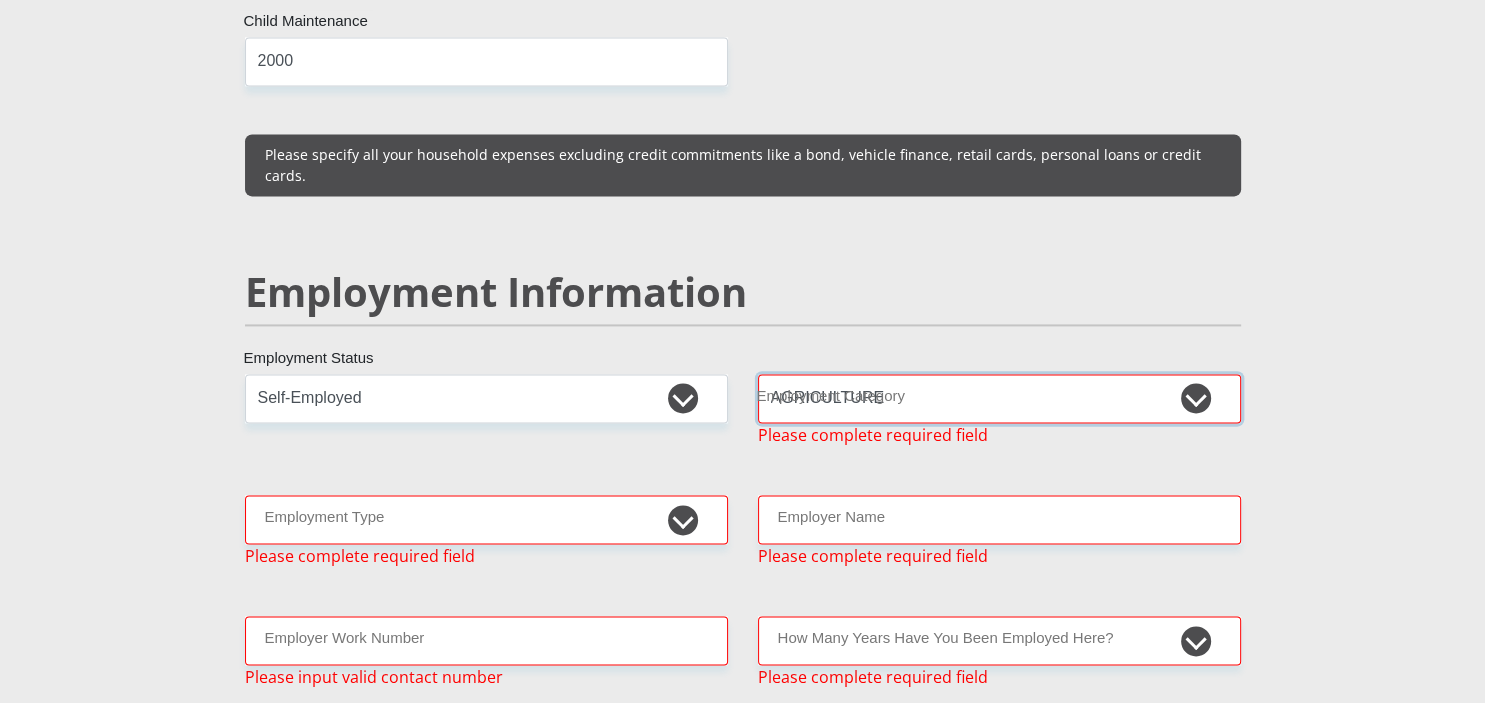 click on "AGRICULTURE" at bounding box center (0, 0) 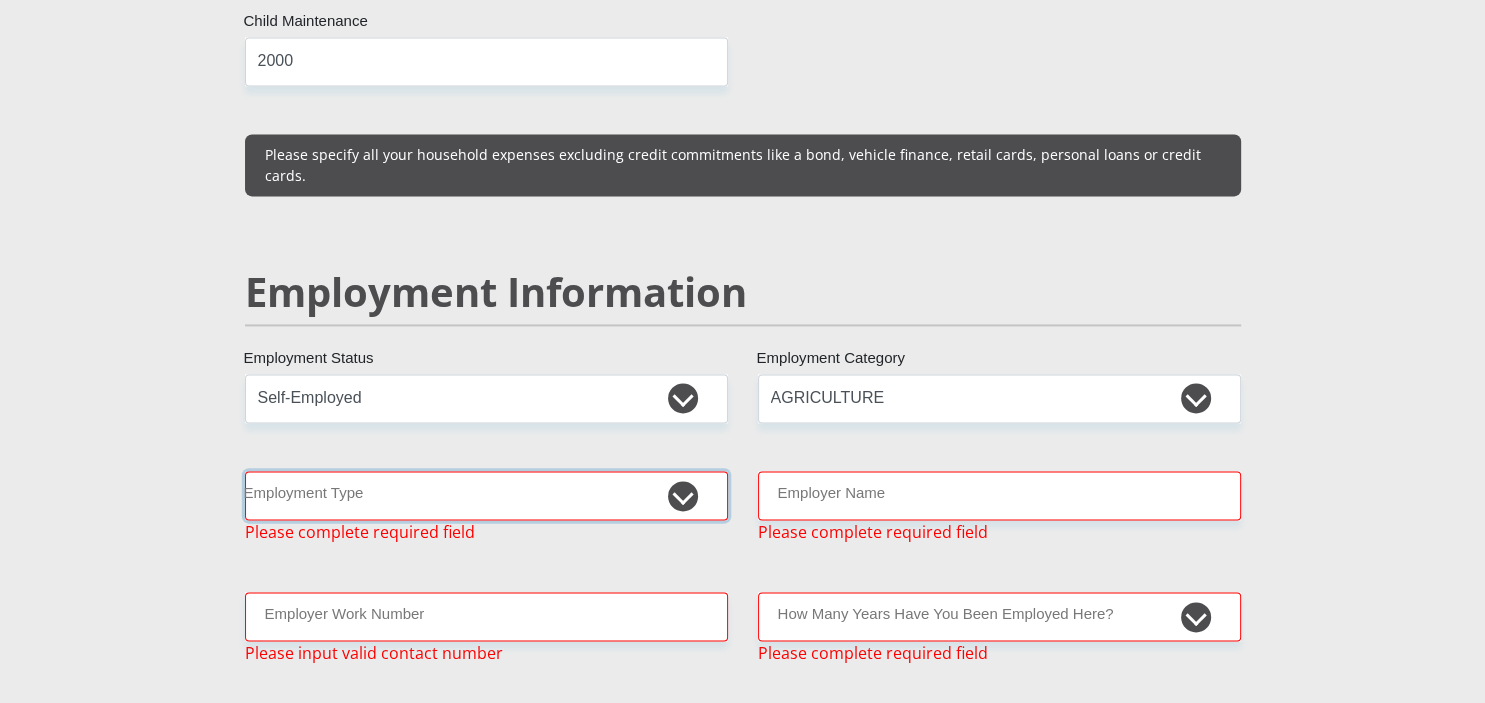 click on "College/Lecturer
Craft Seller
Creative
Driver
Executive
Farmer
Forces - Non Commissioned
Forces - Officer
Hawker
Housewife
Labourer
Licenced Professional
Manager
Miner
Non Licenced Professional
Office Staff/Clerk
Outside Worker
Pensioner
Permanent Teacher
Production/Manufacturing
Sales
Self-Employed
Semi-Professional Worker
Service Industry  Social Worker  Student" at bounding box center (486, 496) 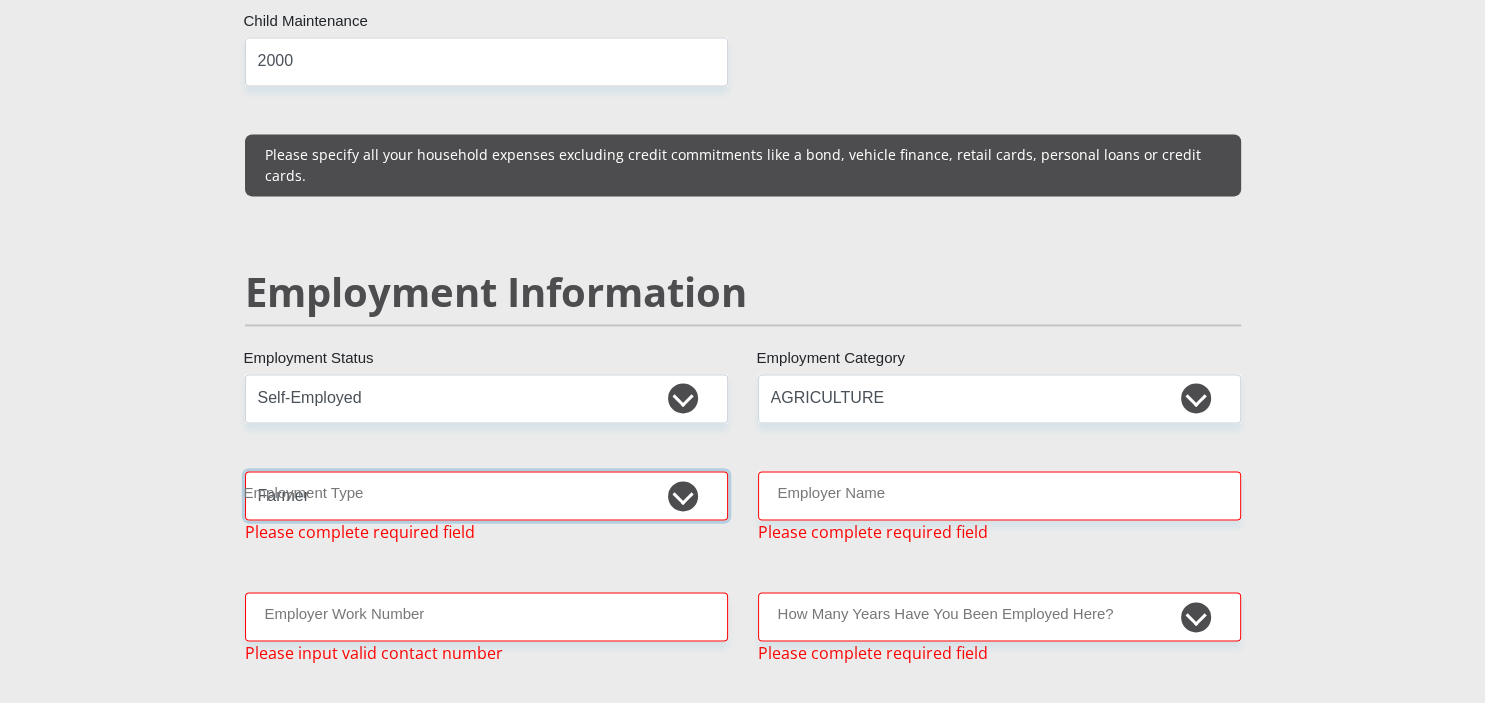 click on "Farmer" at bounding box center [0, 0] 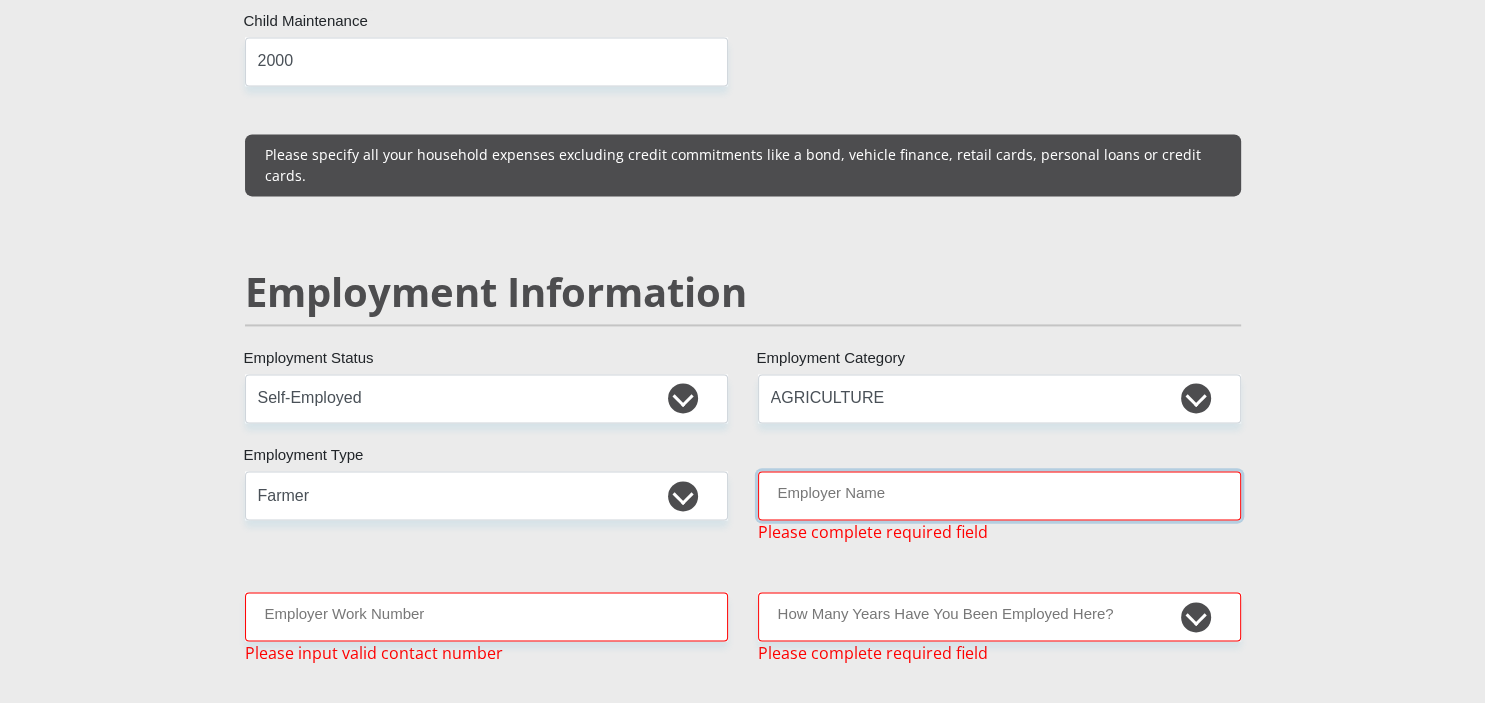 click on "Employer Name" at bounding box center [999, 496] 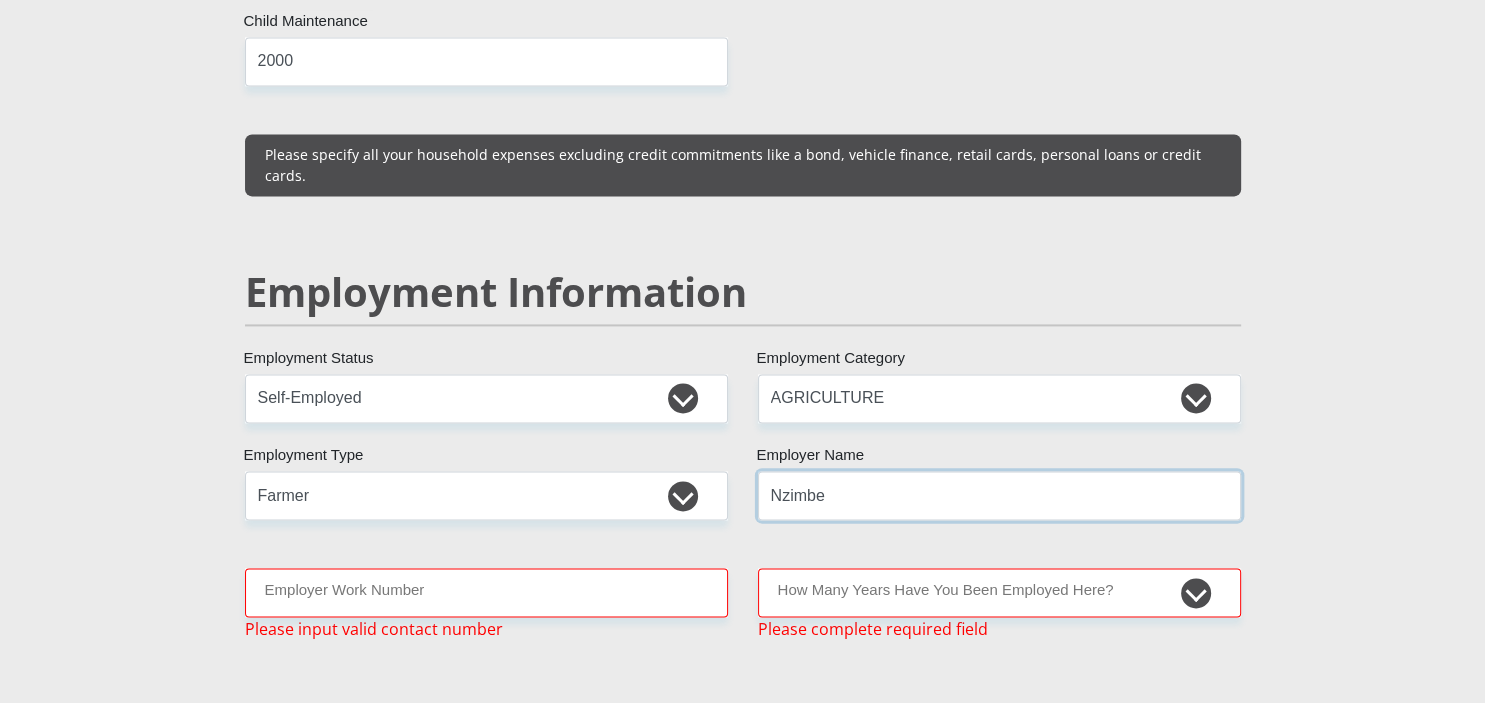 type on "Nzimbe" 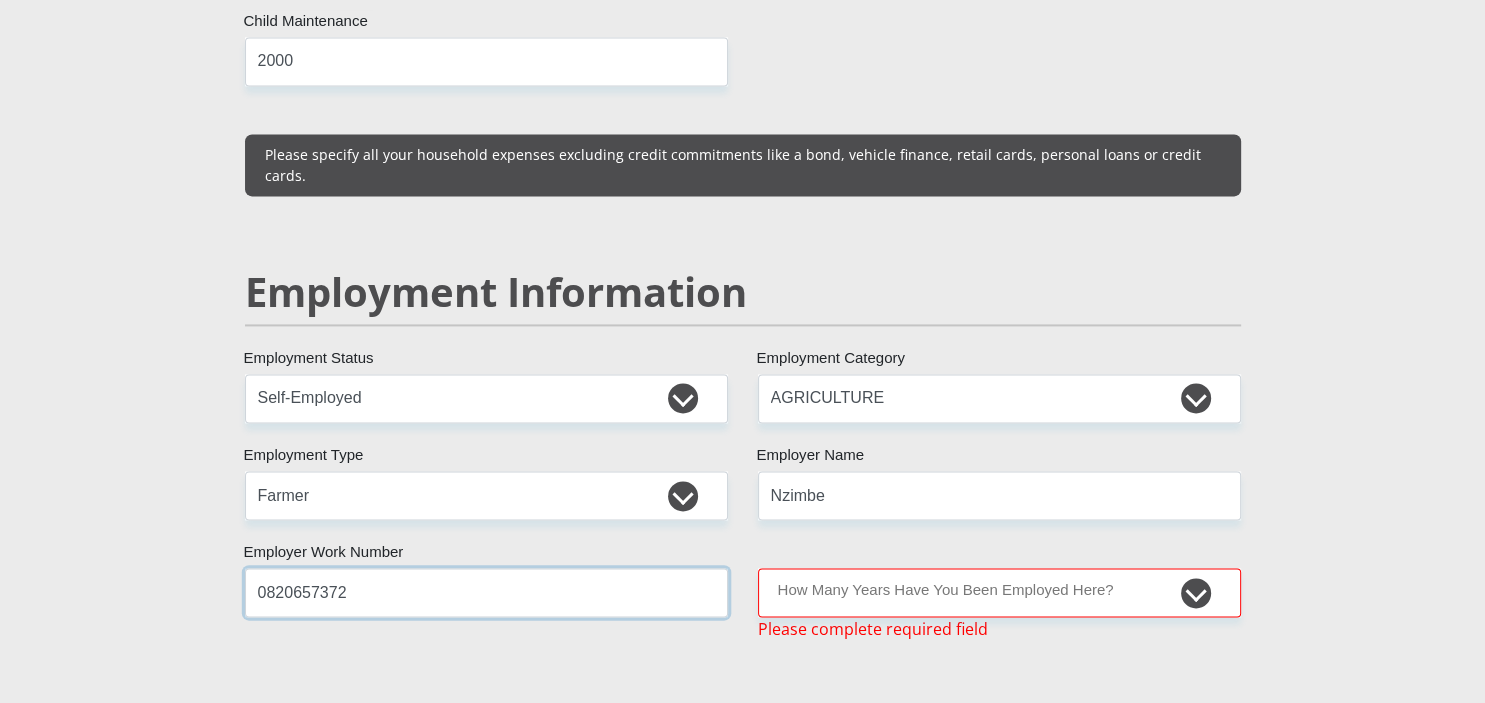 type on "0820657372" 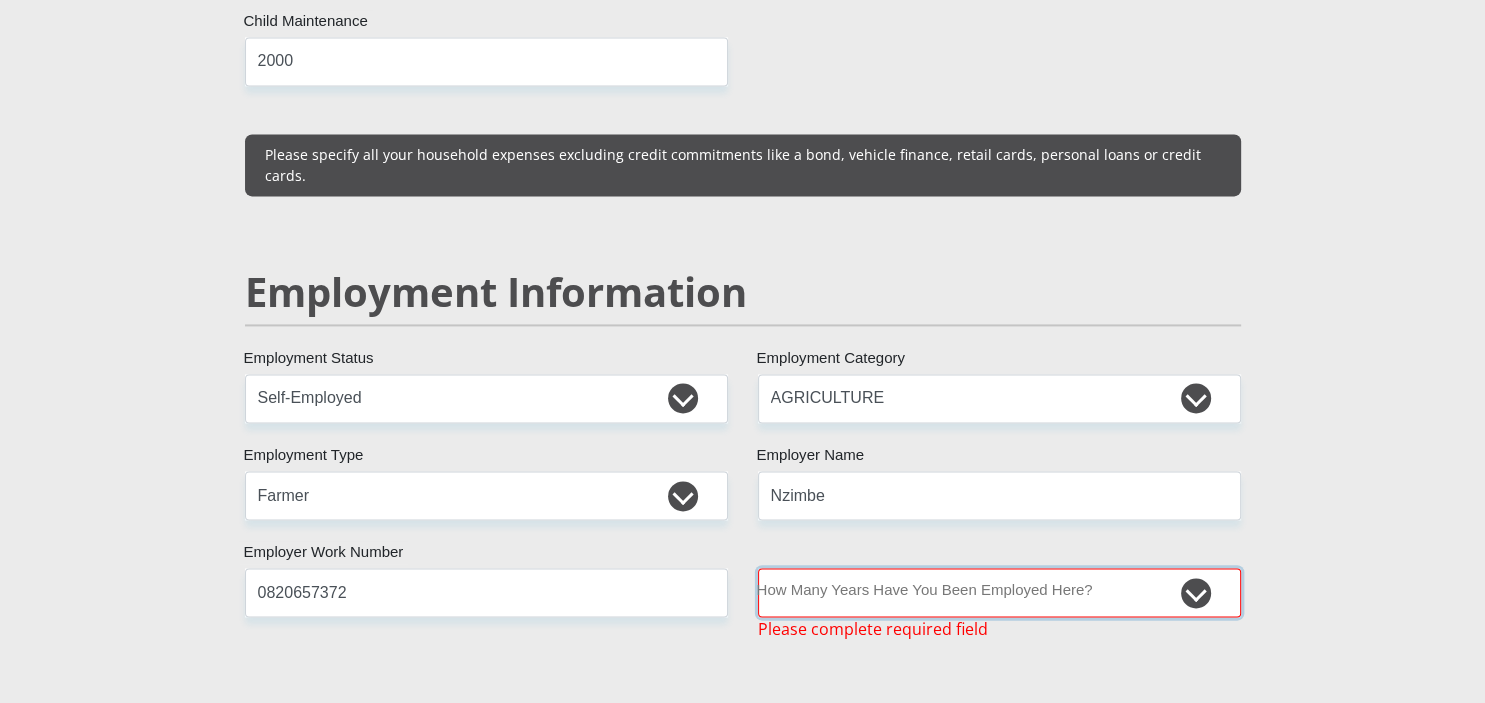click on "less than 1 year
1-3 years
3-5 years
5+ years" at bounding box center (999, 593) 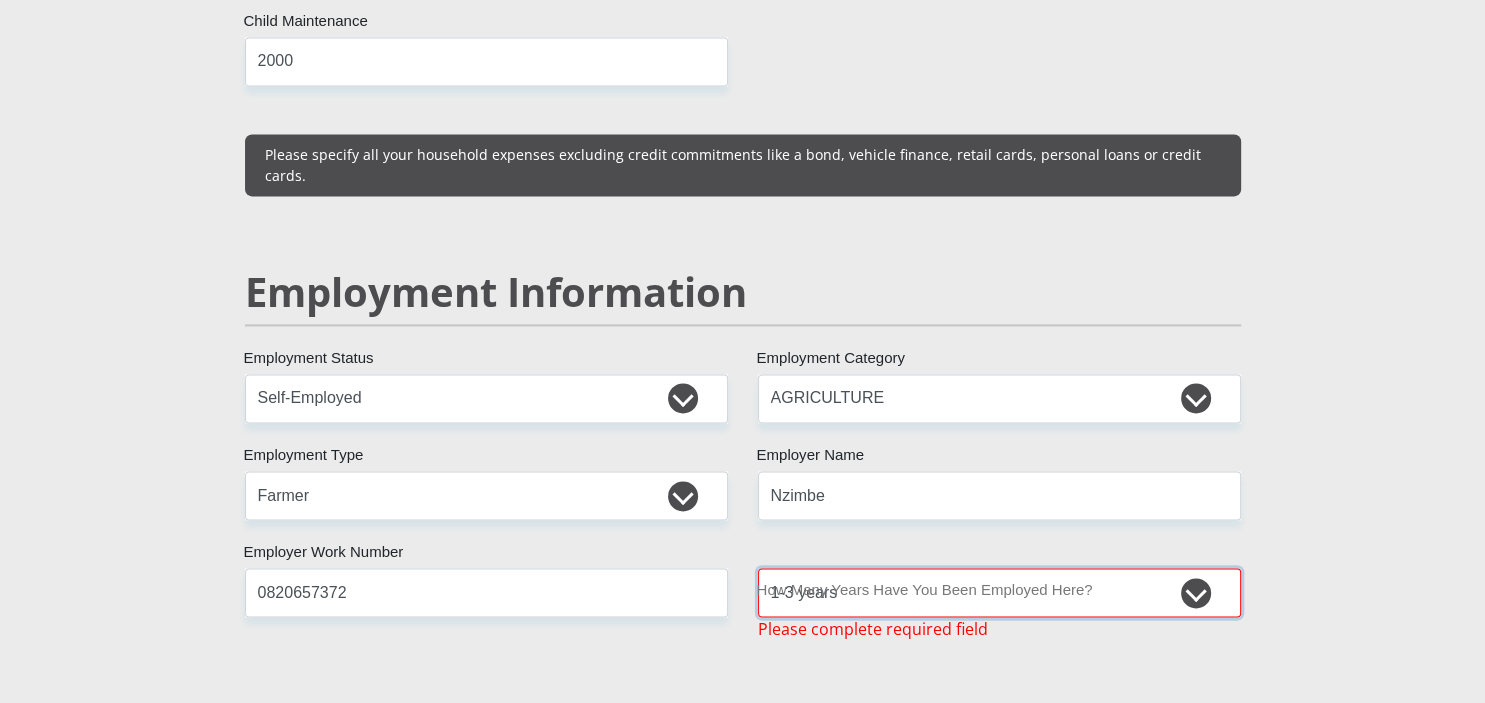 click on "1-3 years" at bounding box center [0, 0] 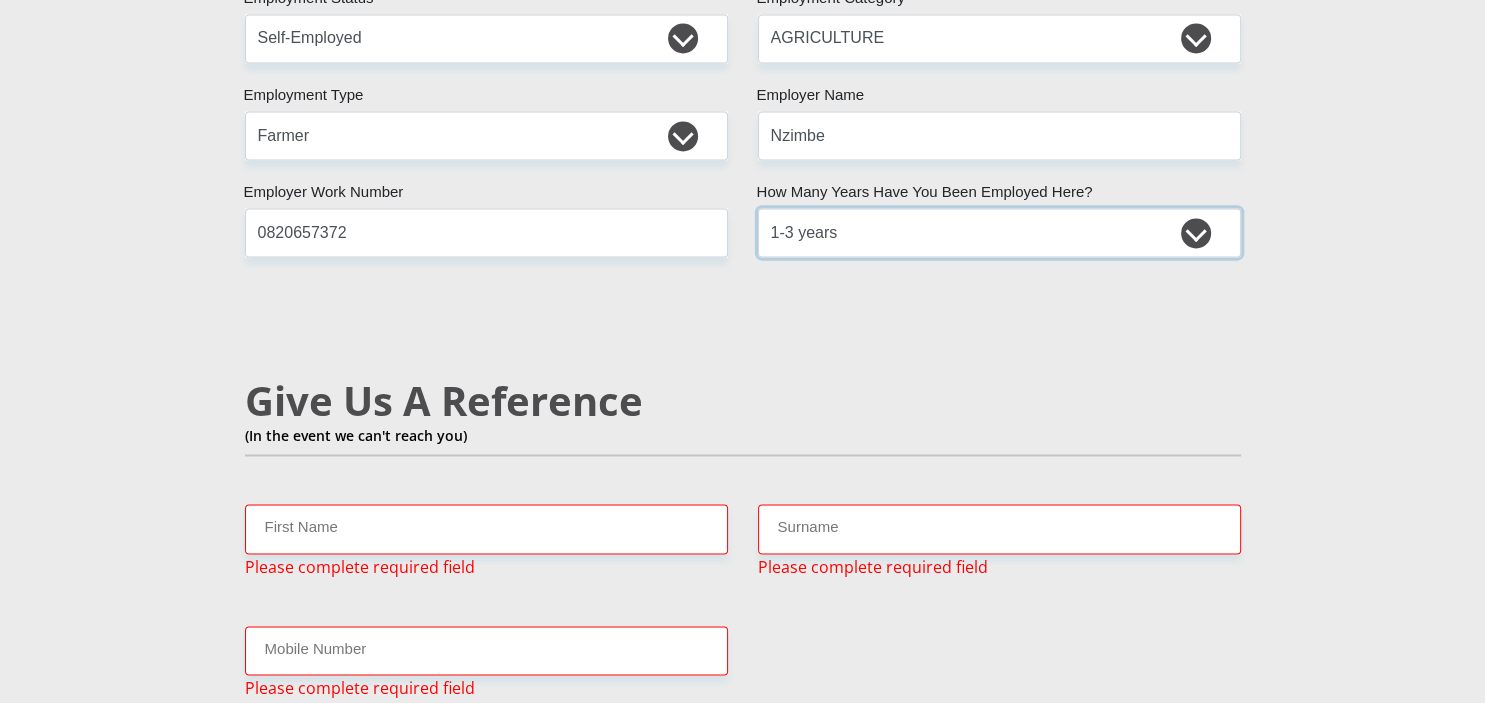 scroll, scrollTop: 3189, scrollLeft: 0, axis: vertical 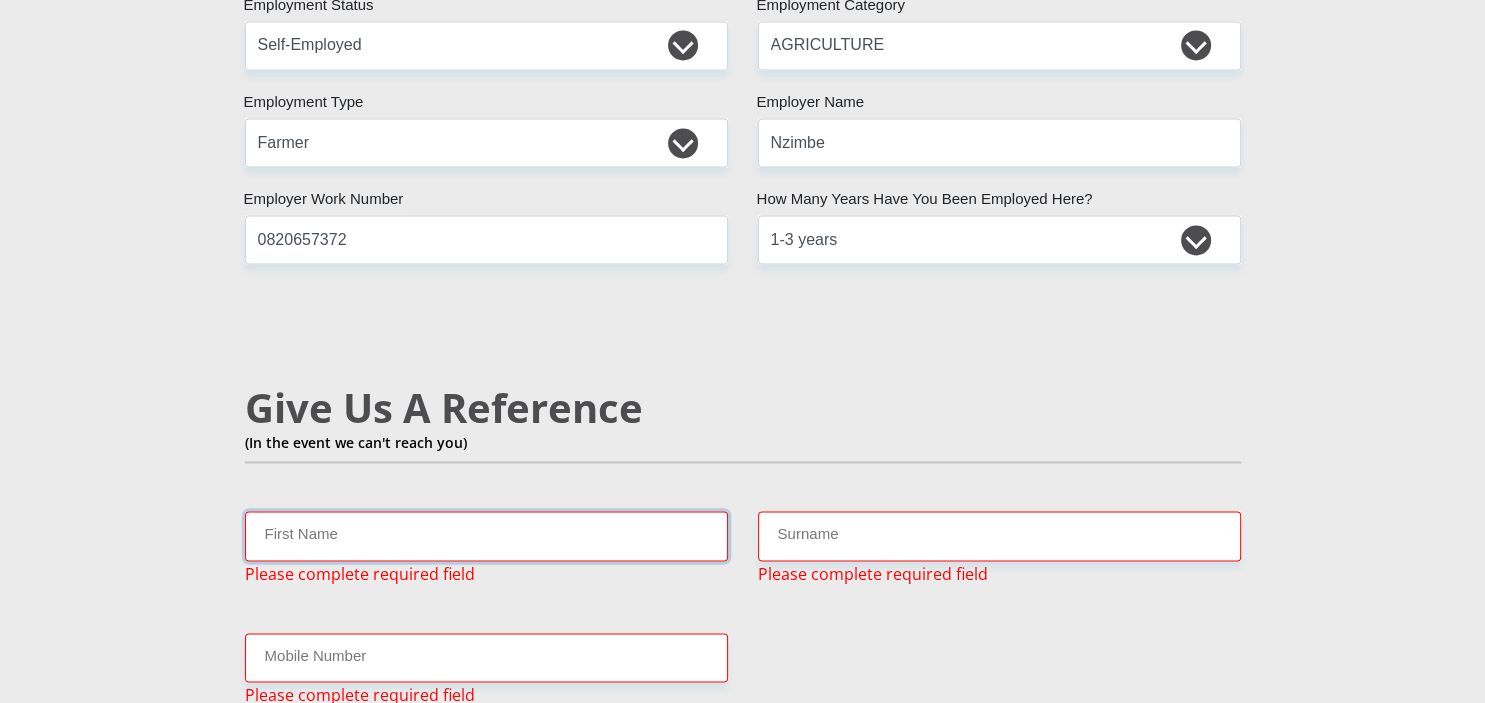 click on "First Name" at bounding box center (486, 536) 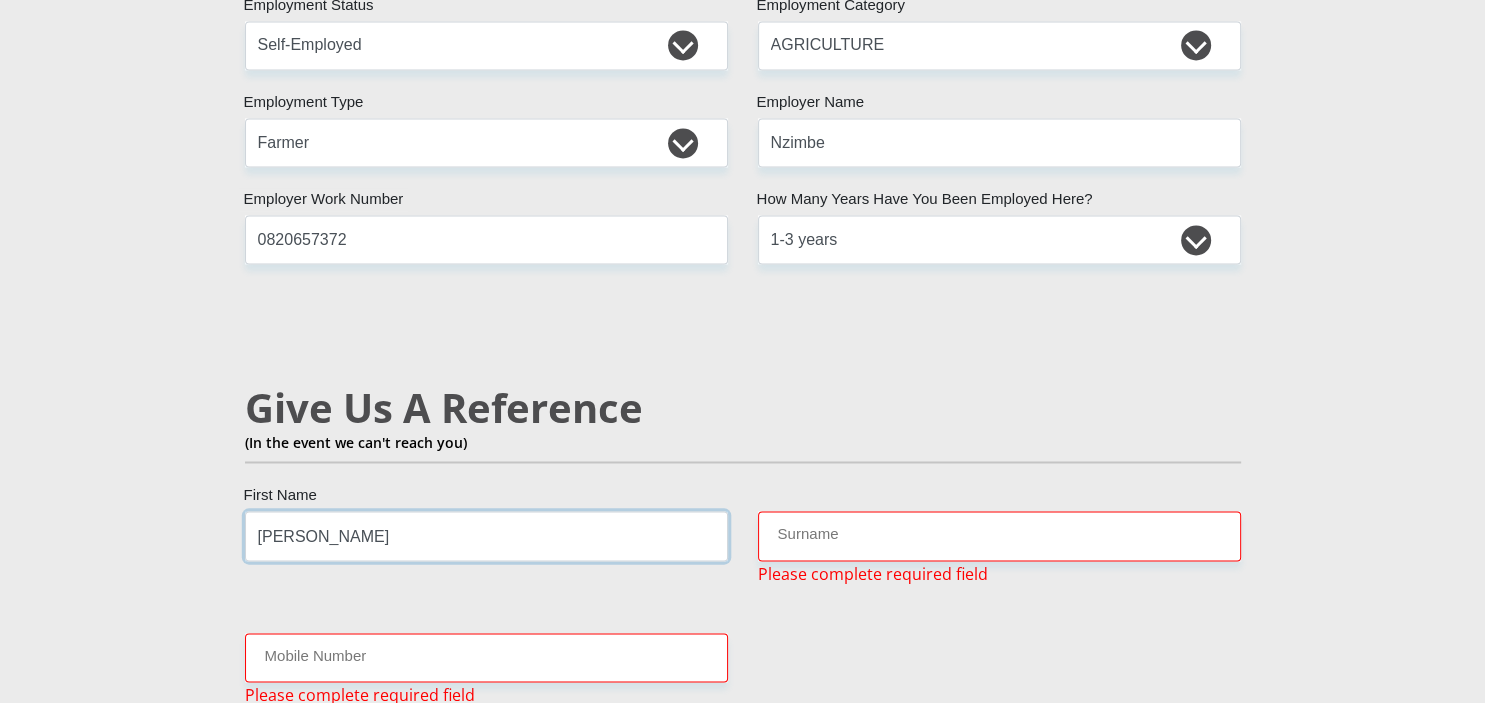 type on "Amalia" 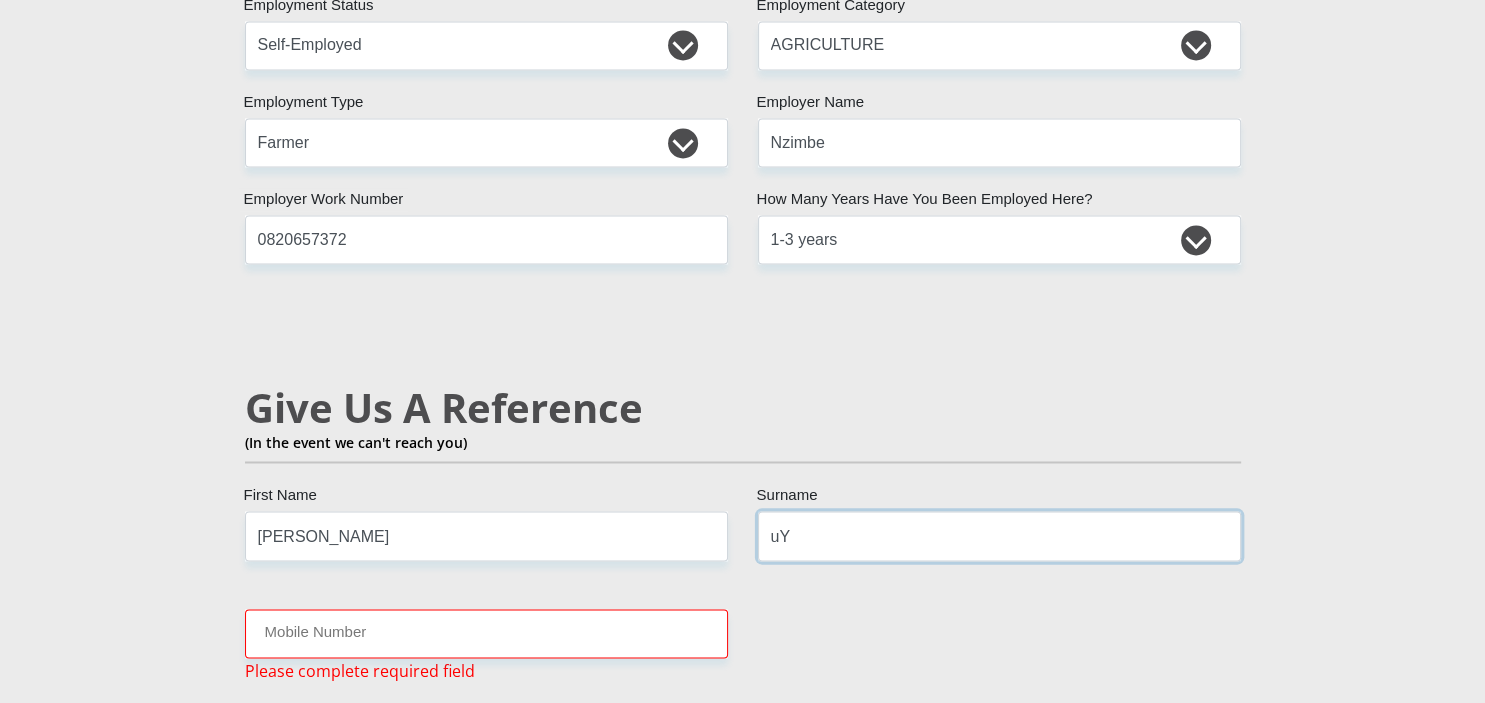 type on "u" 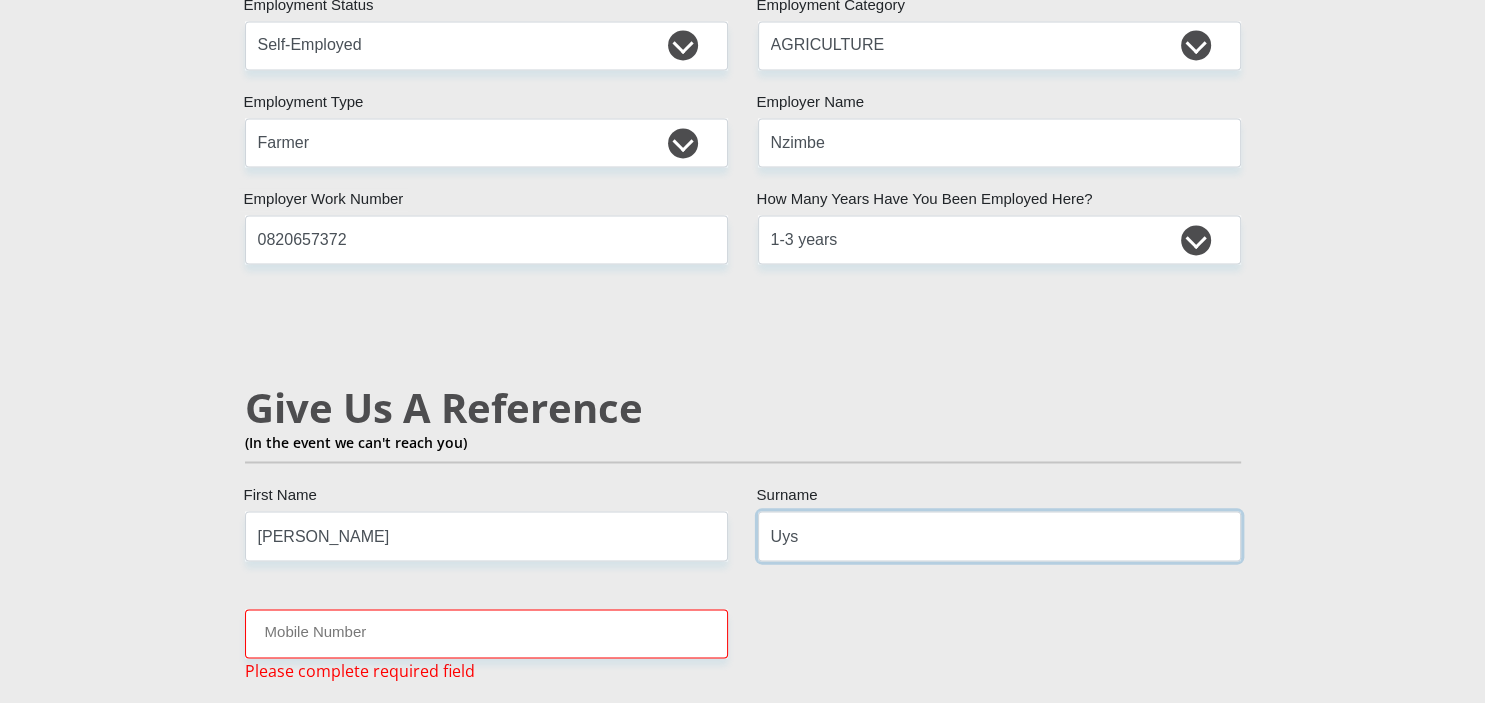 type on "Uys" 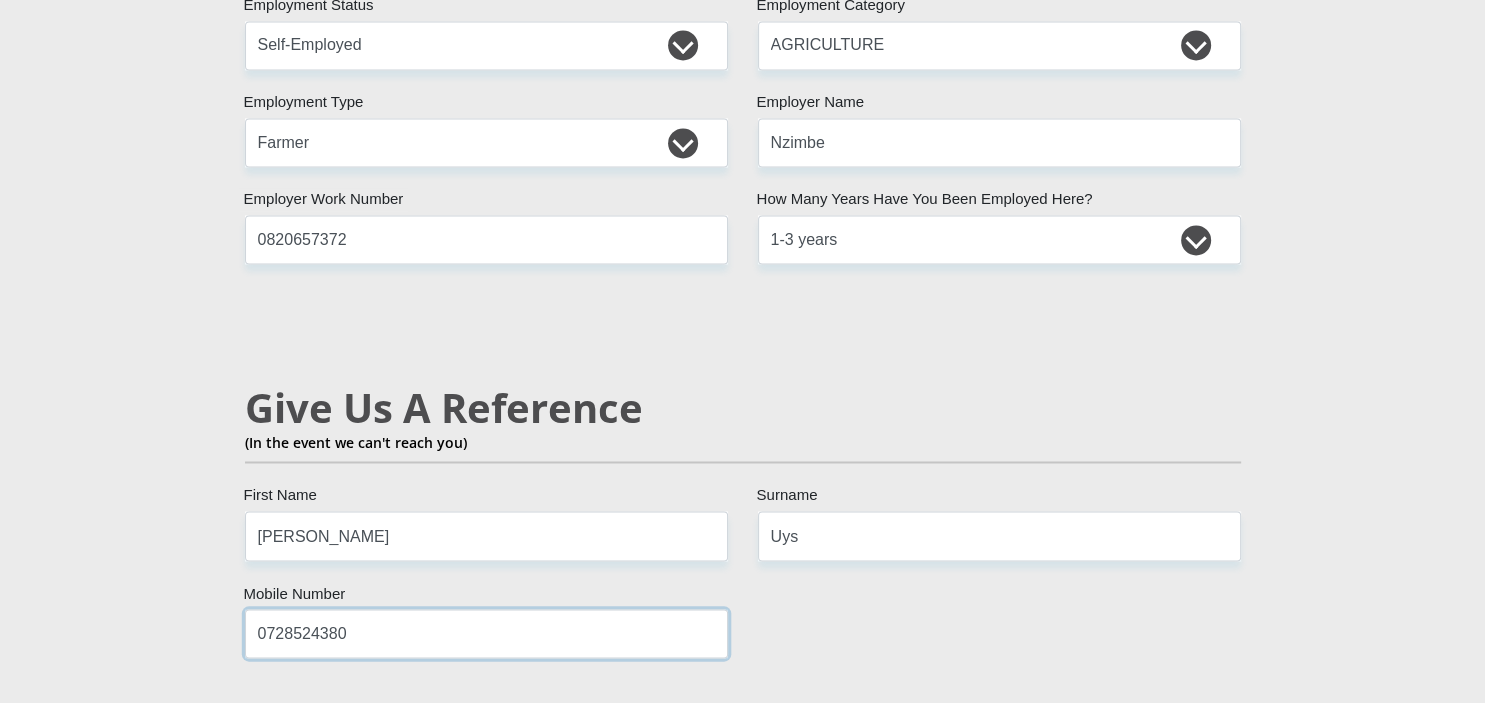 type on "0728524380" 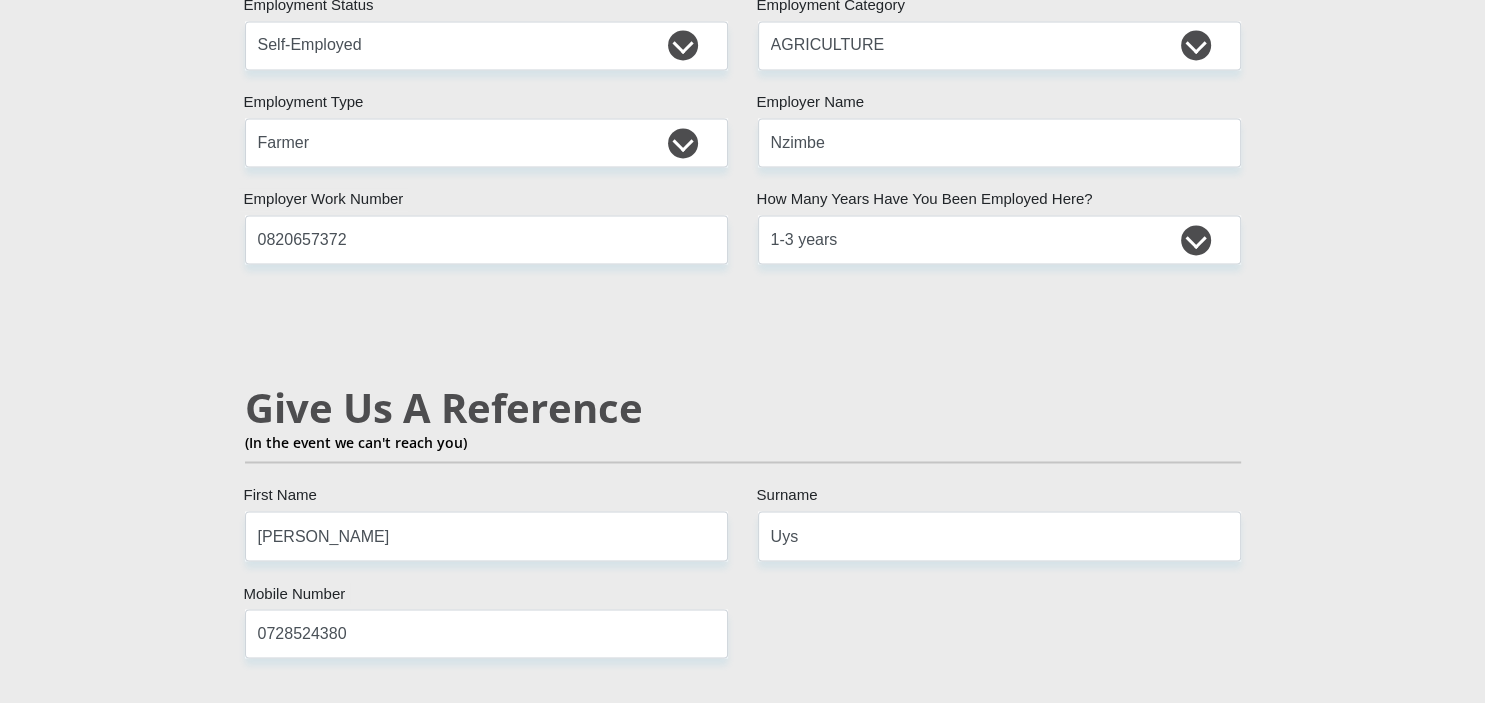 scroll, scrollTop: 3698, scrollLeft: 0, axis: vertical 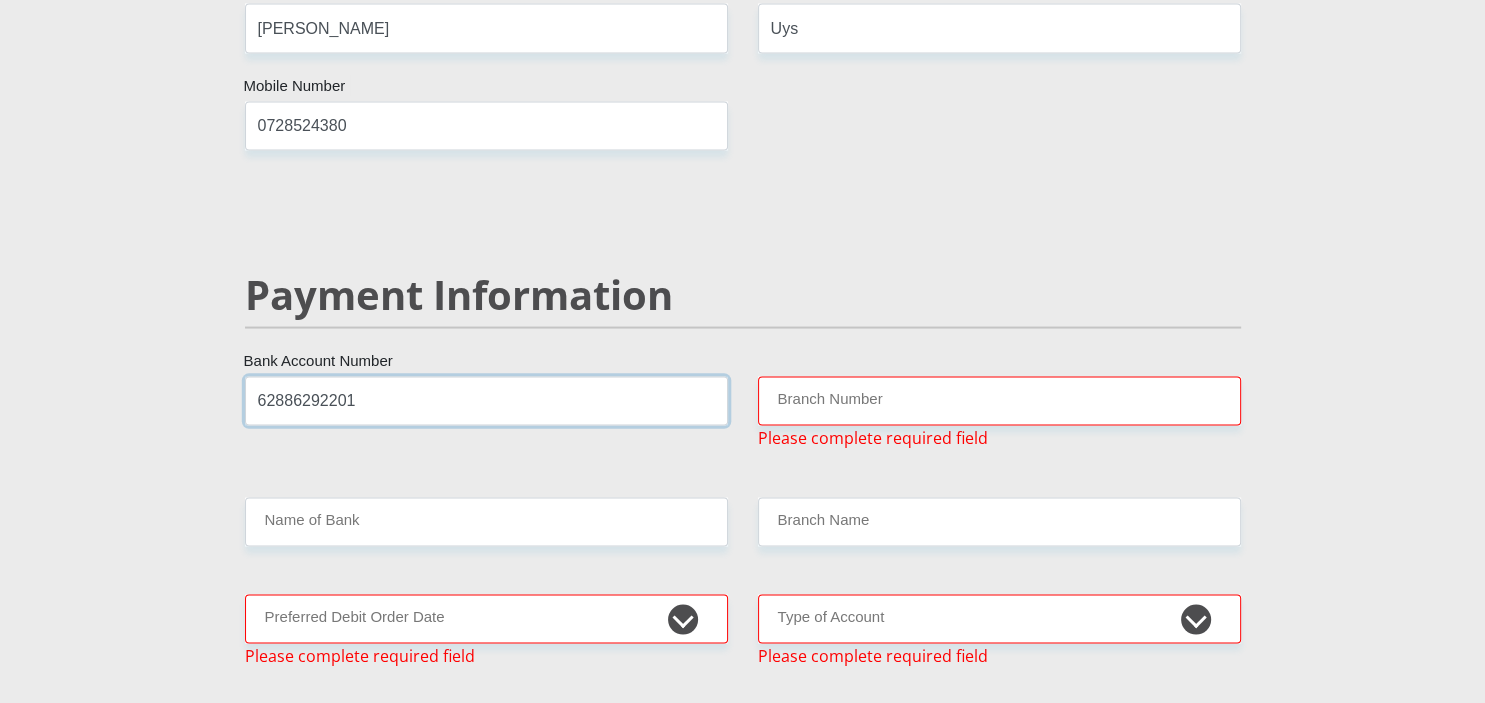 type on "62886292201" 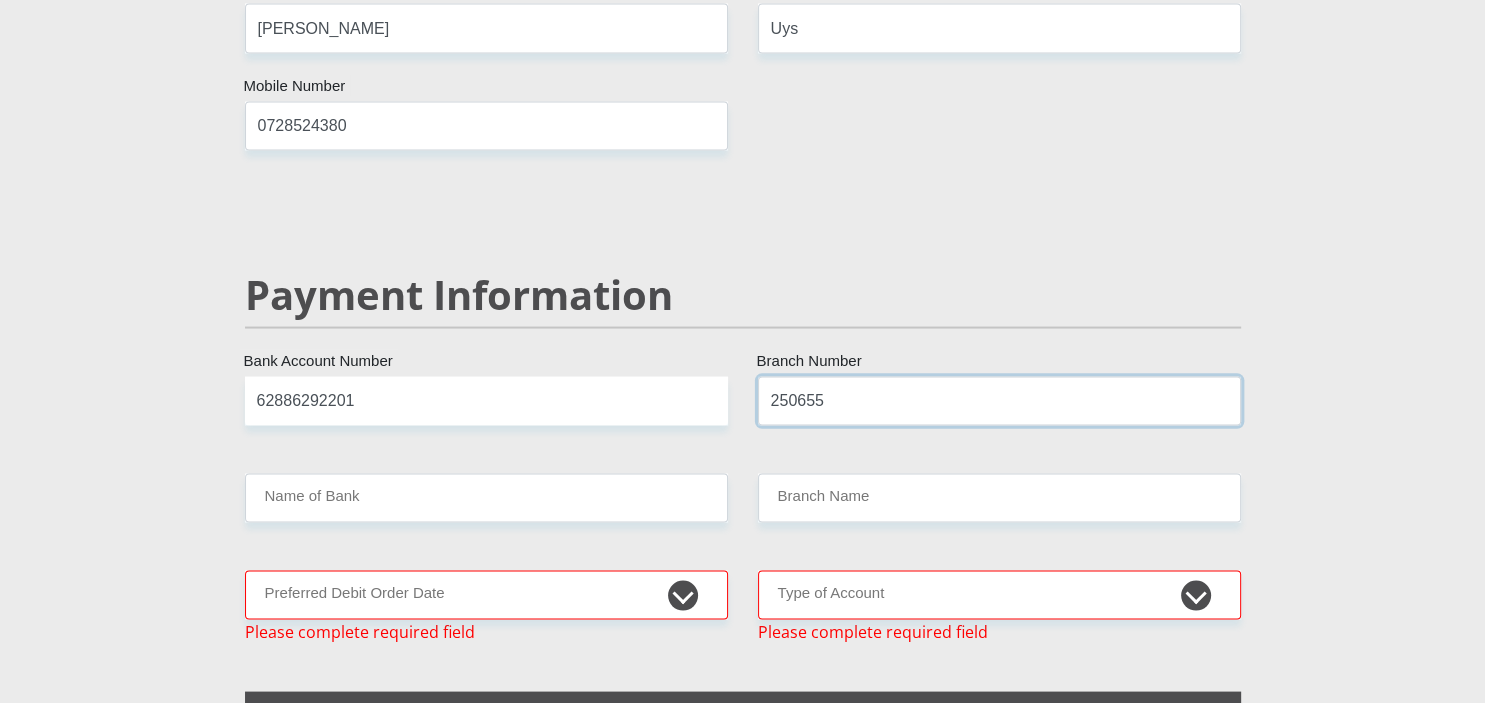 type on "250655" 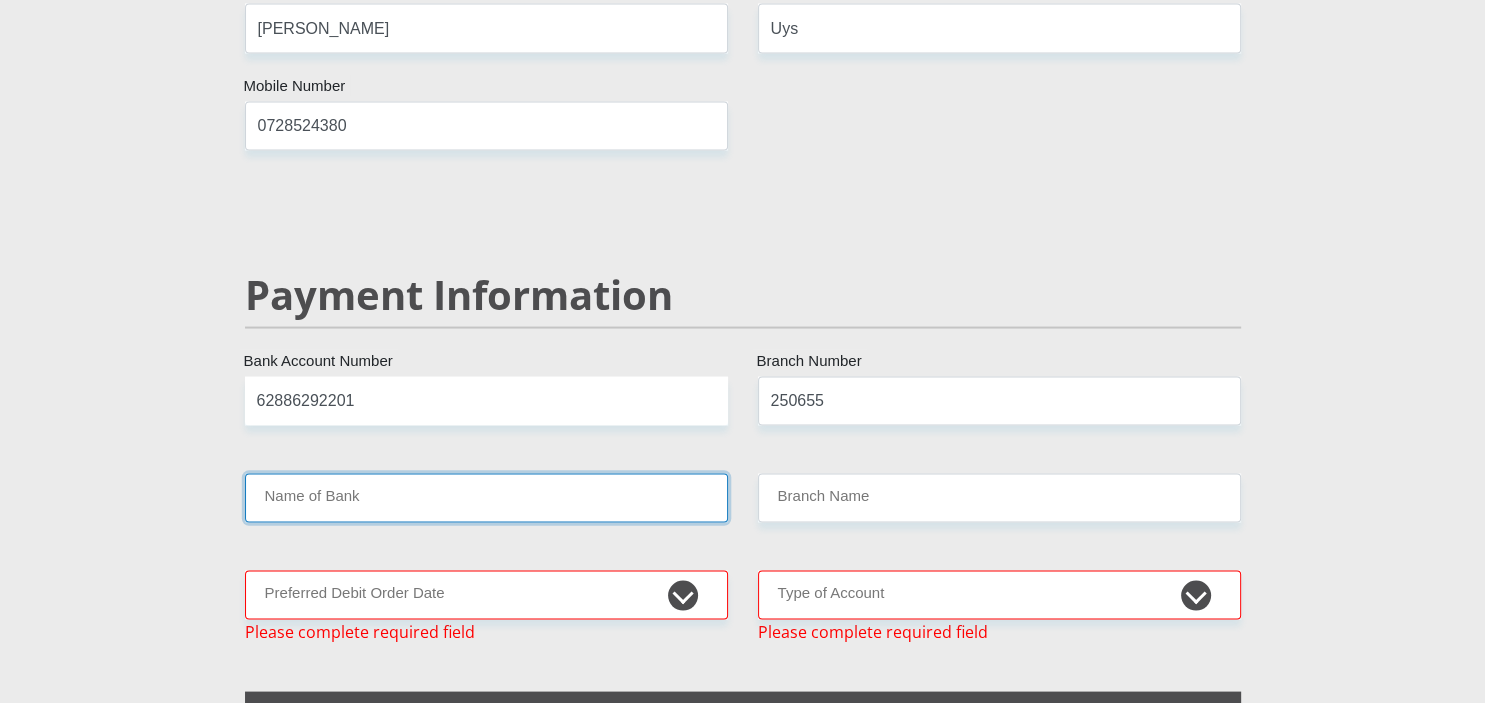 type on "FIRSTRAND BANK" 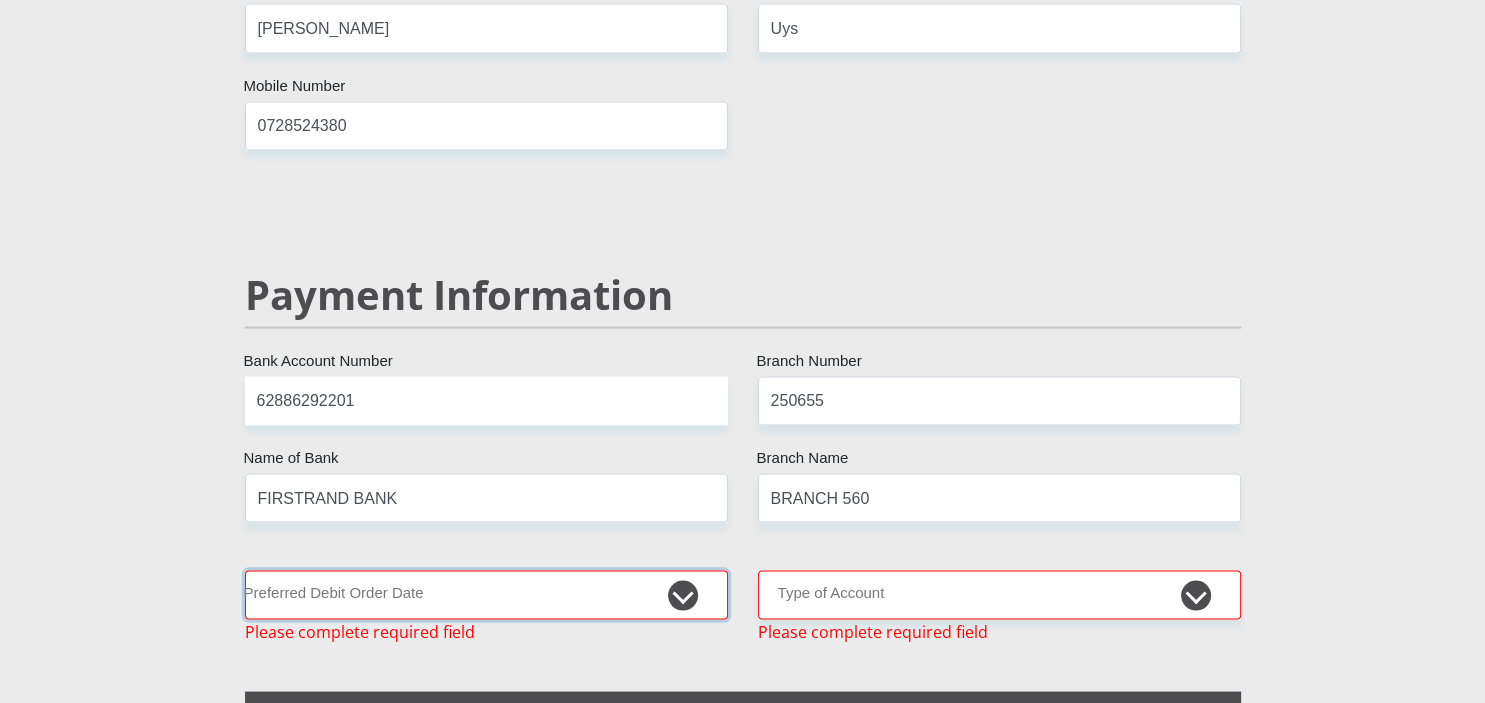 click on "1st
2nd
3rd
4th
5th
7th
18th
19th
20th
21st
22nd
23rd
24th
25th
26th
27th
28th
29th
30th" at bounding box center [486, 594] 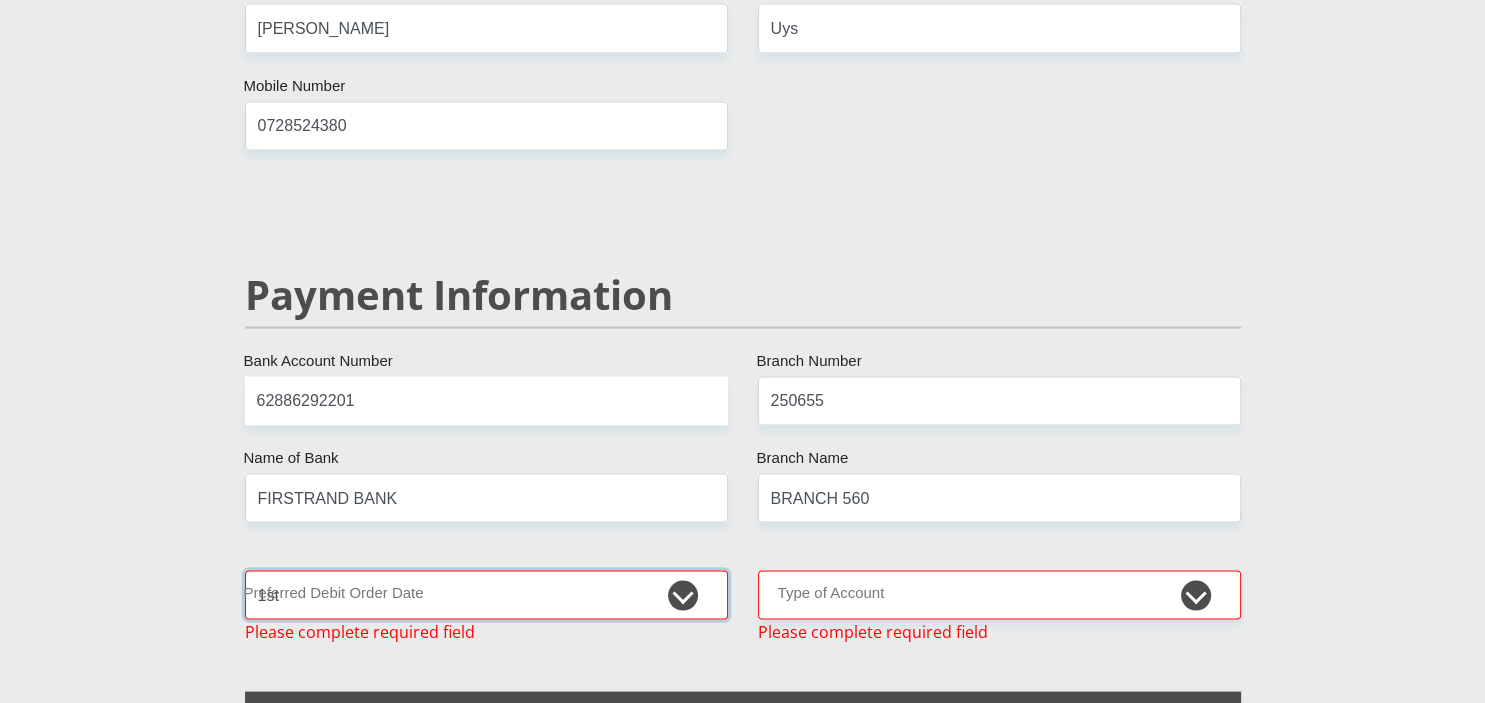 click on "1st" at bounding box center (0, 0) 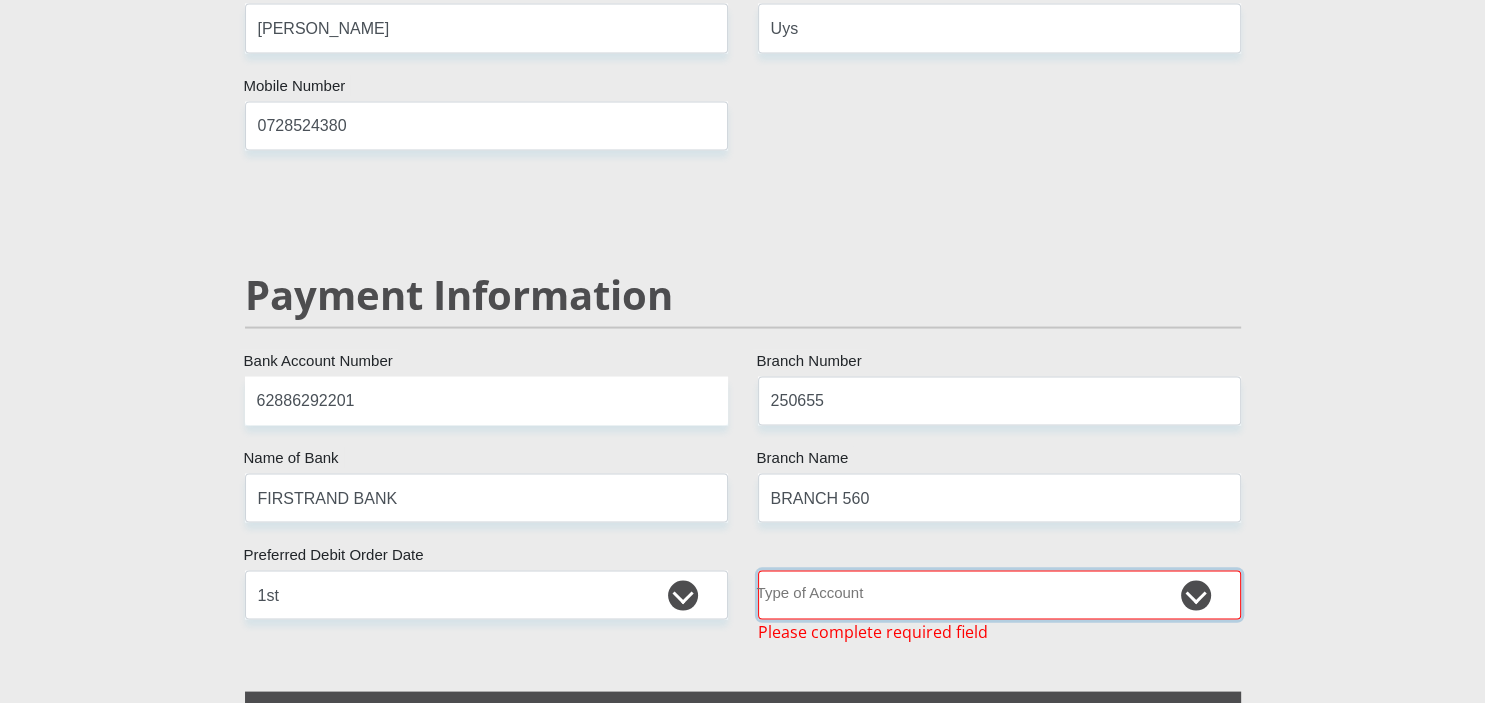 click on "Cheque
Savings" at bounding box center (999, 594) 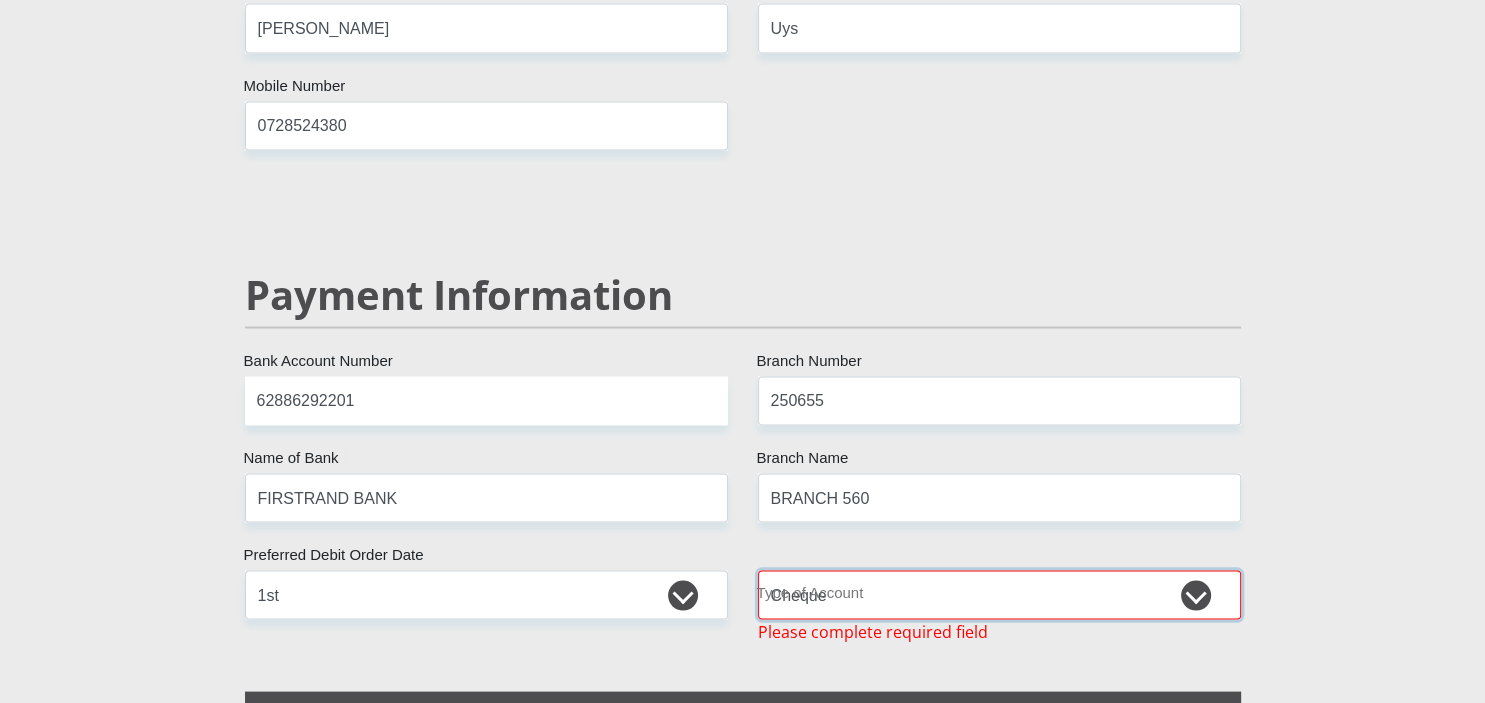 click on "Cheque" at bounding box center [0, 0] 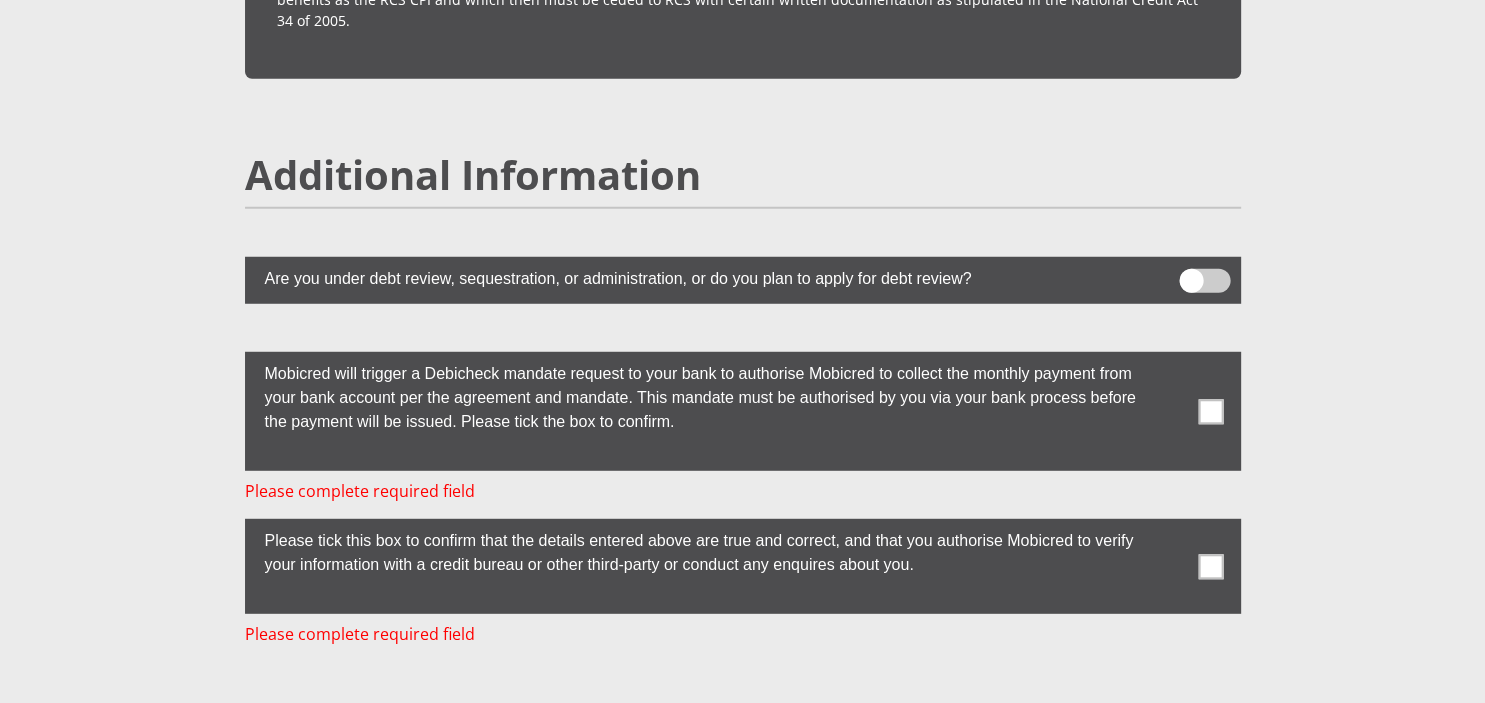 scroll, scrollTop: 5351, scrollLeft: 0, axis: vertical 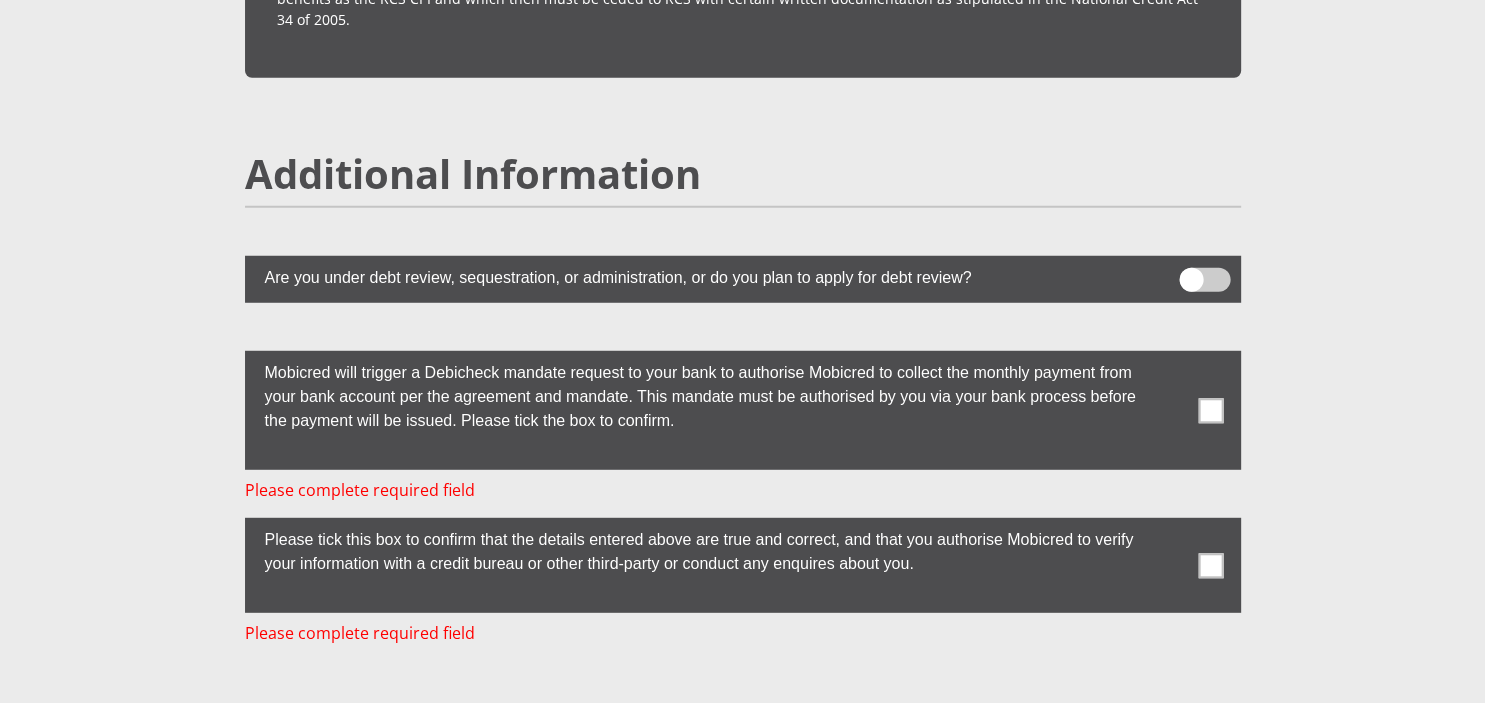 click at bounding box center [1210, 410] 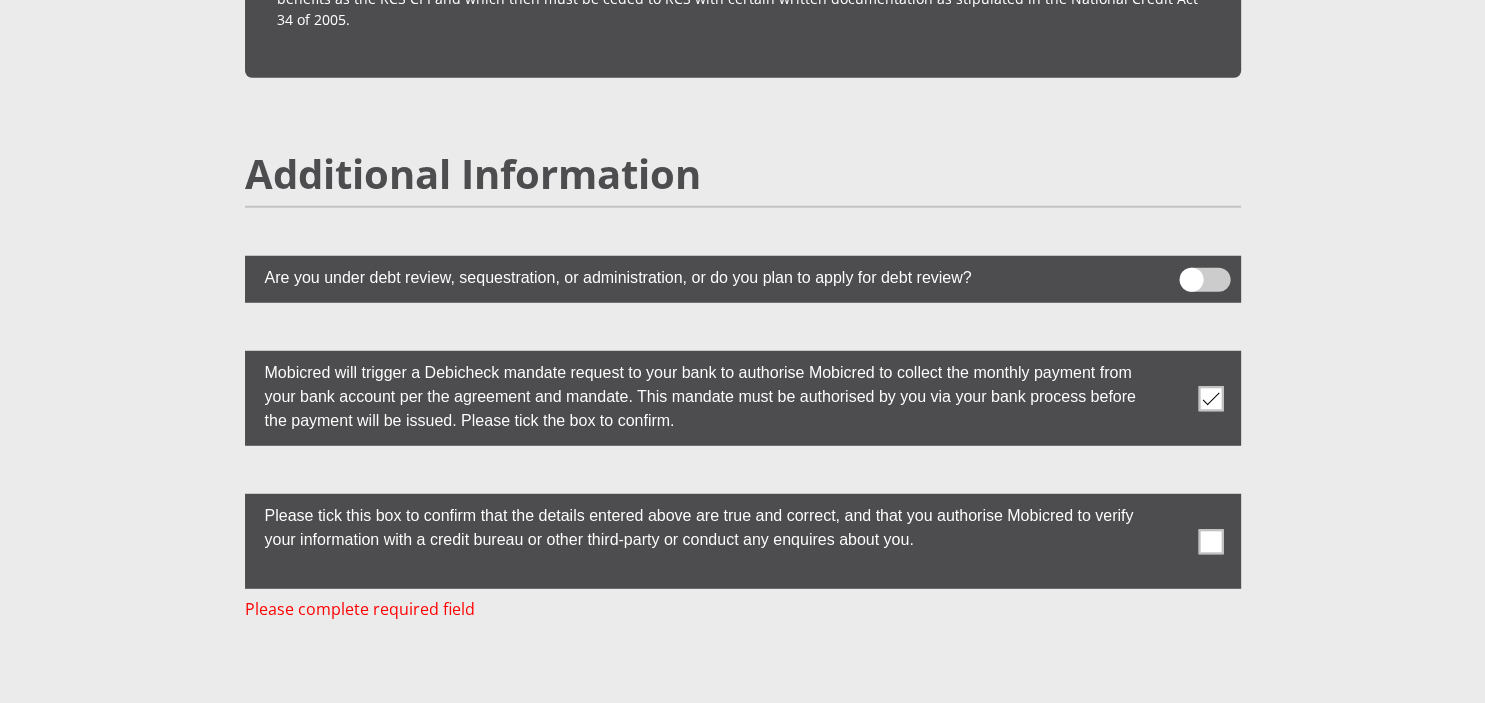 click at bounding box center (1210, 541) 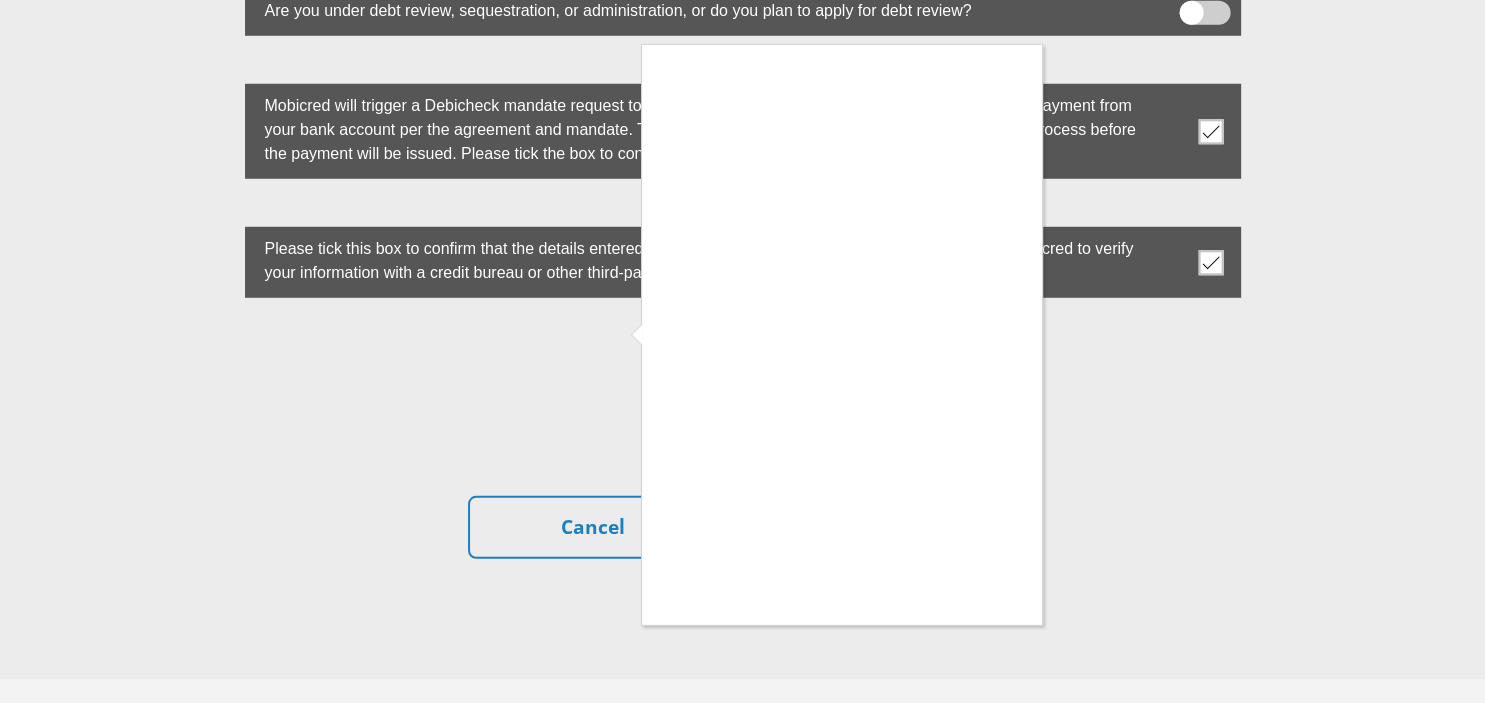 scroll, scrollTop: 5620, scrollLeft: 0, axis: vertical 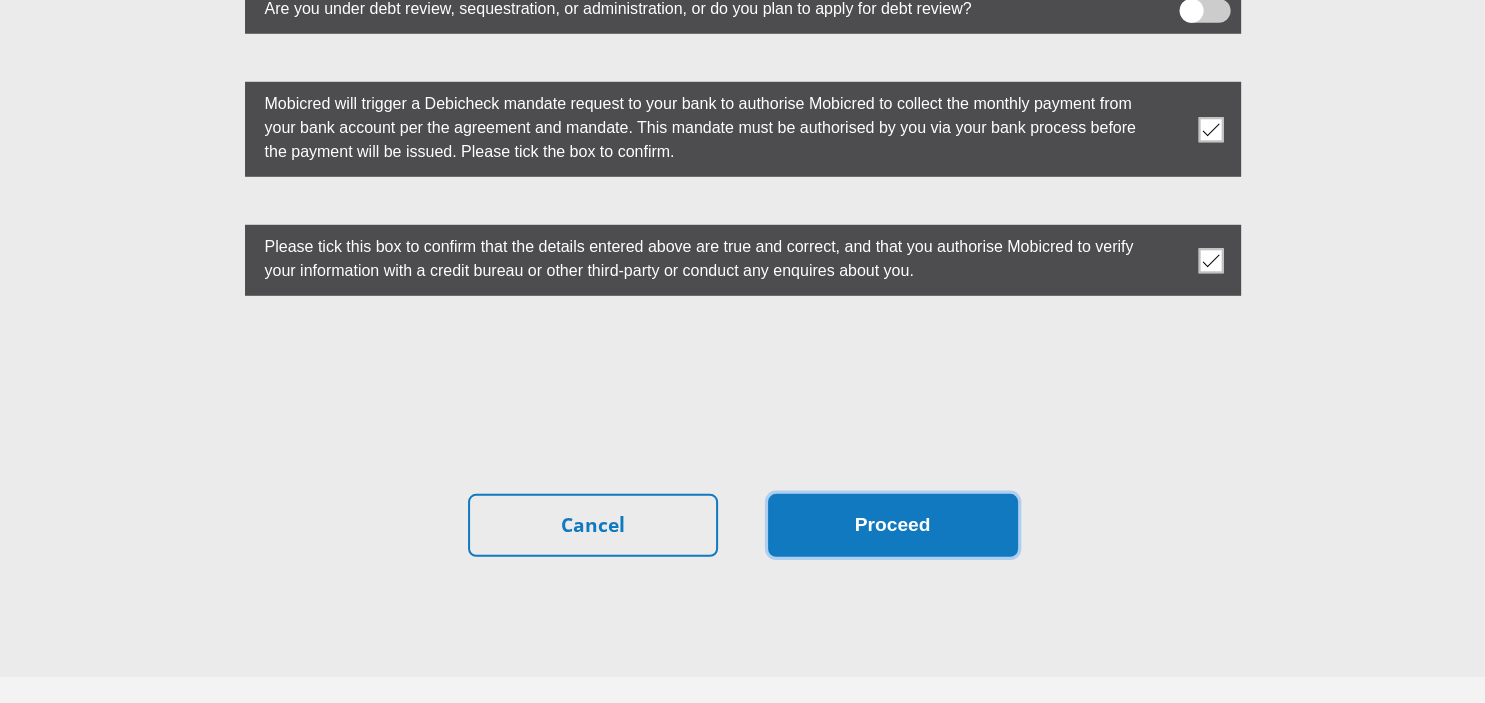 click on "Proceed" at bounding box center [893, 525] 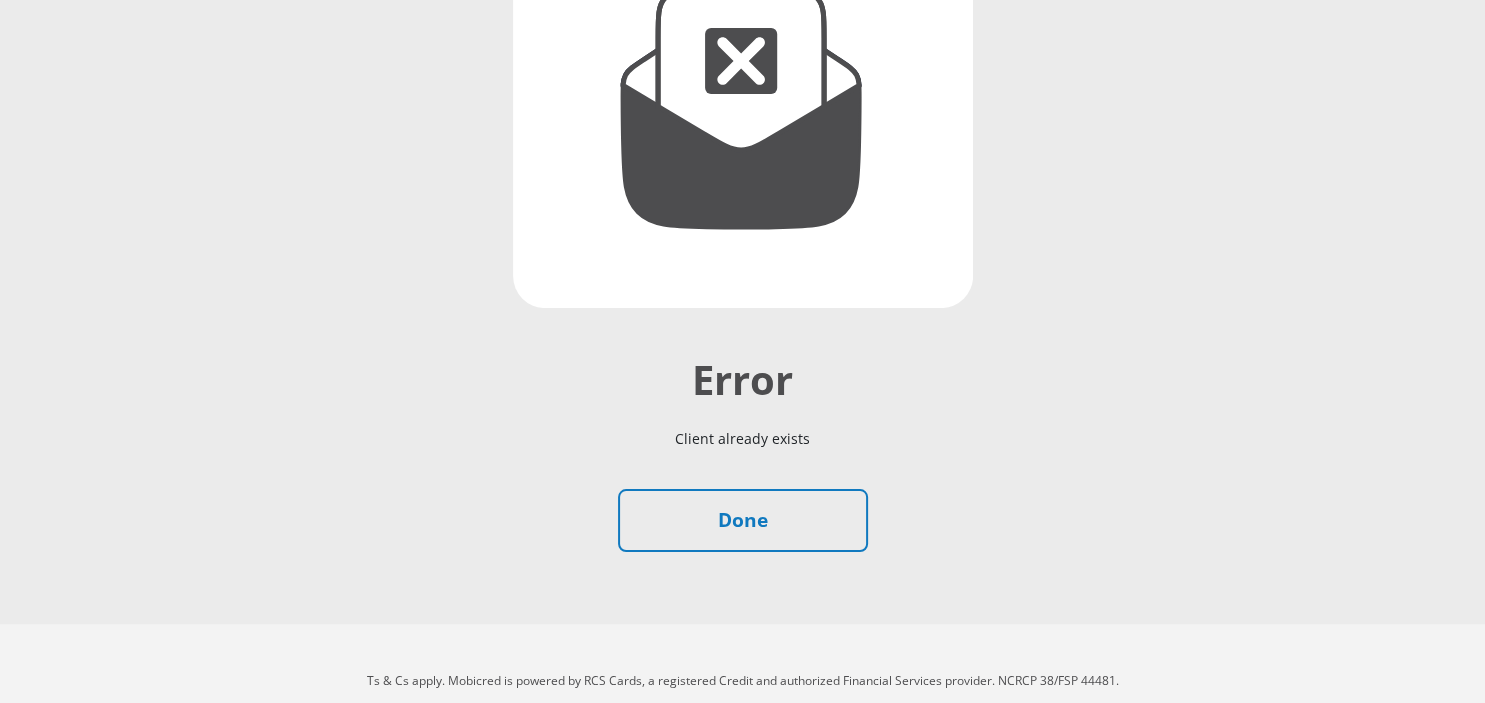scroll, scrollTop: 368, scrollLeft: 0, axis: vertical 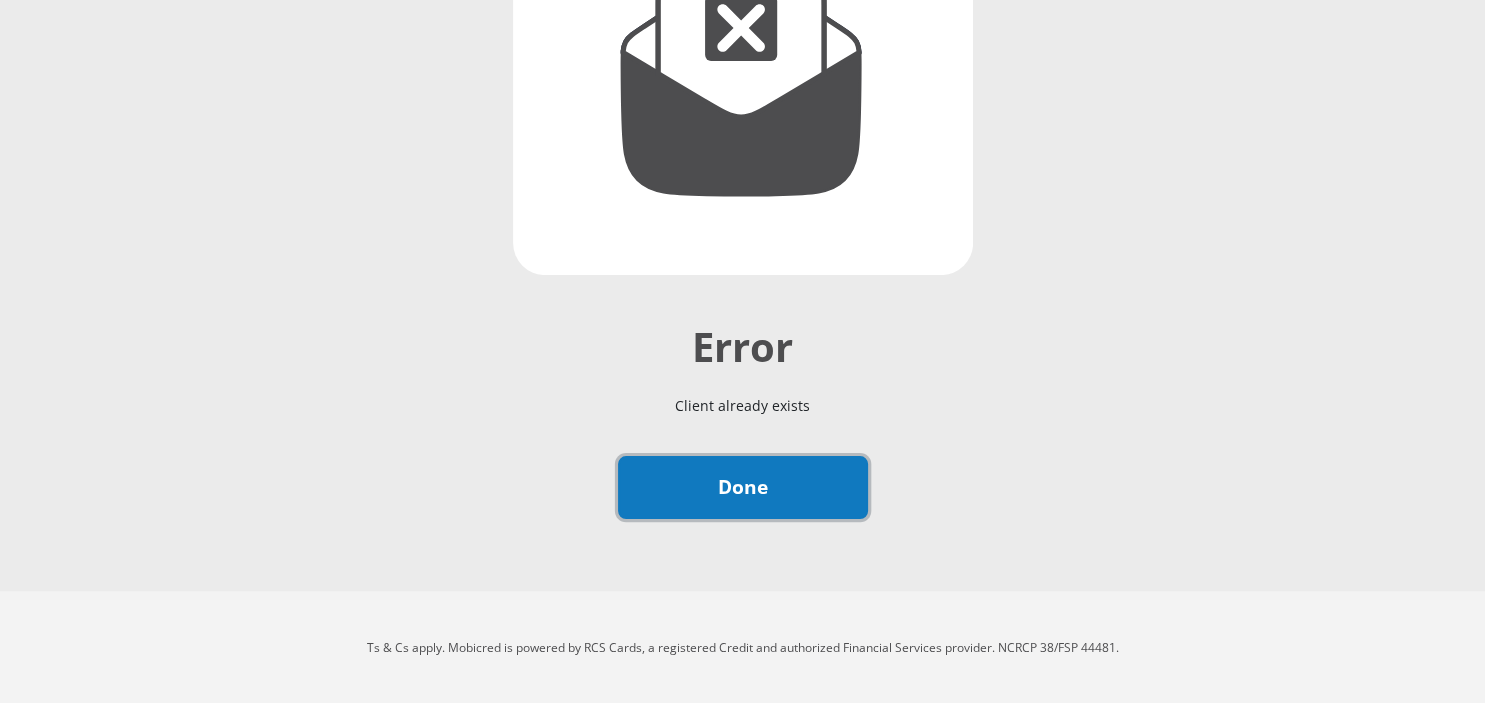 click on "Done" at bounding box center (743, 487) 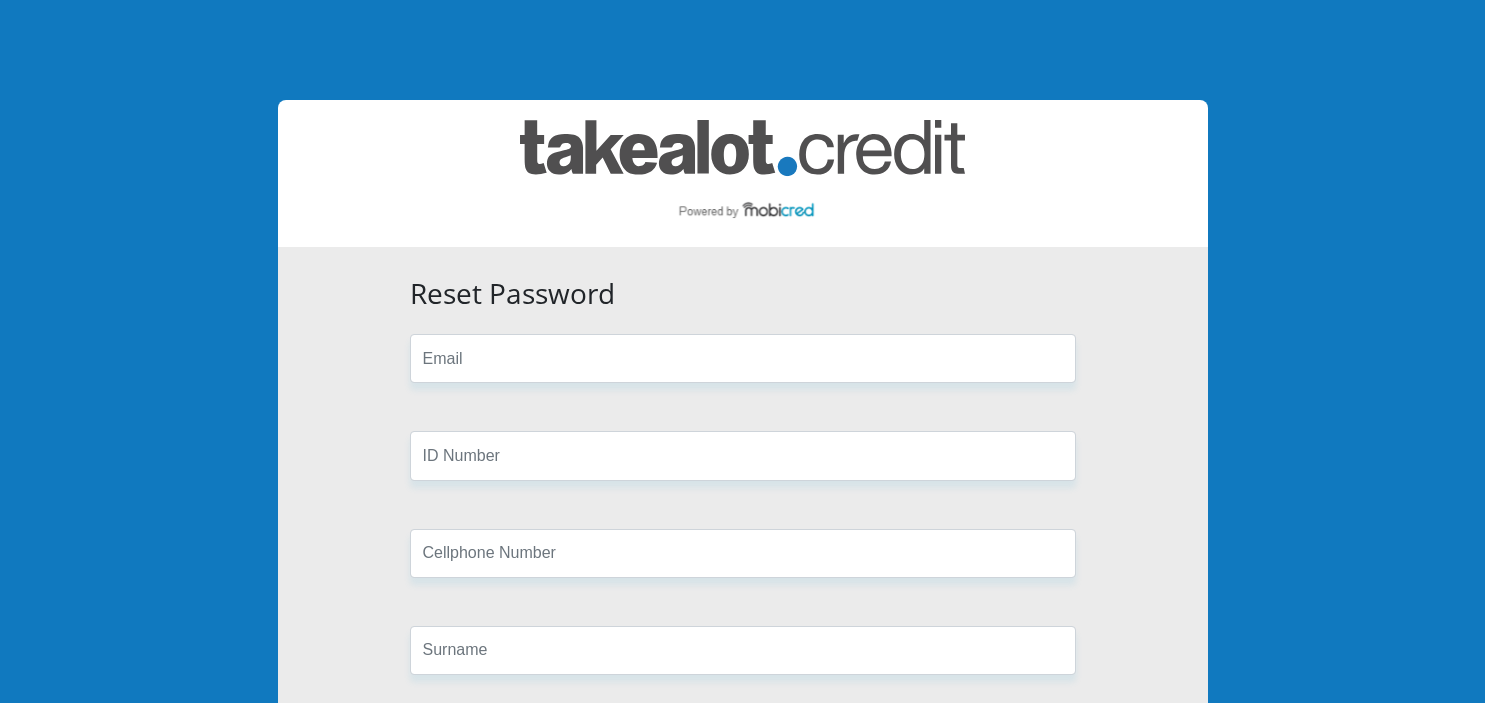 scroll, scrollTop: 0, scrollLeft: 0, axis: both 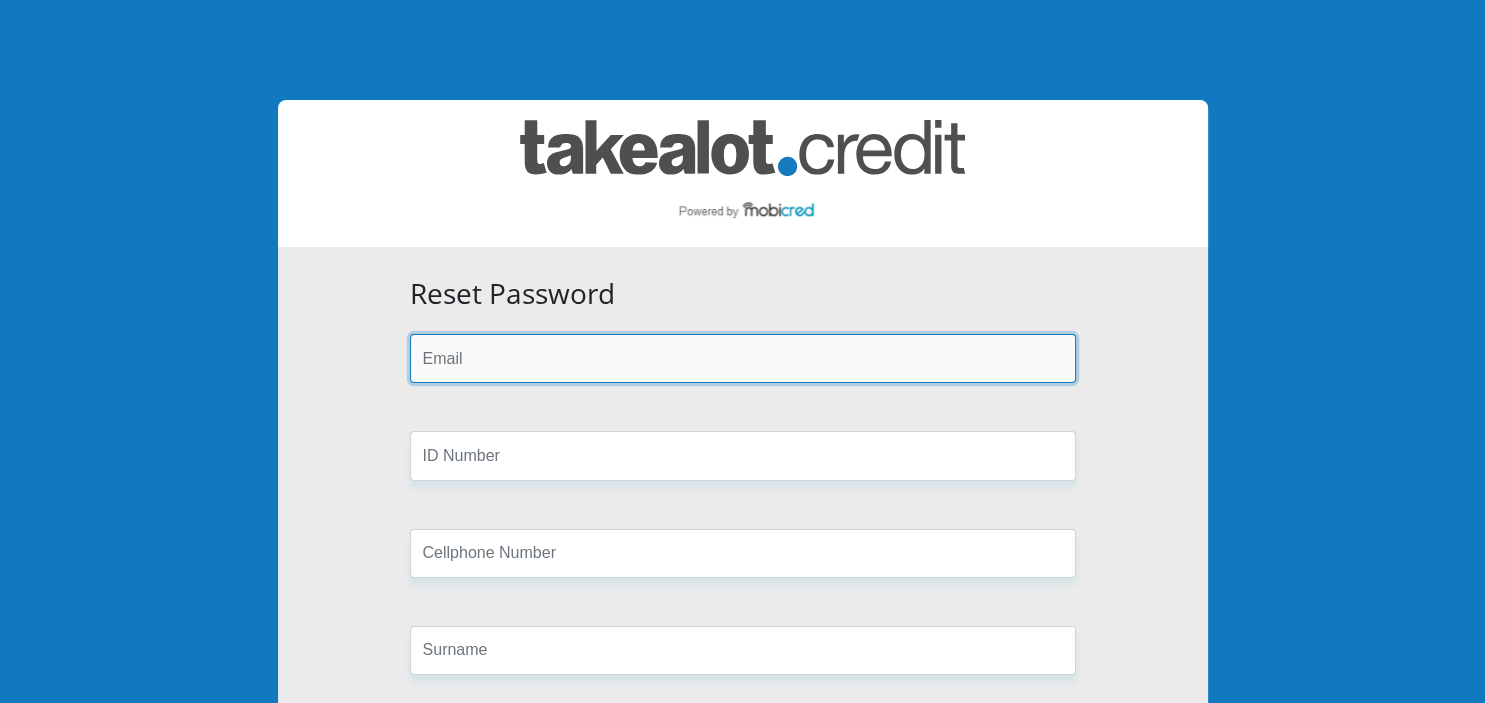 click at bounding box center [743, 358] 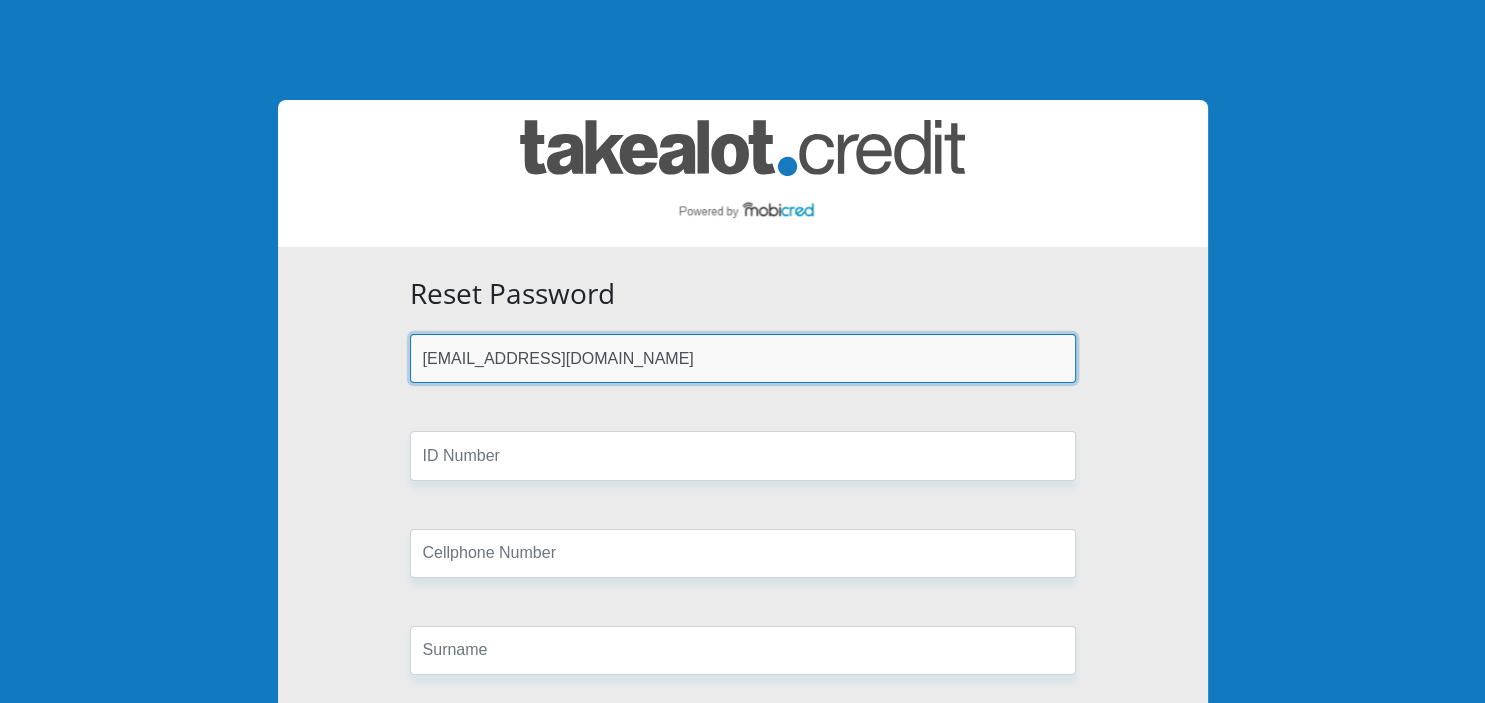 type on "andrewjengels@gmail.com" 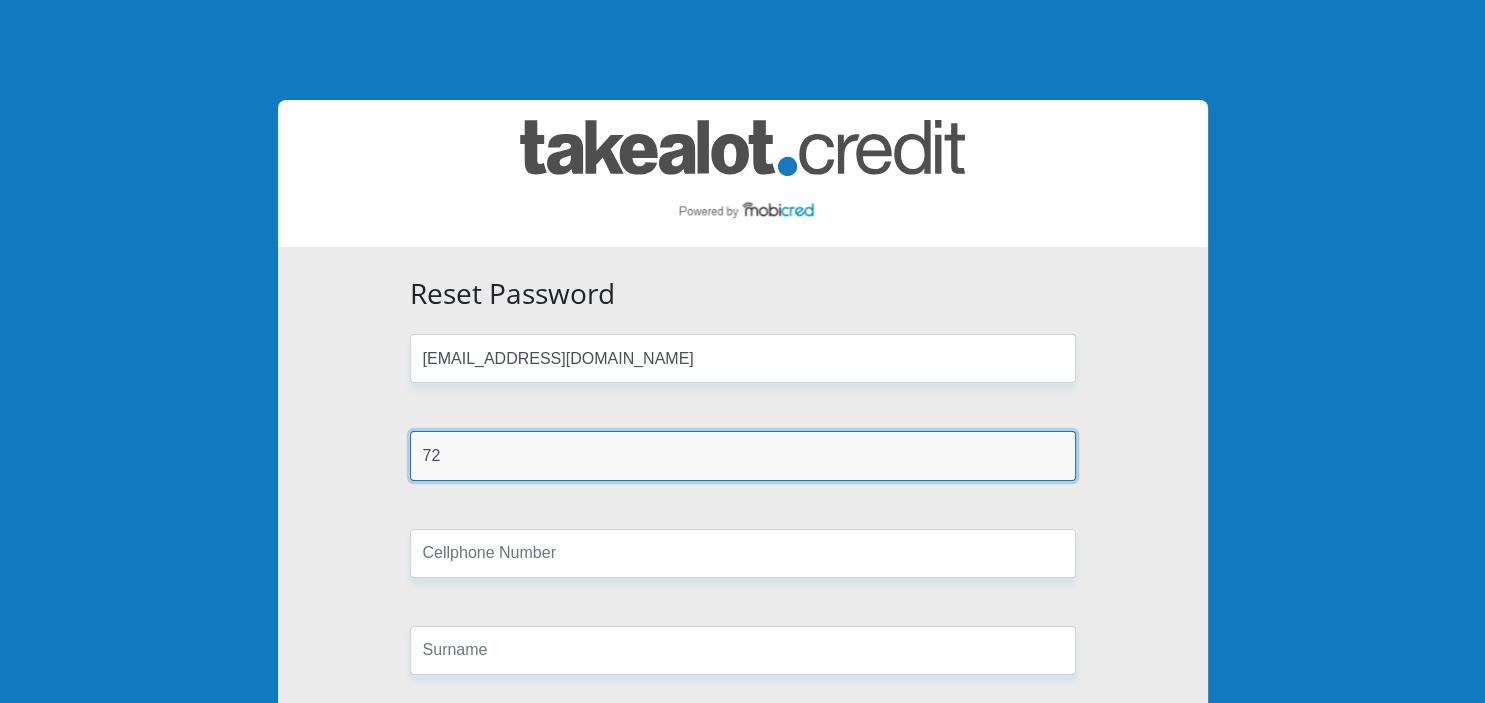 type on "7" 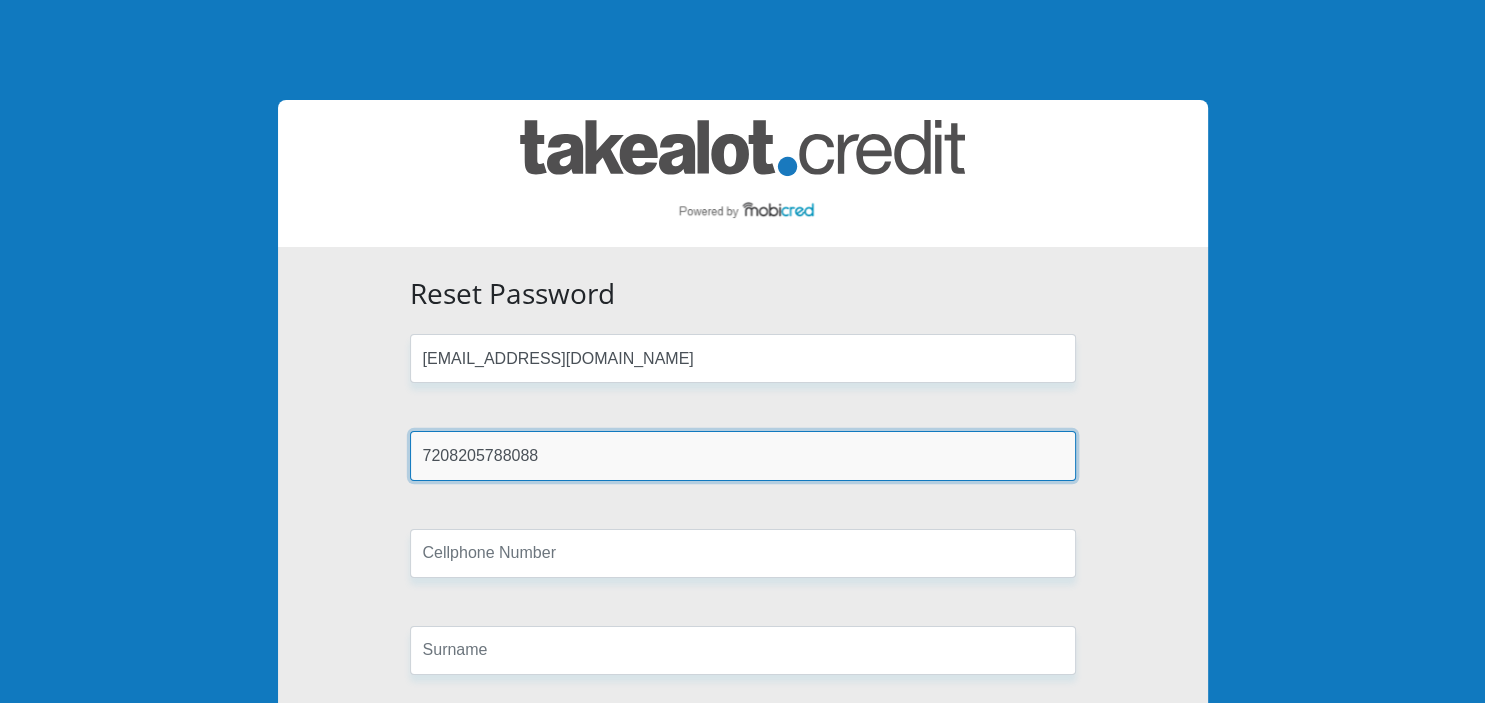 type on "7208205788088" 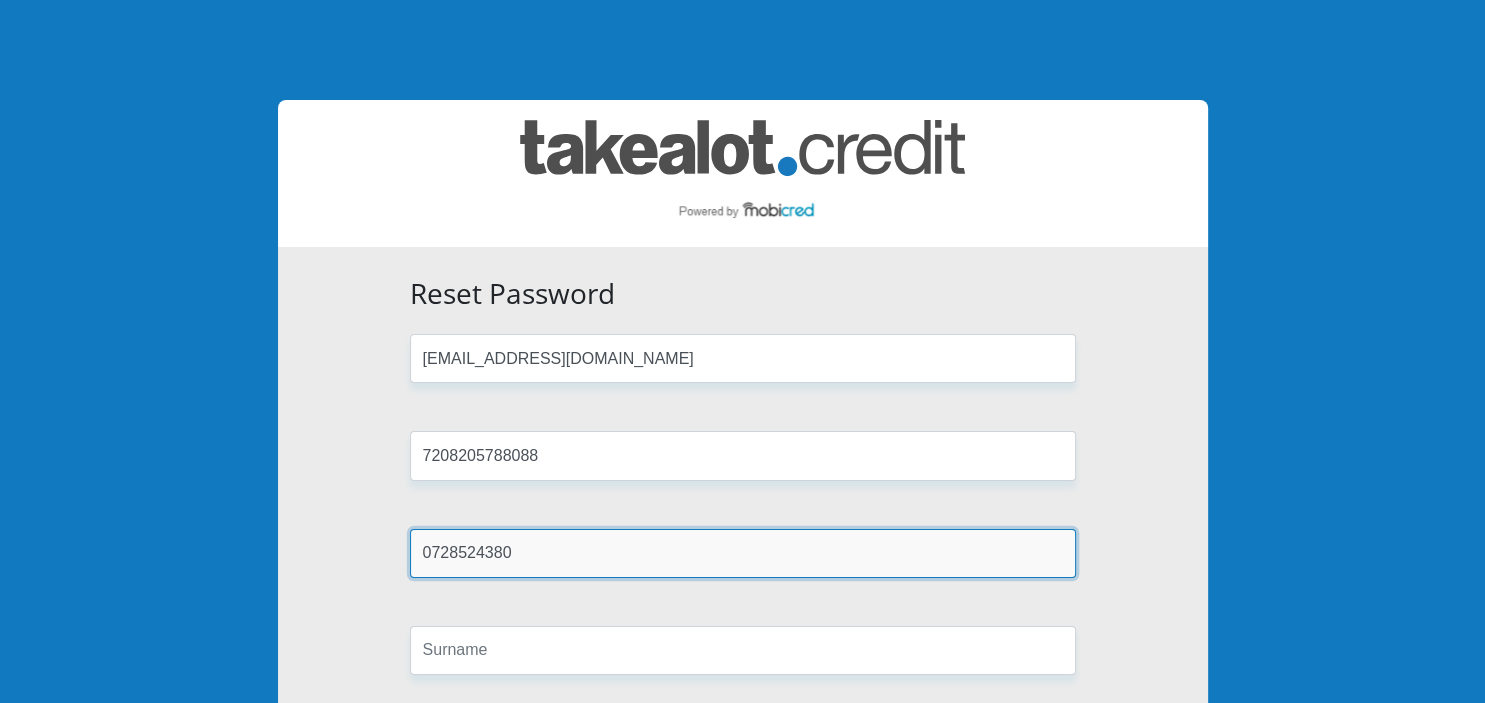 type on "0728524380" 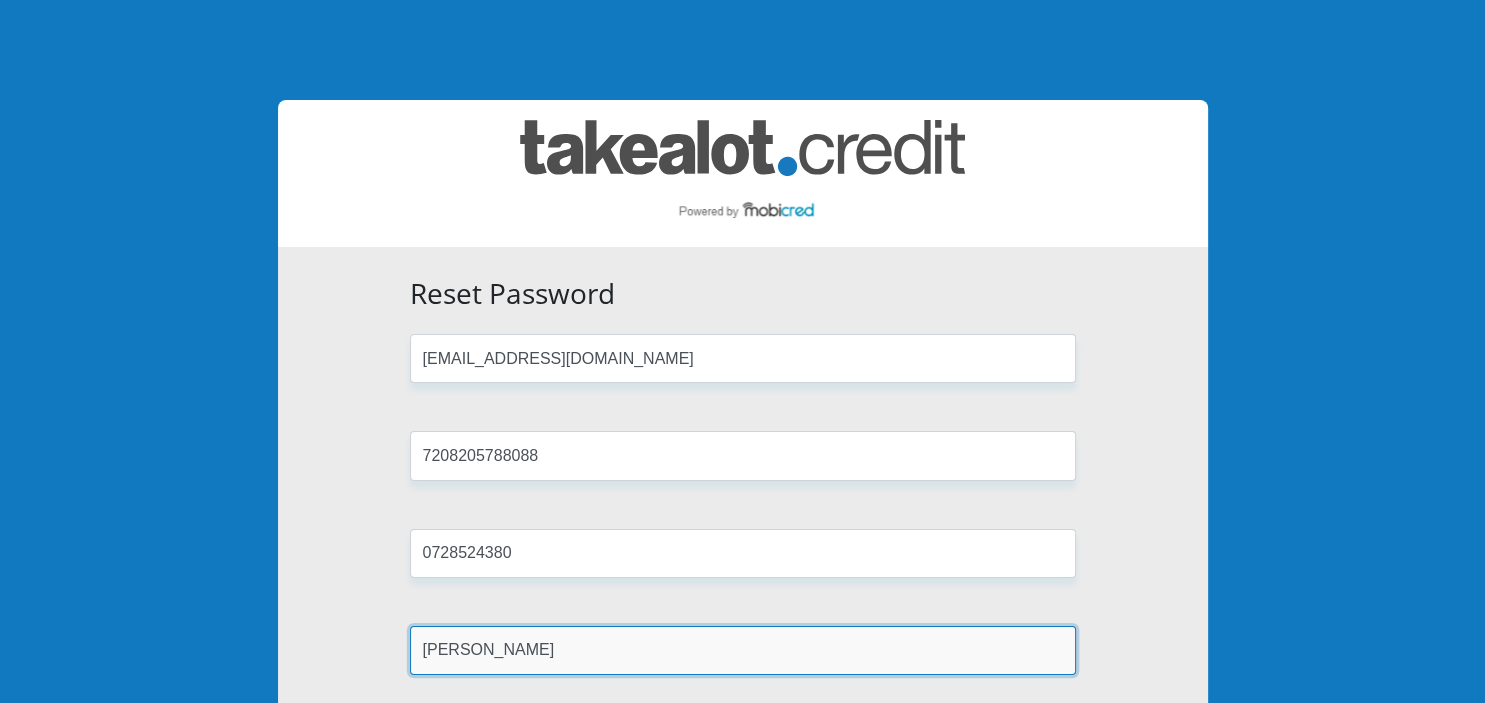 type on "Engels" 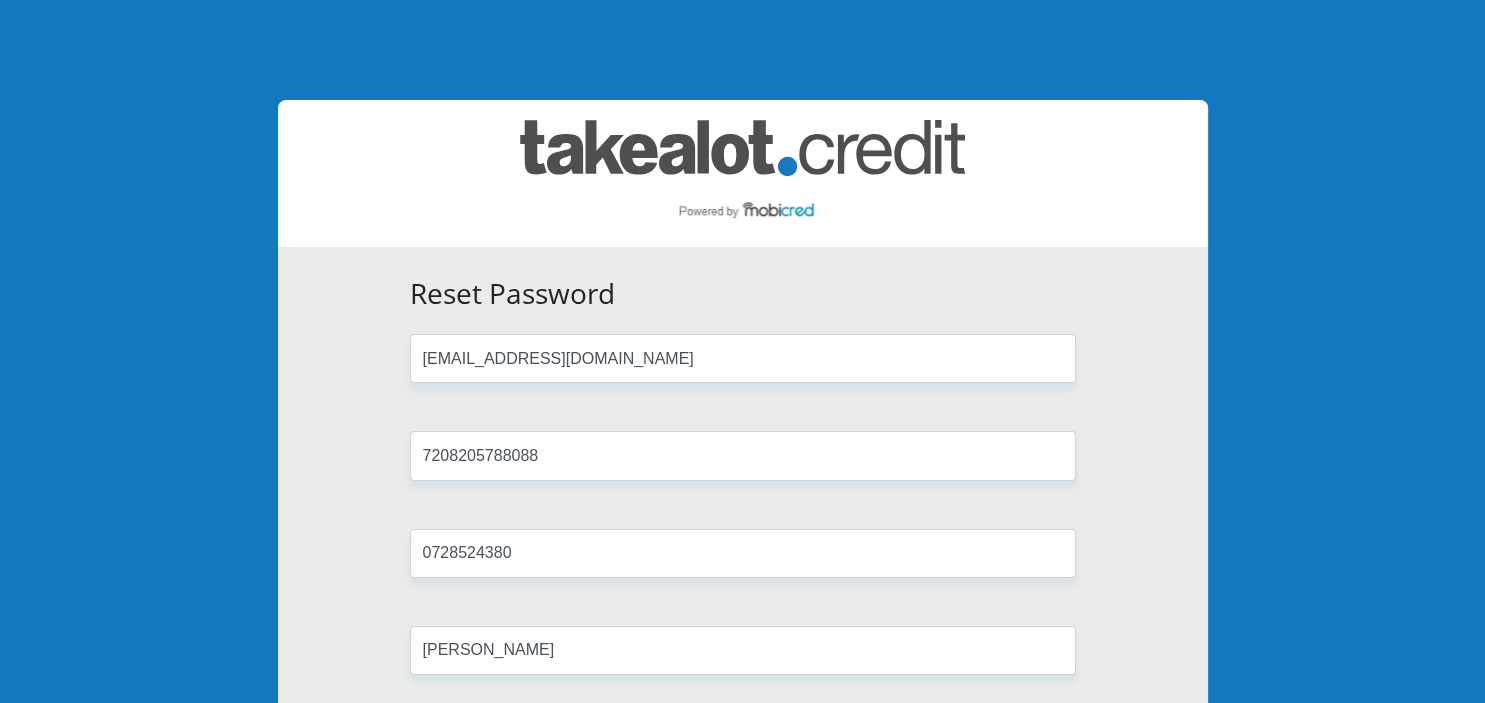 scroll, scrollTop: 325, scrollLeft: 0, axis: vertical 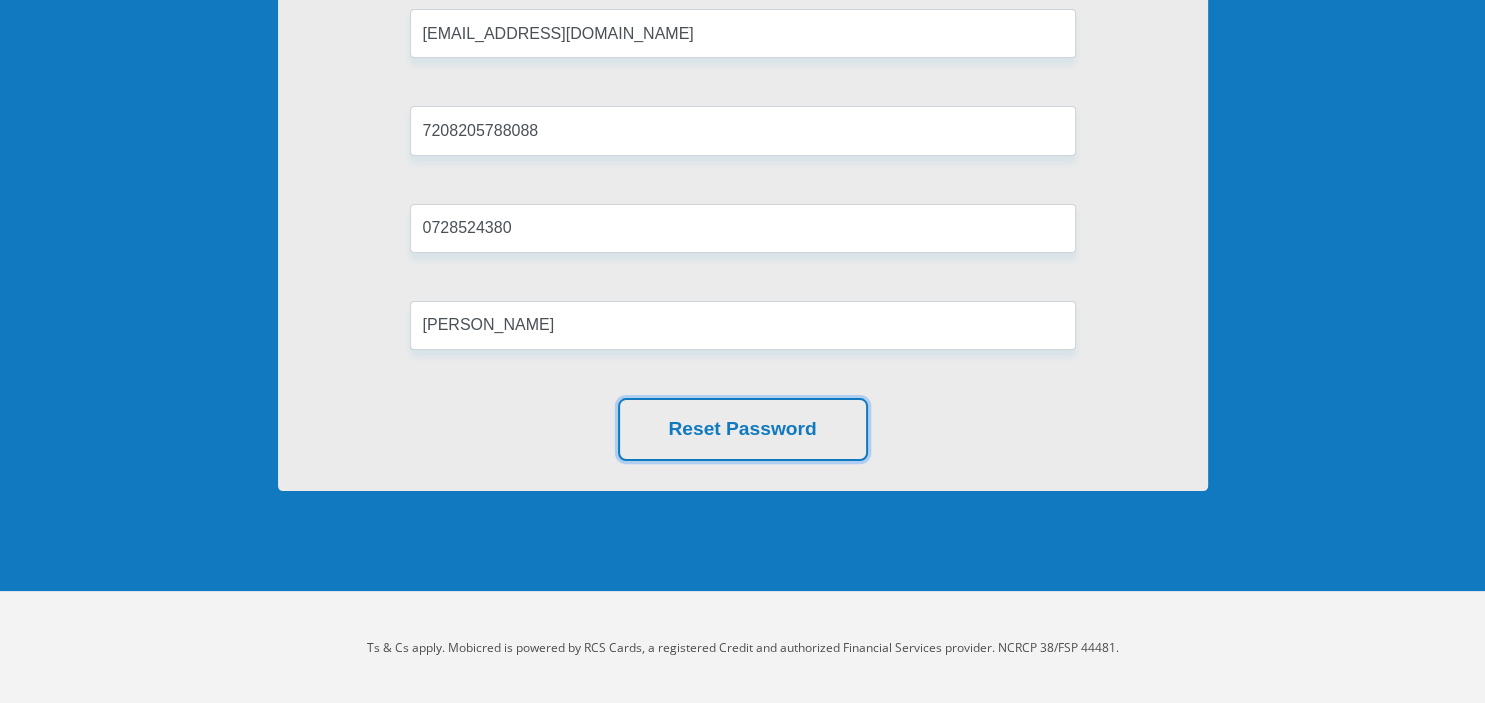 type 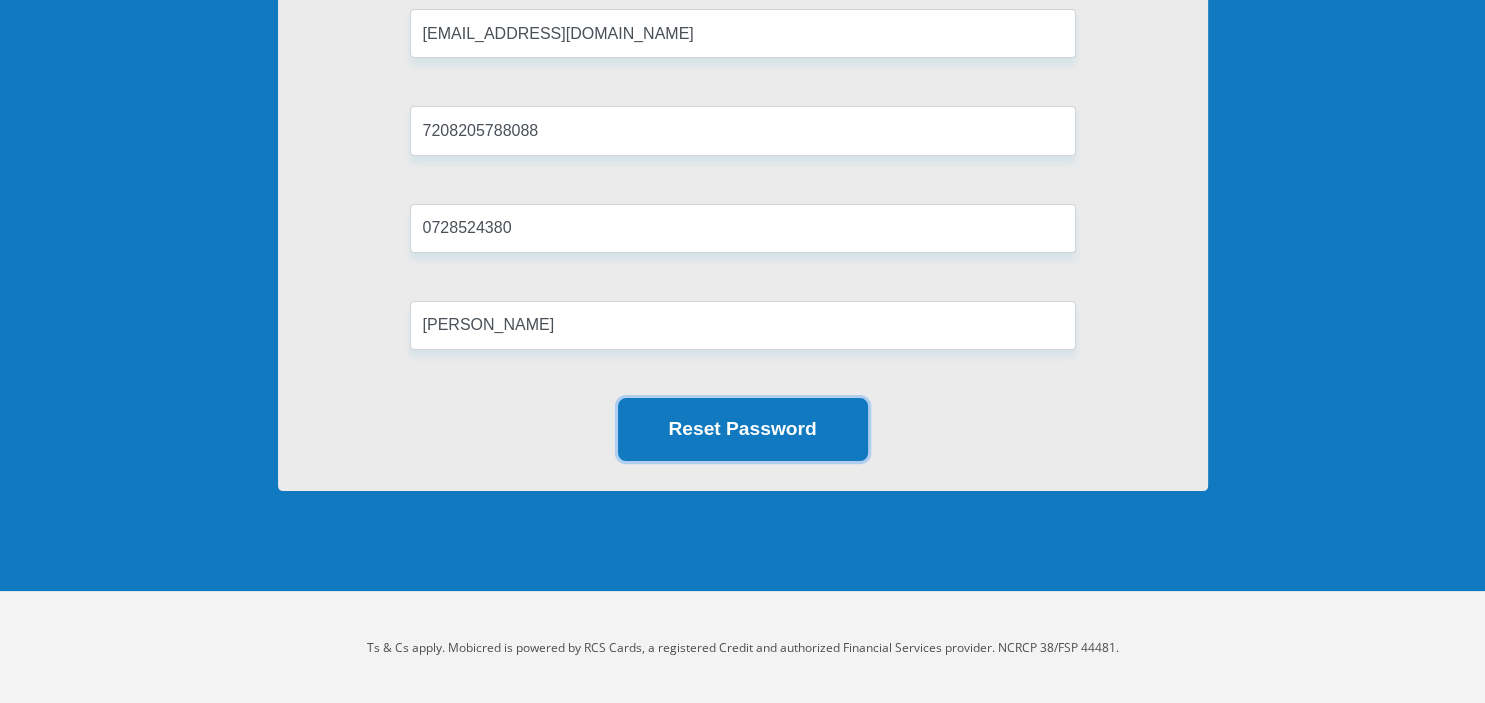 click on "Reset Password" at bounding box center [743, 429] 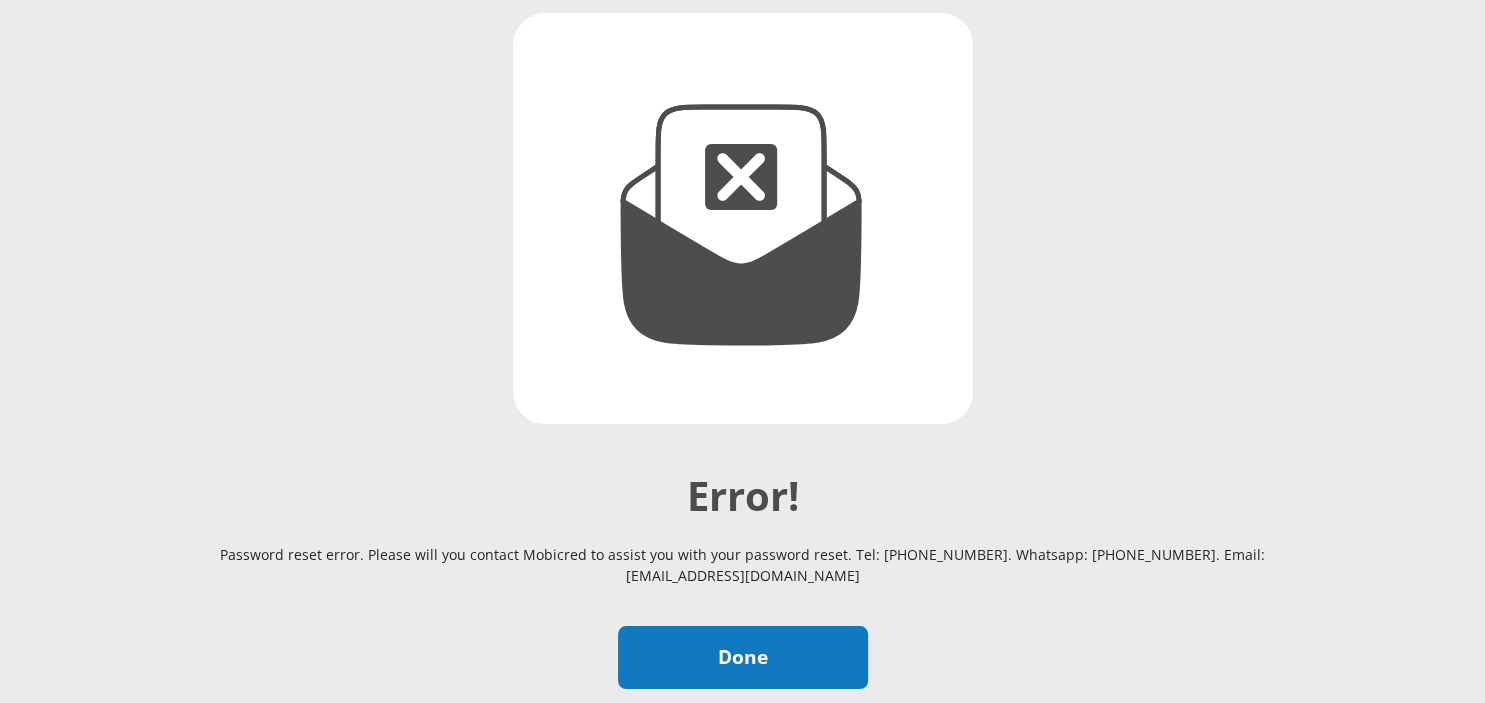 scroll, scrollTop: 0, scrollLeft: 0, axis: both 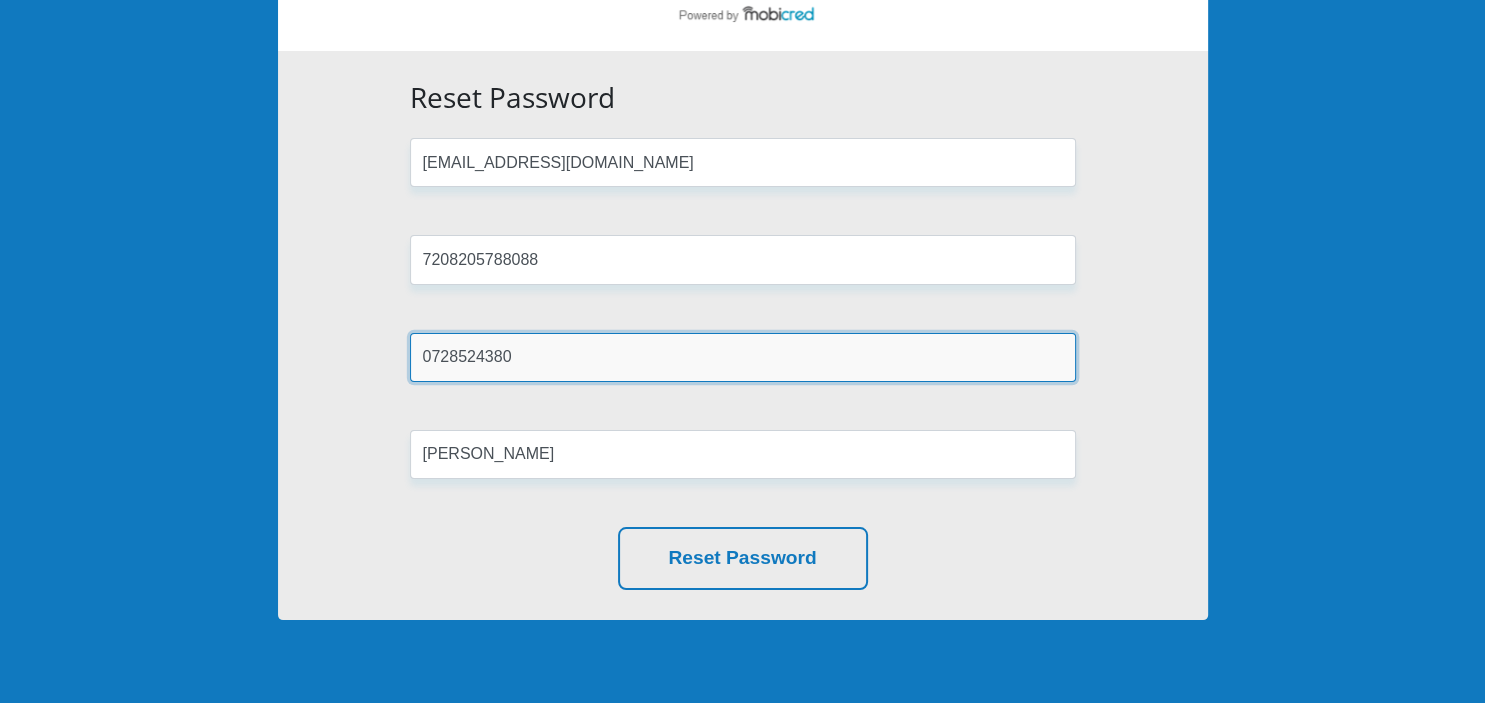 click on "0728524380" at bounding box center (743, 357) 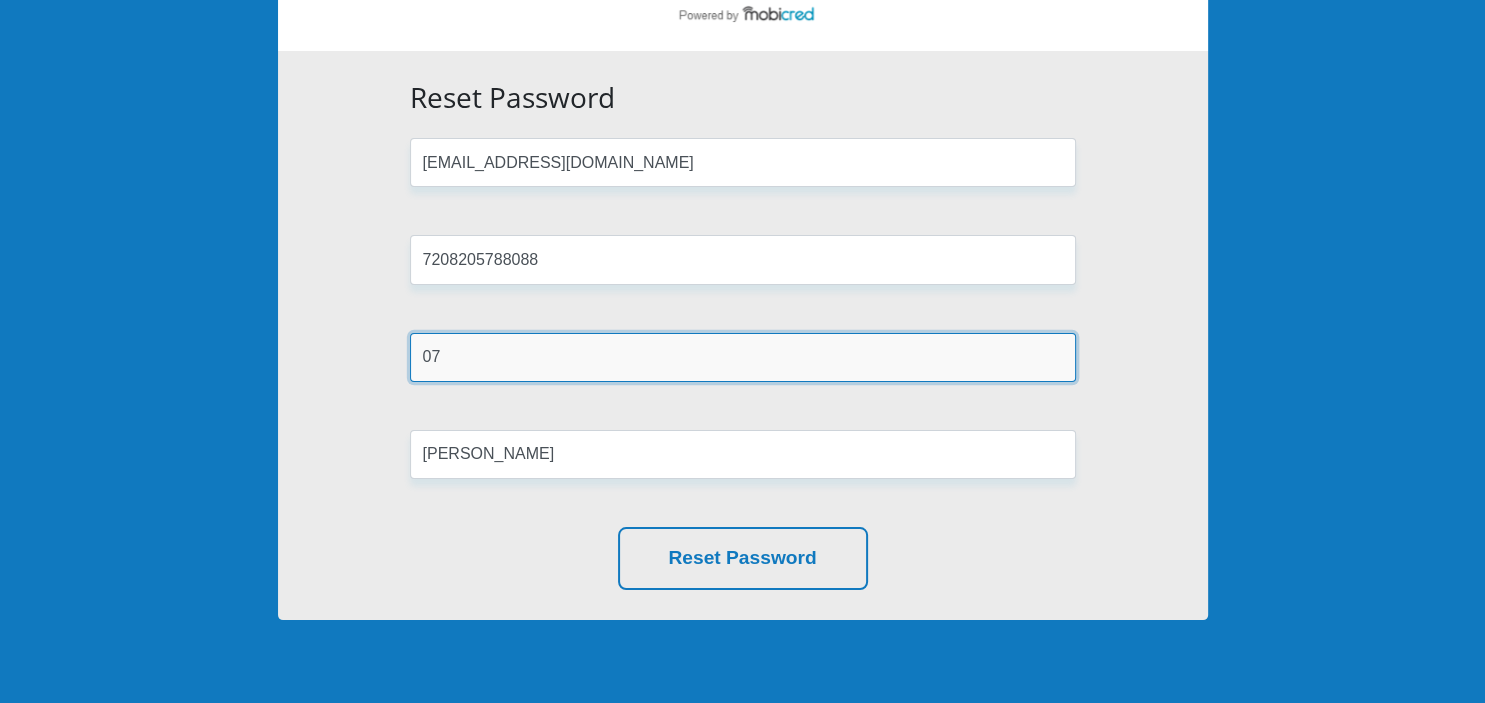 type on "0" 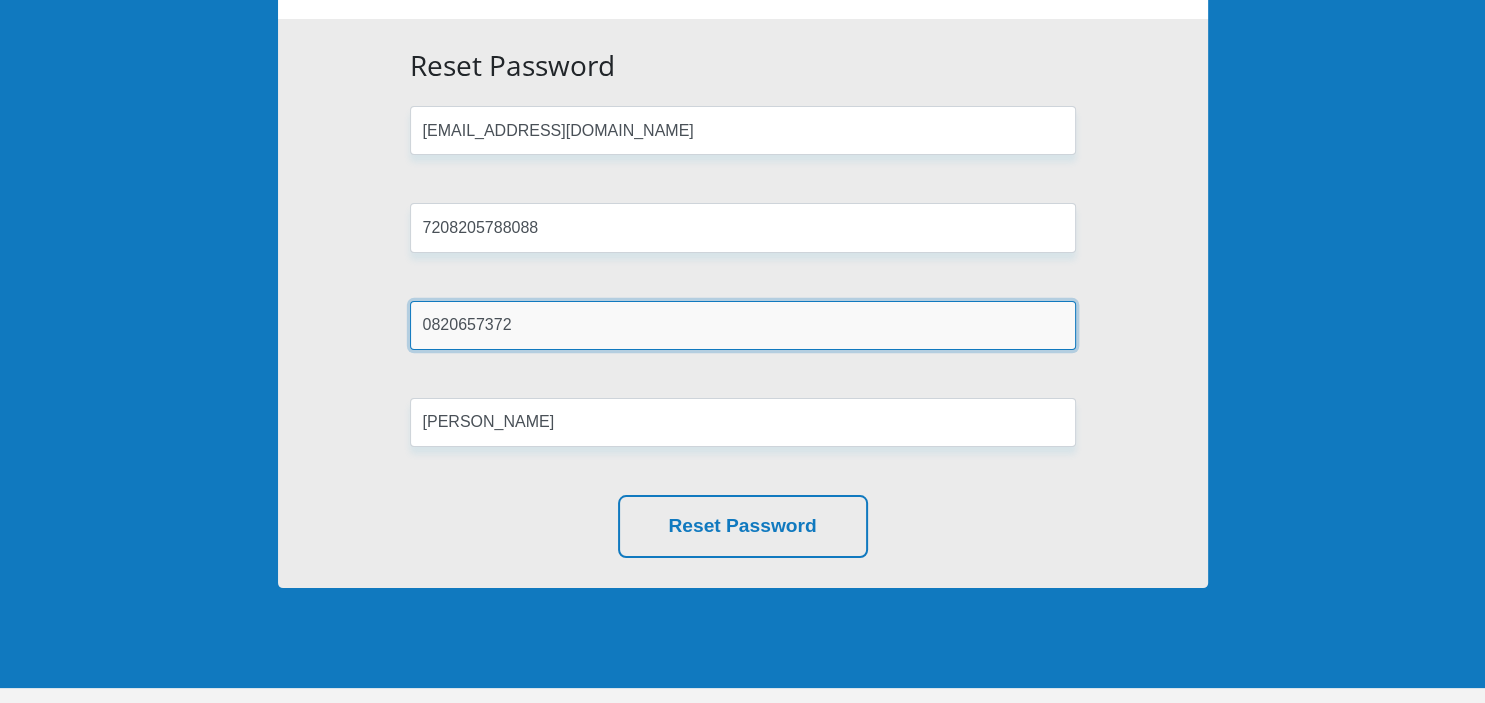 scroll, scrollTop: 229, scrollLeft: 0, axis: vertical 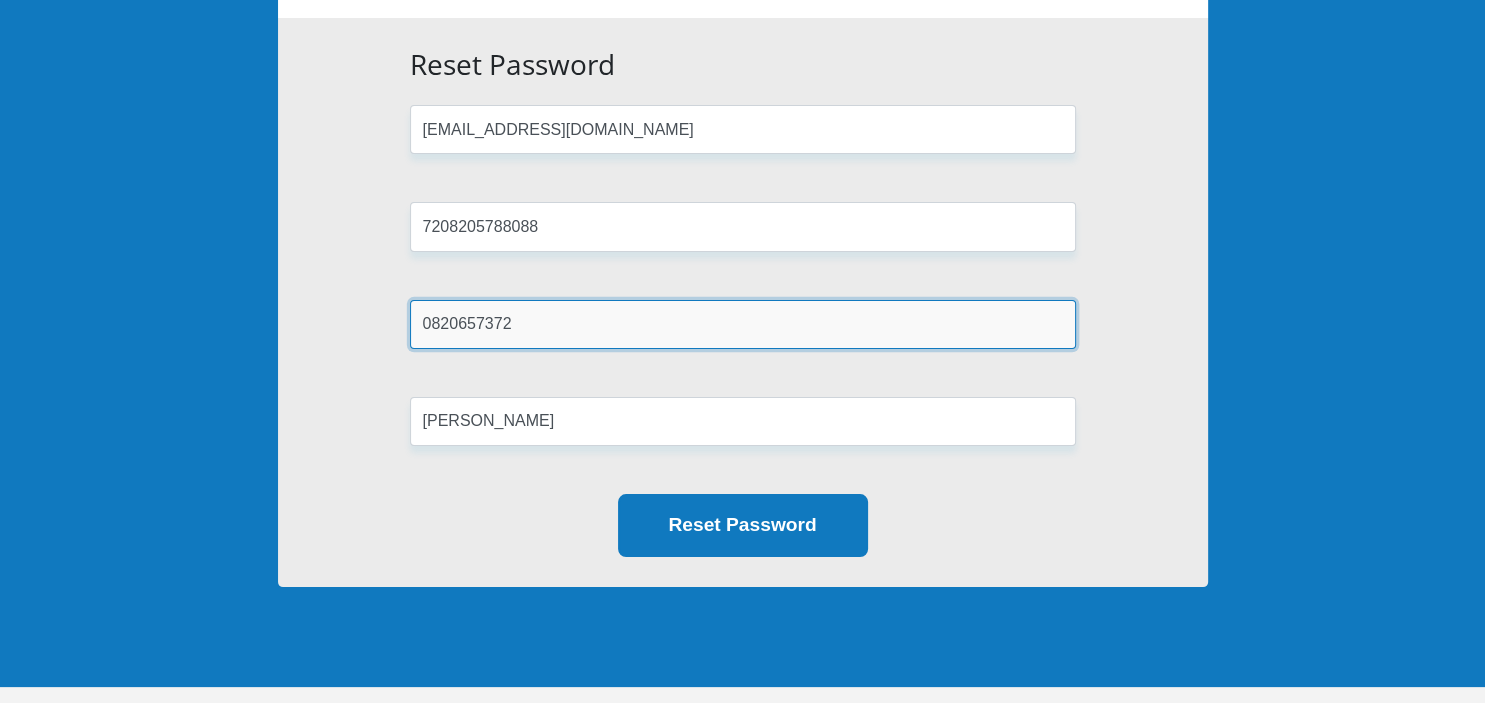 type on "0820657372" 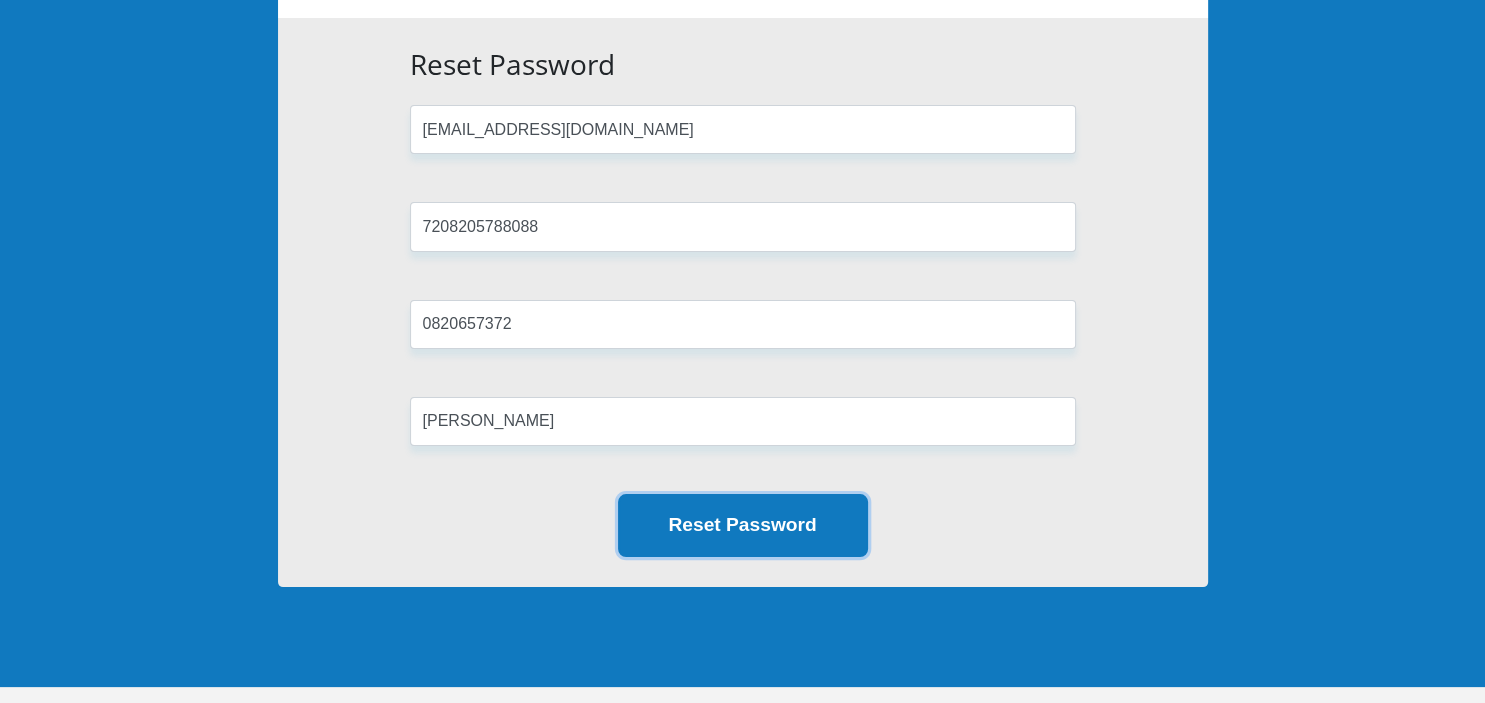 click on "Reset Password" at bounding box center (743, 525) 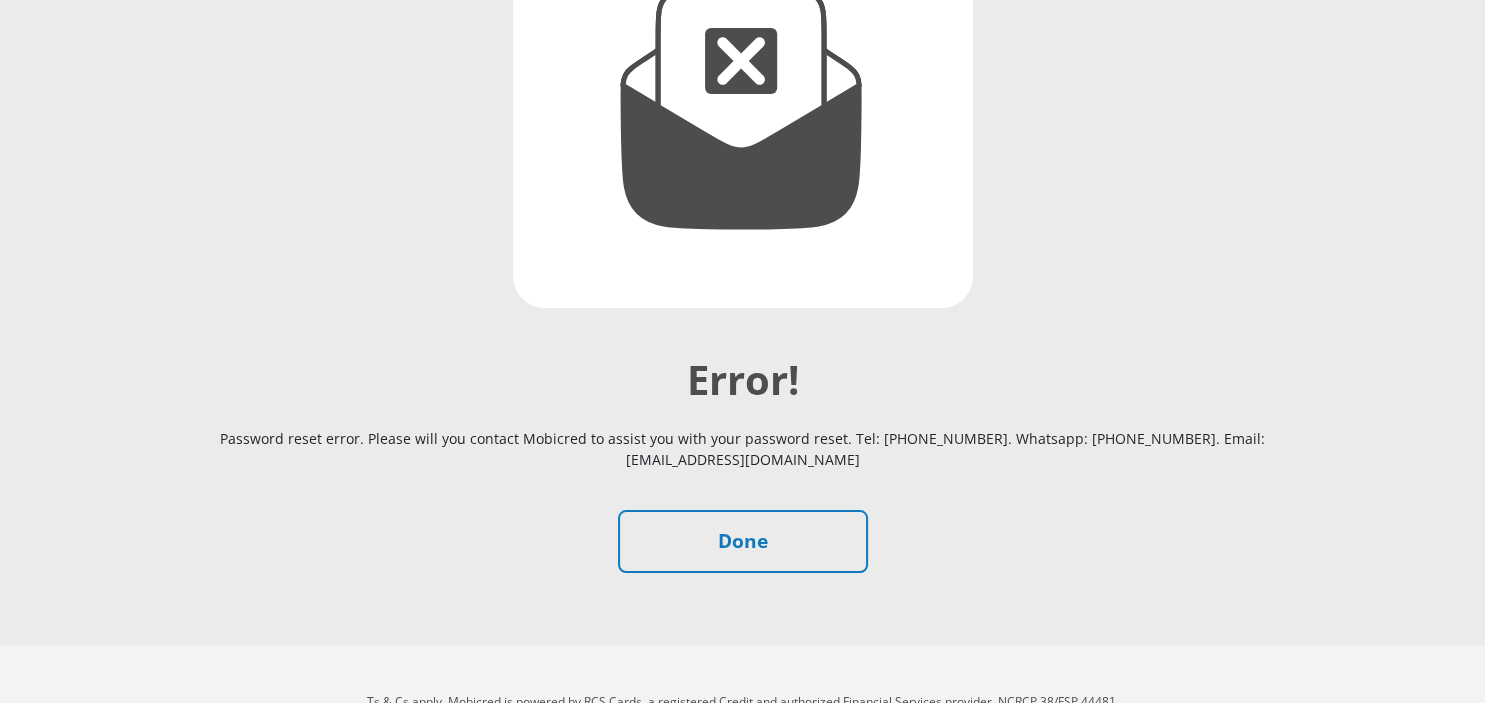 scroll, scrollTop: 389, scrollLeft: 0, axis: vertical 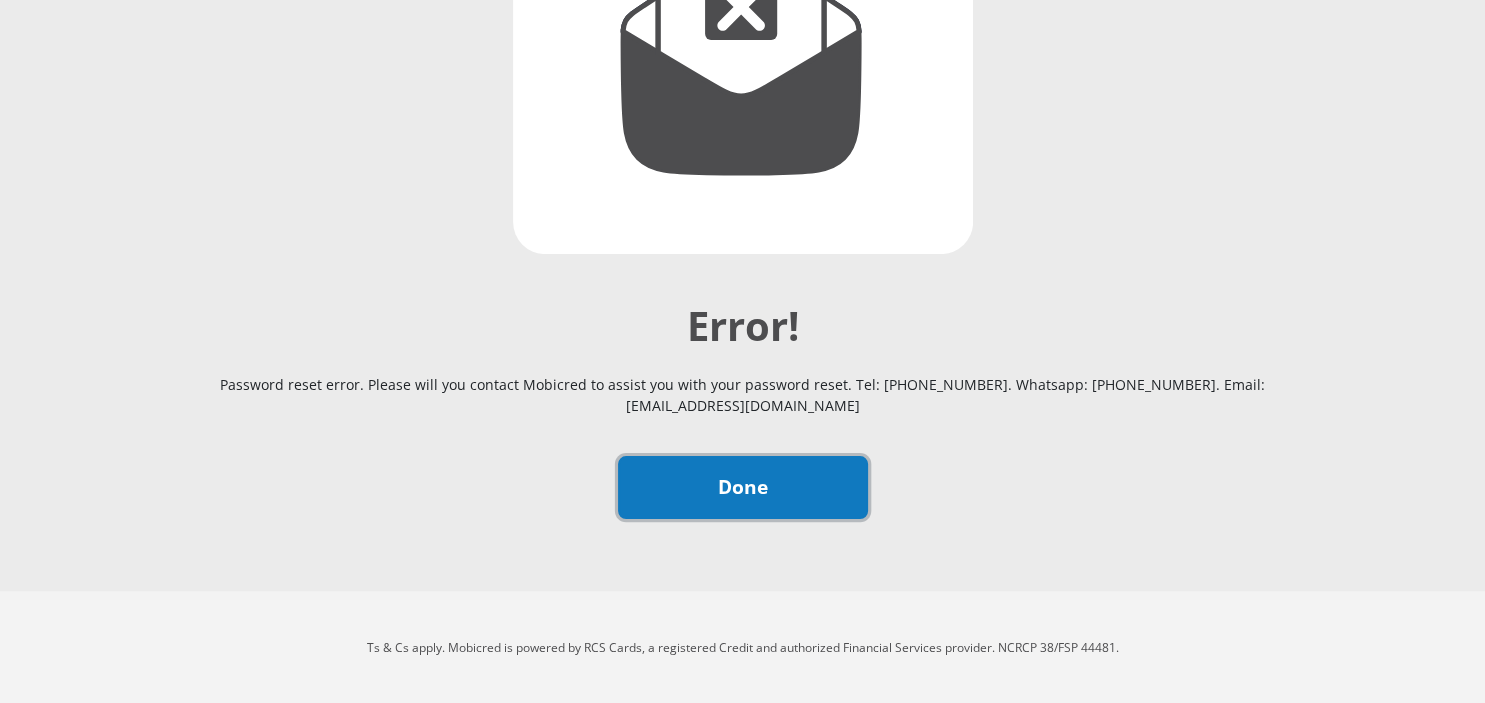 click on "Done" at bounding box center (743, 487) 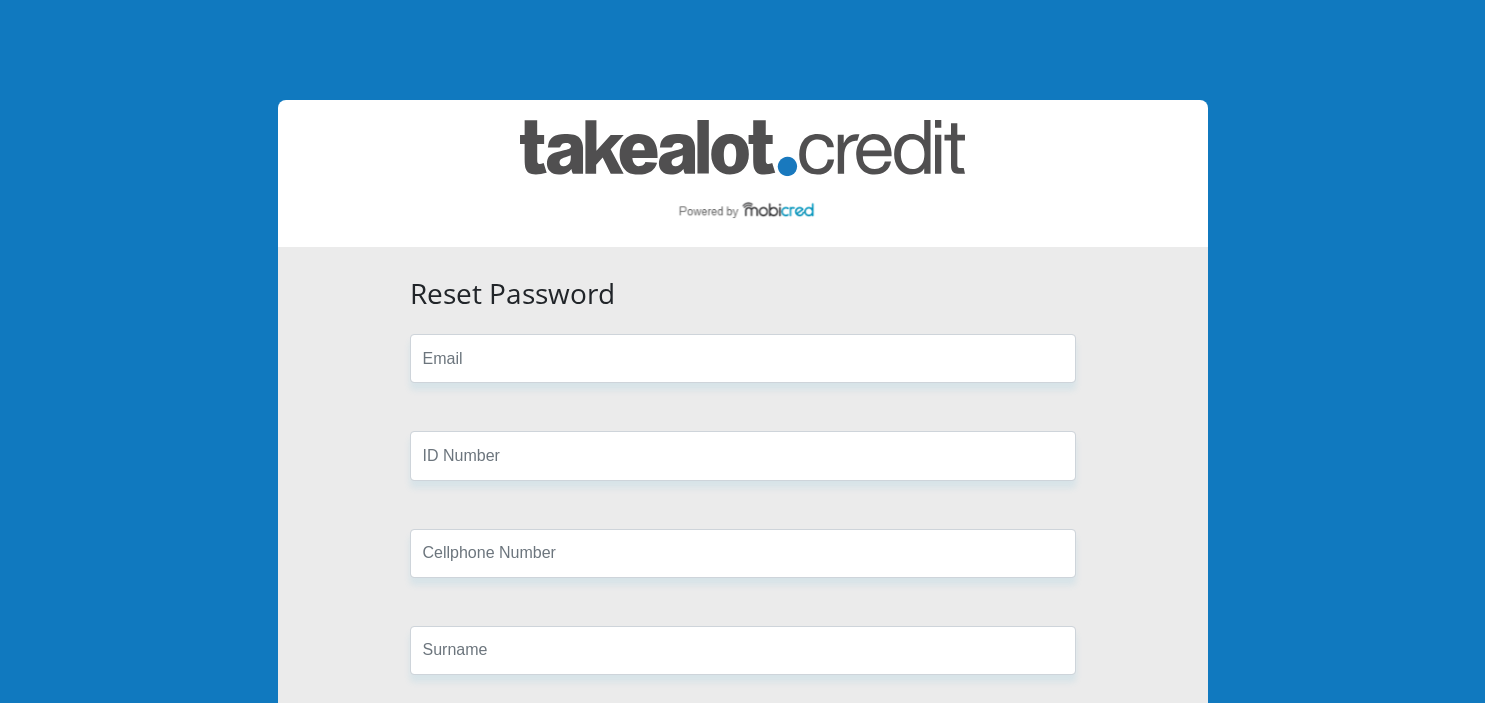 click at bounding box center [743, 358] 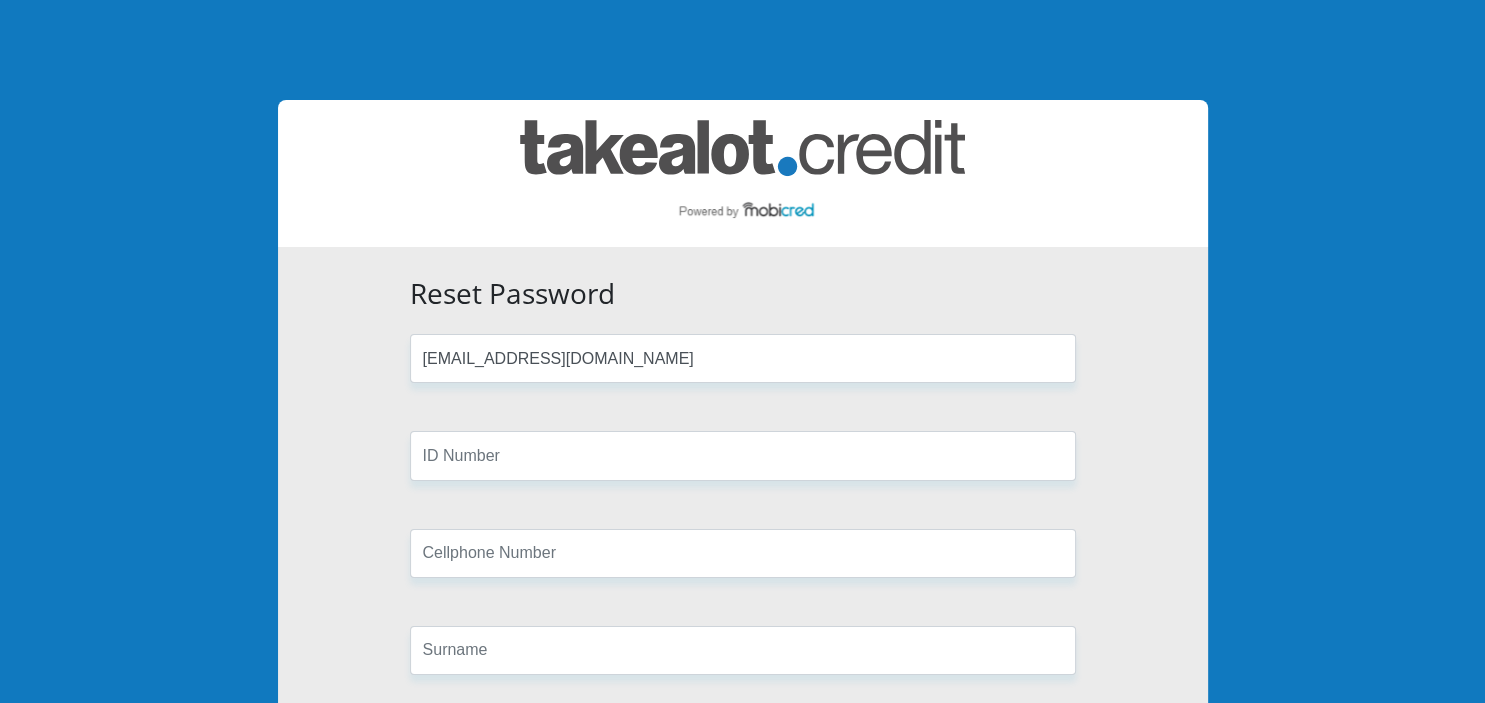 type on "[EMAIL_ADDRESS][DOMAIN_NAME]" 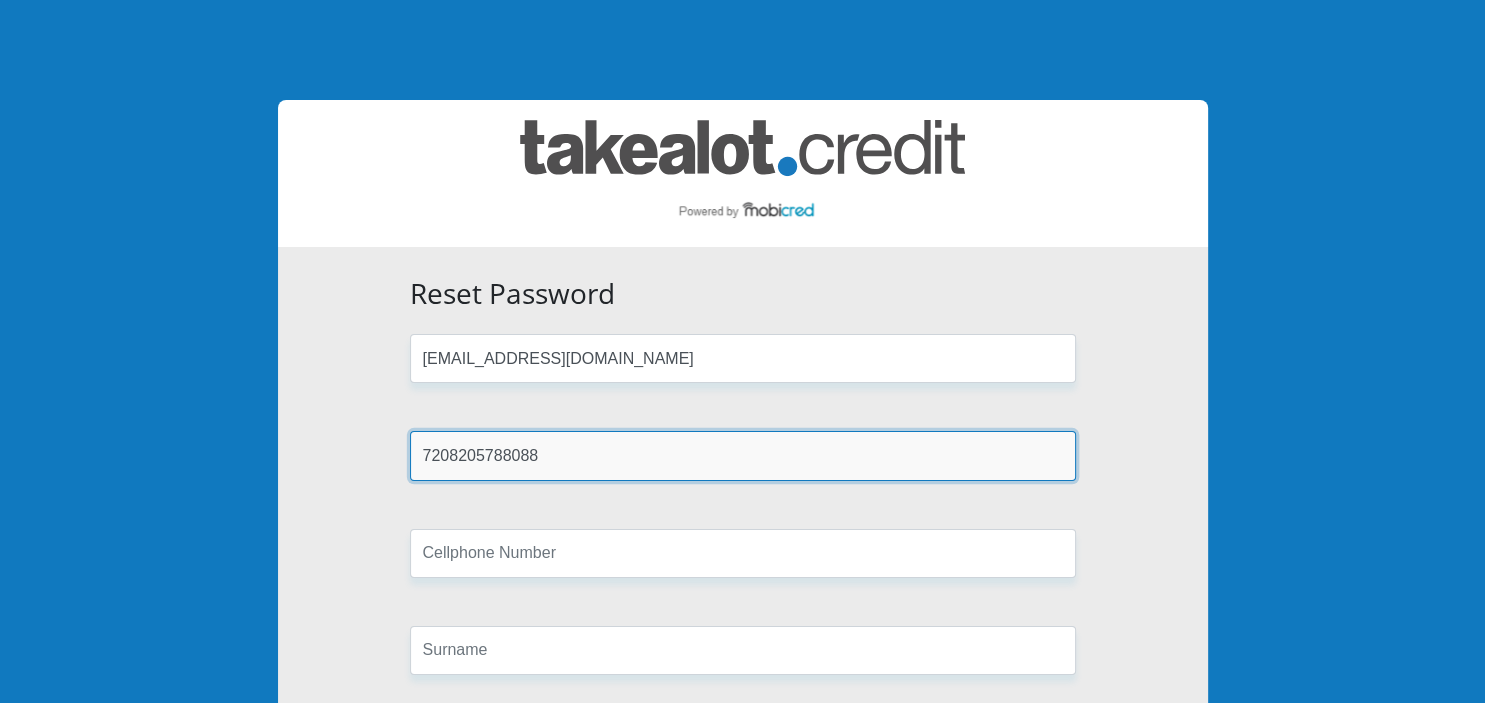 type on "7208205788088" 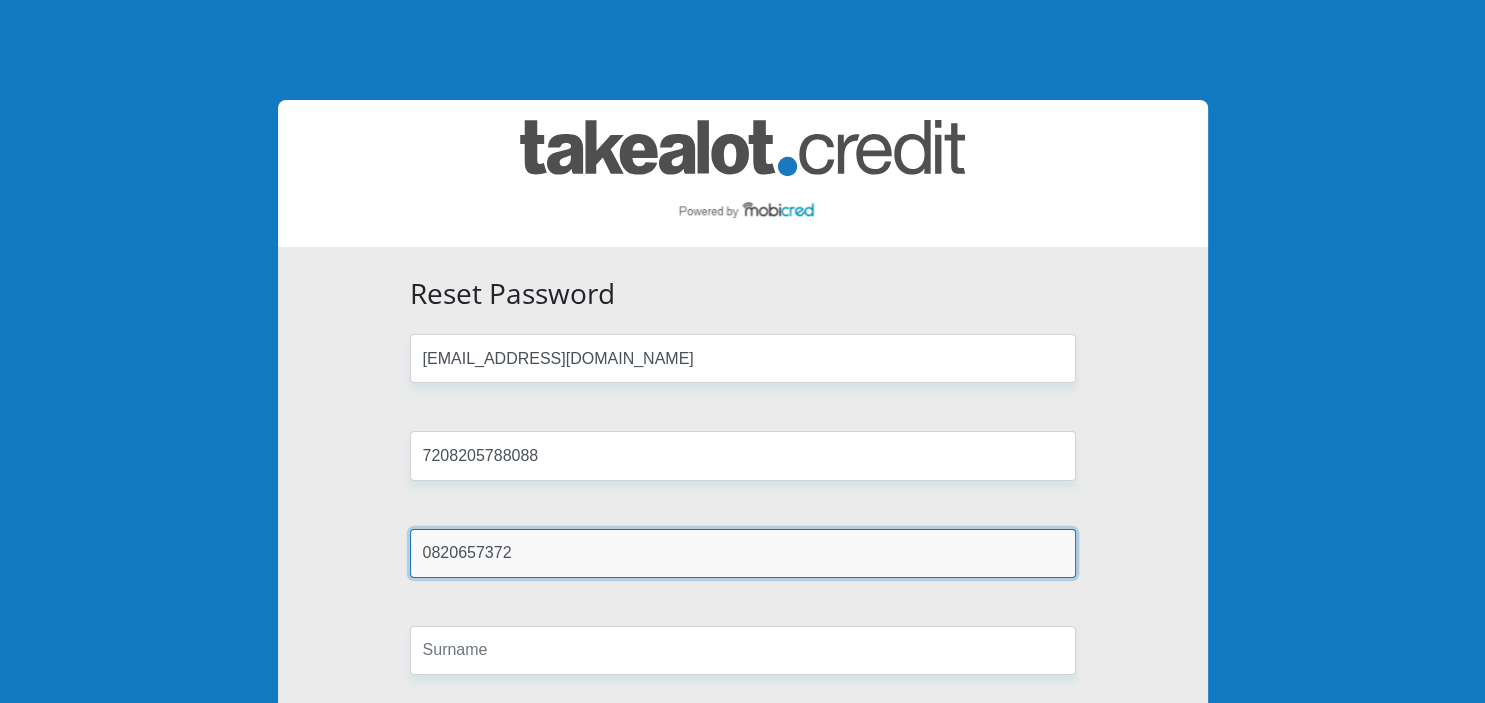 type on "0820657372" 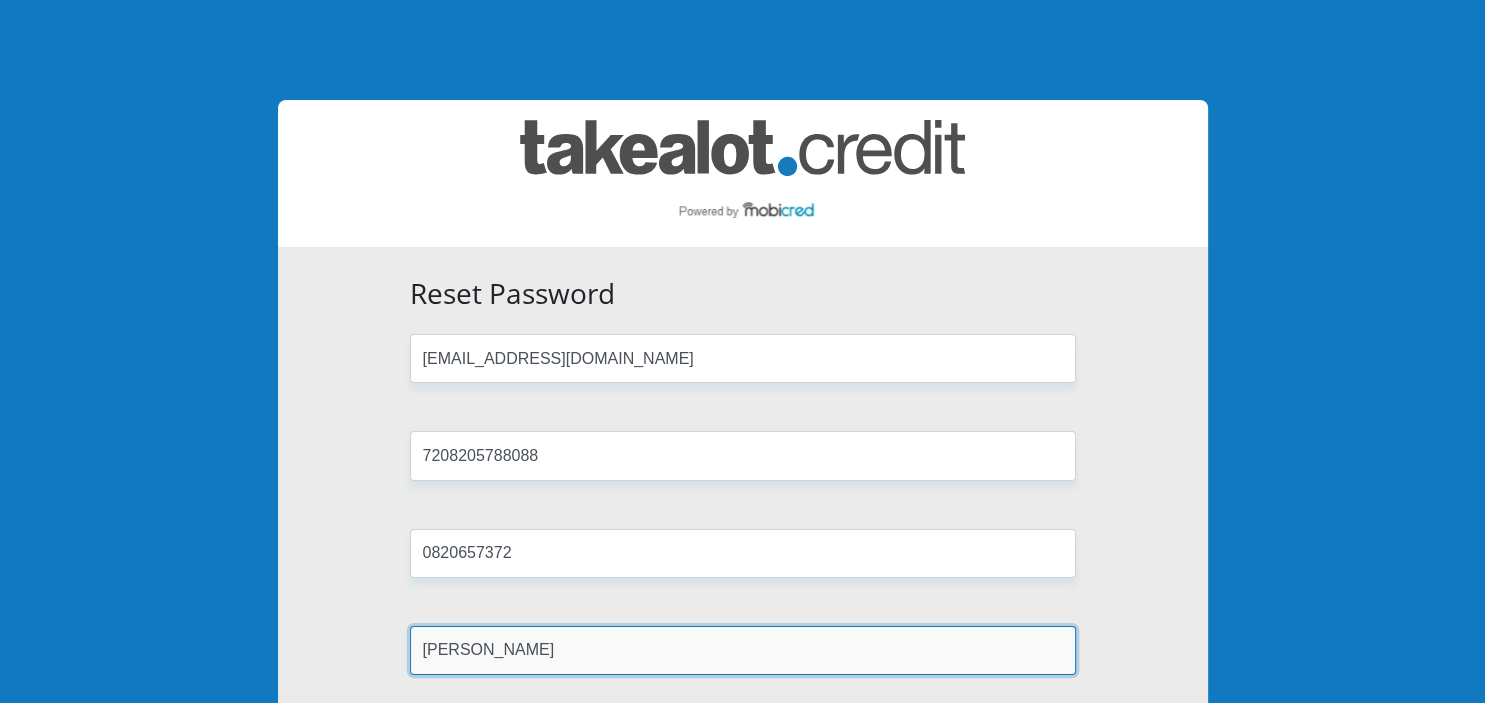 type on "[PERSON_NAME]" 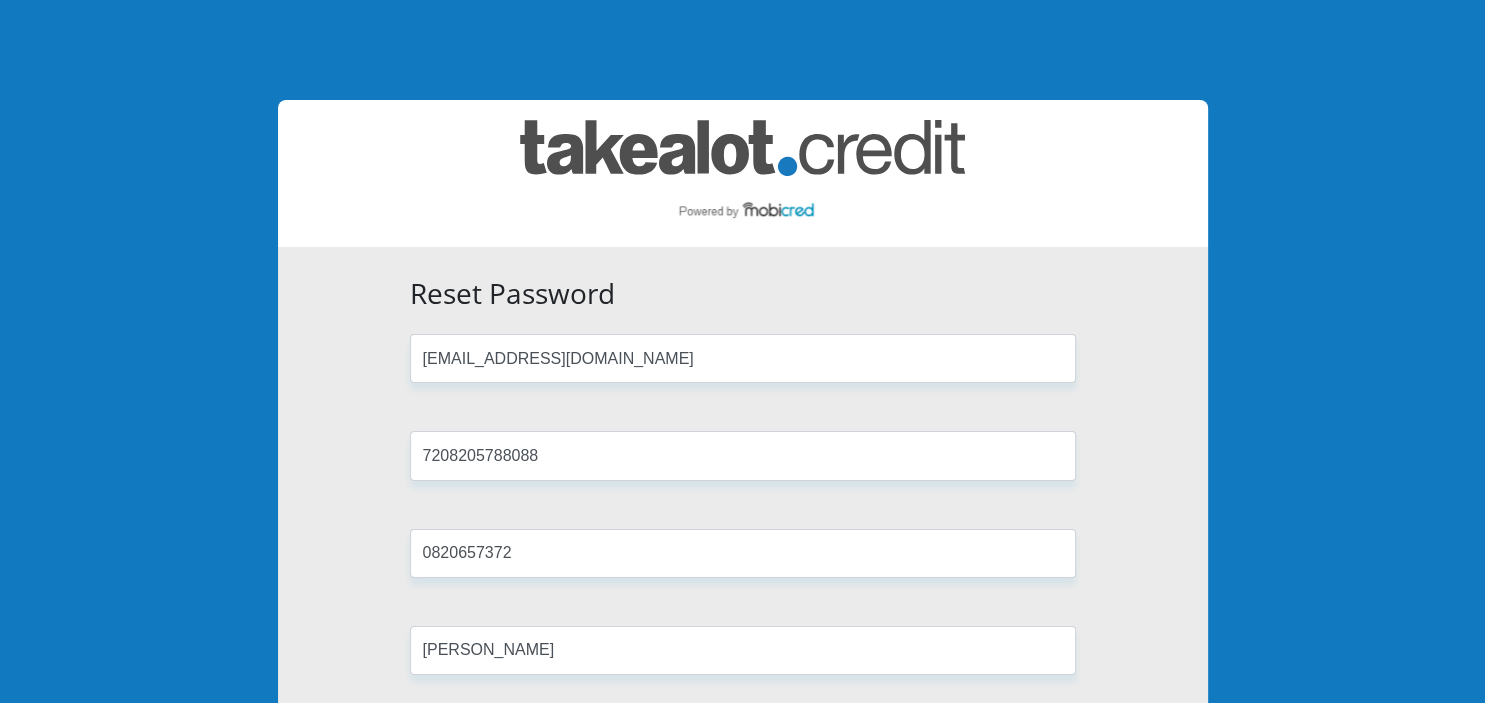 scroll, scrollTop: 325, scrollLeft: 0, axis: vertical 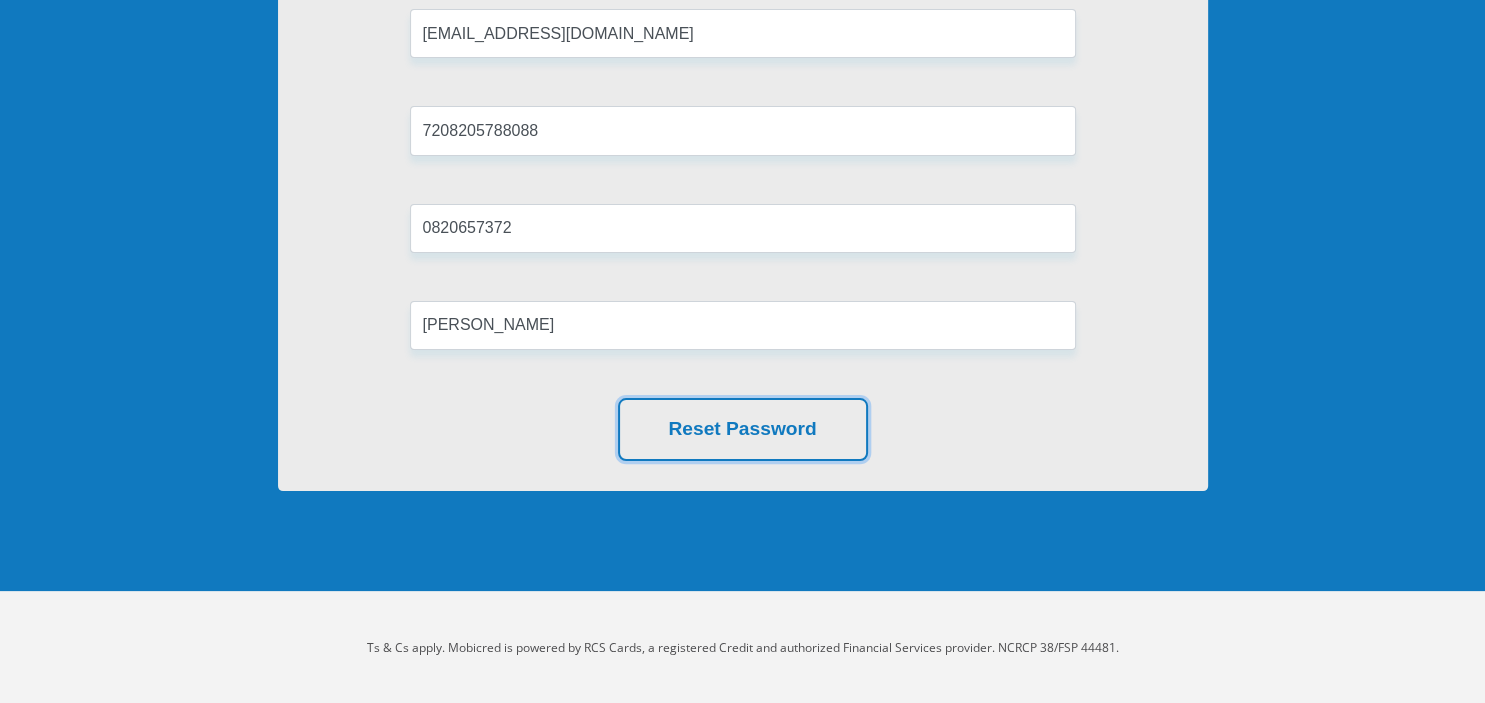type 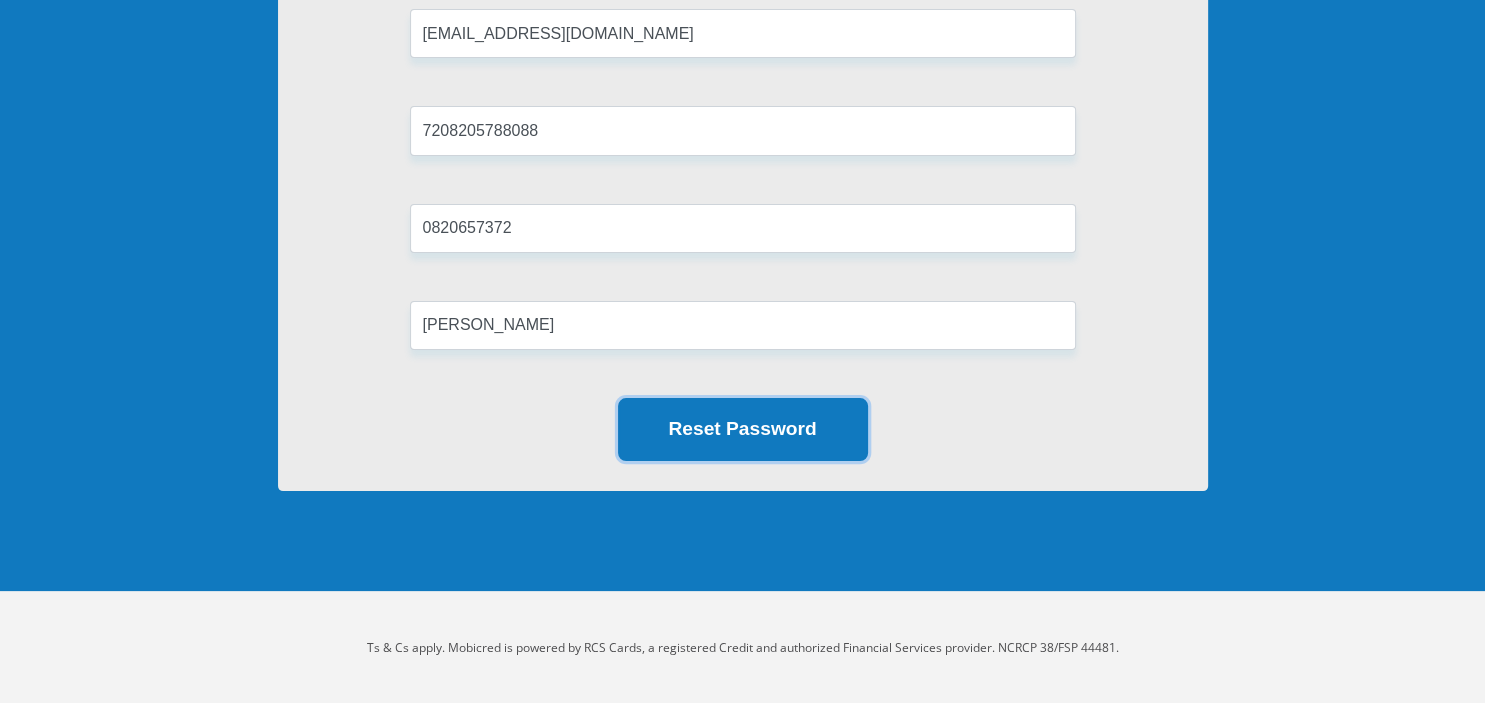 click on "Reset Password" at bounding box center [743, 429] 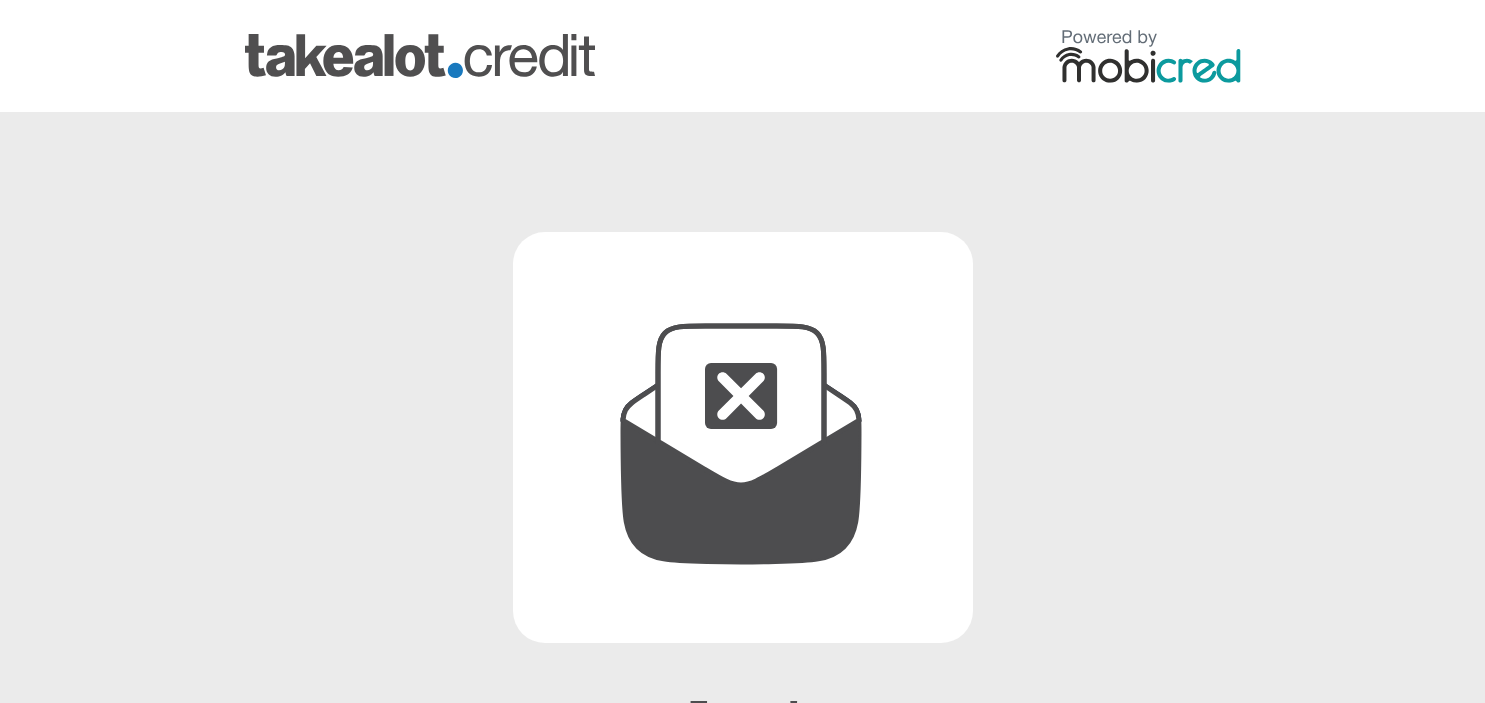 scroll, scrollTop: 390, scrollLeft: 0, axis: vertical 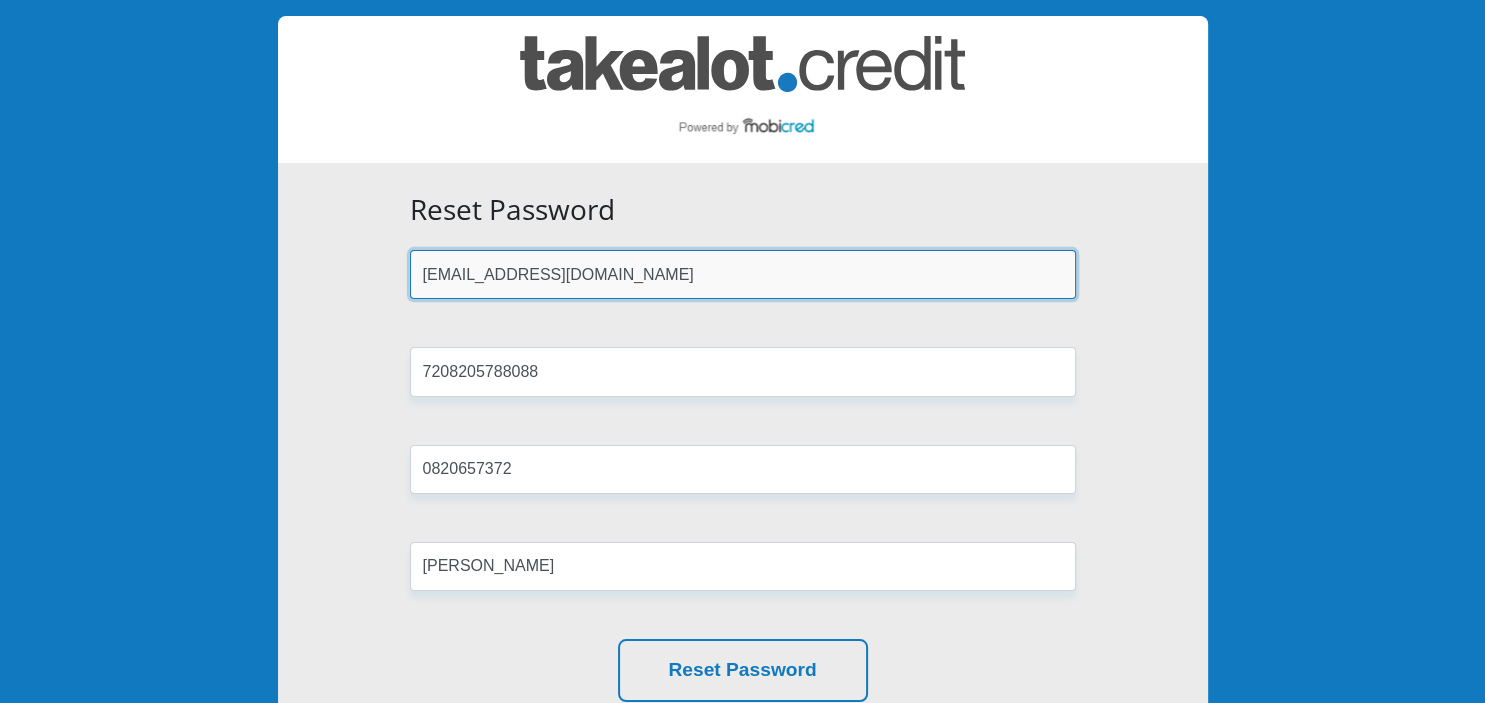 click on "[EMAIL_ADDRESS][DOMAIN_NAME]" at bounding box center [743, 274] 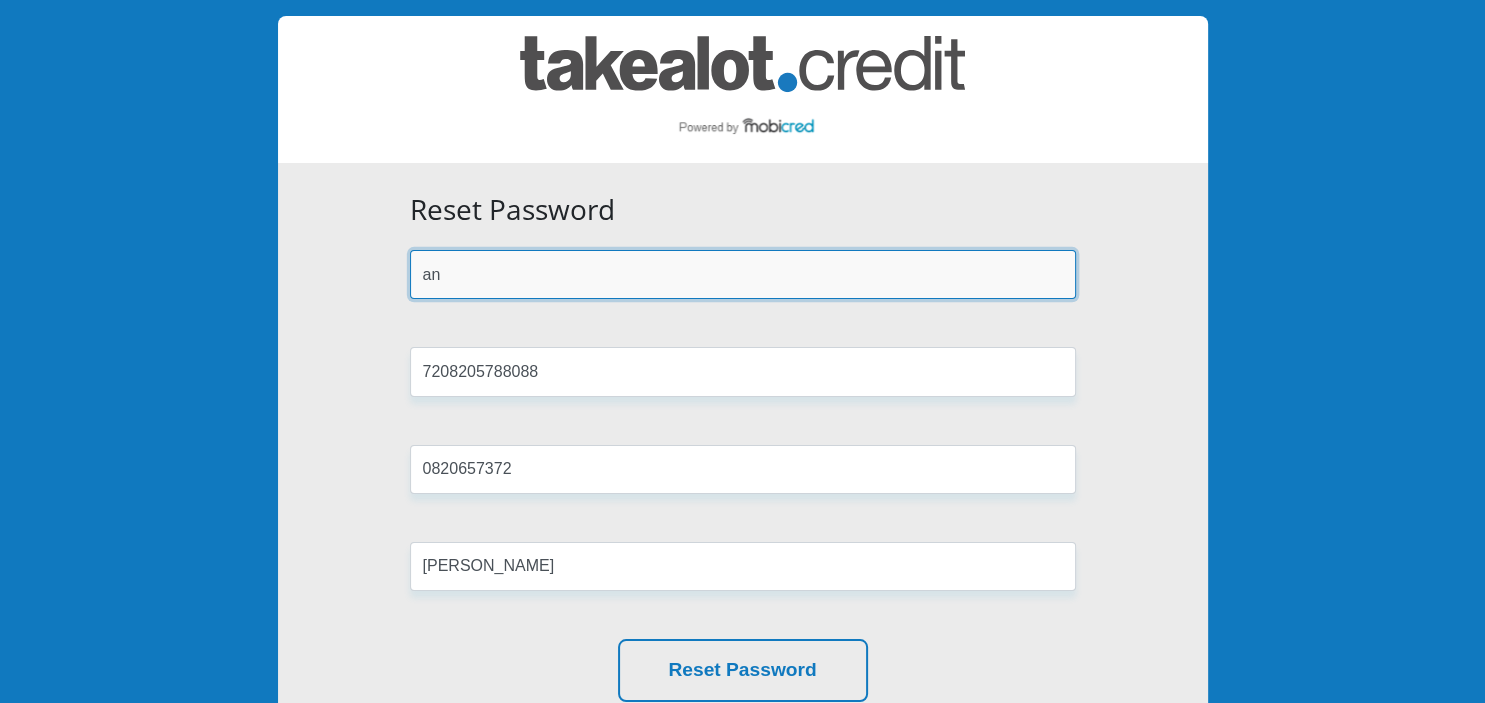 type on "a" 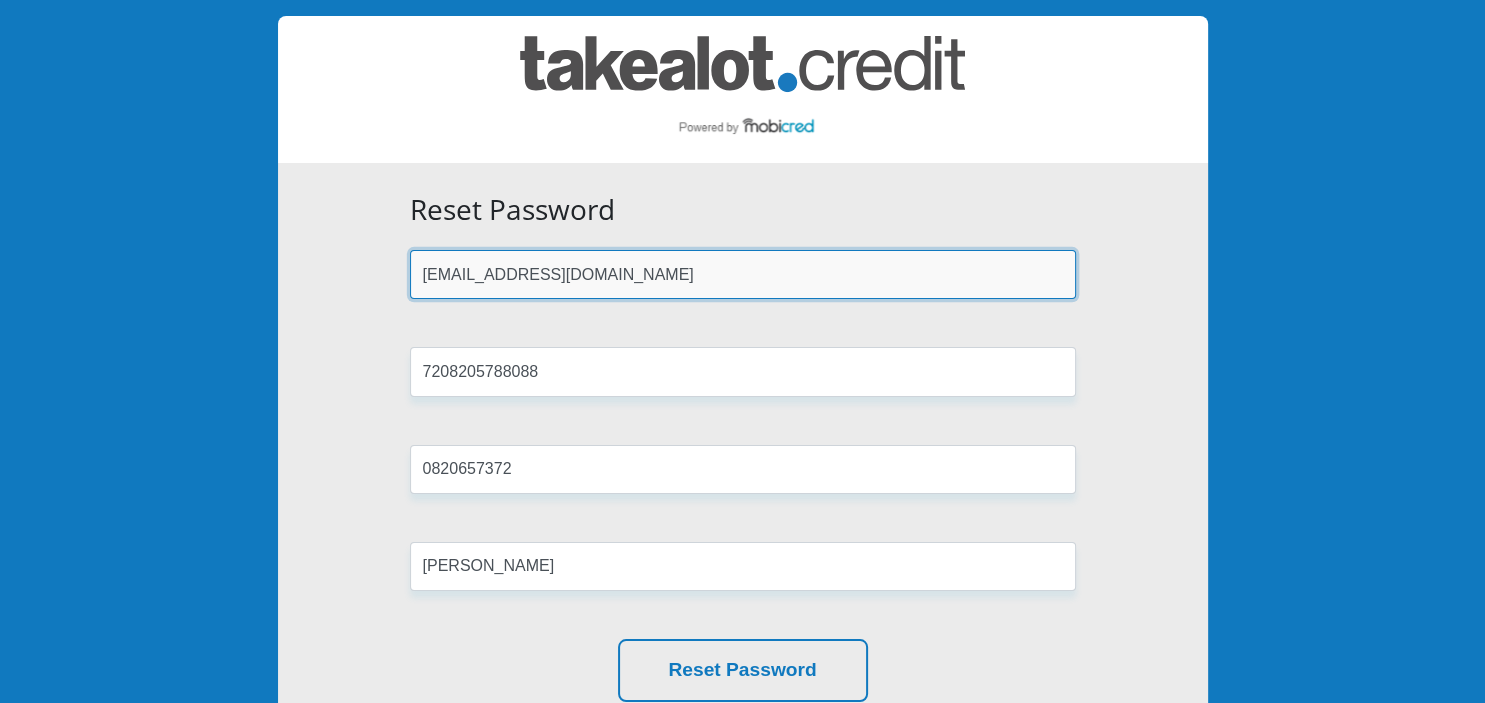 type on "[EMAIL_ADDRESS][DOMAIN_NAME]" 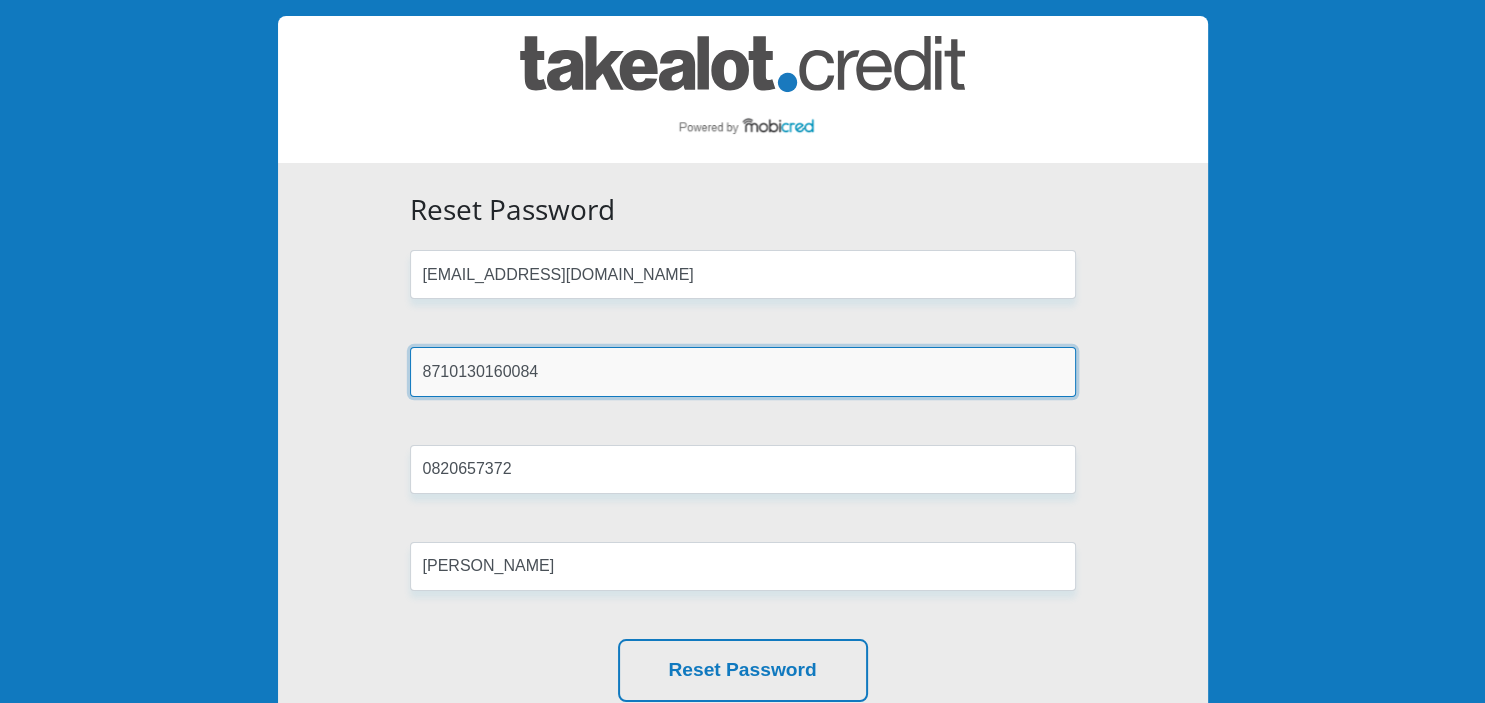 type on "8710130160084" 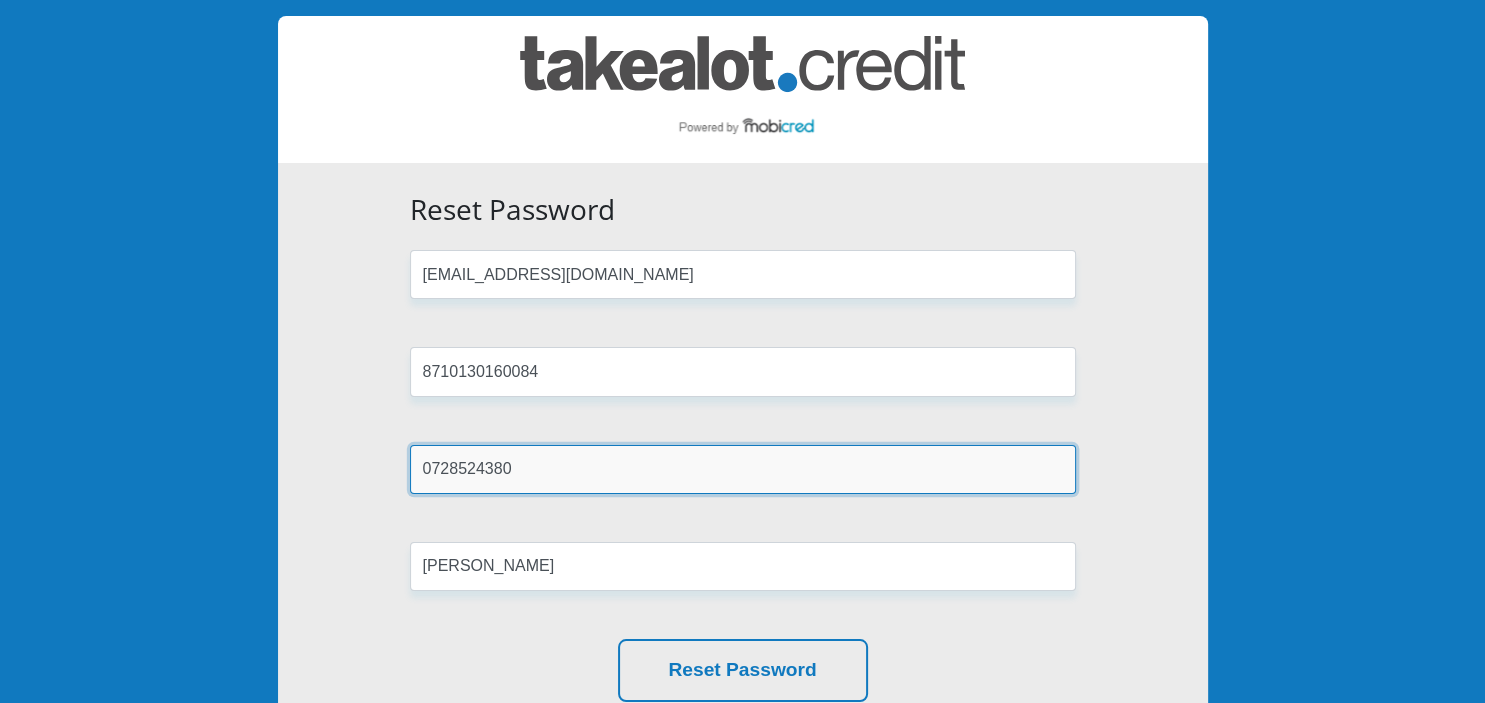 type on "0728524380" 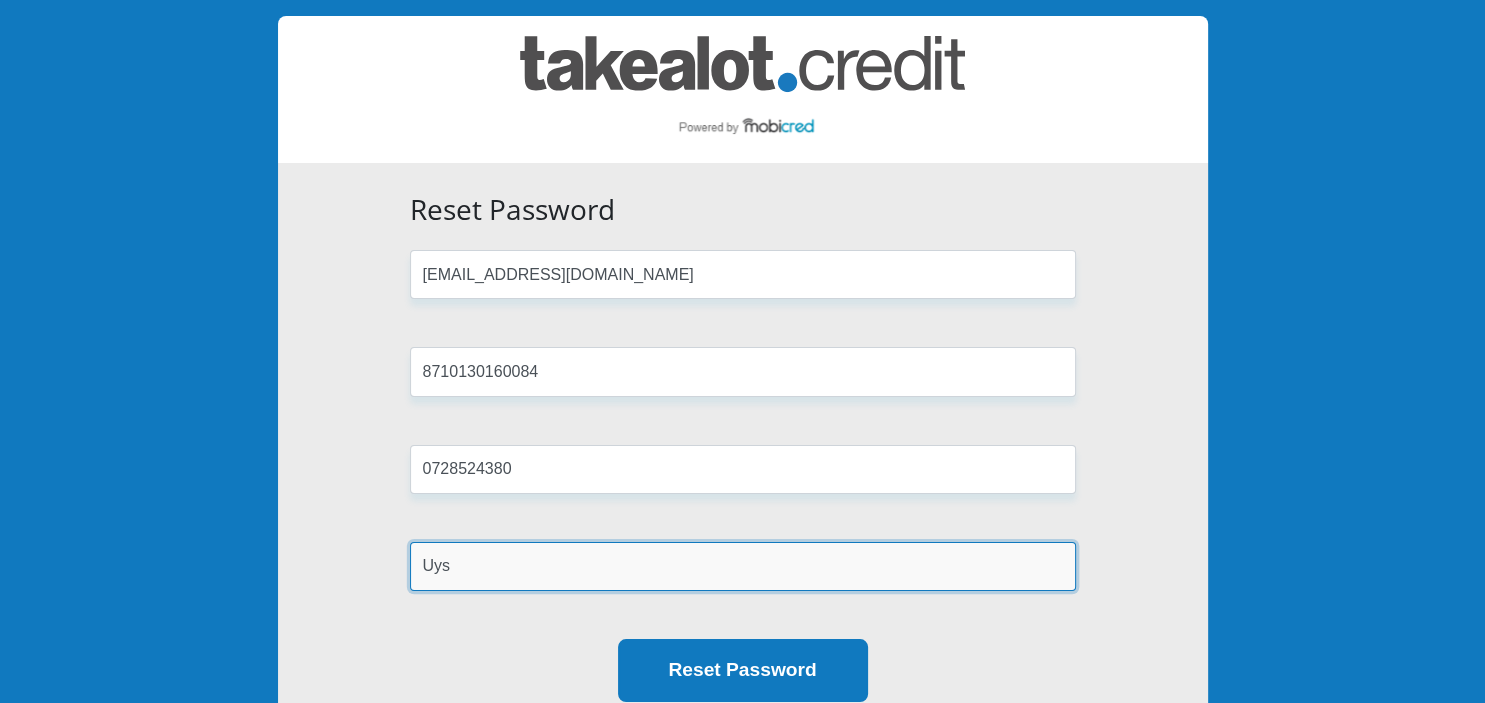 type on "Uys" 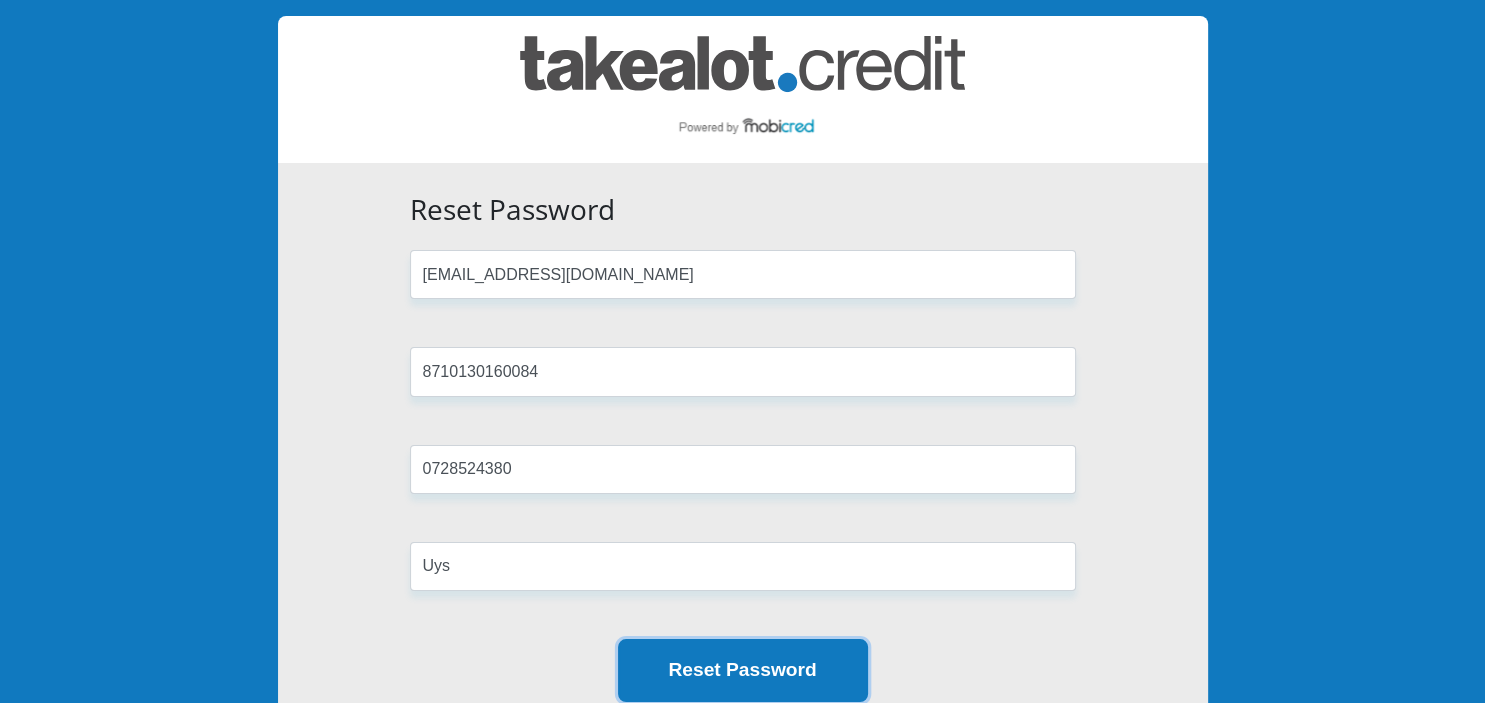 click on "Reset Password" at bounding box center (743, 670) 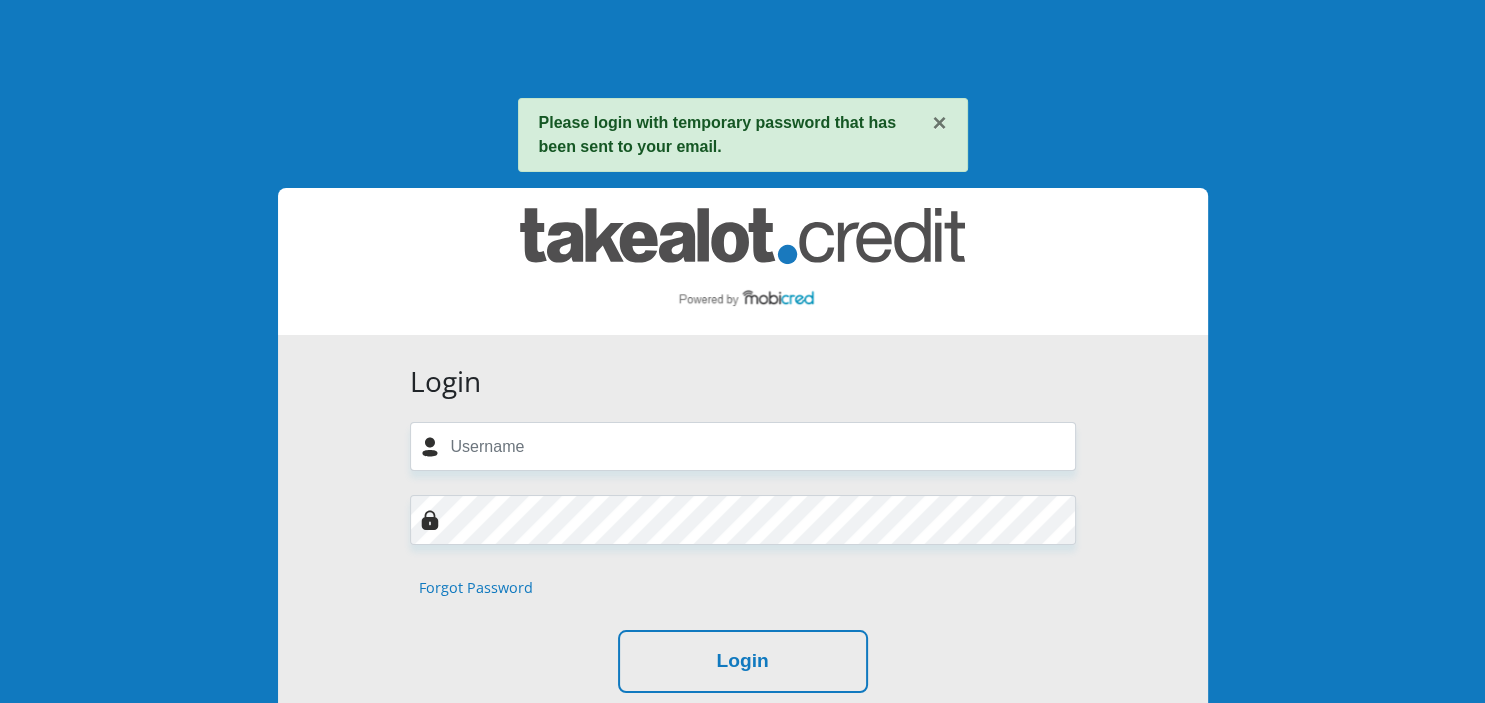 scroll, scrollTop: 0, scrollLeft: 0, axis: both 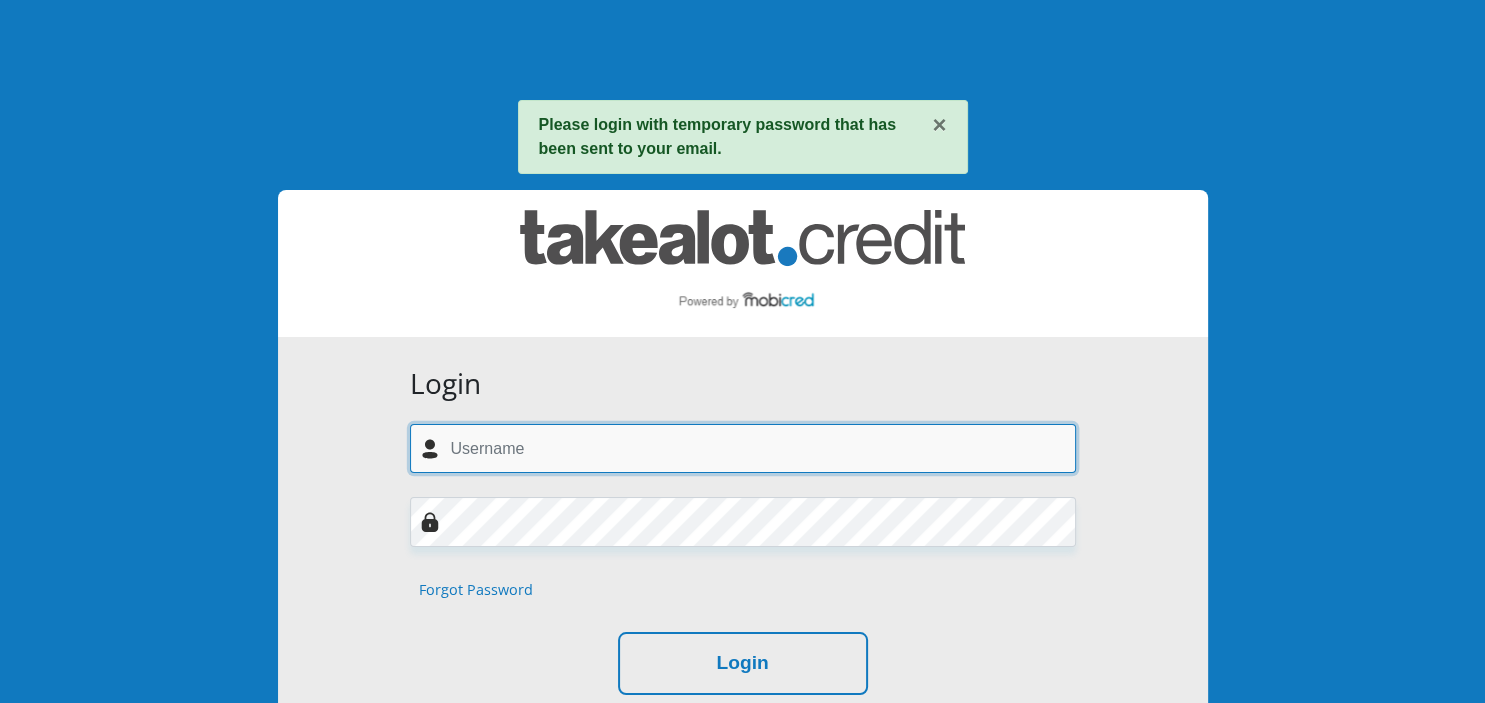 click at bounding box center [743, 448] 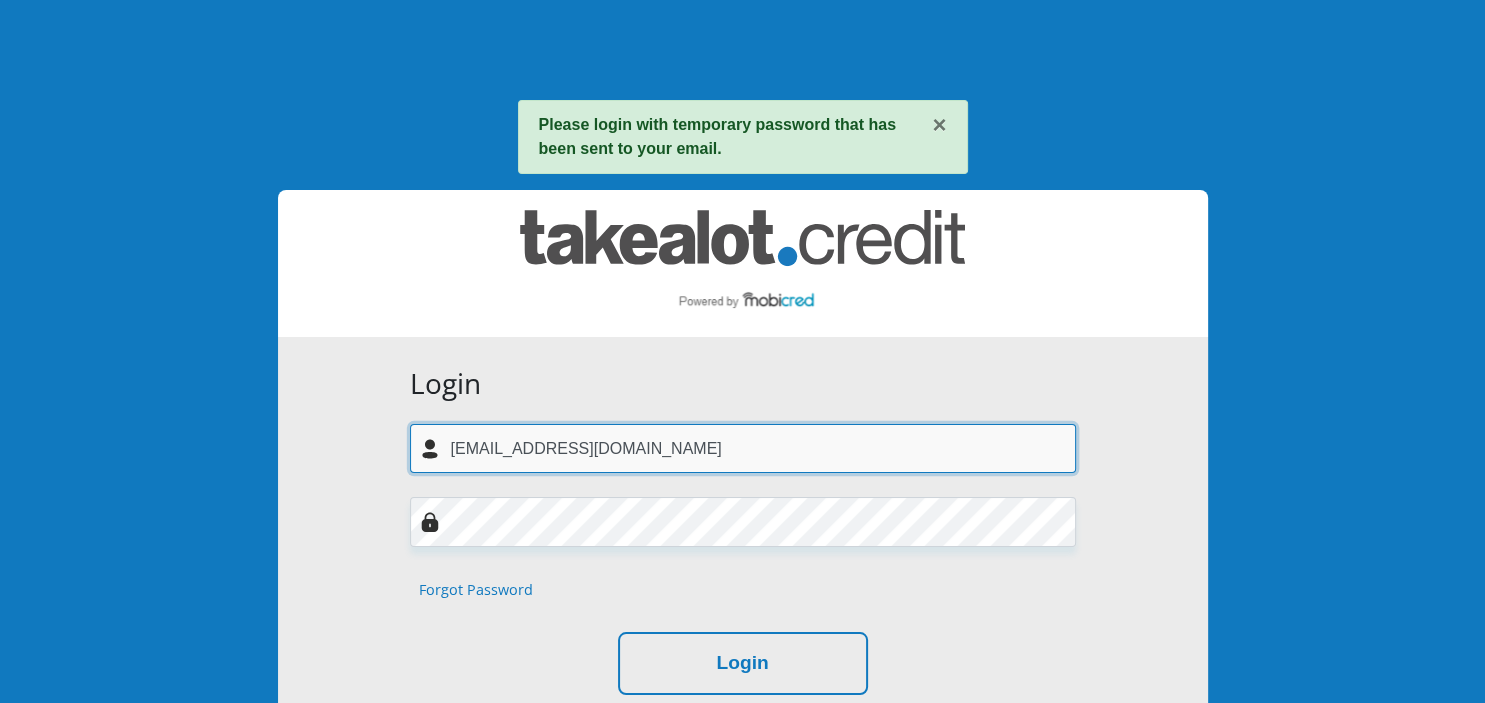 type on "[EMAIL_ADDRESS][DOMAIN_NAME]" 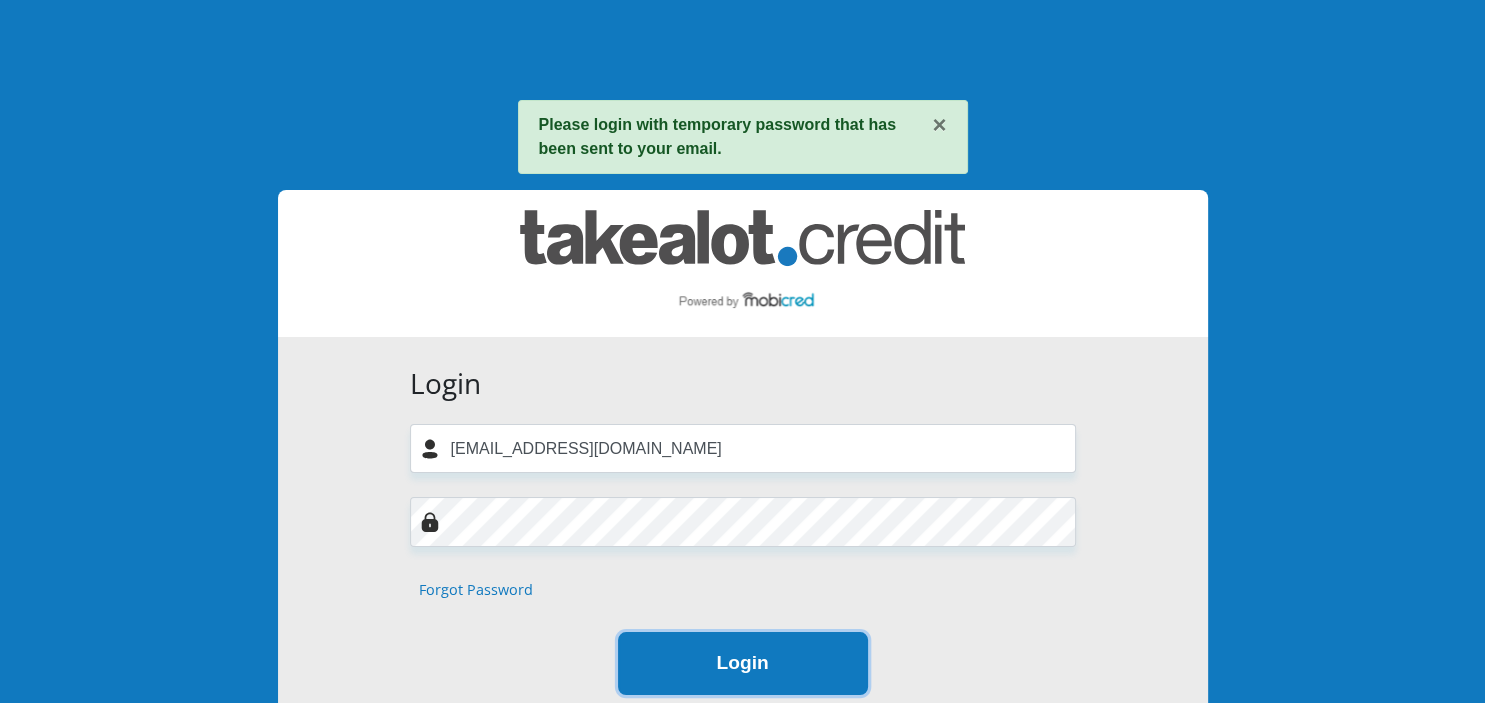 click on "Login" at bounding box center [743, 663] 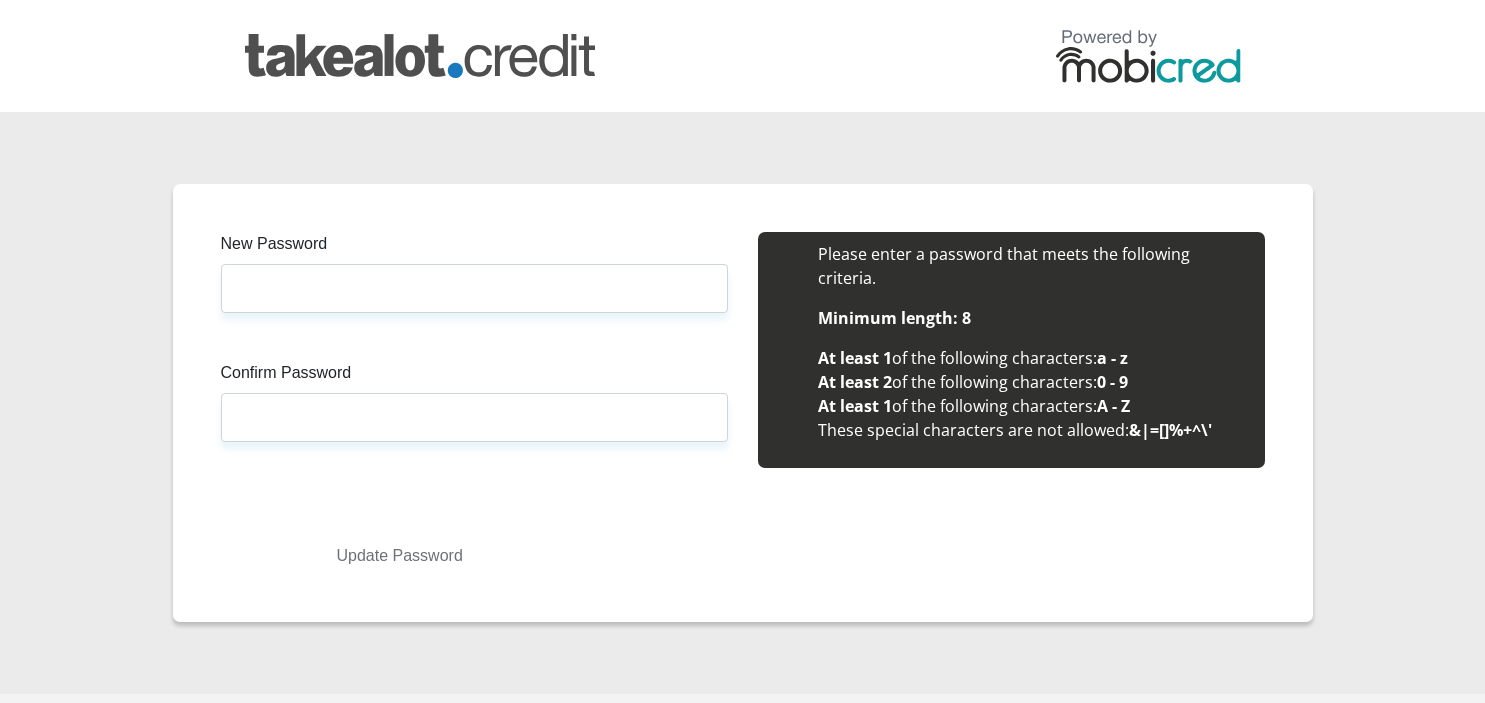 scroll, scrollTop: 0, scrollLeft: 0, axis: both 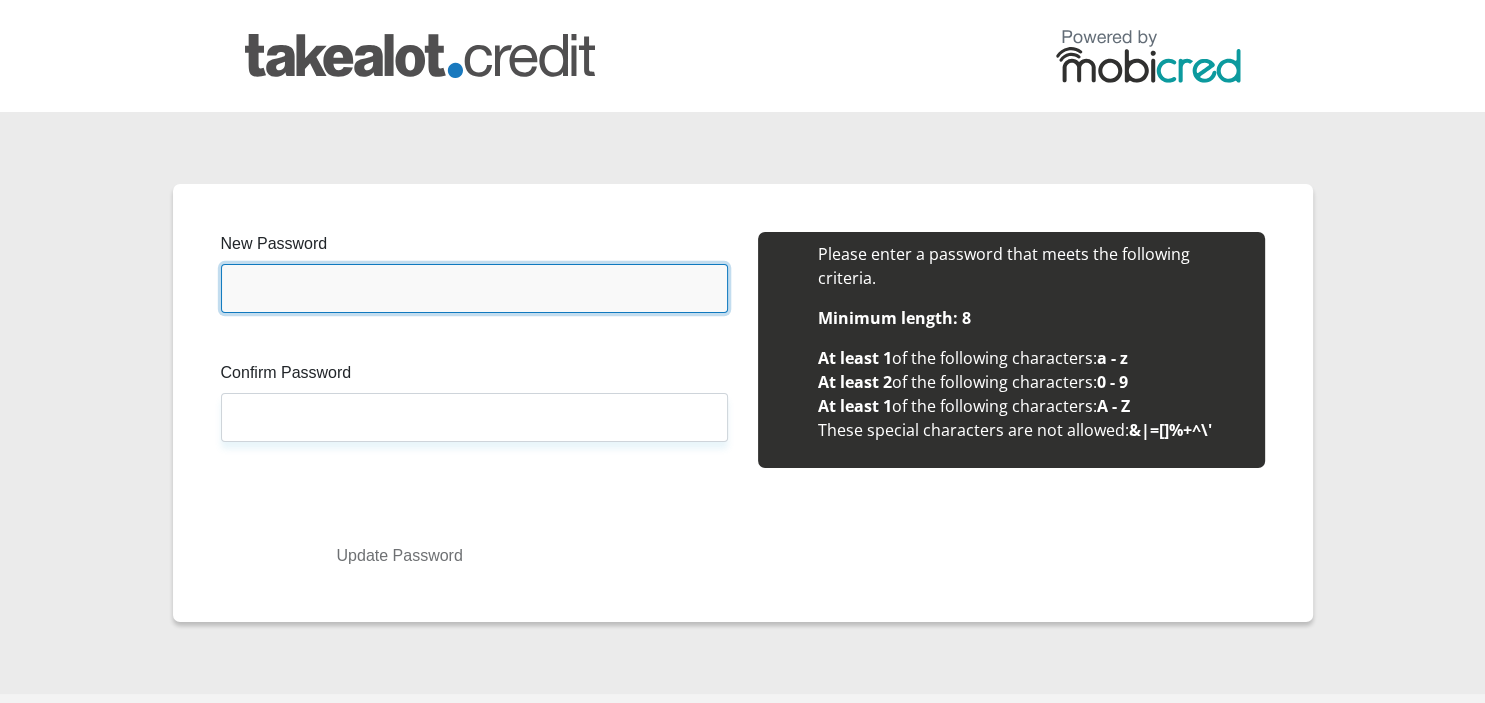 click on "New Password" at bounding box center [474, 288] 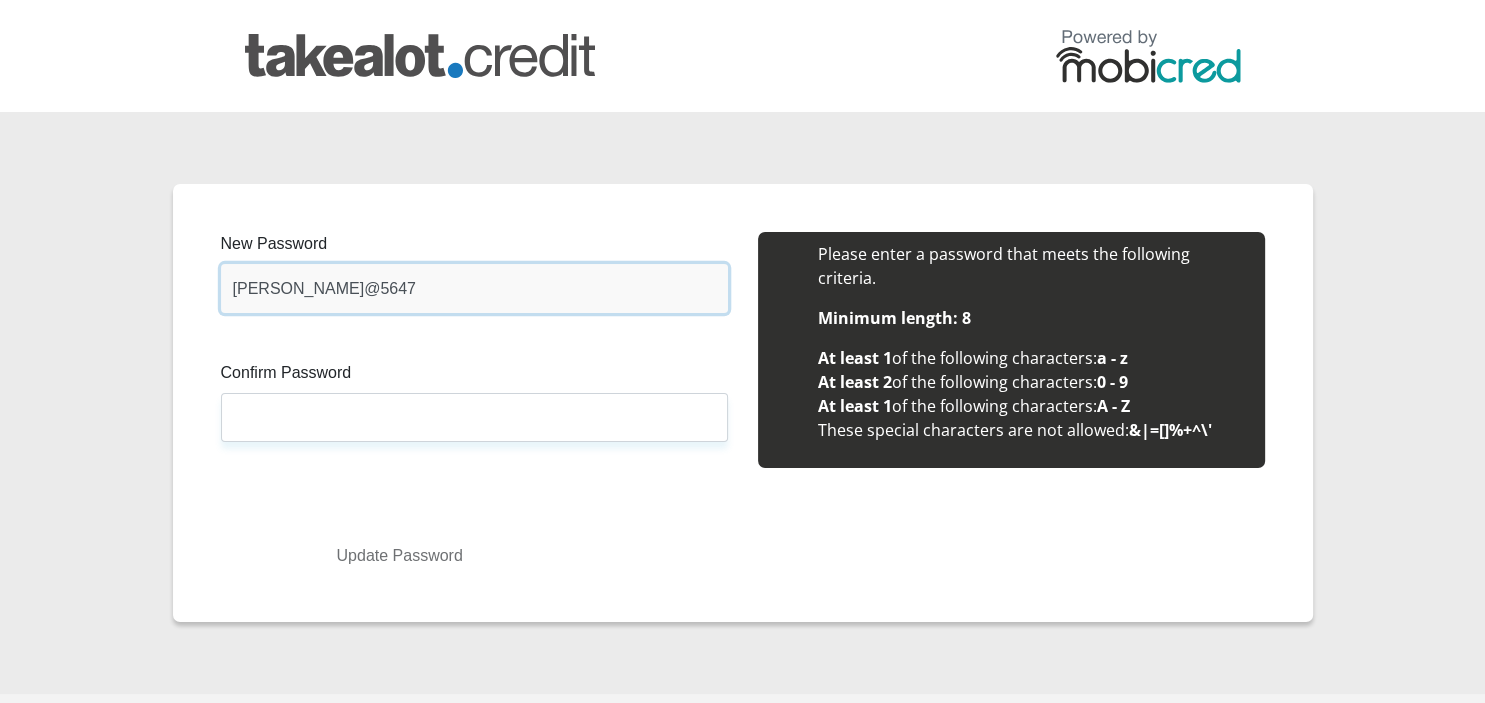 type on "Amalia@5647" 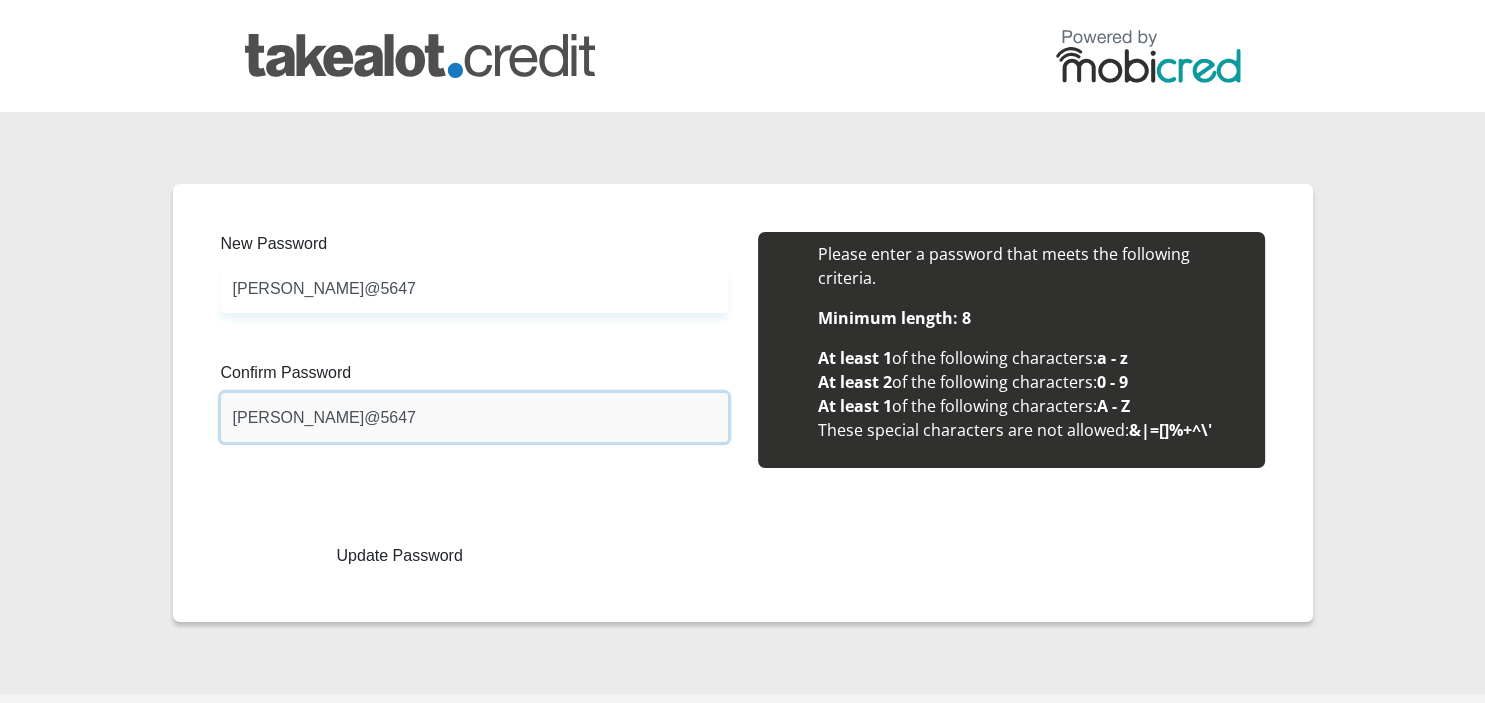 type on "Amalia@5647" 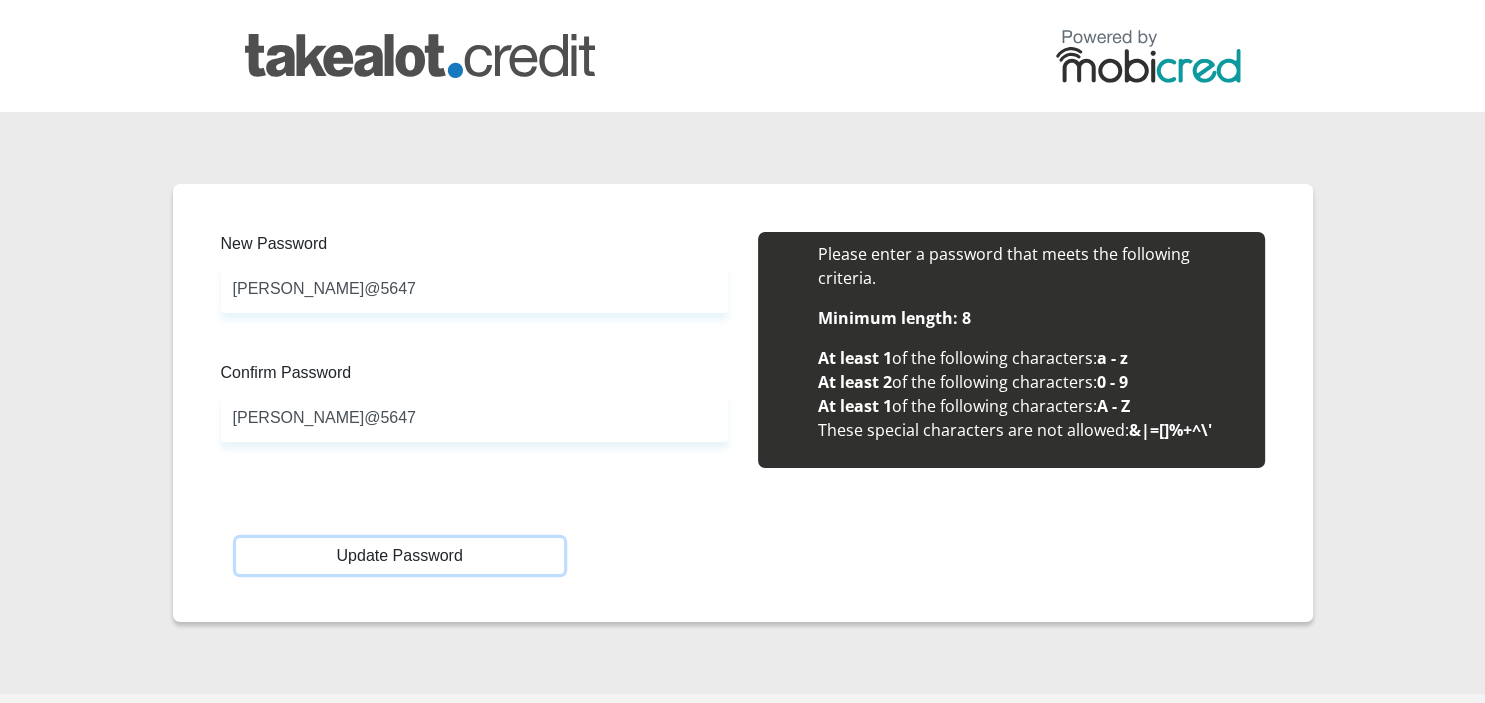 click on "Update Password" at bounding box center [400, 556] 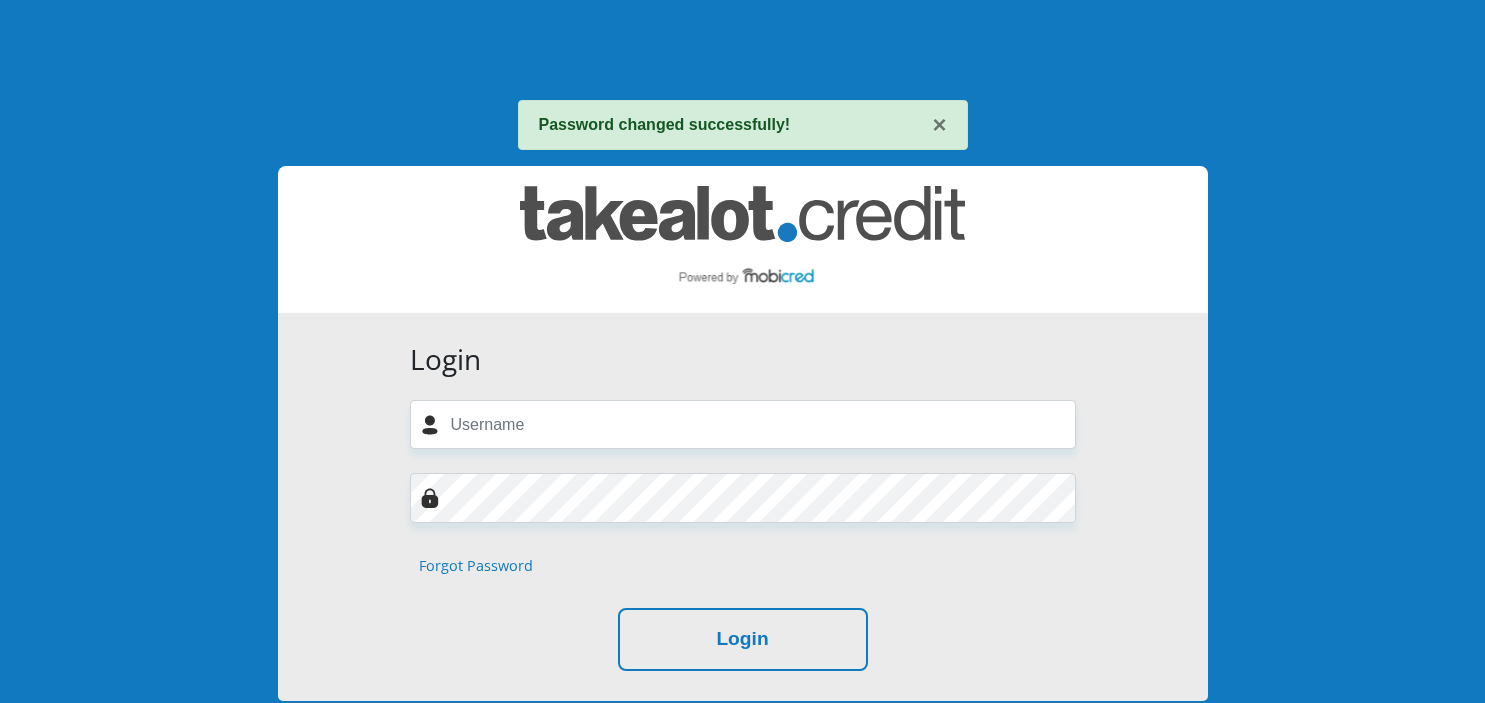 scroll, scrollTop: 0, scrollLeft: 0, axis: both 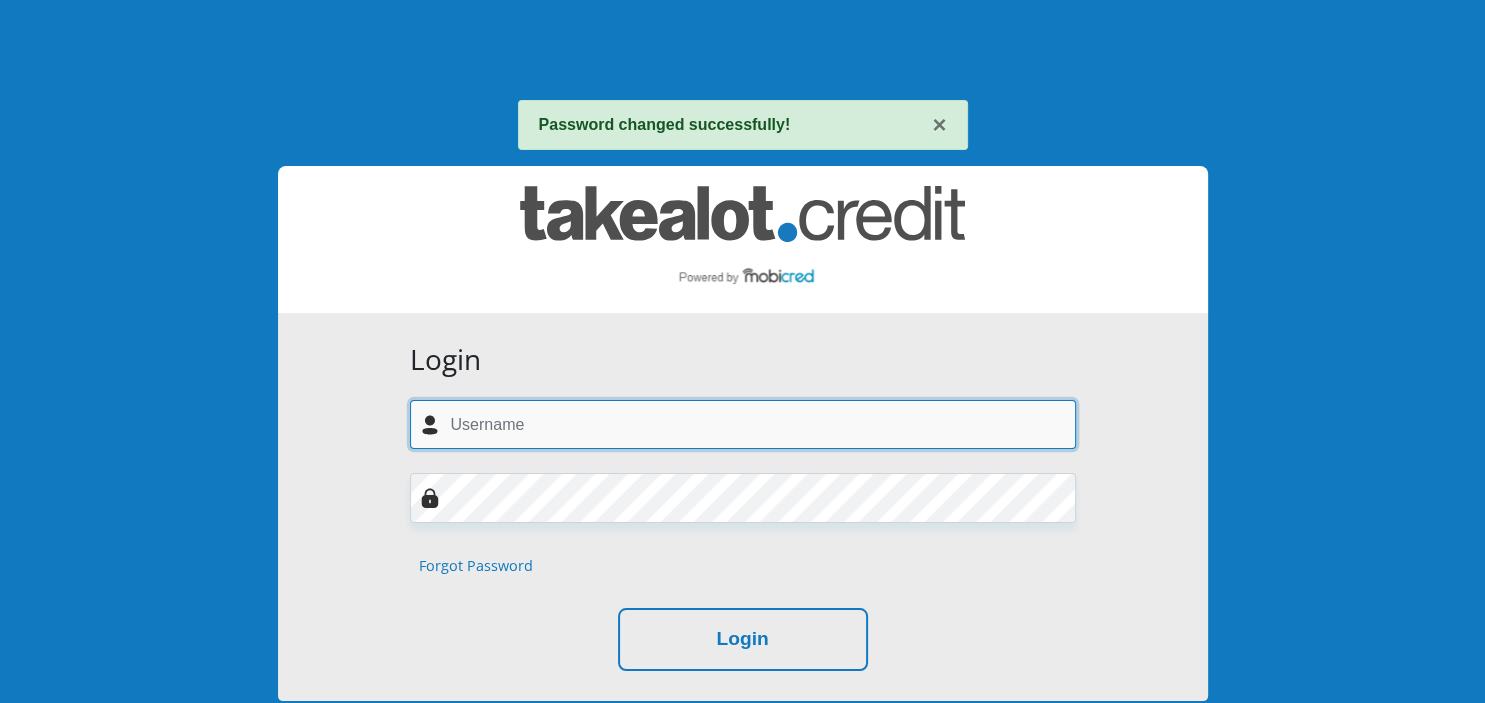 click at bounding box center [743, 424] 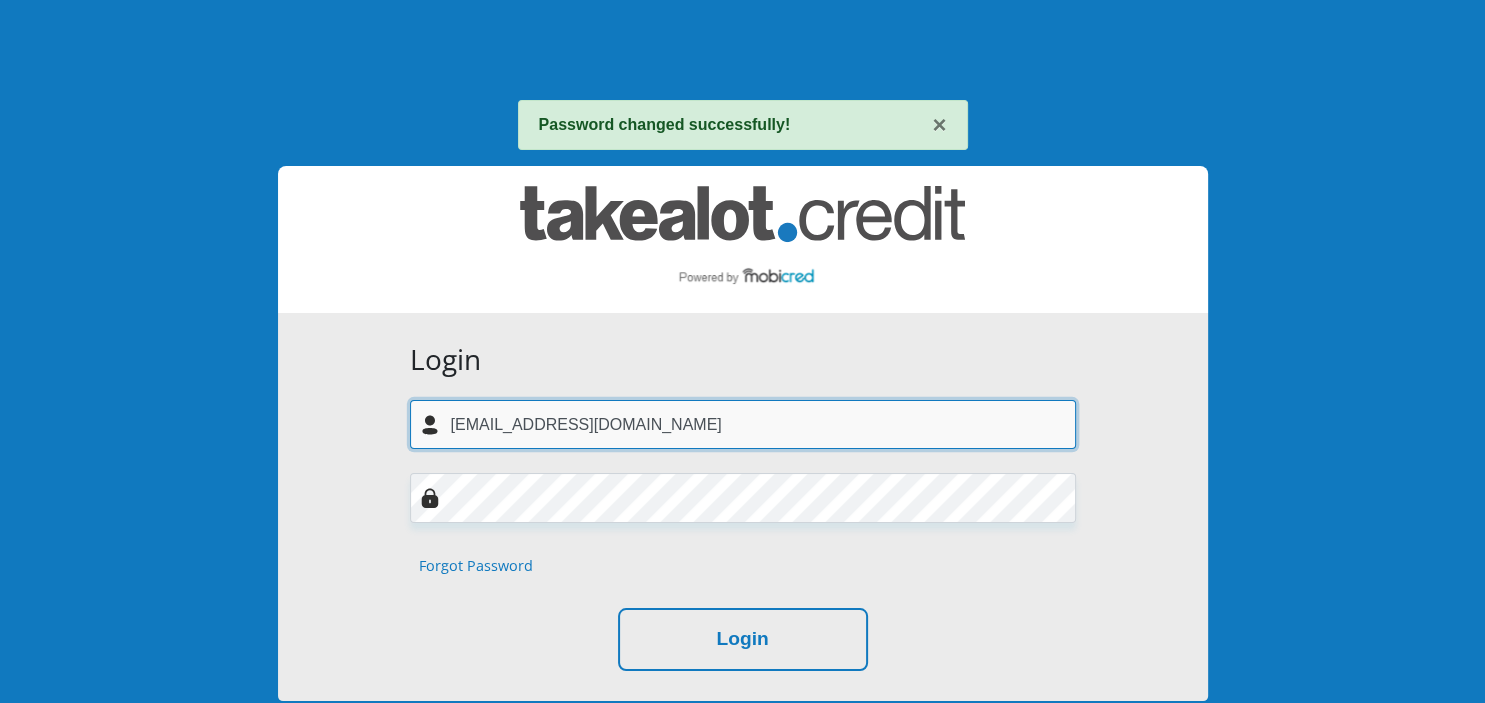 type on "[EMAIL_ADDRESS][DOMAIN_NAME]" 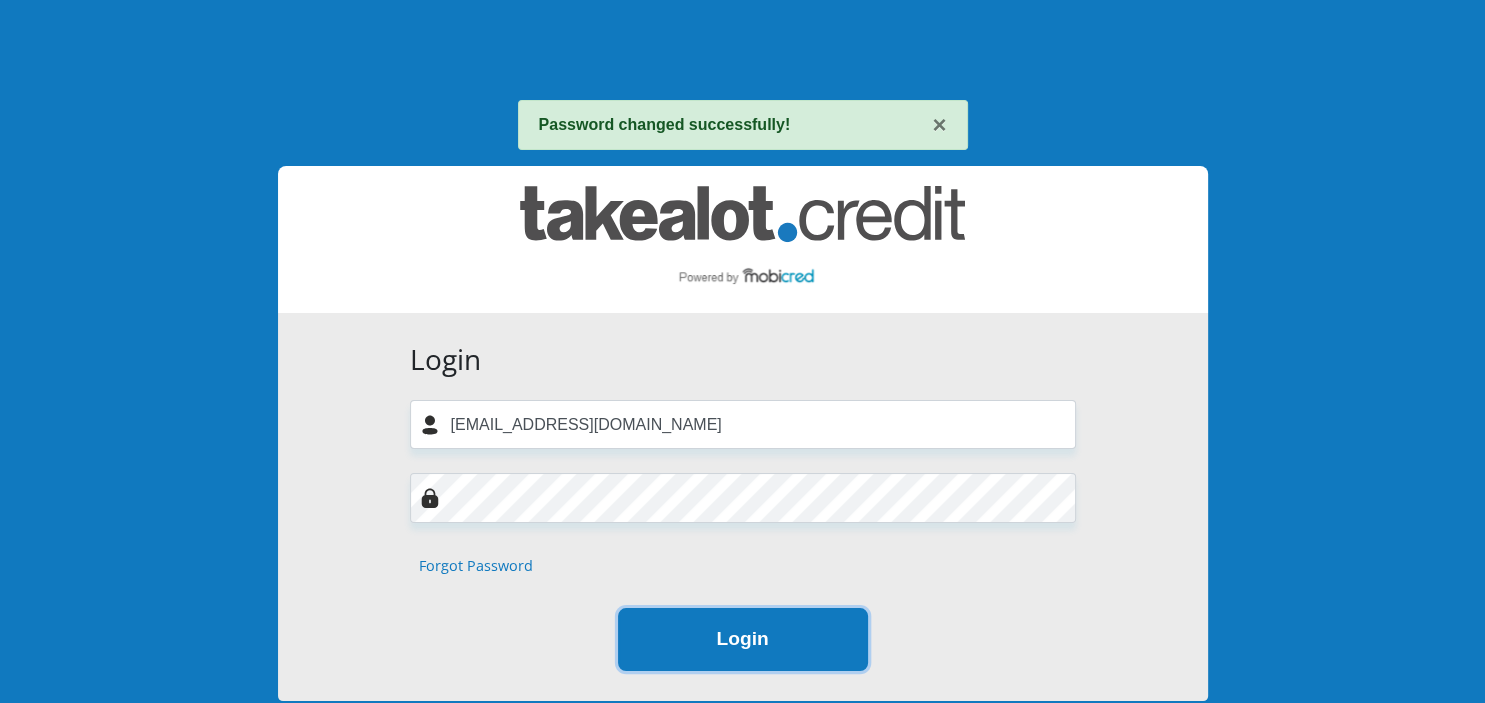click on "Login" at bounding box center [743, 639] 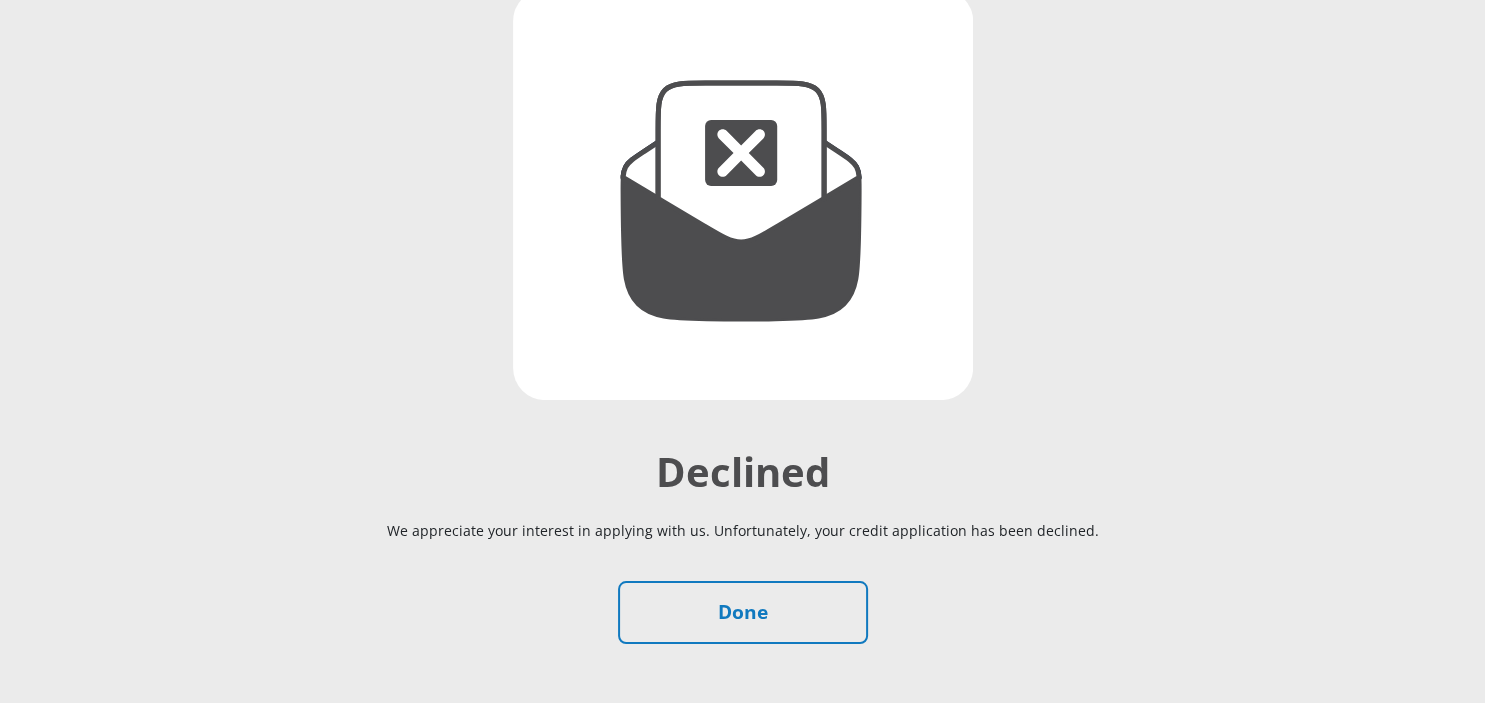scroll, scrollTop: 244, scrollLeft: 0, axis: vertical 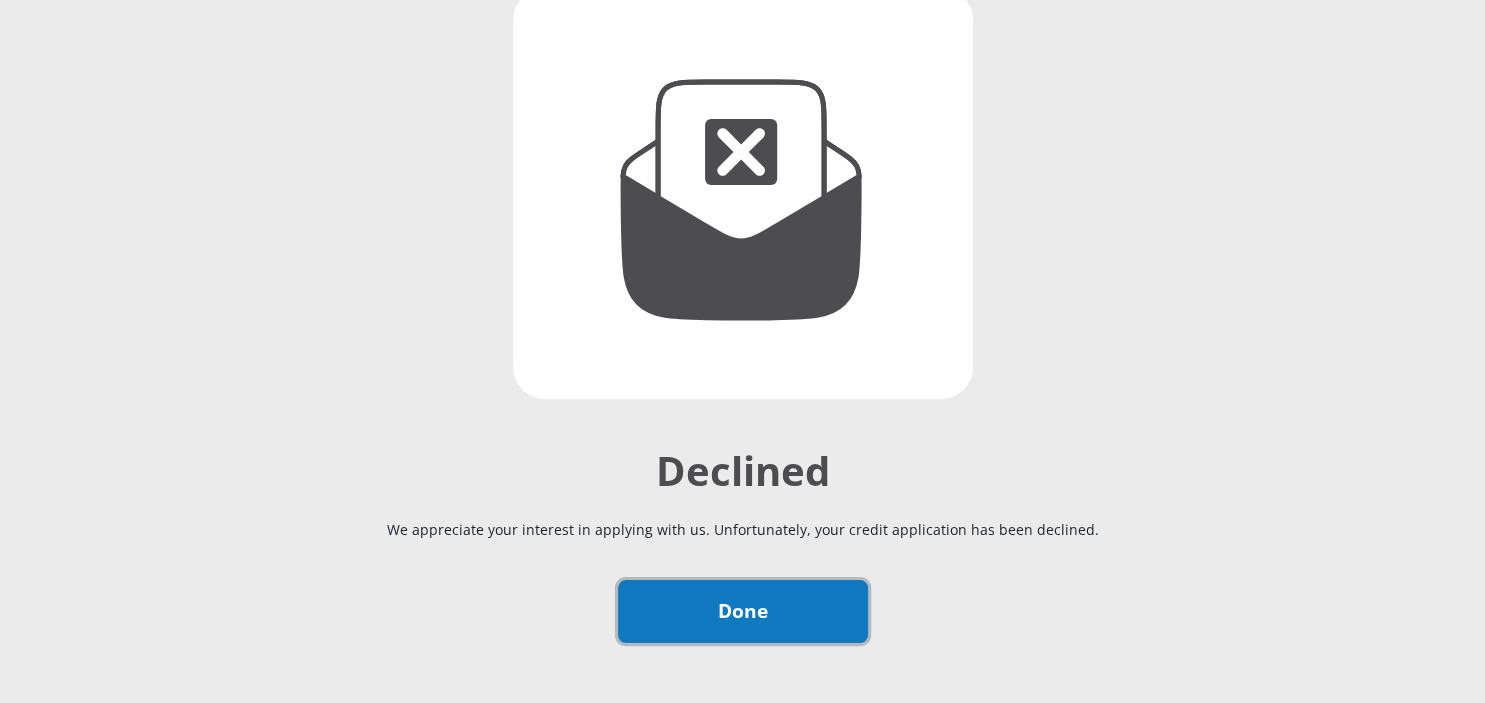 click on "Done" at bounding box center [743, 611] 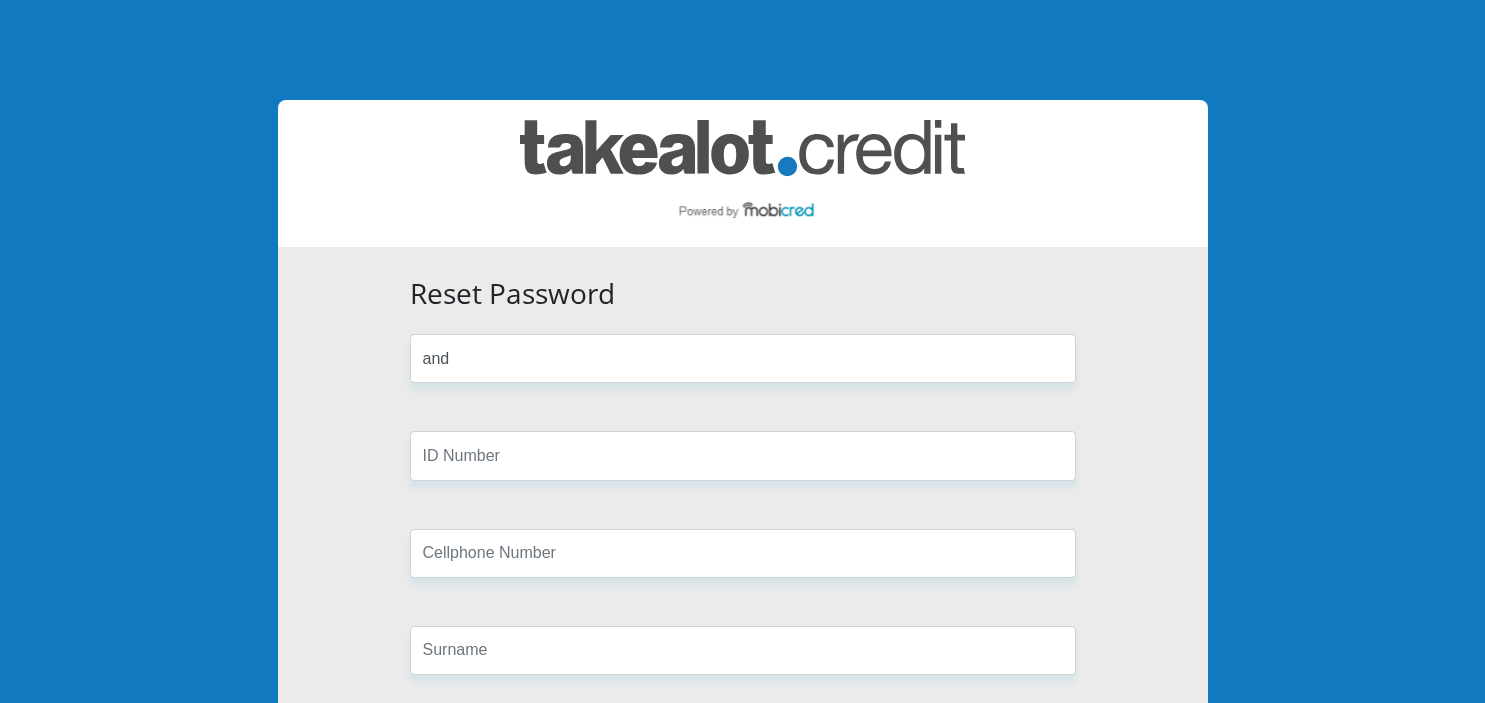 scroll, scrollTop: 0, scrollLeft: 0, axis: both 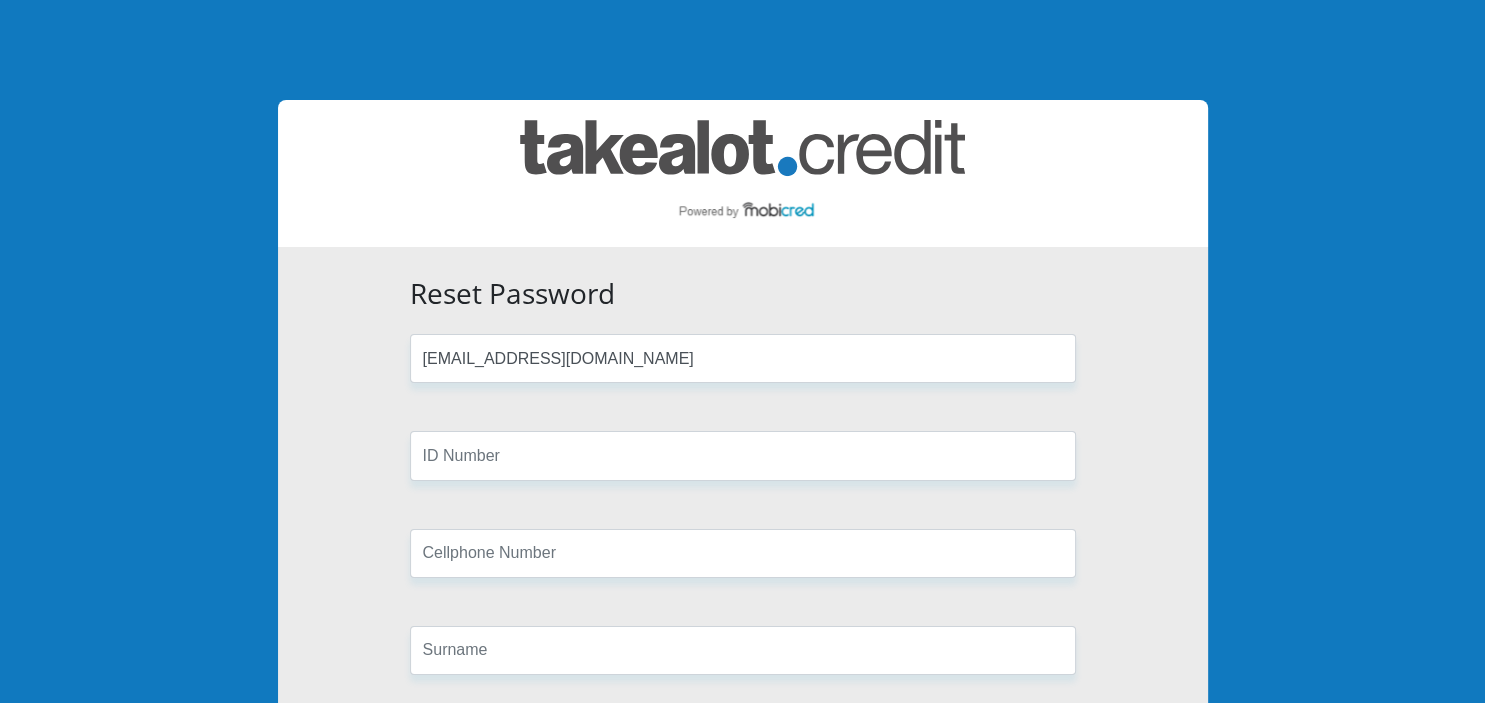 type on "andrewjengels@gmail.com" 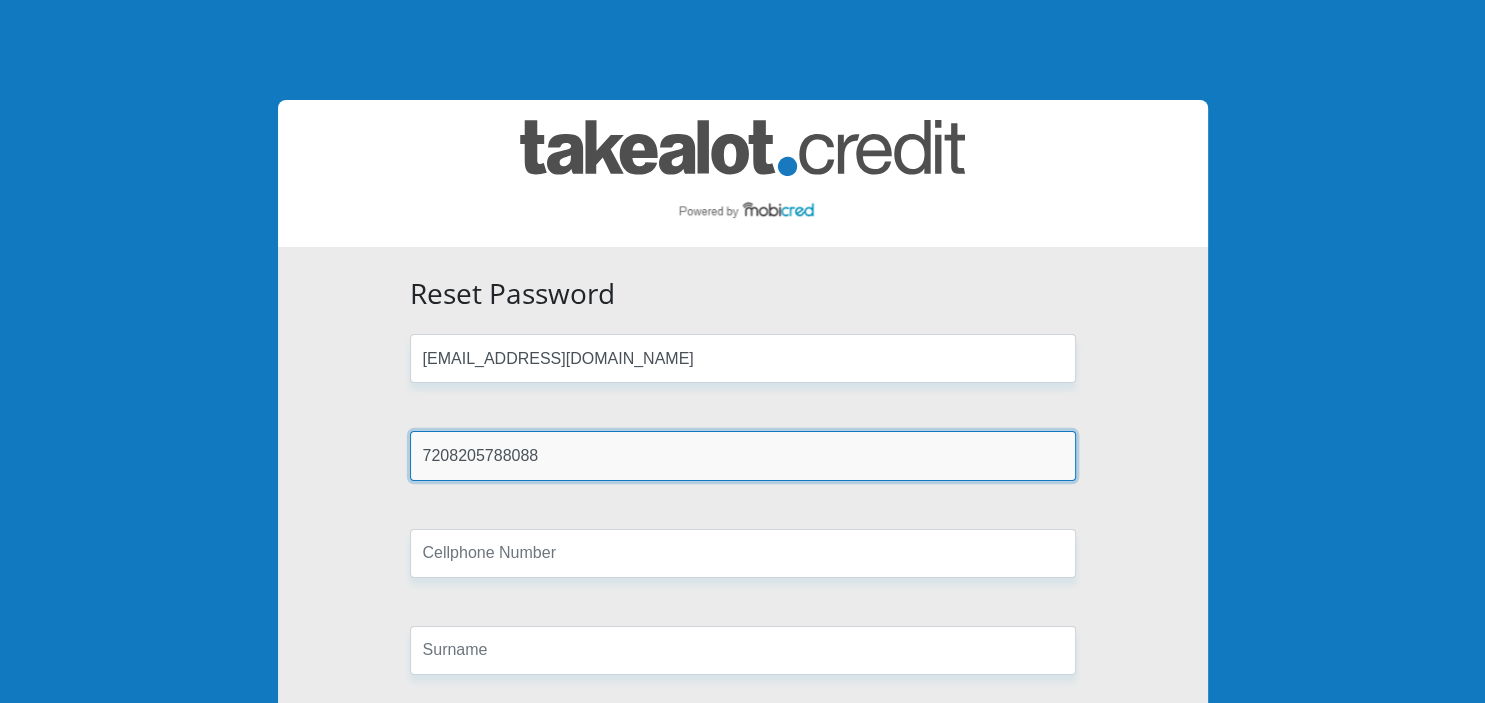 type on "7208205788088" 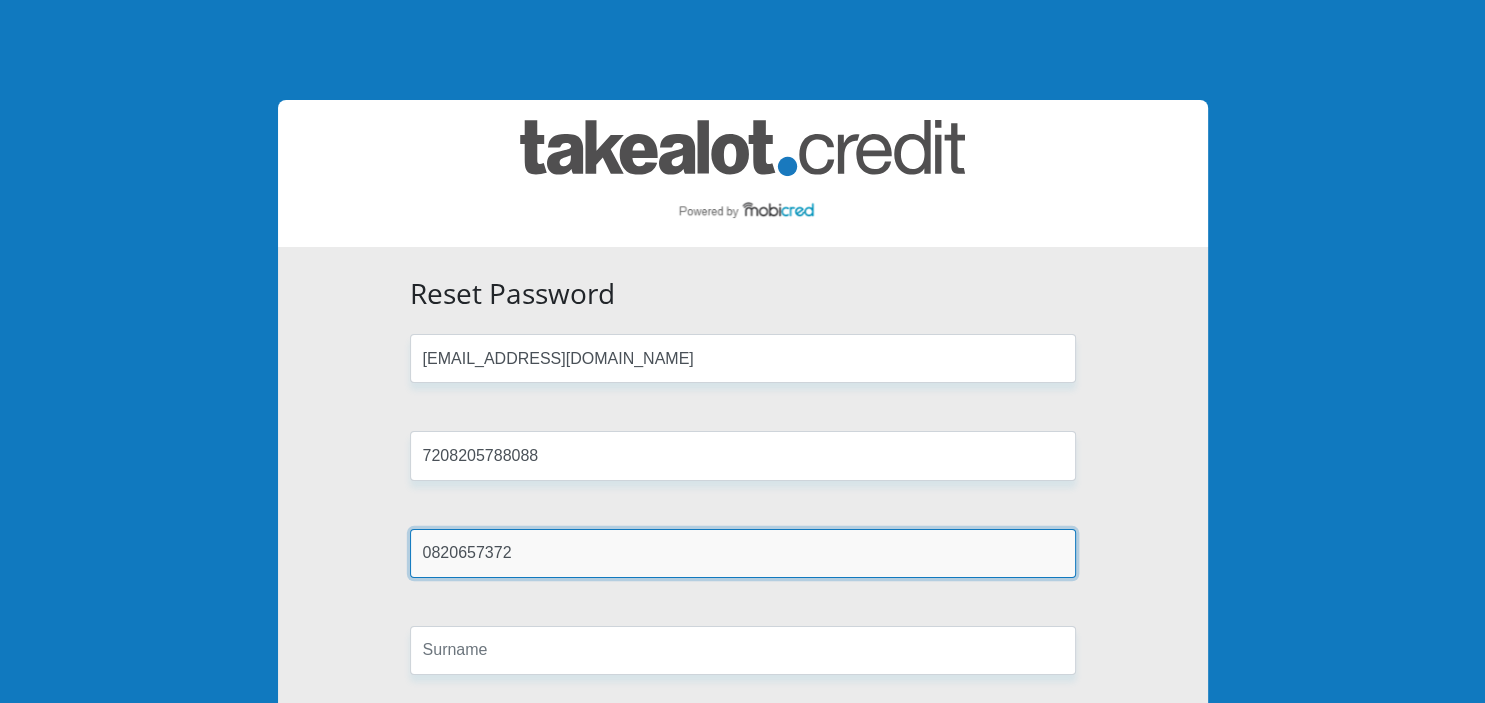 type on "0820657372" 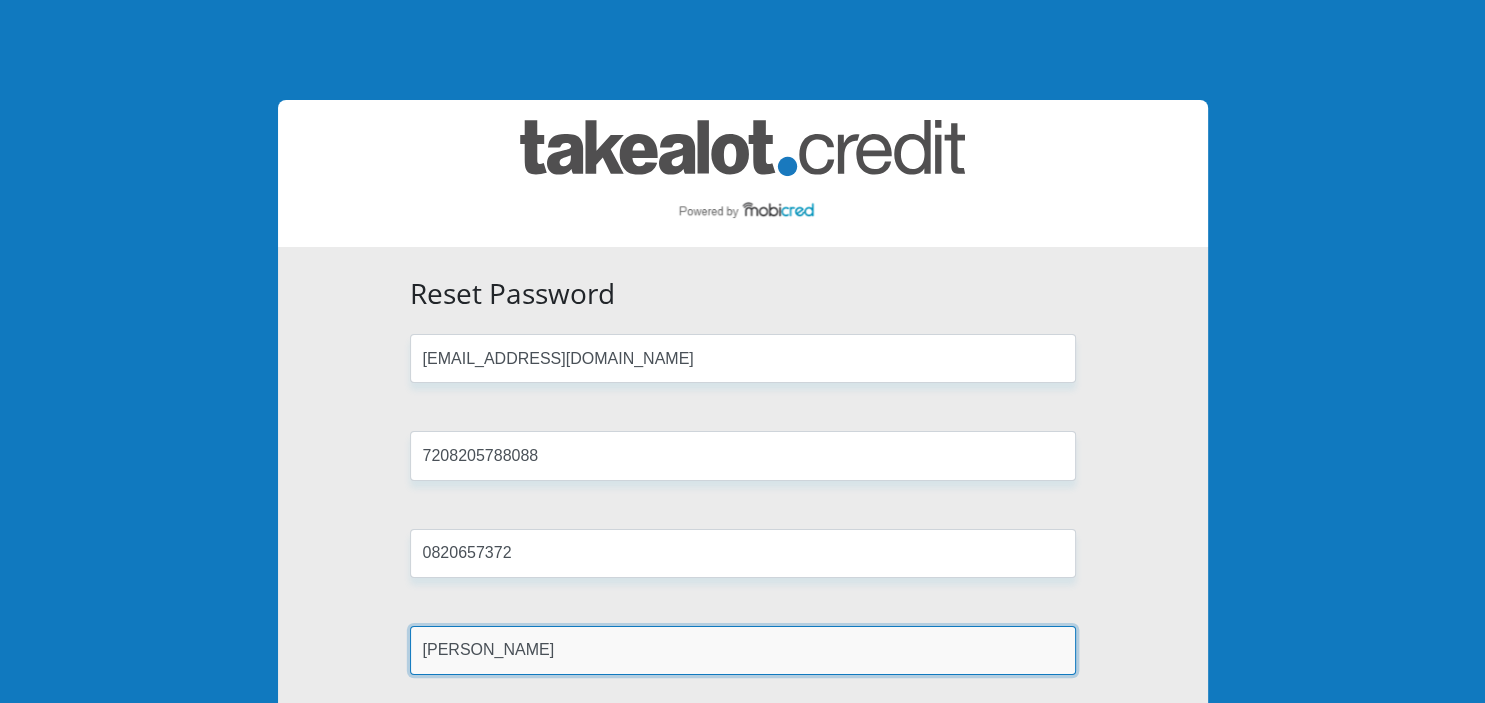 type on "Engels" 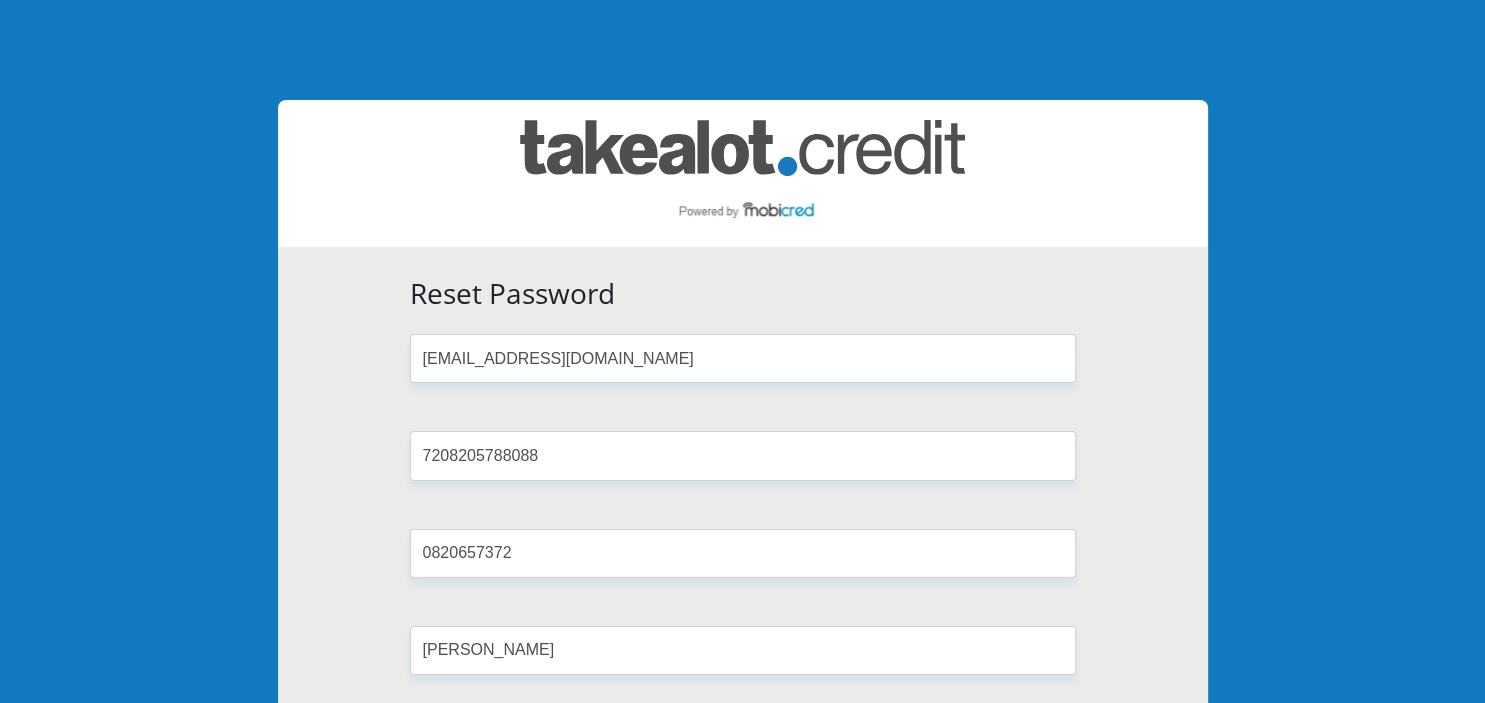 scroll, scrollTop: 325, scrollLeft: 0, axis: vertical 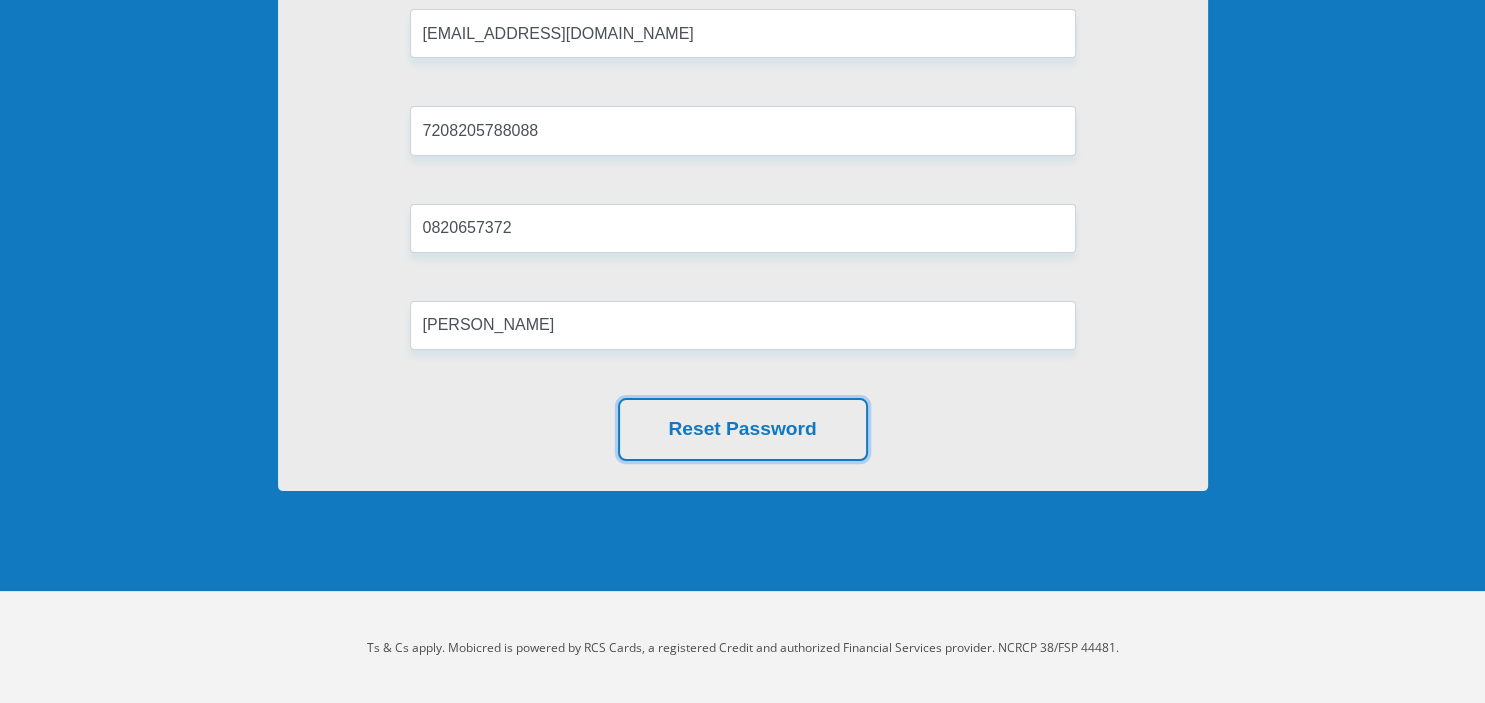 type 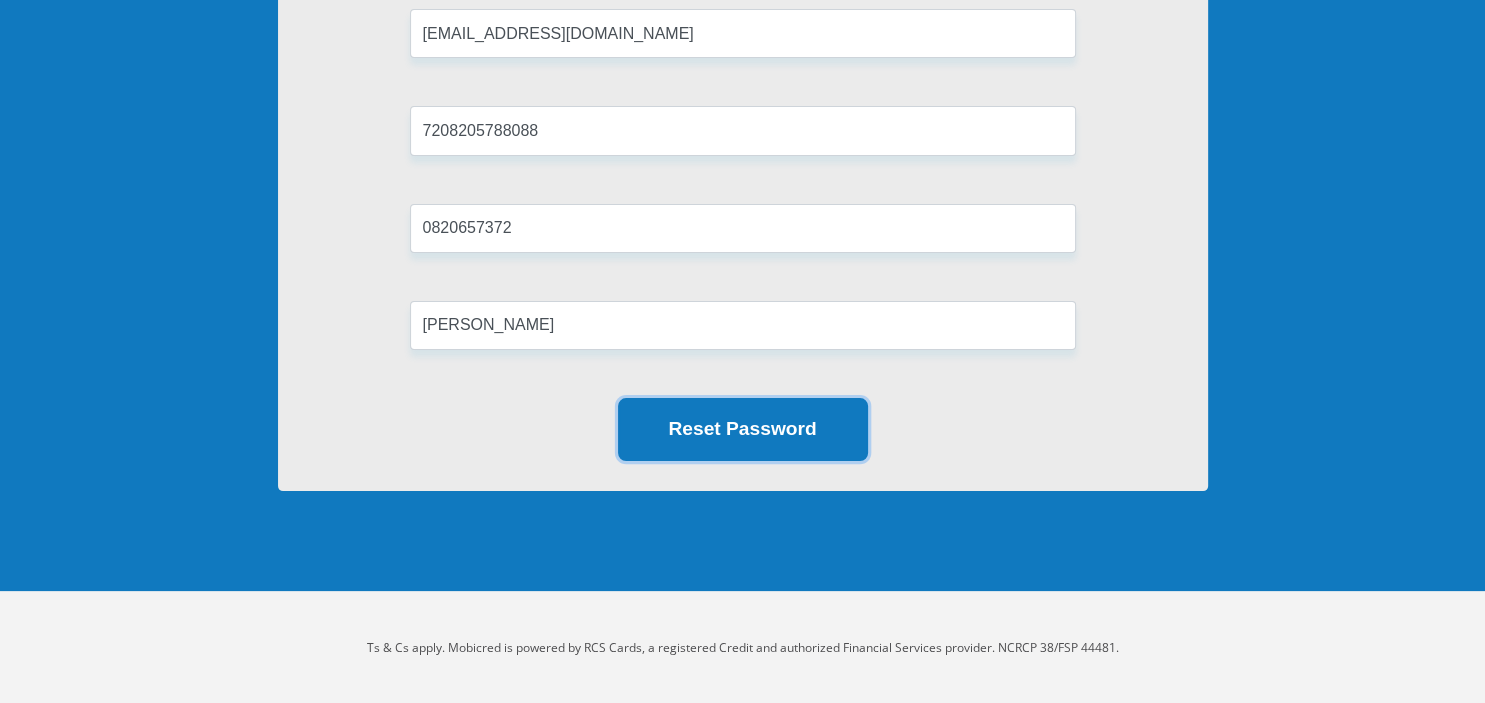 click on "Reset Password" at bounding box center [743, 429] 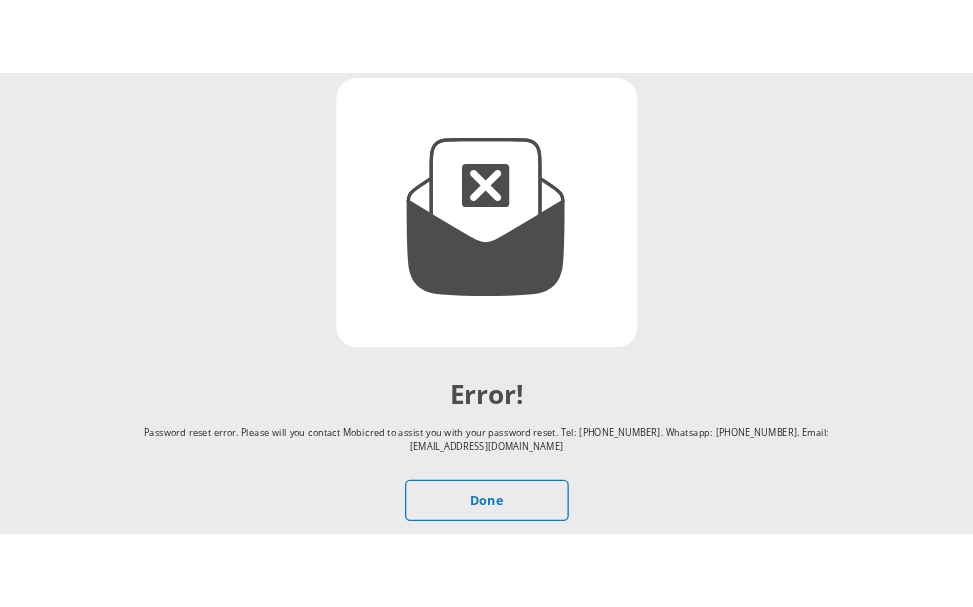 scroll, scrollTop: 235, scrollLeft: 0, axis: vertical 